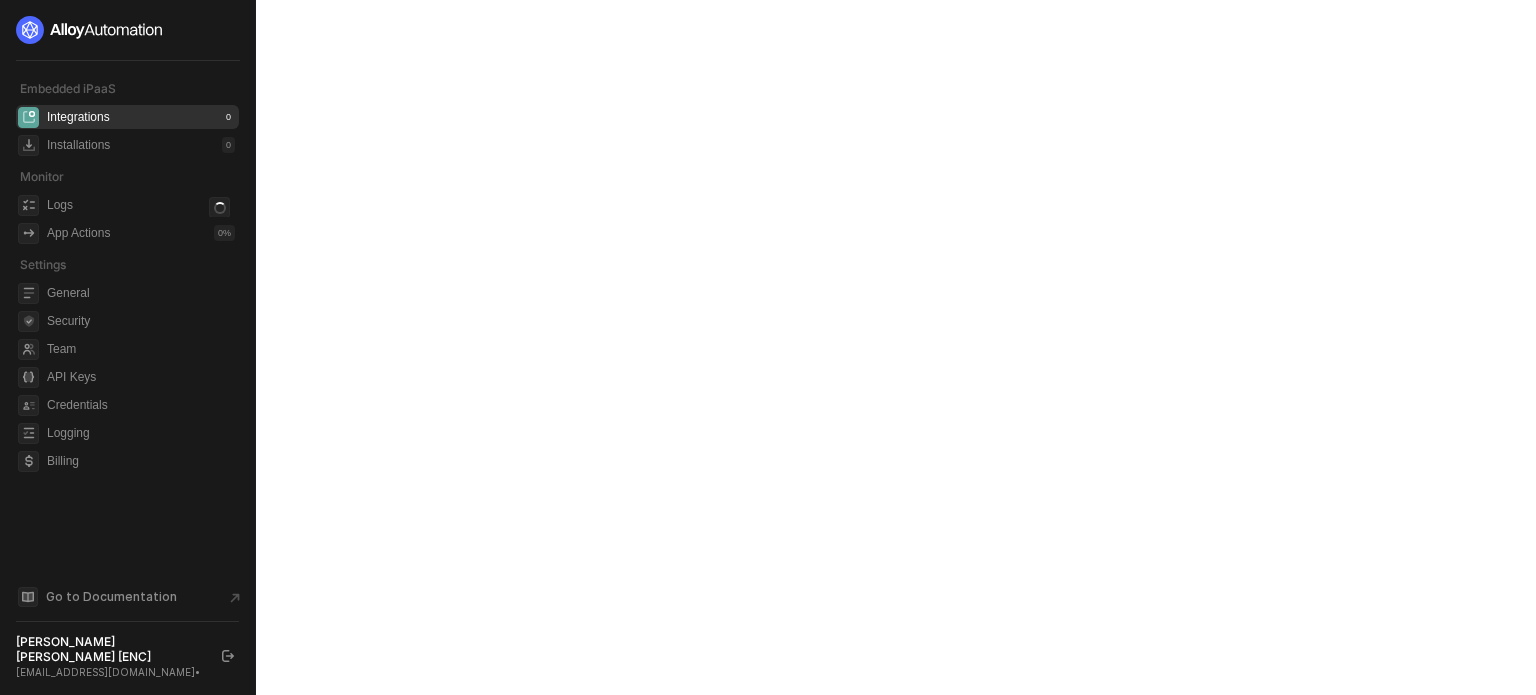 scroll, scrollTop: 0, scrollLeft: 0, axis: both 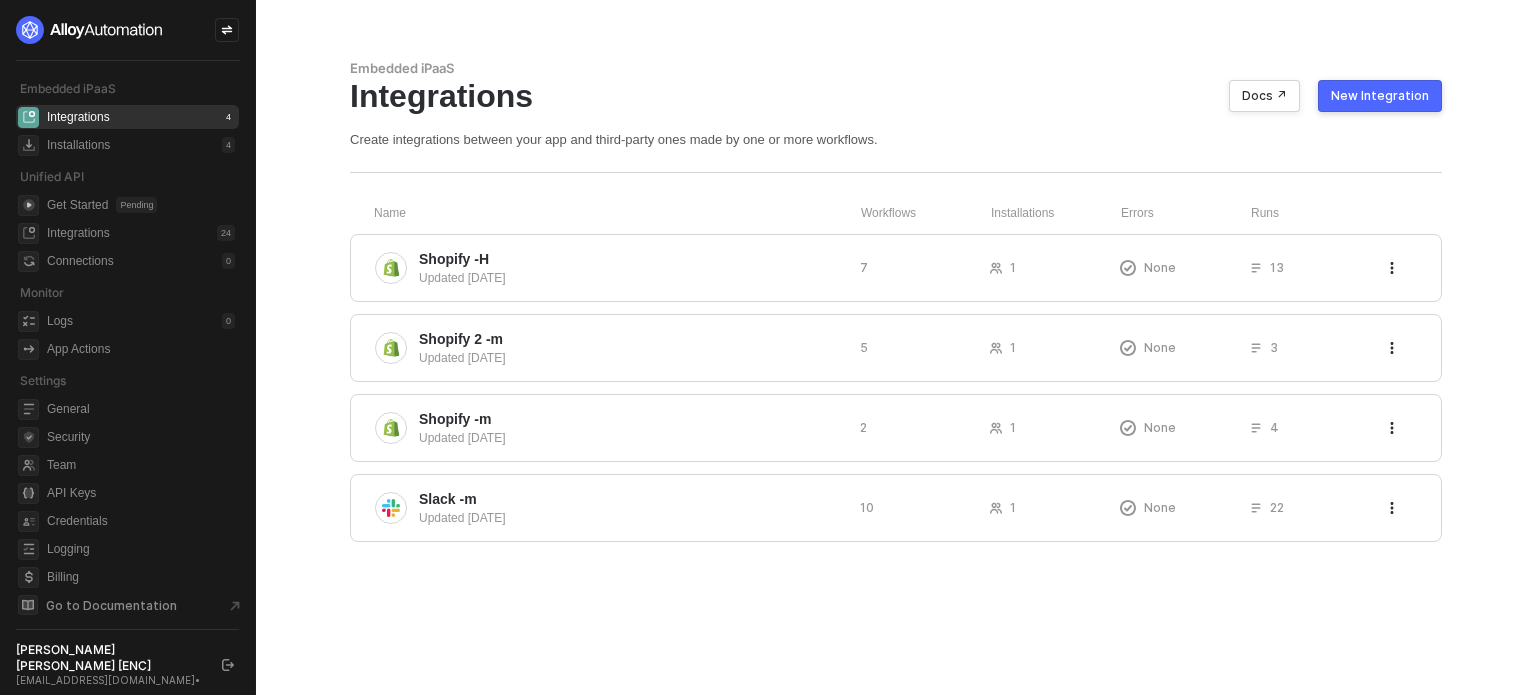 click on "Embedded iPaaS Integrations 4 Installations 4 Unified API Get Started Pending Integrations 24 Connections 0 Monitor Logs 0 App Actions Settings General Security Team API Keys Credentials Logging Billing Go to Documentation  Michelle Mae [ENC] michellemae+encrypted@runalloy.com  •" at bounding box center (128, 347) 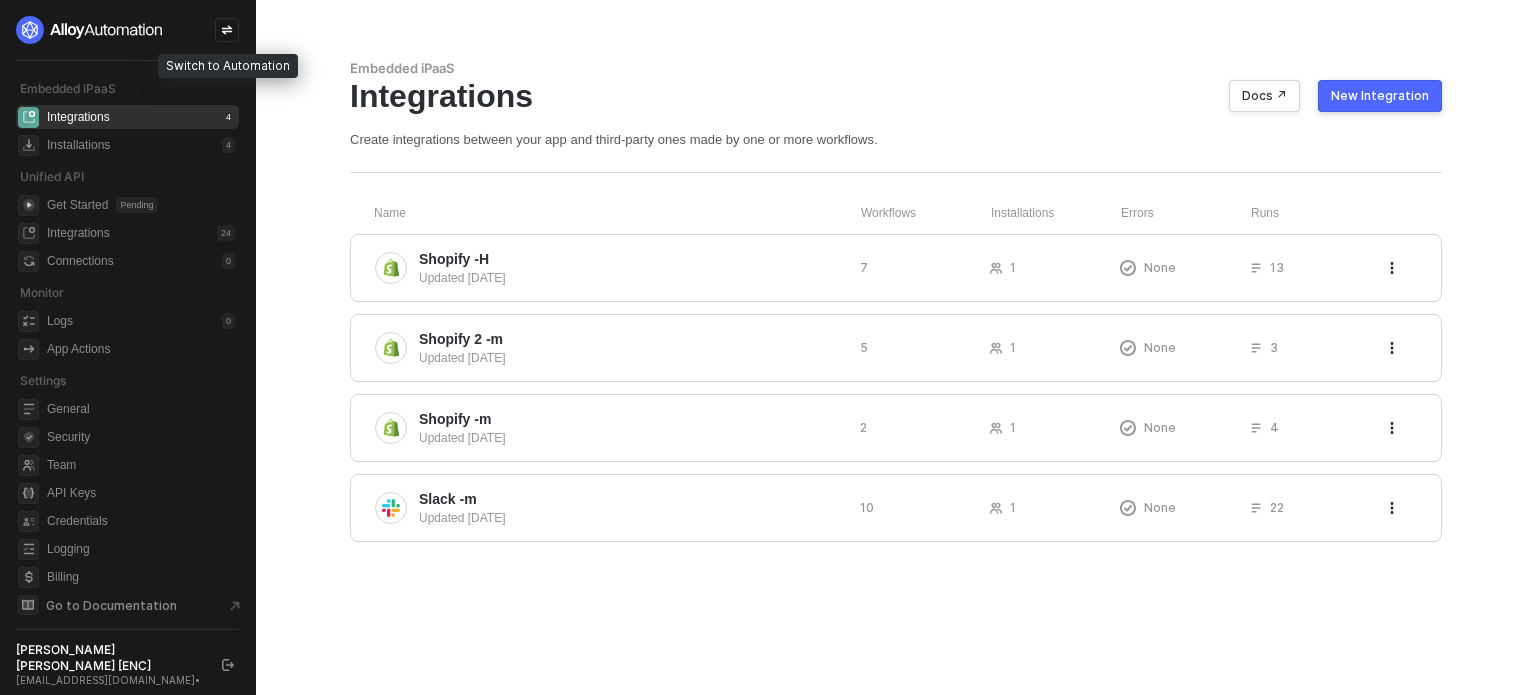 click at bounding box center (227, 30) 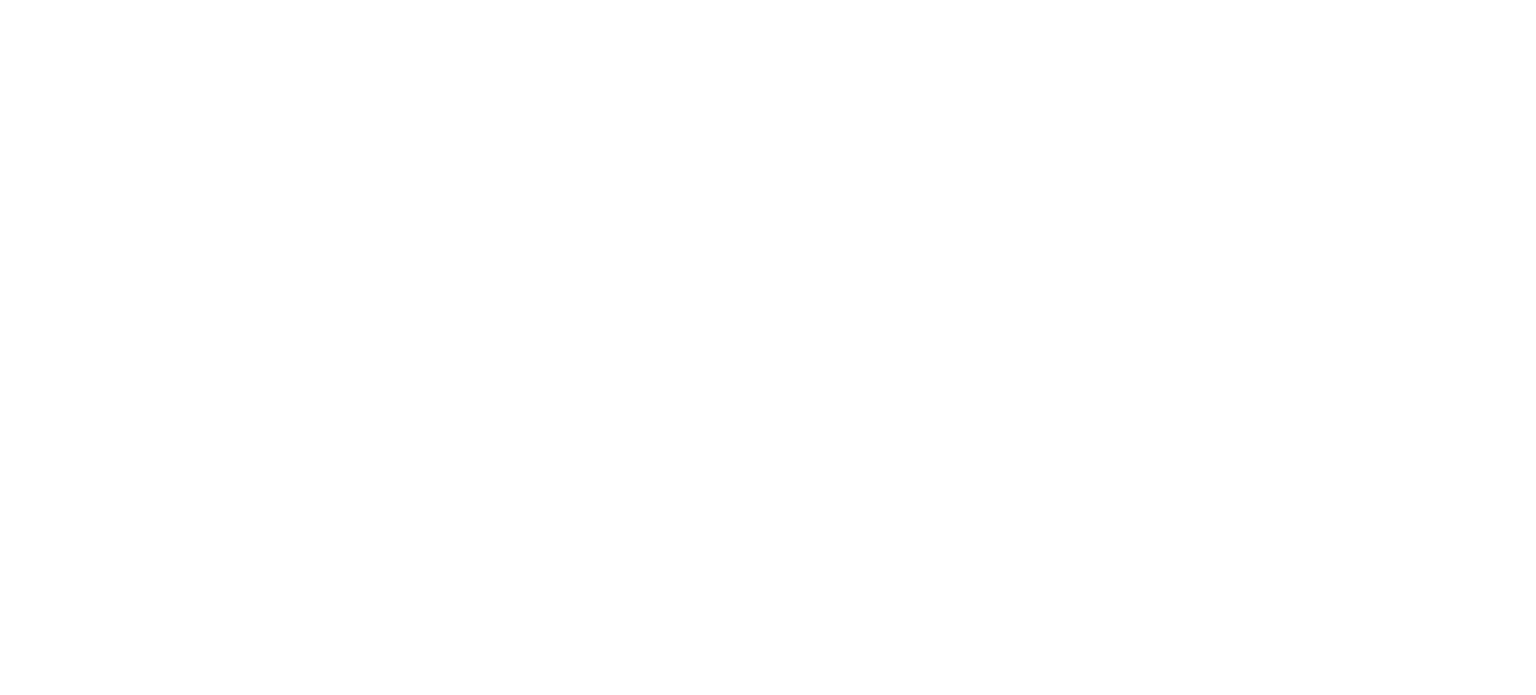 scroll, scrollTop: 0, scrollLeft: 0, axis: both 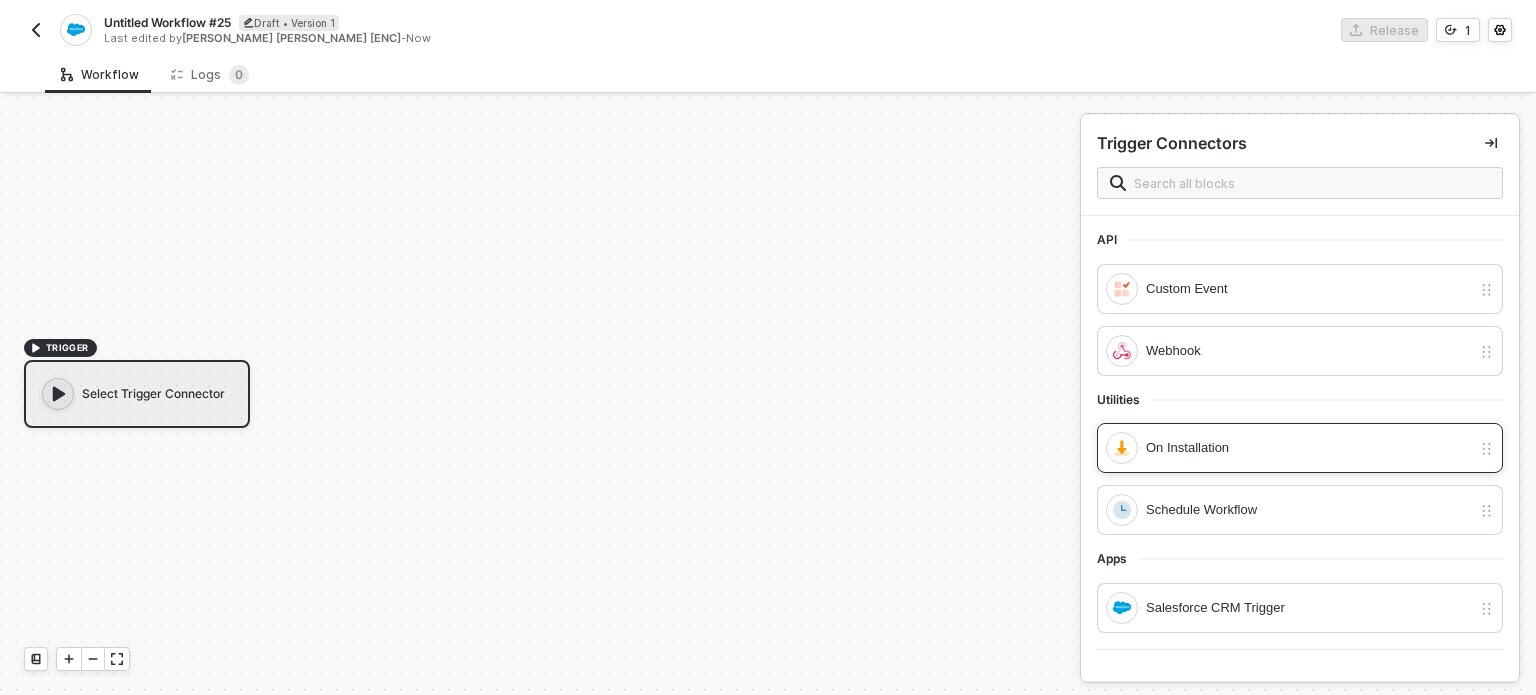 click on "On Installation" at bounding box center [1300, 448] 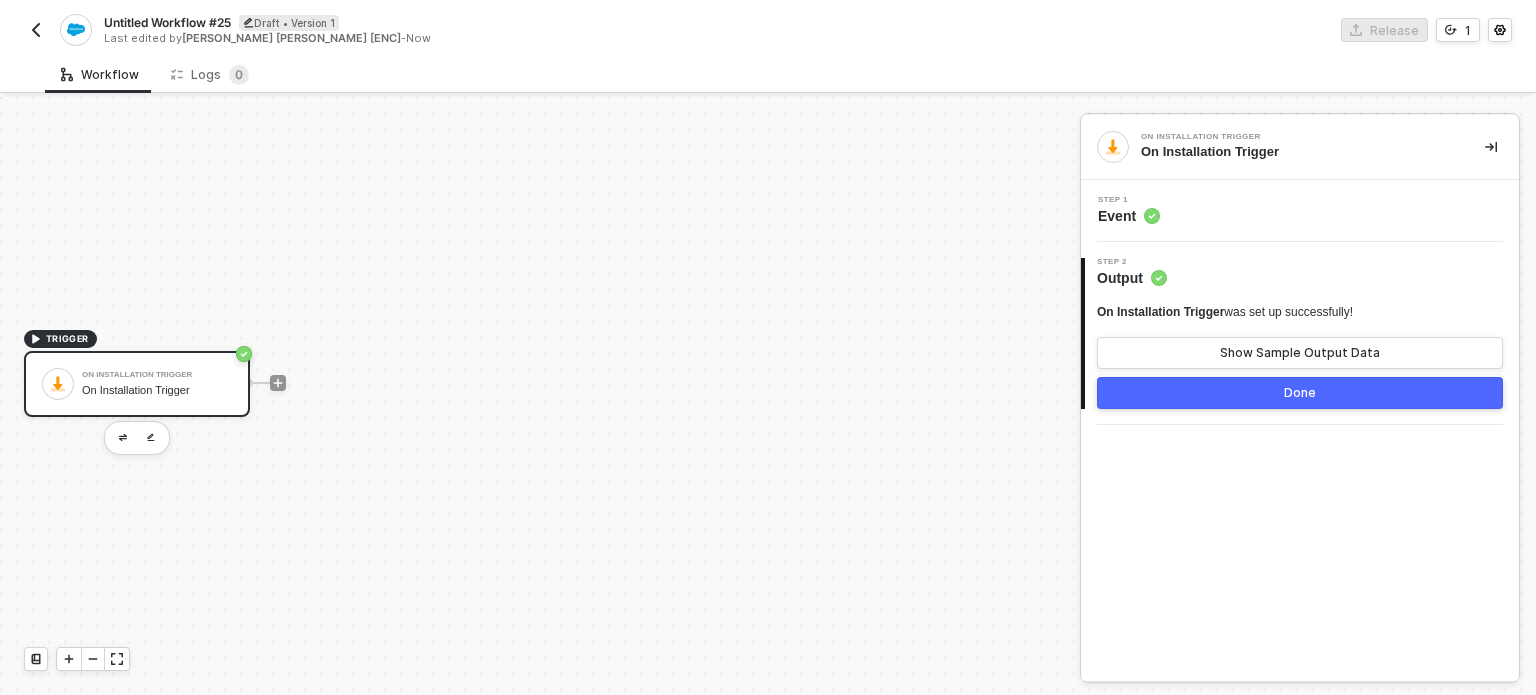 click at bounding box center [278, 383] 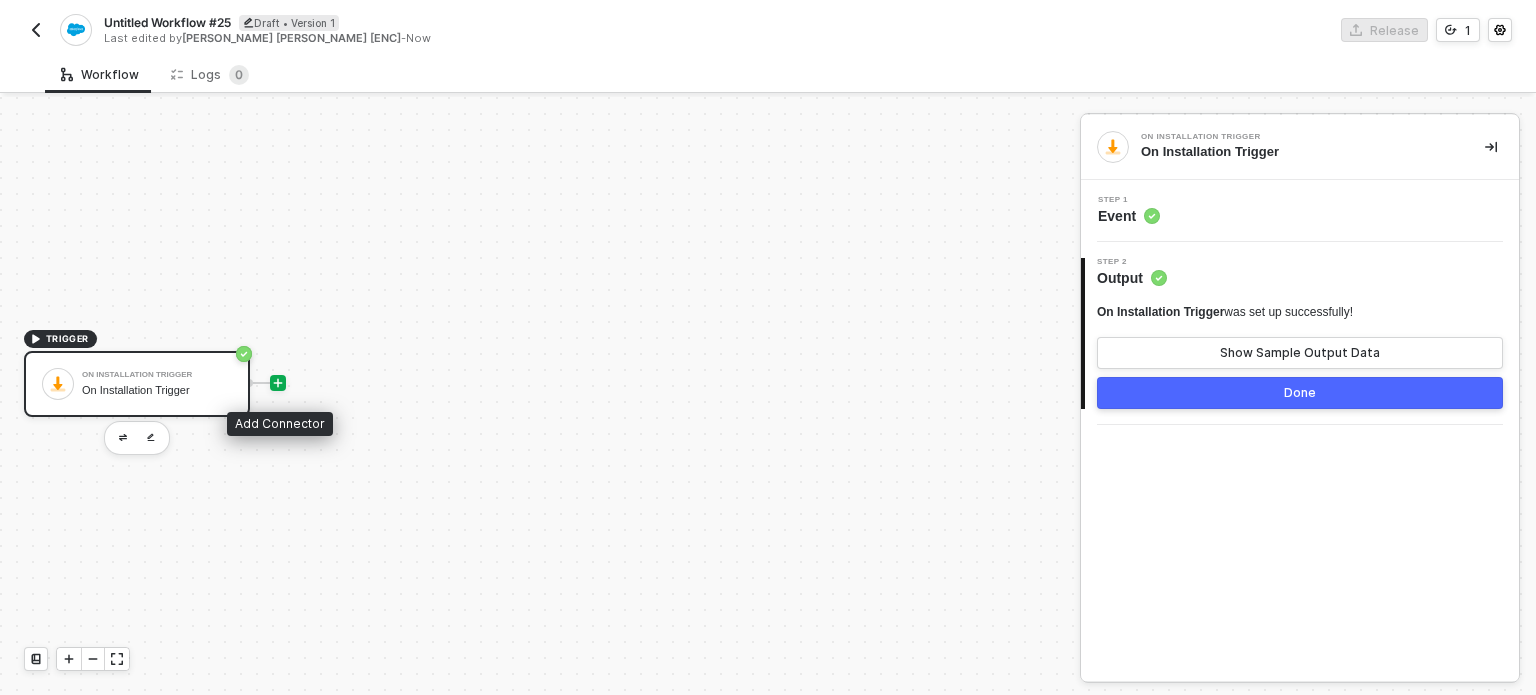 click 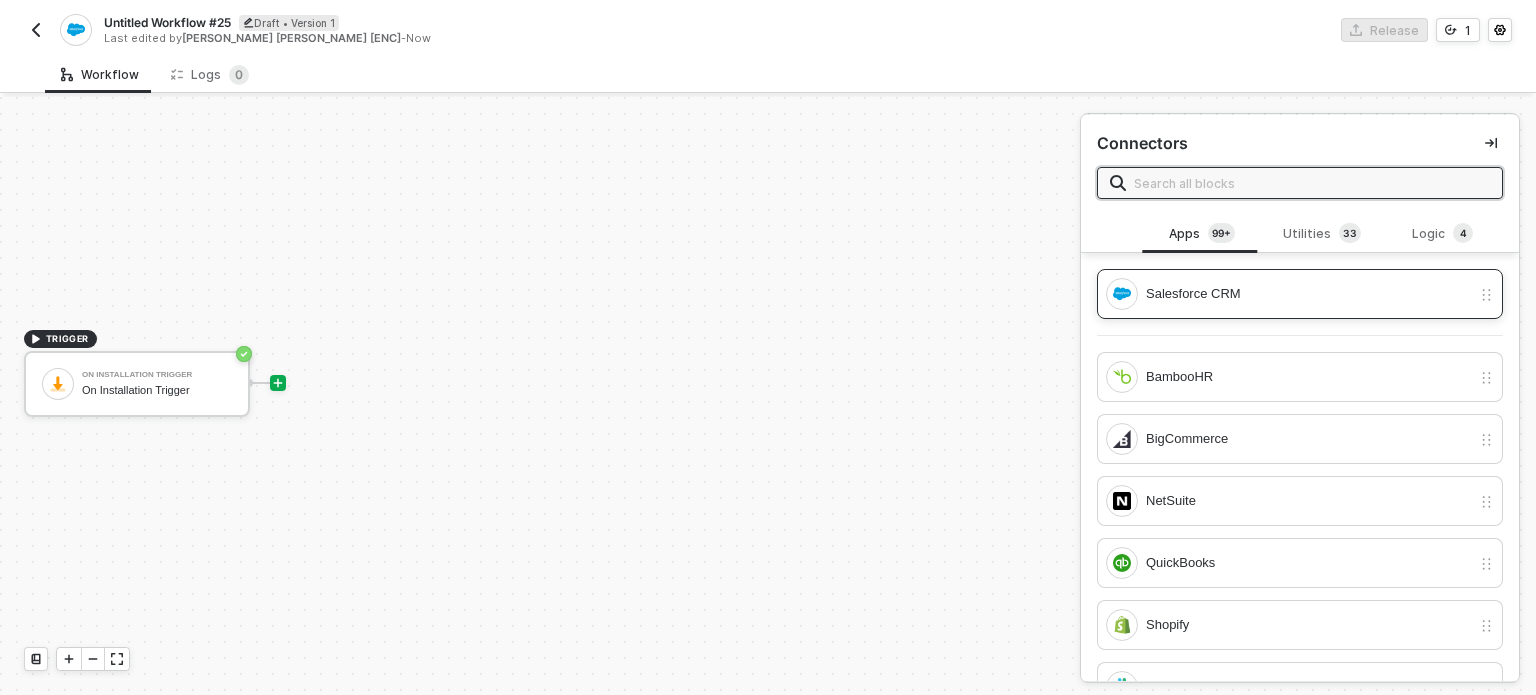 click on "Salesforce CRM" at bounding box center [1288, 294] 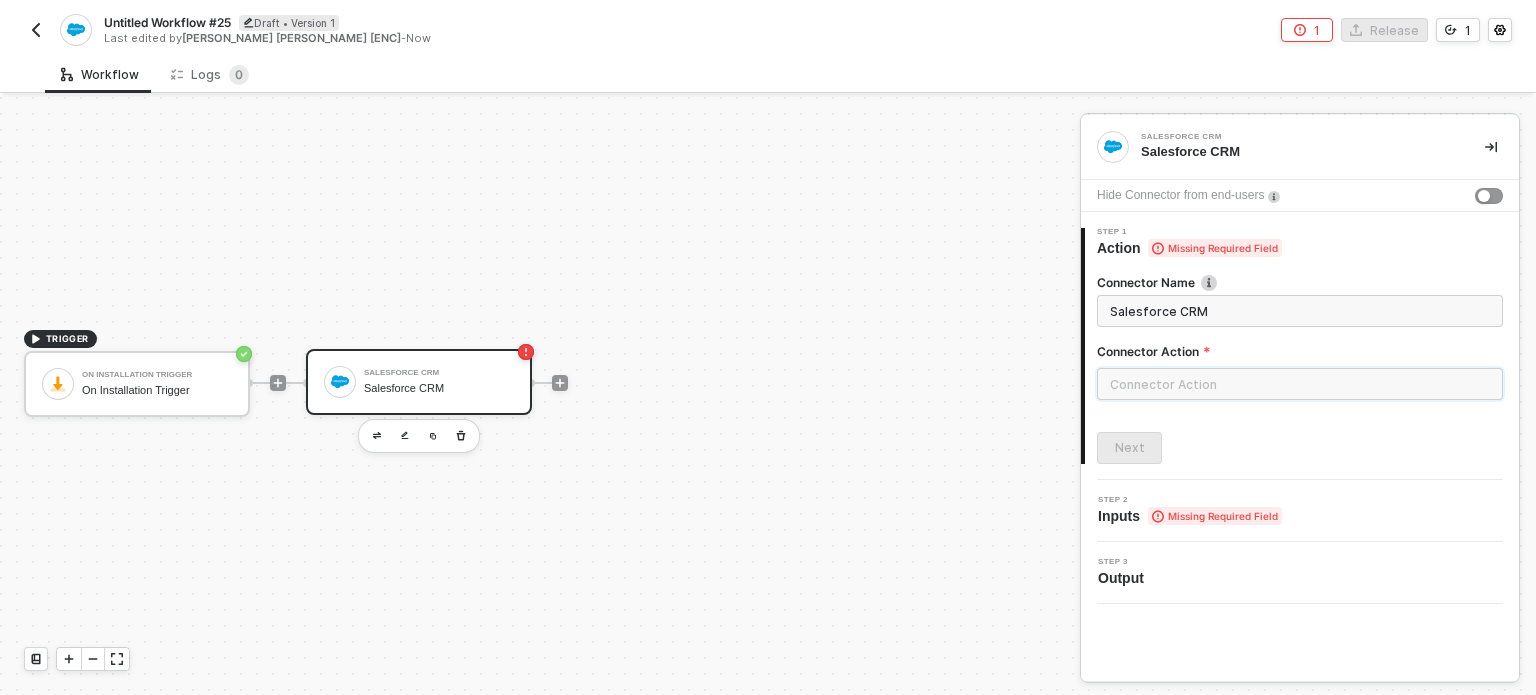 click at bounding box center [1300, 384] 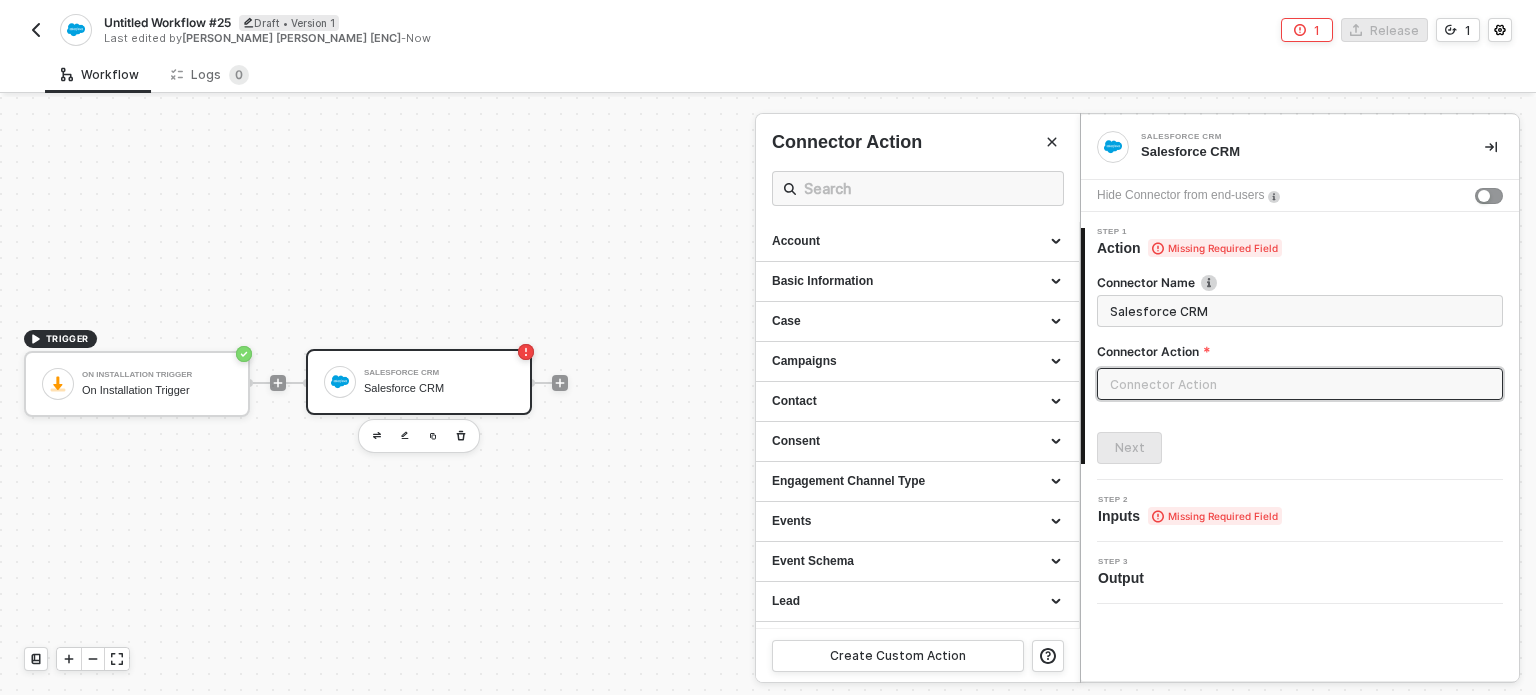 click at bounding box center (768, 398) 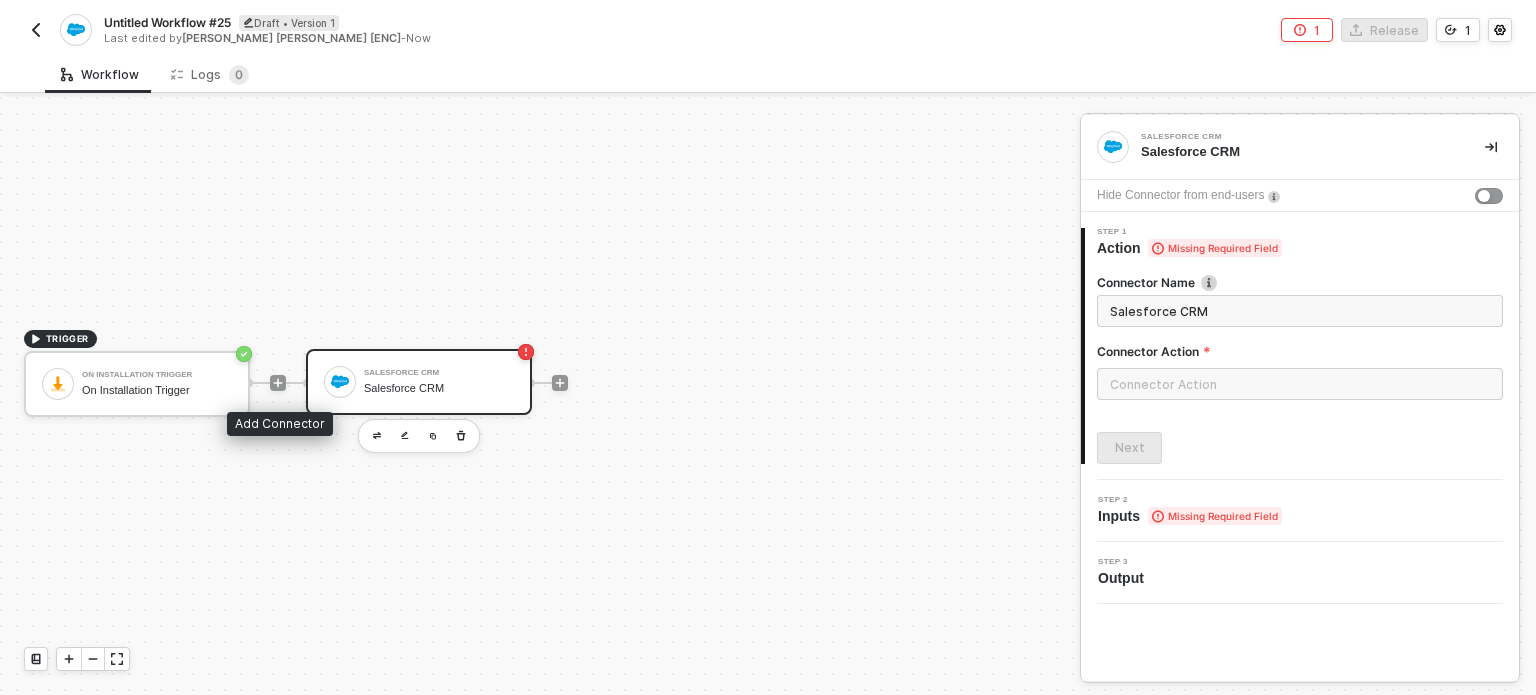 click 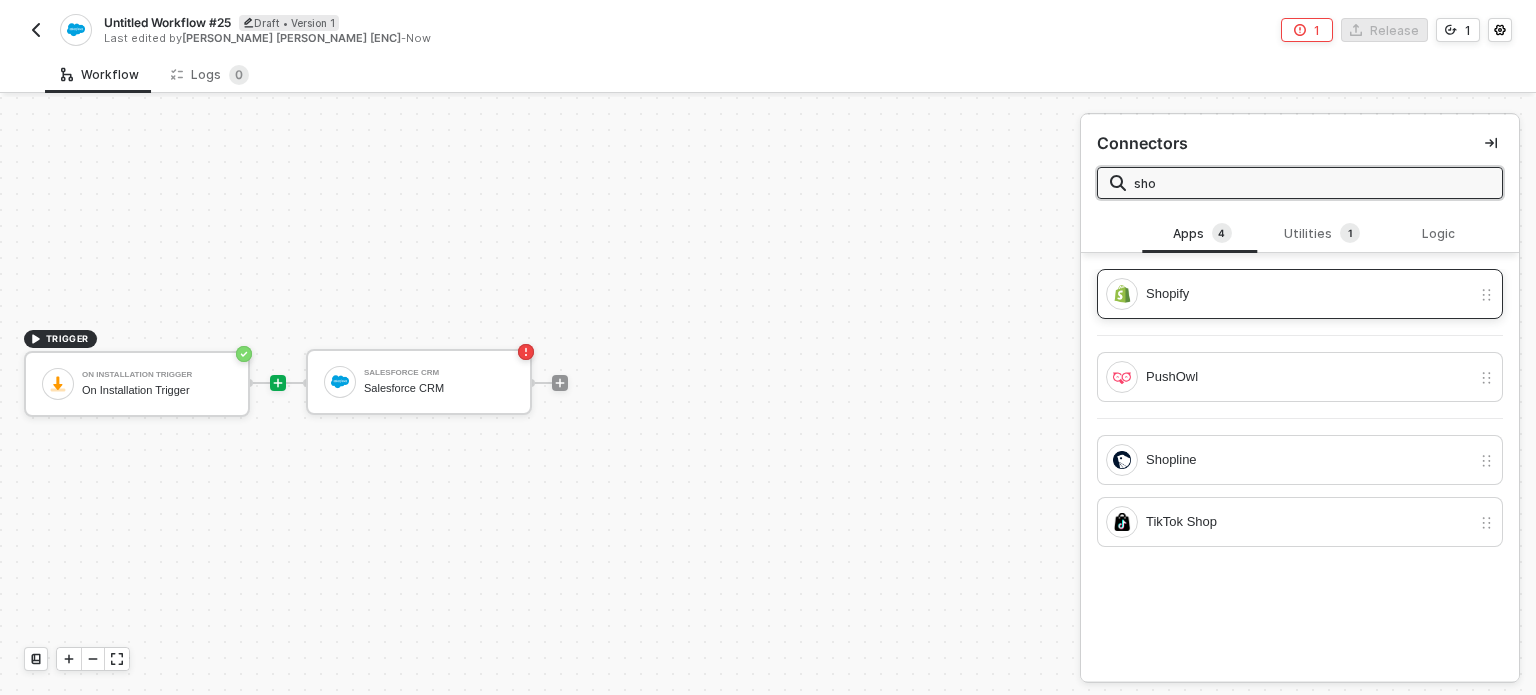 type on "sho" 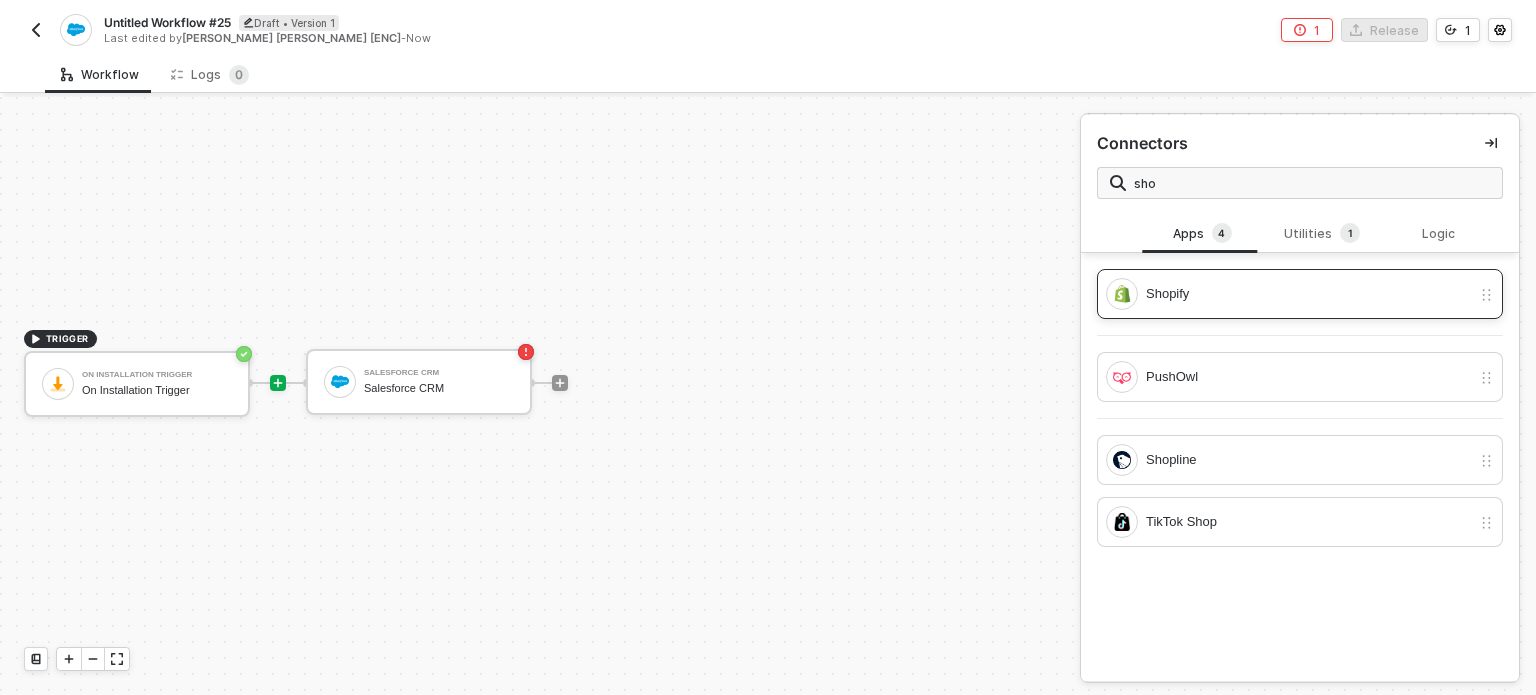 click on "Shopify" at bounding box center [1308, 294] 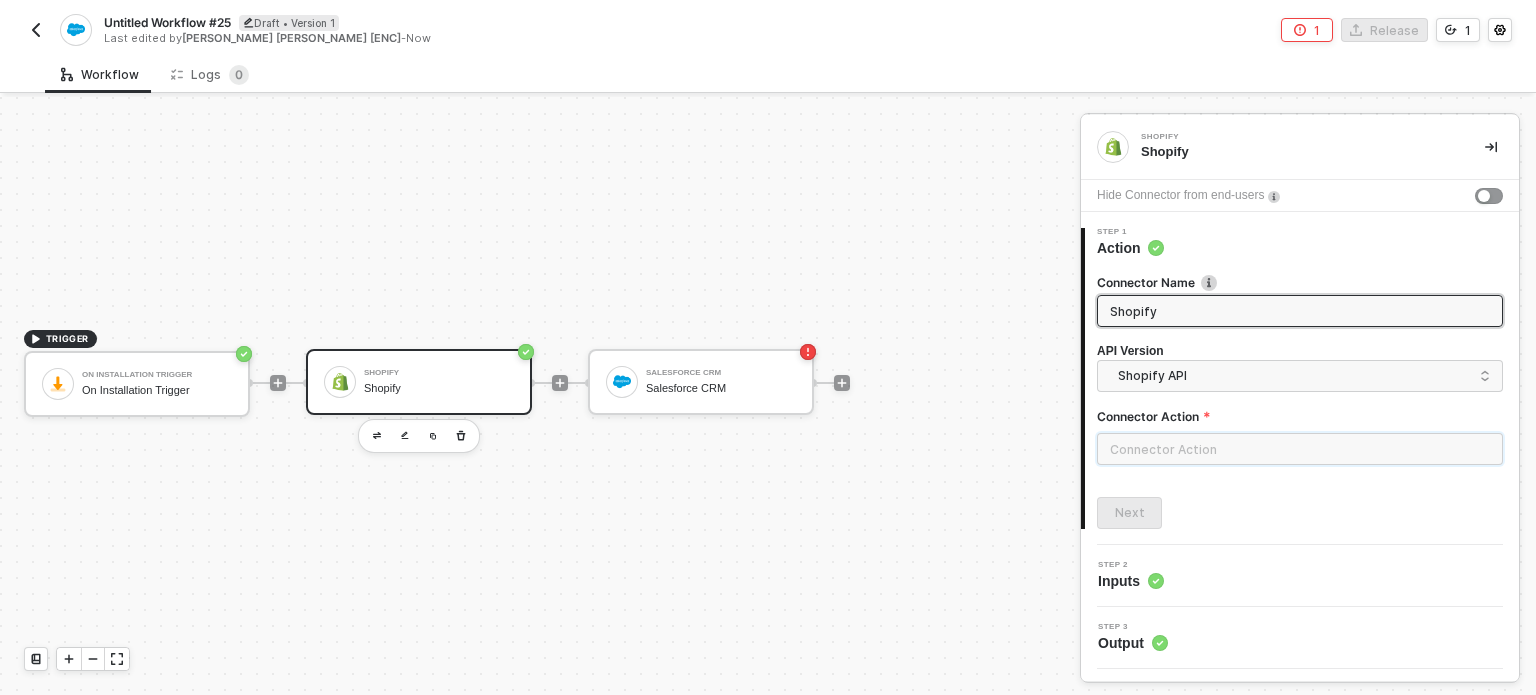 click at bounding box center [1300, 449] 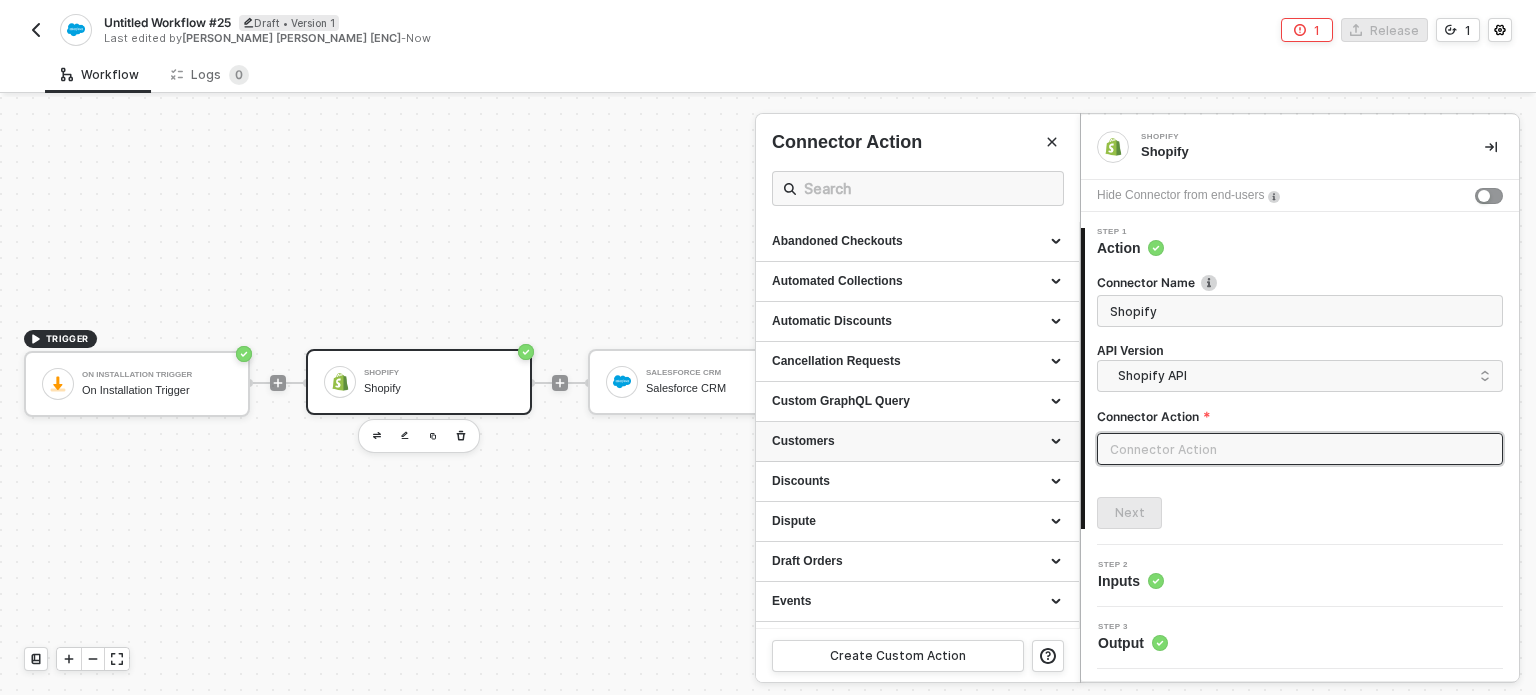click on "Customers" at bounding box center (917, 441) 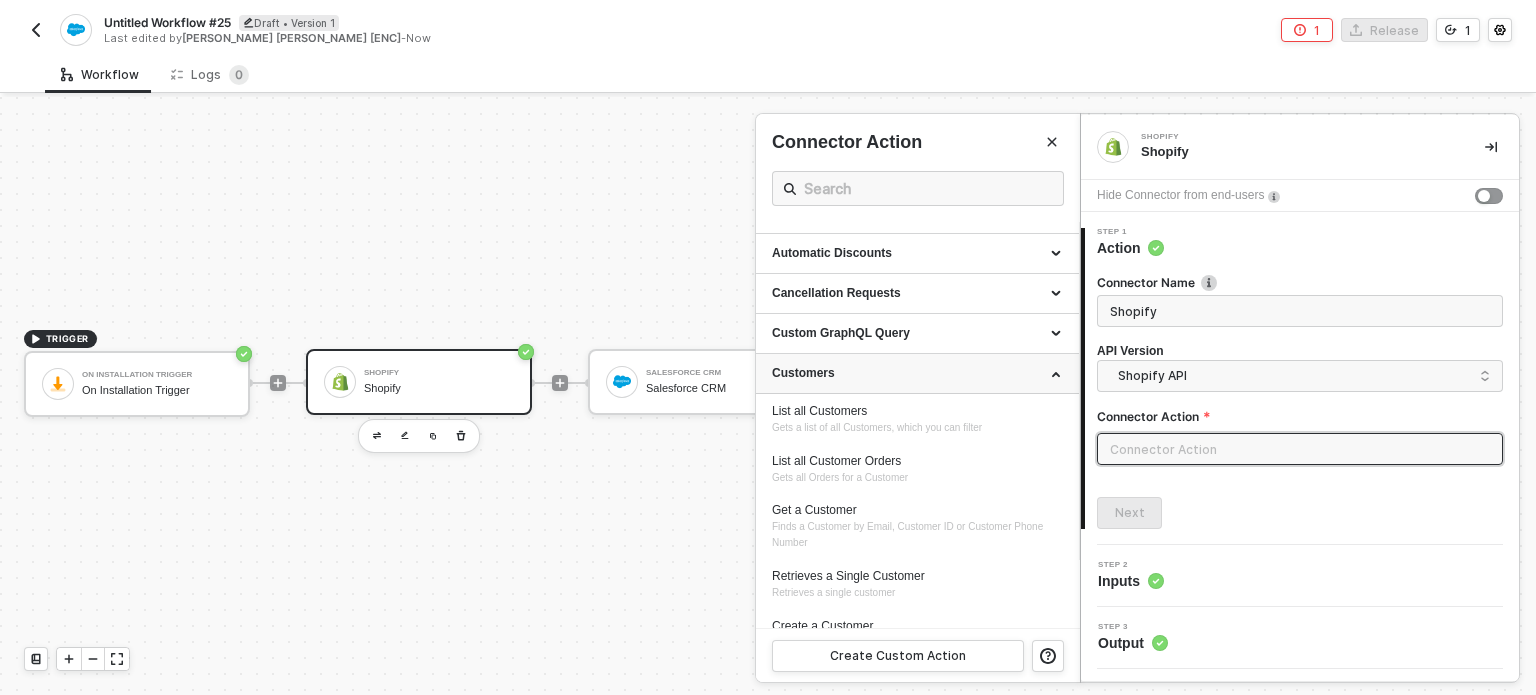 scroll, scrollTop: 100, scrollLeft: 0, axis: vertical 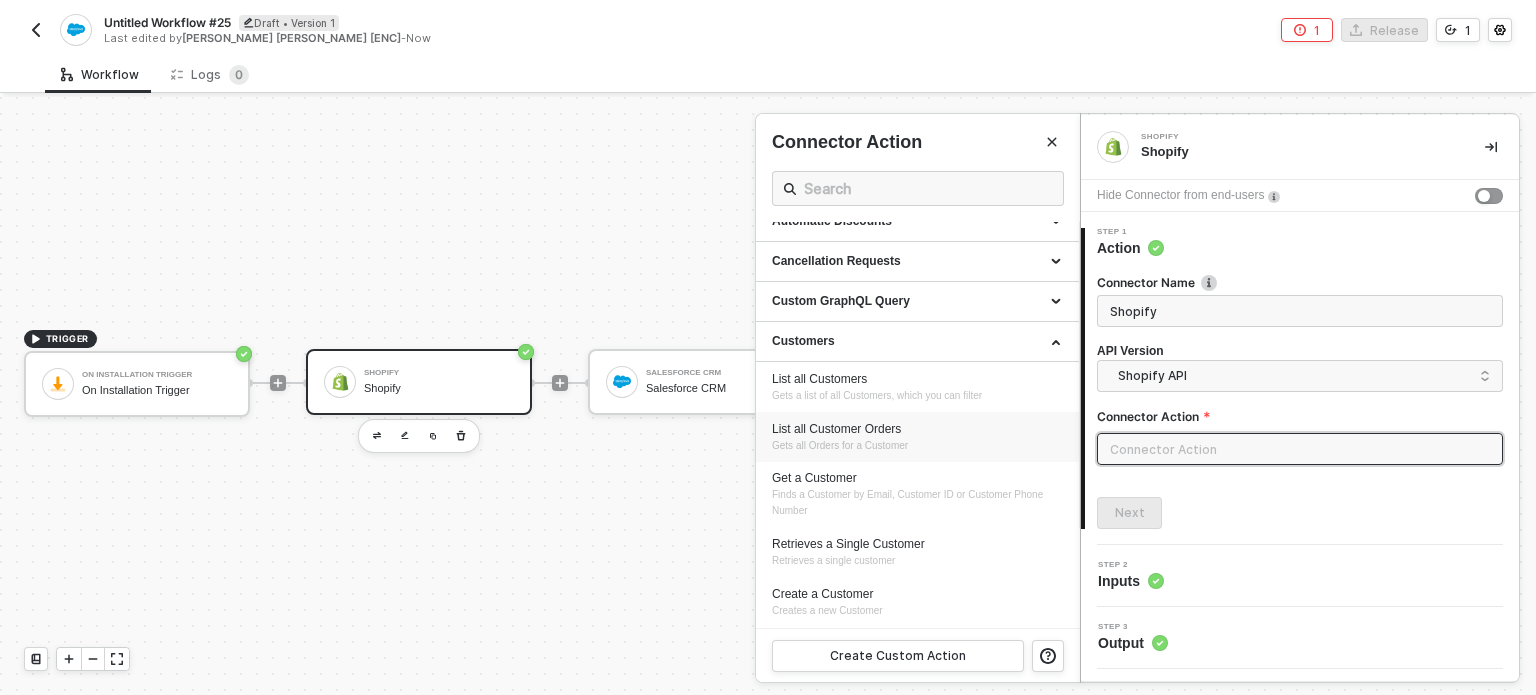 drag, startPoint x: 849, startPoint y: 392, endPoint x: 904, endPoint y: 447, distance: 77.781746 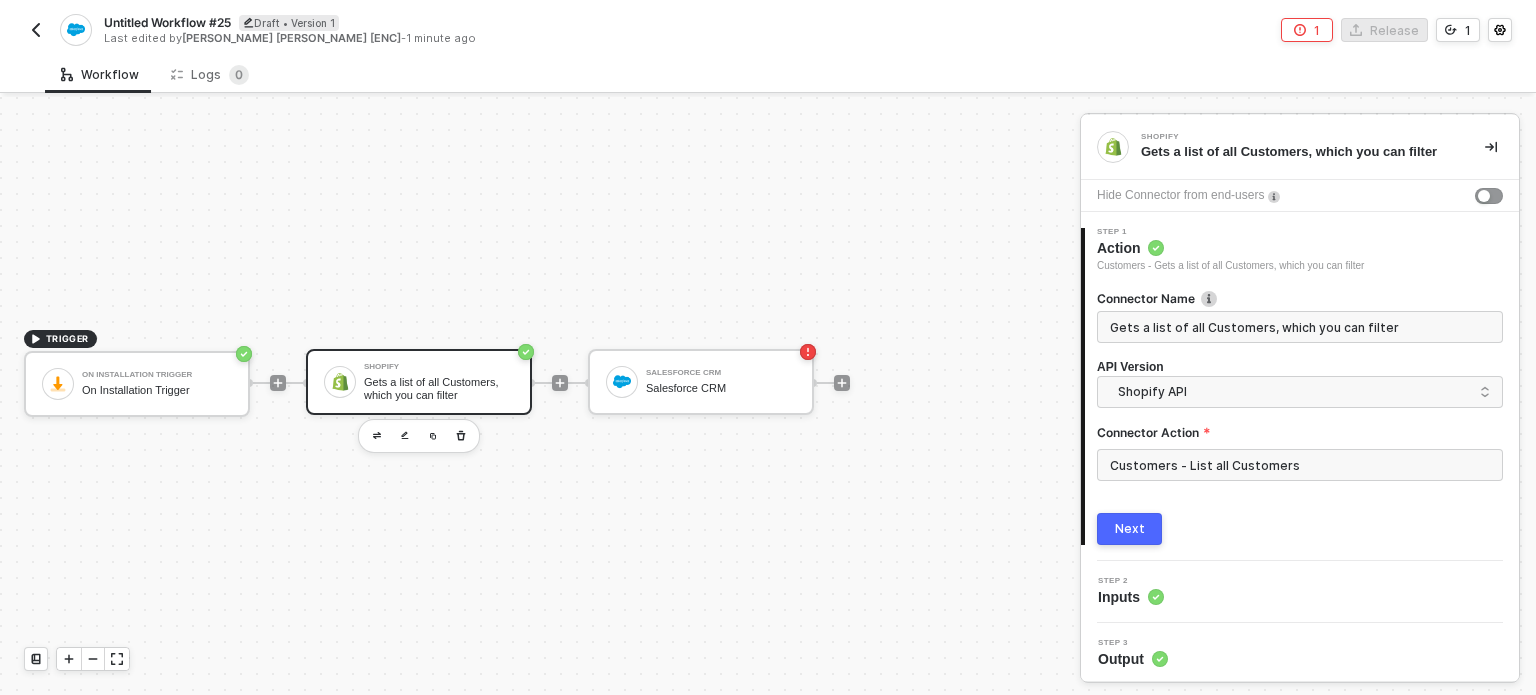 click on "Next" at bounding box center (1129, 529) 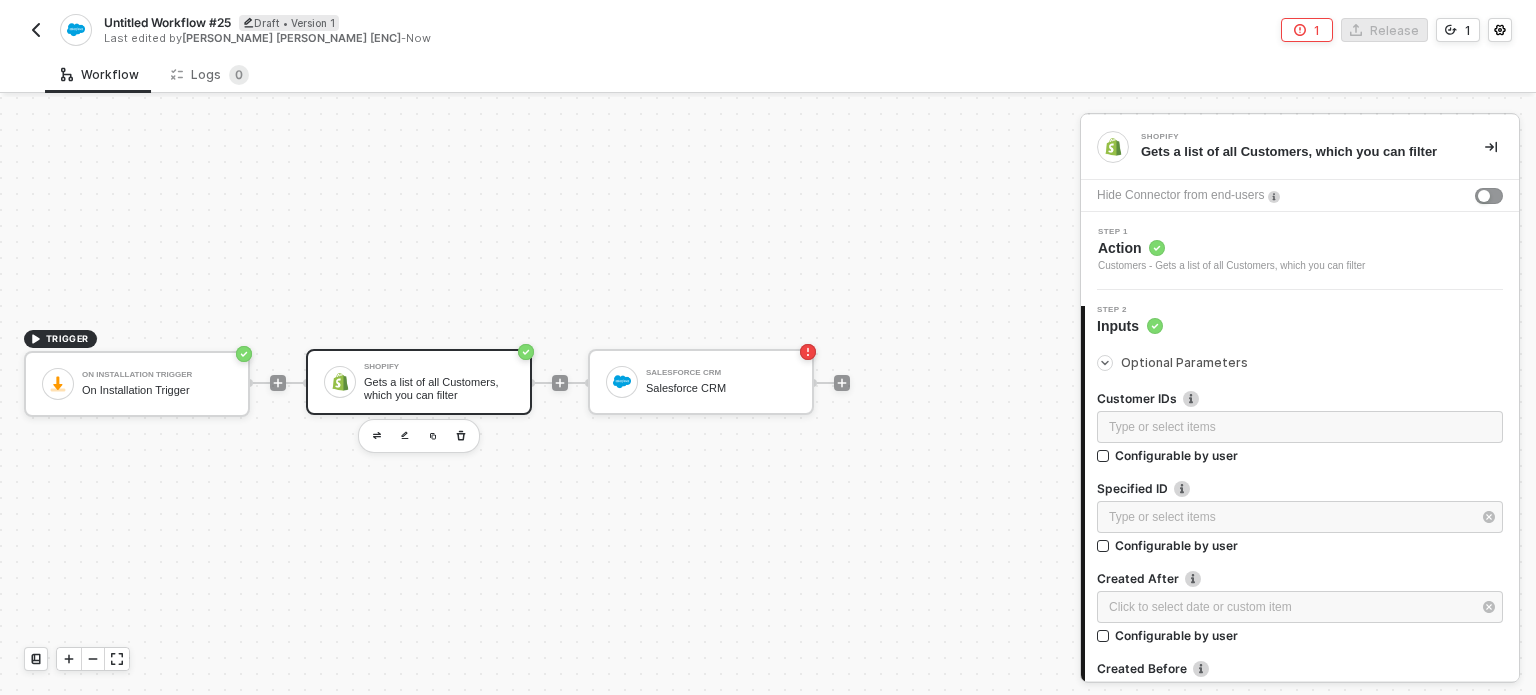click on "Hide Connector from end-users" at bounding box center [1300, 196] 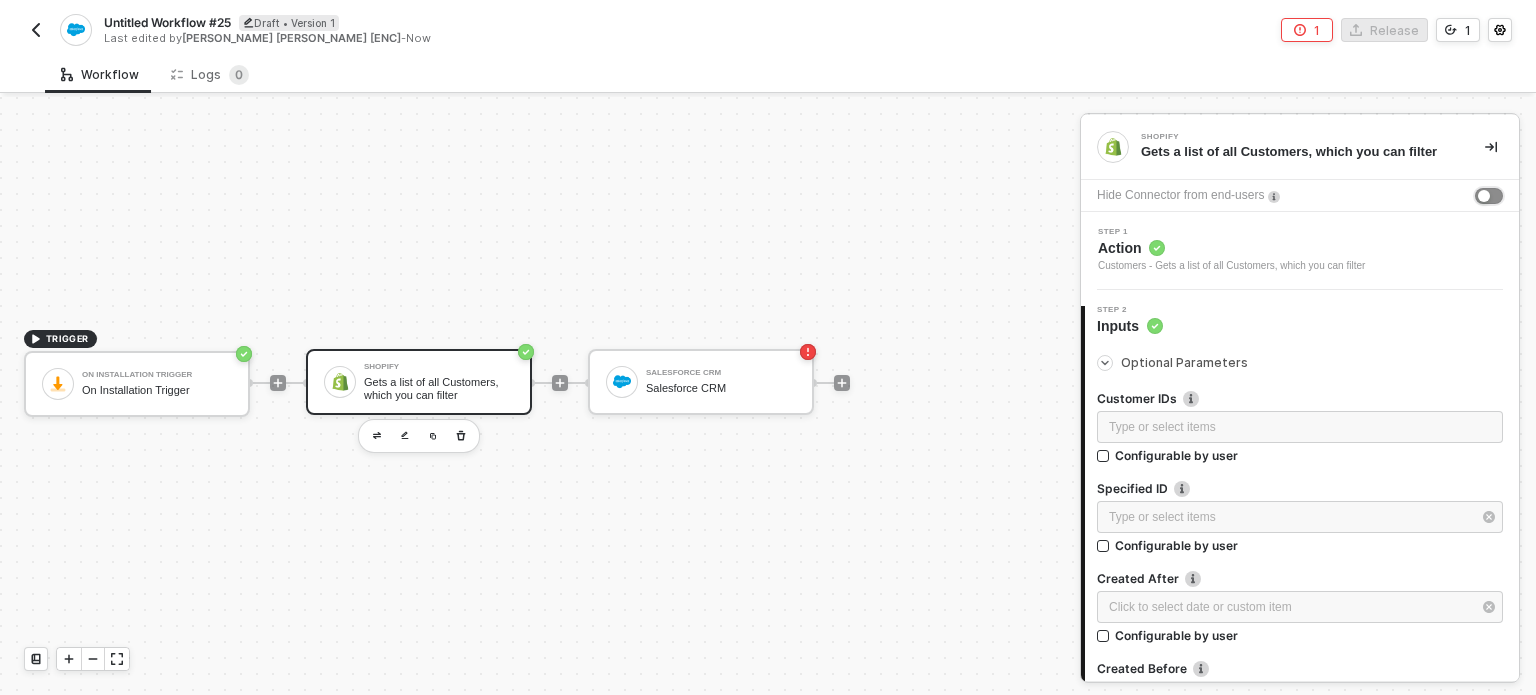 click at bounding box center [1484, 196] 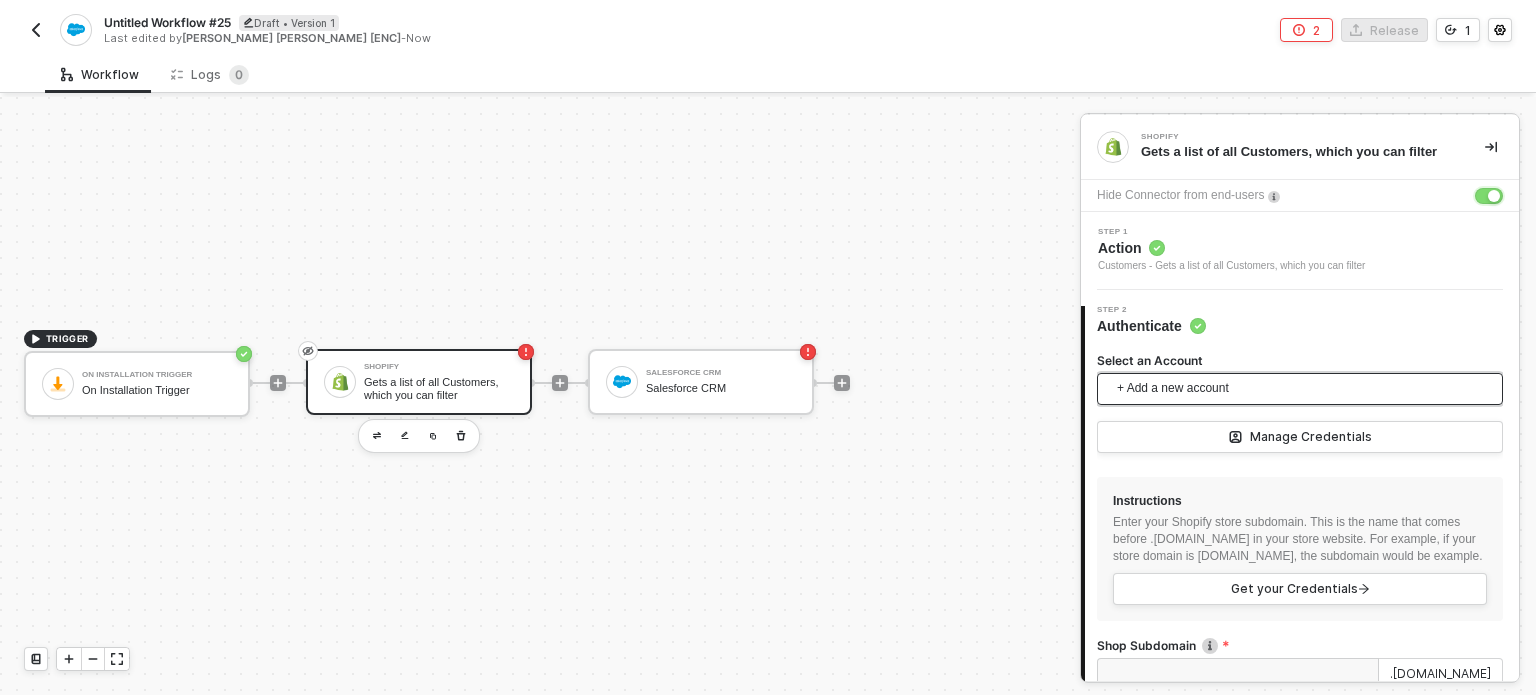 click on "+ Add a new account" at bounding box center [1304, 389] 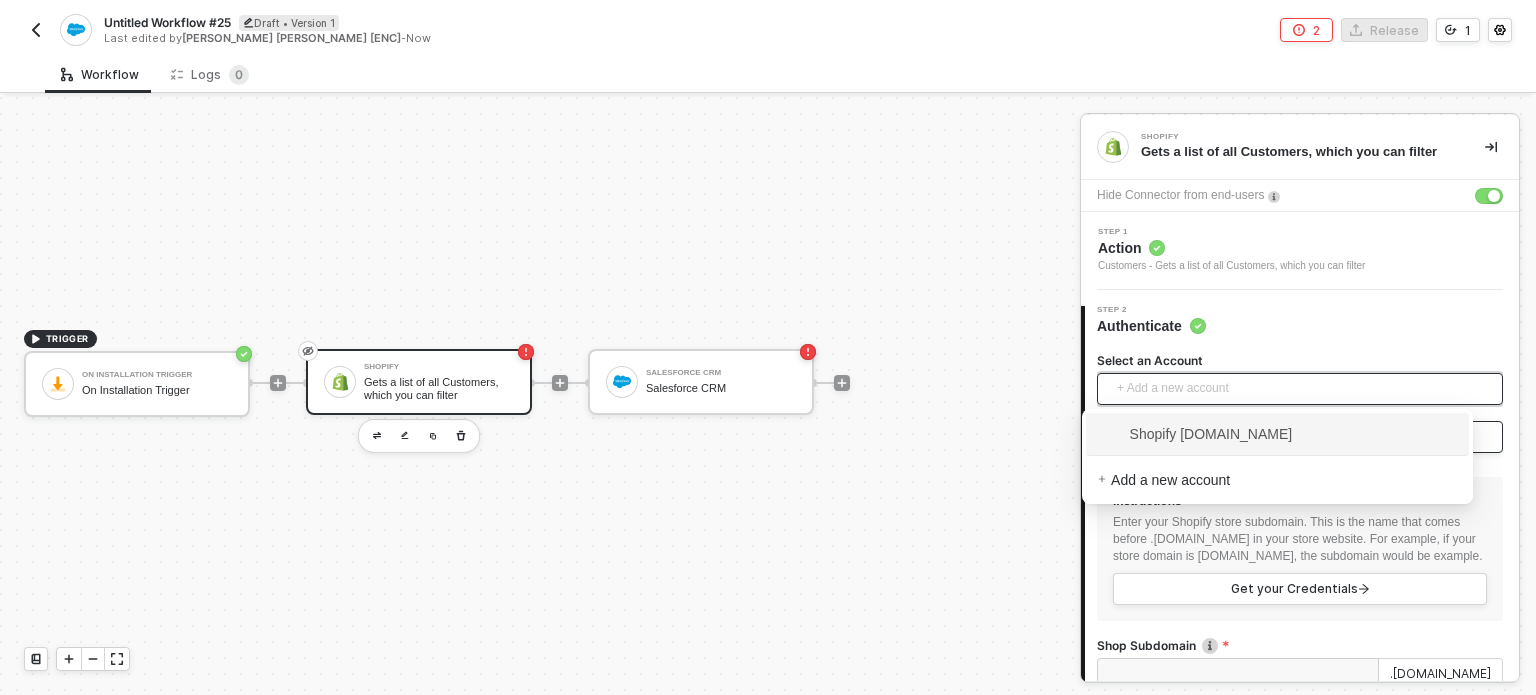 click on "Shopify alloy-sandbox.myshopify.com" at bounding box center (1277, 434) 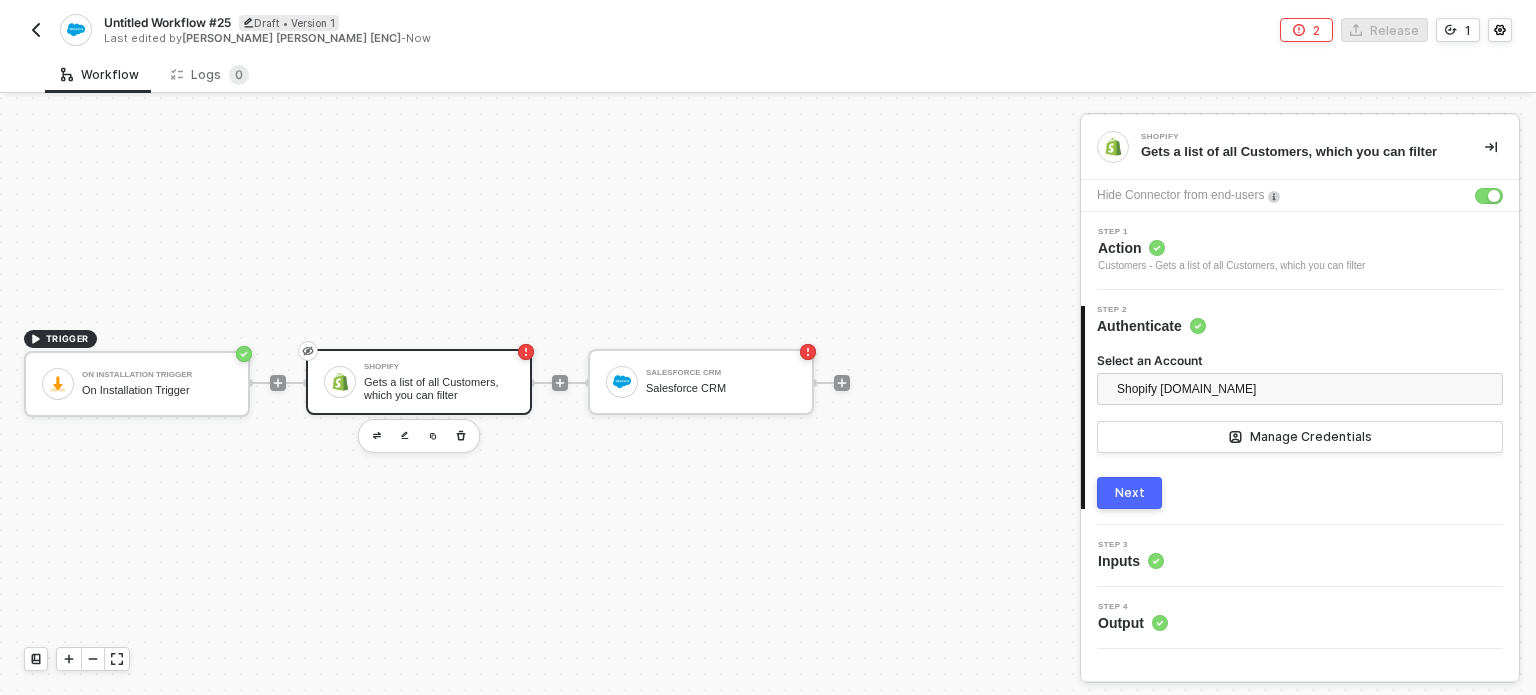 click on "Next" at bounding box center (1130, 493) 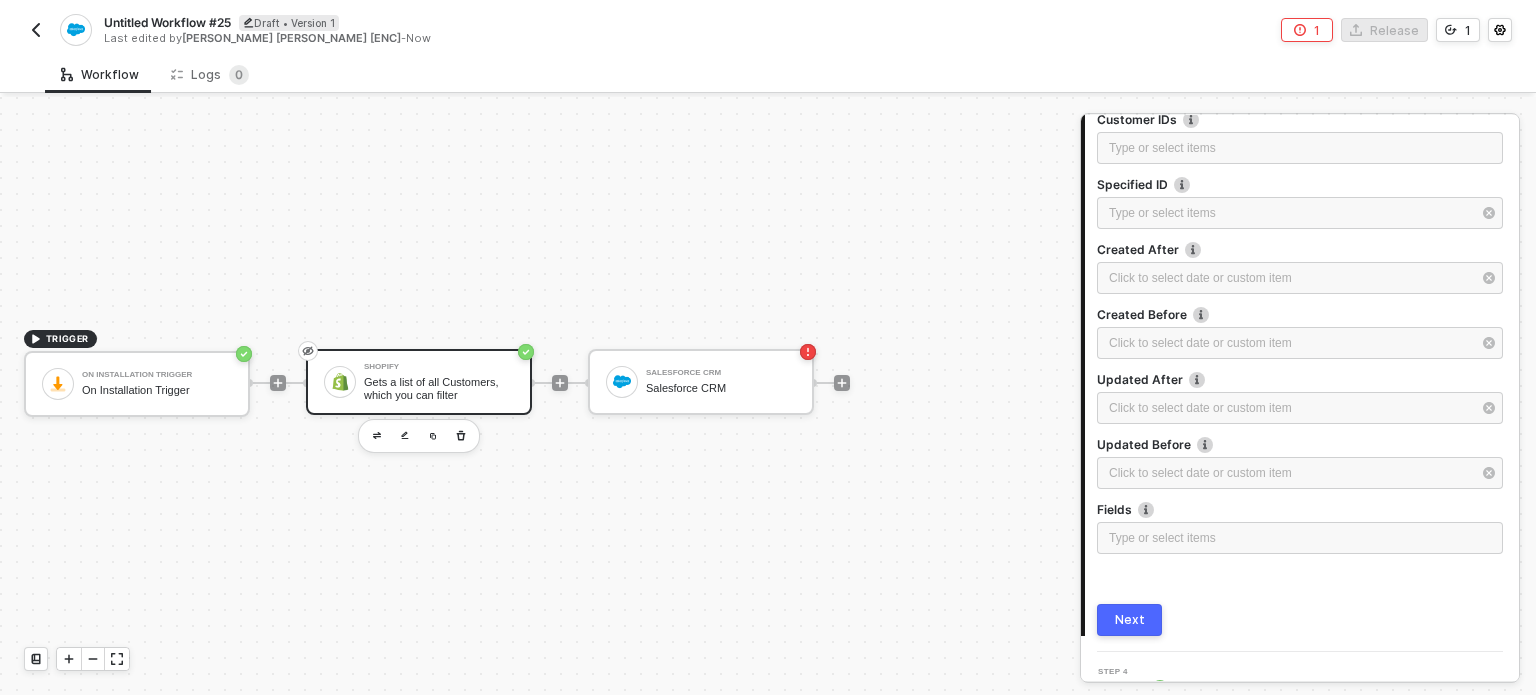 scroll, scrollTop: 388, scrollLeft: 0, axis: vertical 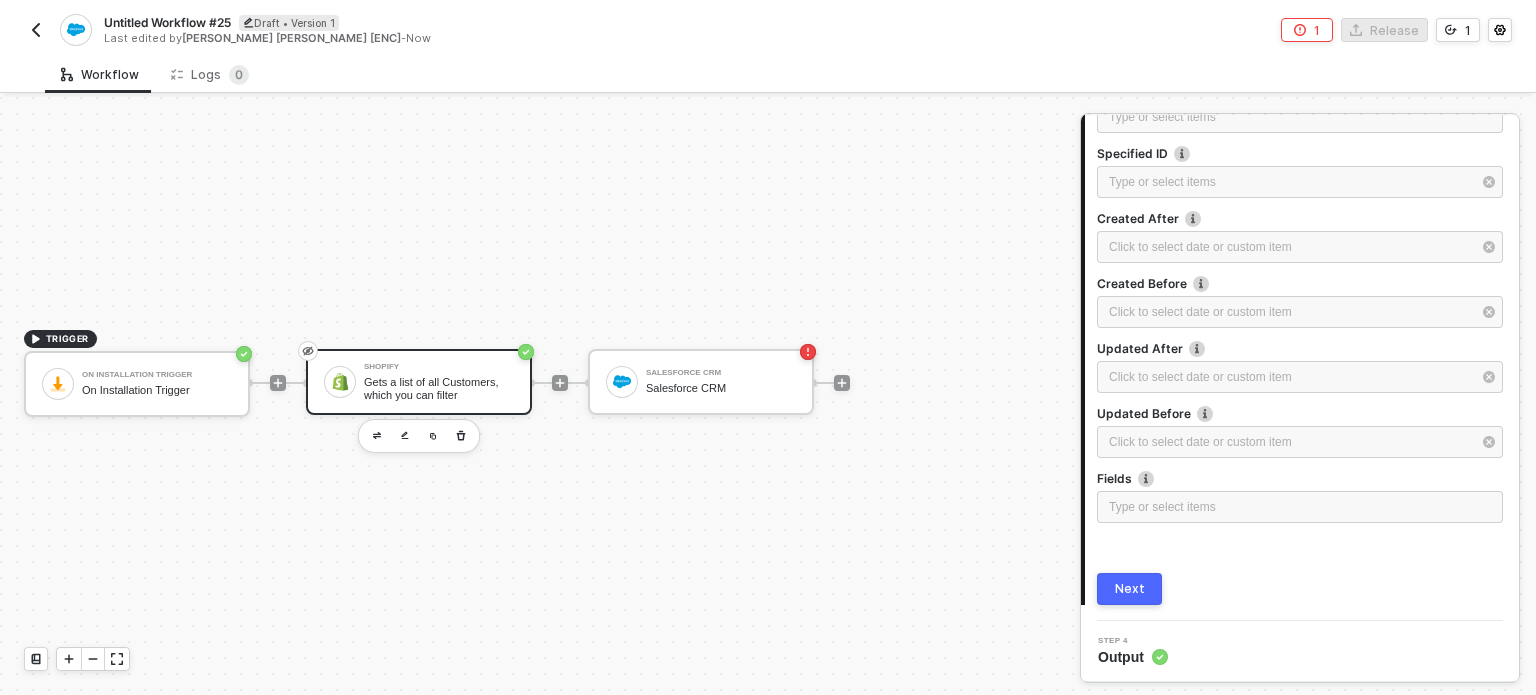 click on "Next" at bounding box center [1129, 589] 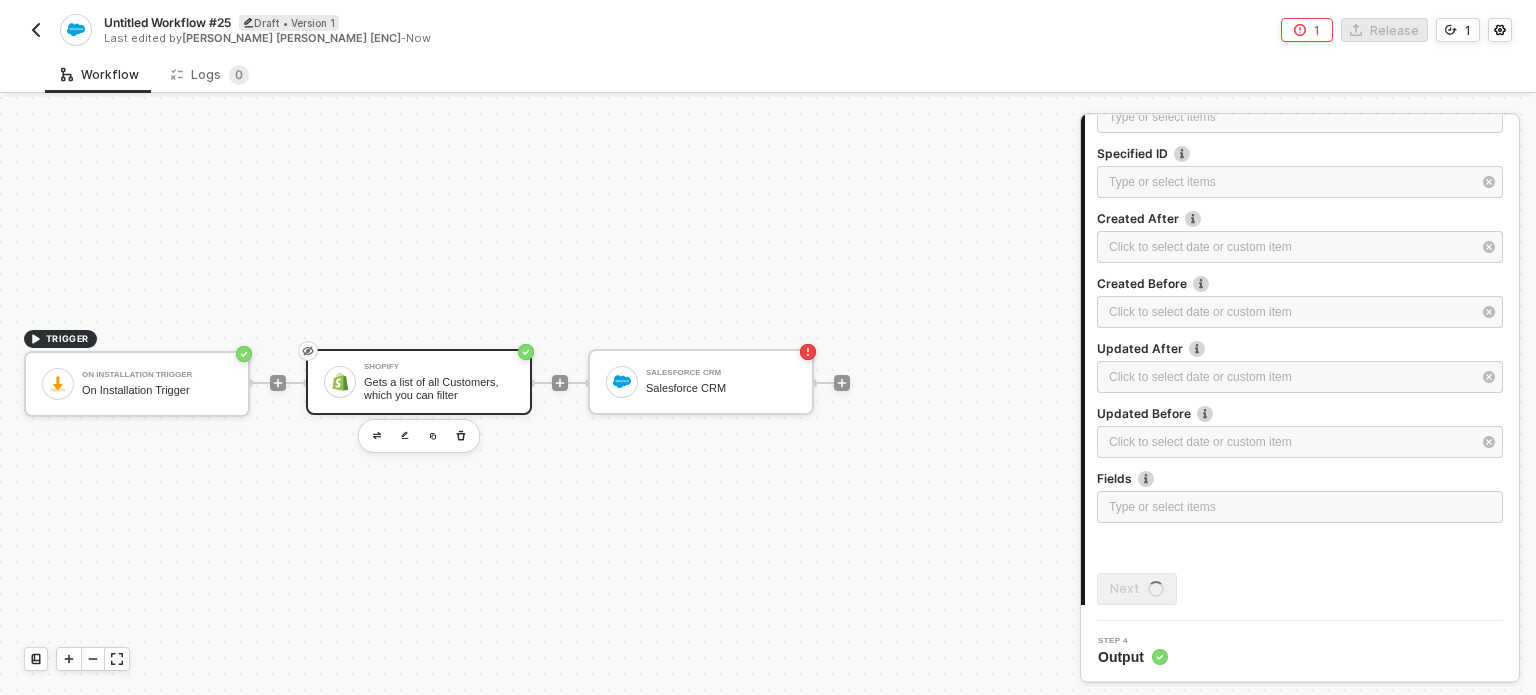 scroll, scrollTop: 0, scrollLeft: 0, axis: both 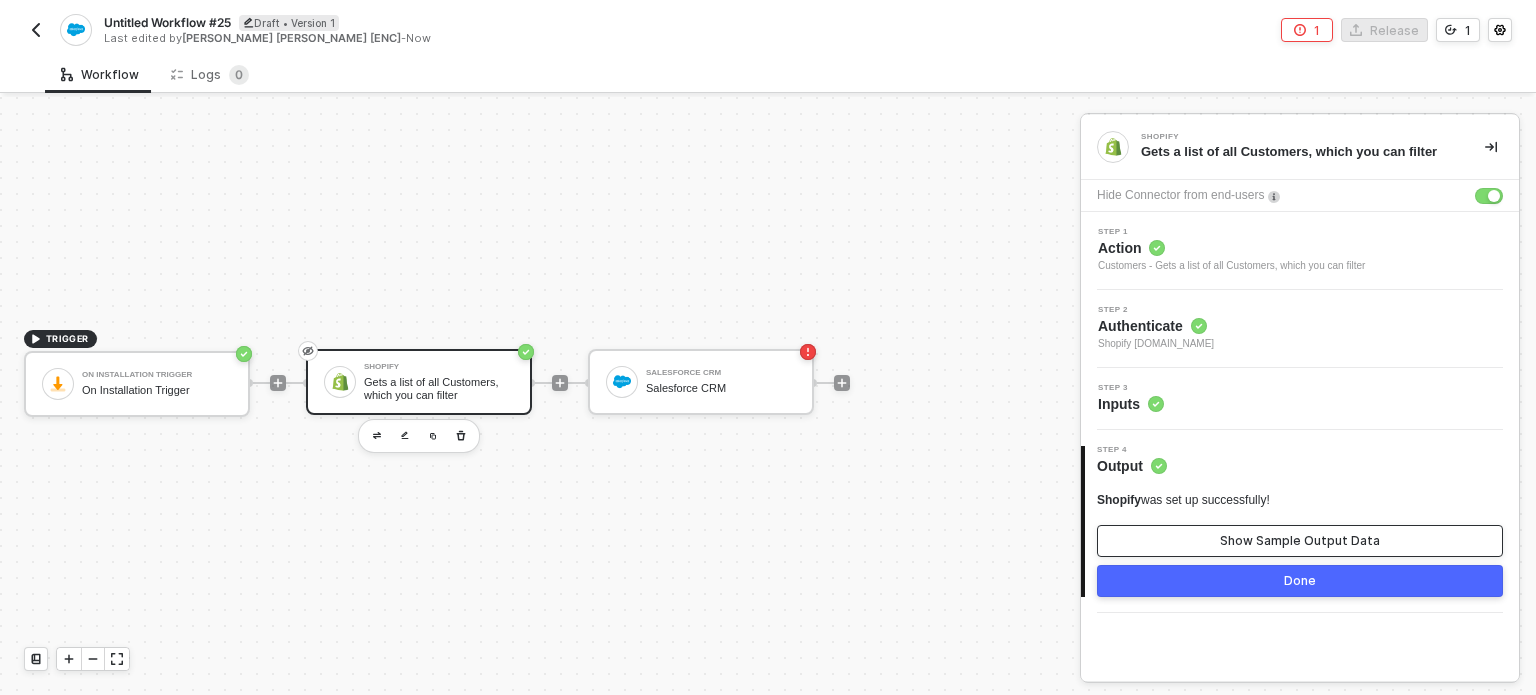 click on "Show Sample Output Data" at bounding box center (1300, 541) 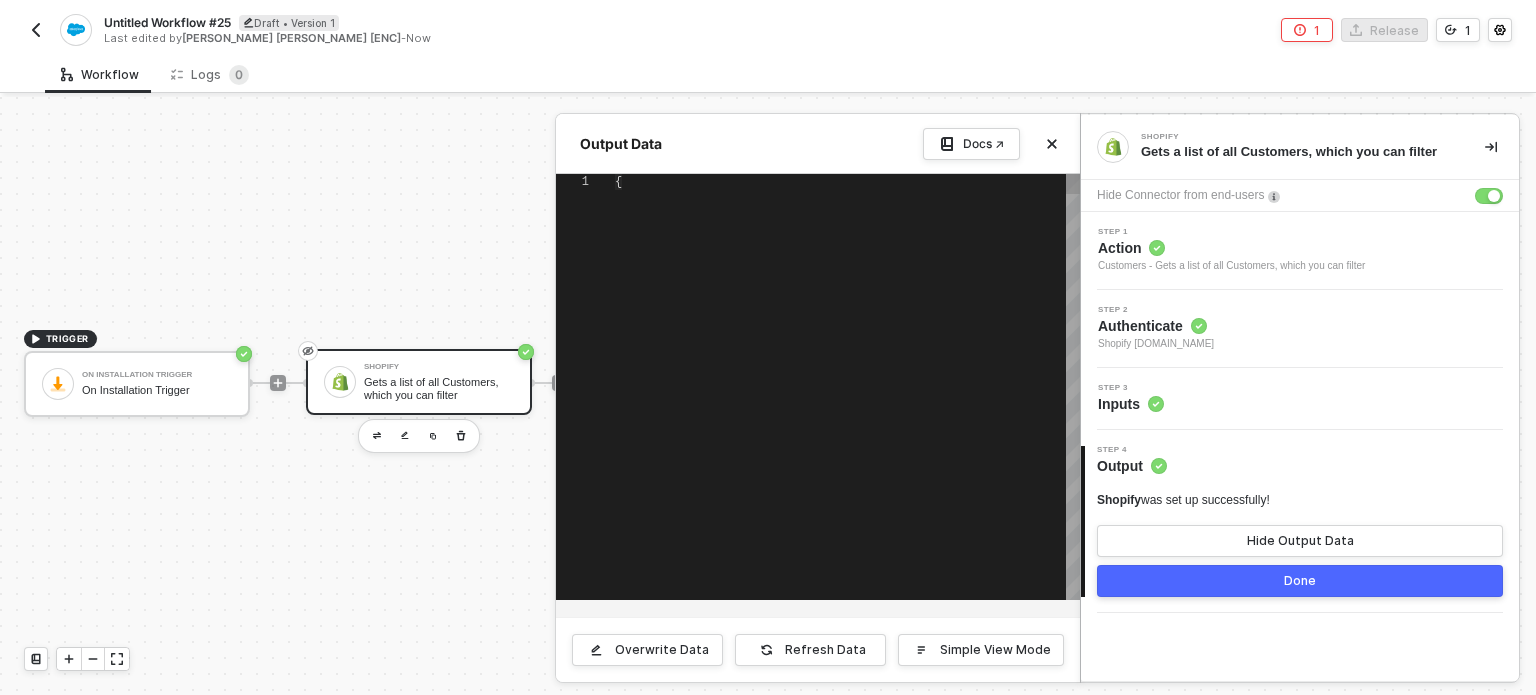 type on "{
"customers": [
{
"id": 8493697073371,
"email": "hanna+encryption@runalloy.com",
"phone": null,
"orders_count": 0,
"tags": "",
"first_name": "Maria Hanna Graciana",
"last_name": "Payload Encryption test"," 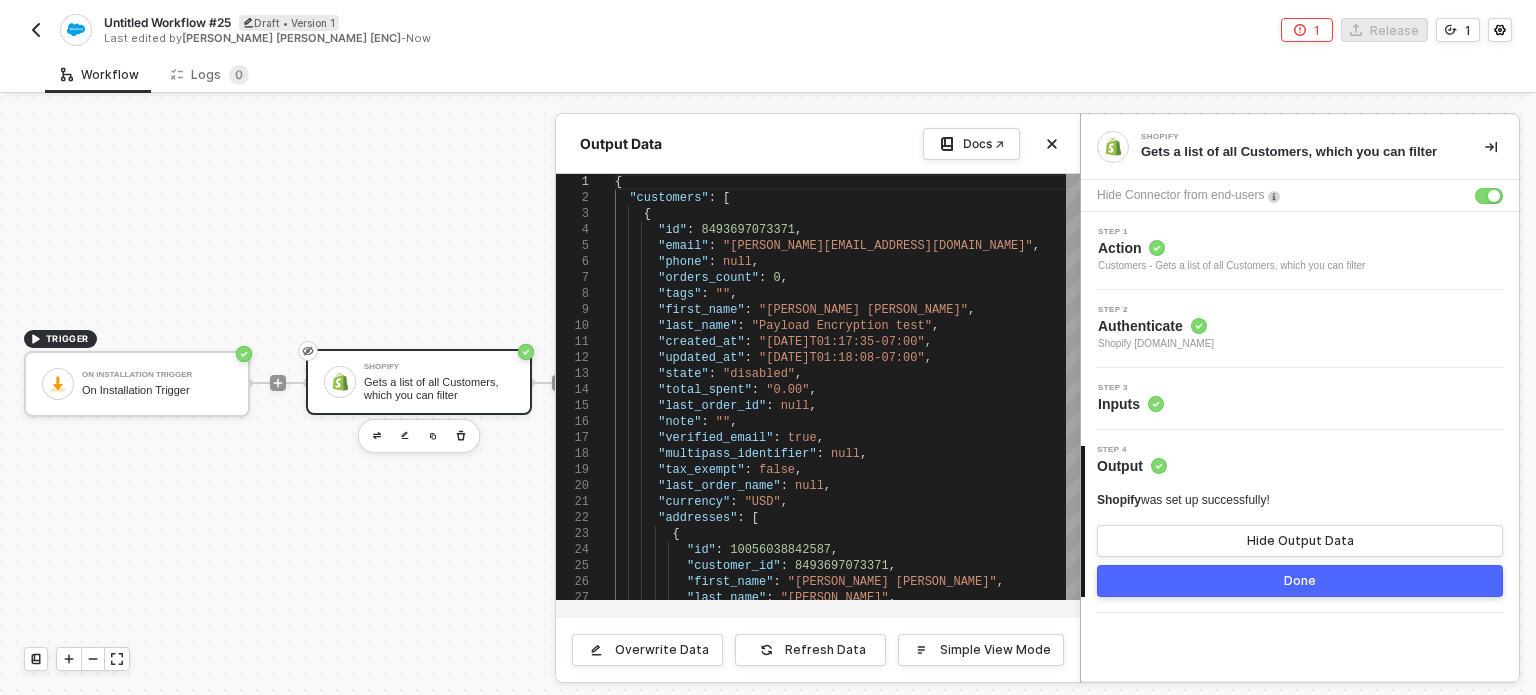click at bounding box center (768, 398) 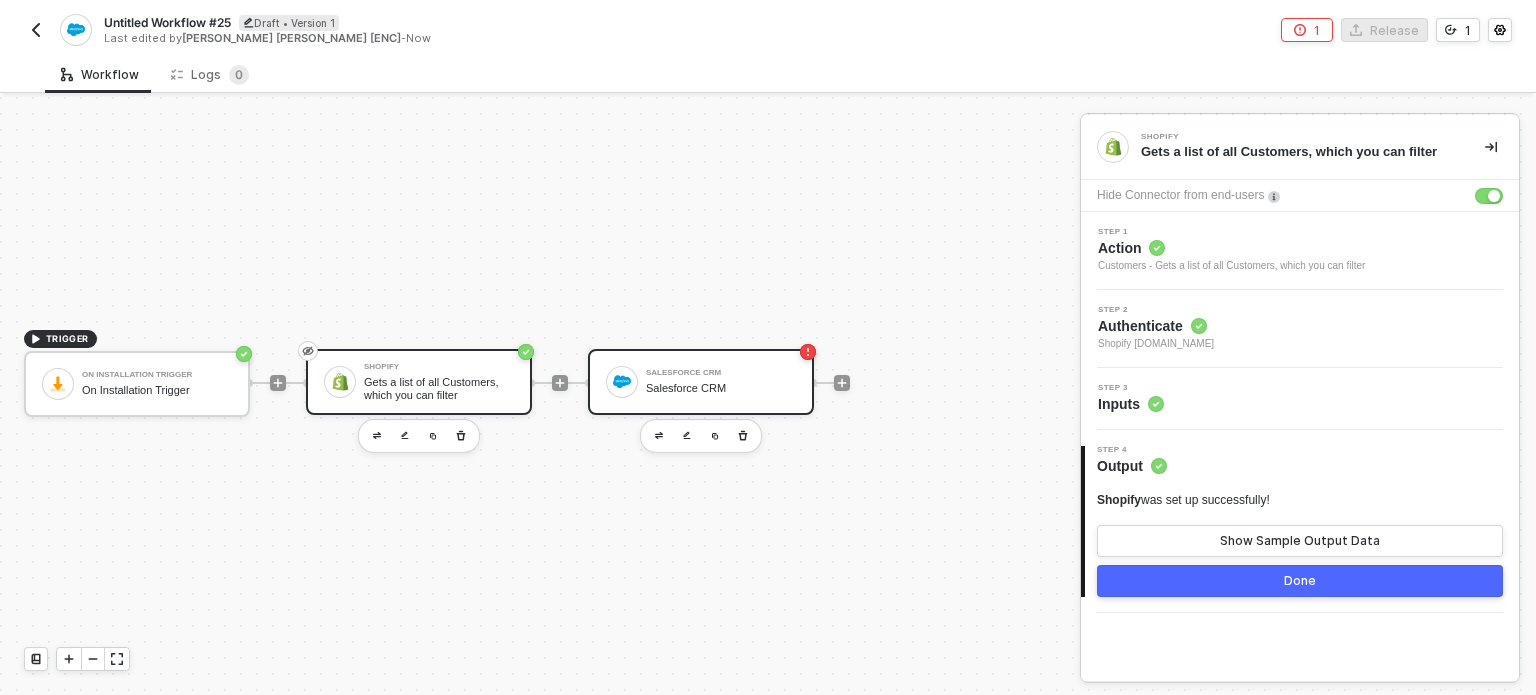 click on "Salesforce CRM Salesforce CRM" at bounding box center [721, 382] 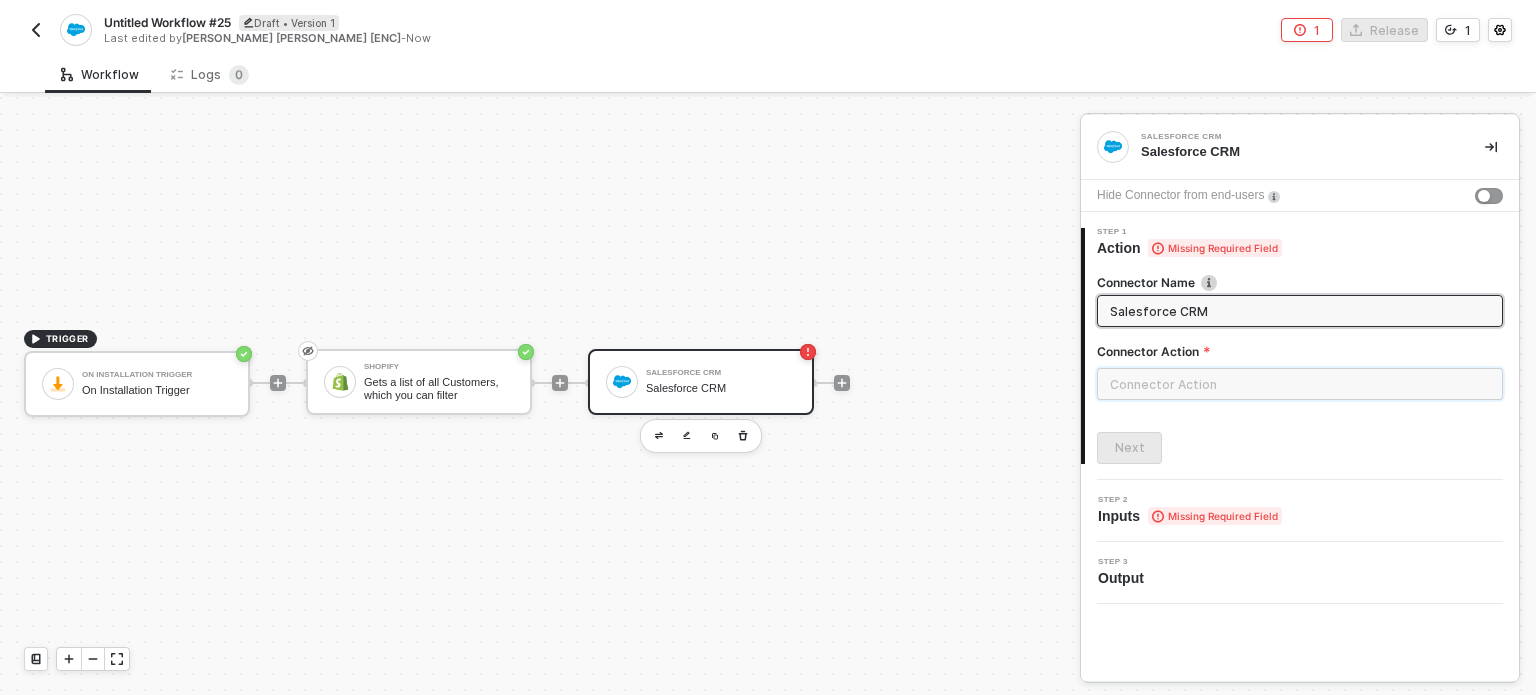 click at bounding box center (1300, 384) 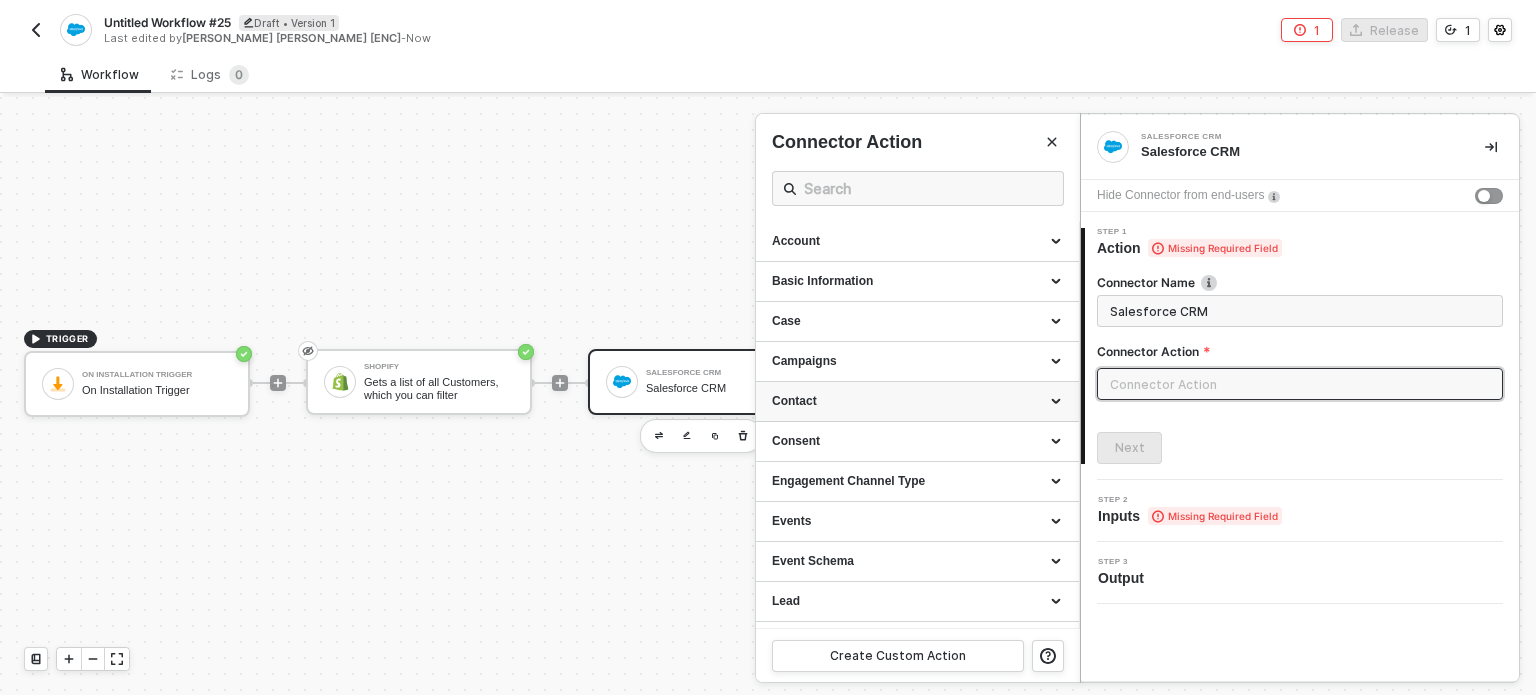 click on "Contact" at bounding box center [917, 401] 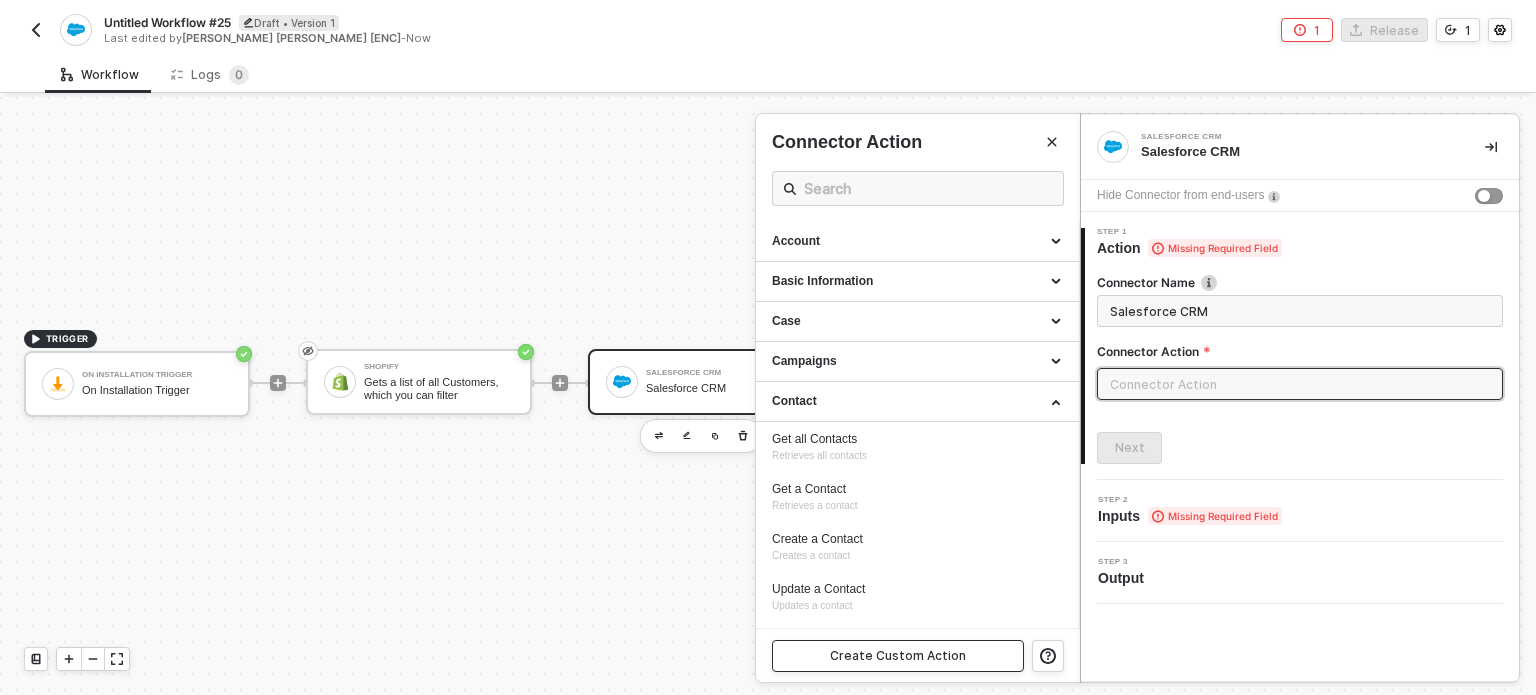 type 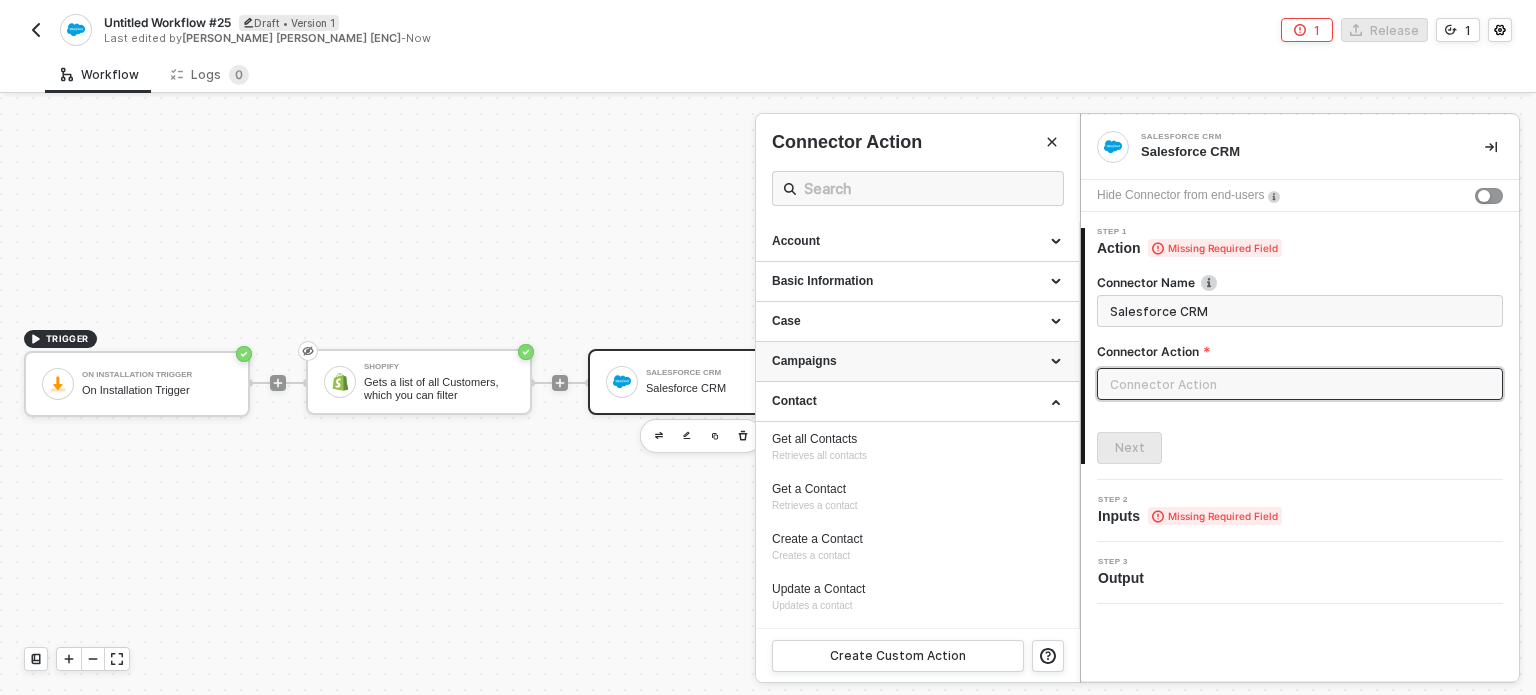 click on "Campaigns" at bounding box center [917, 361] 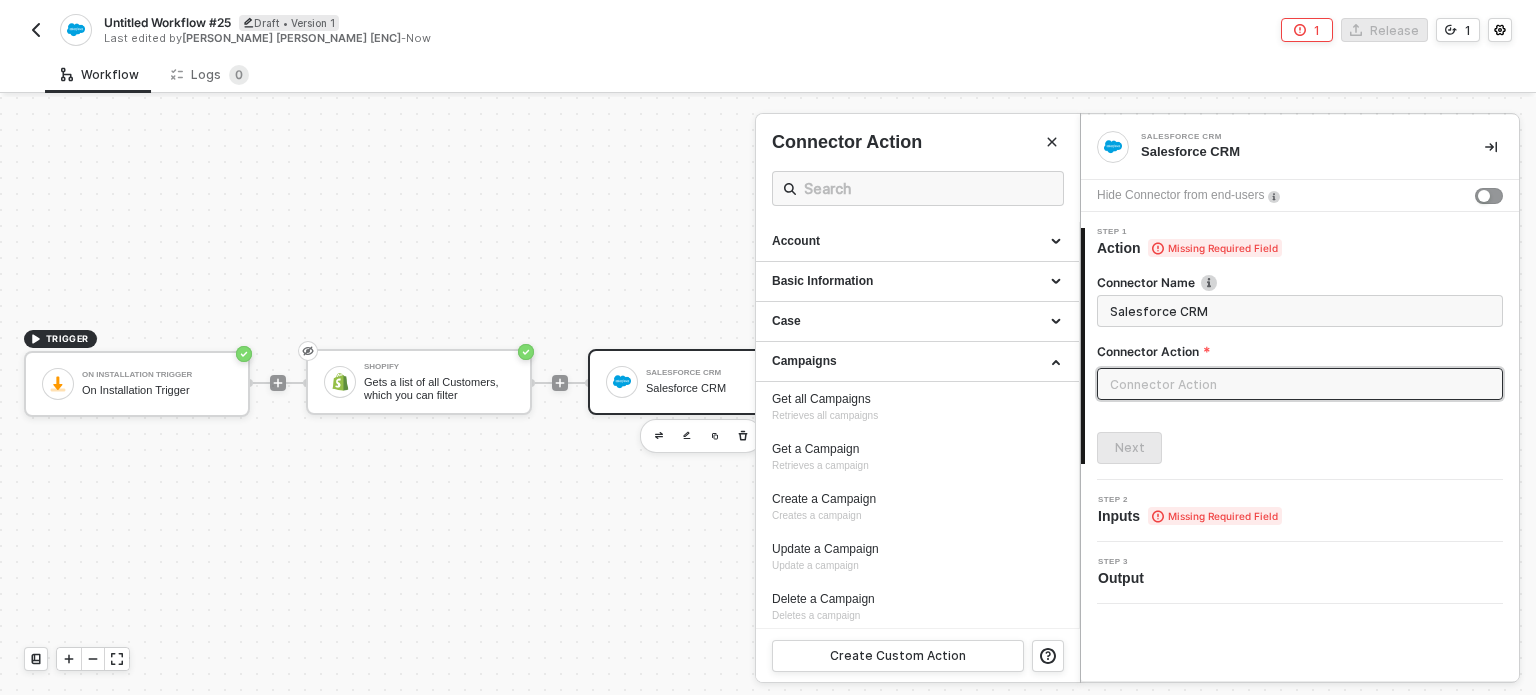 click on "Get all Campaigns" at bounding box center [917, 399] 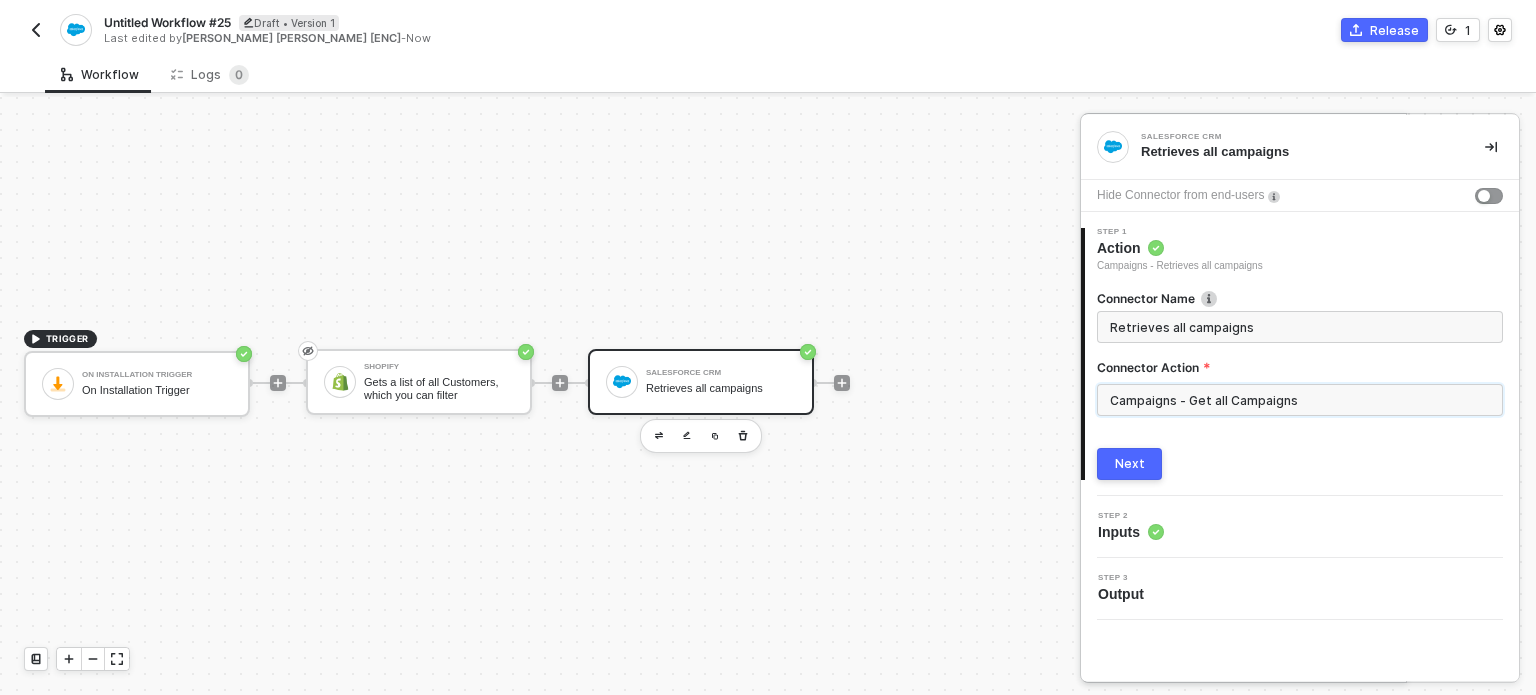 click on "Next" at bounding box center [1130, 464] 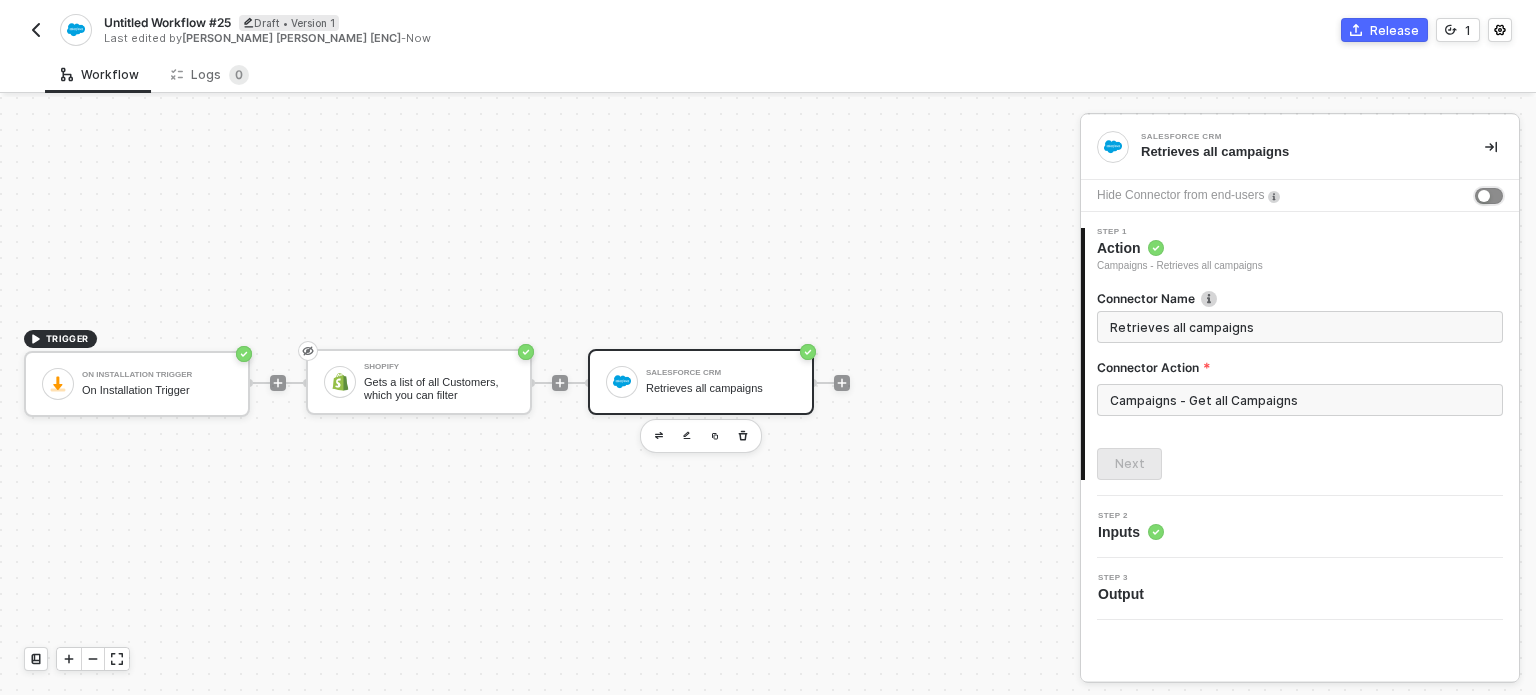 click at bounding box center (1489, 196) 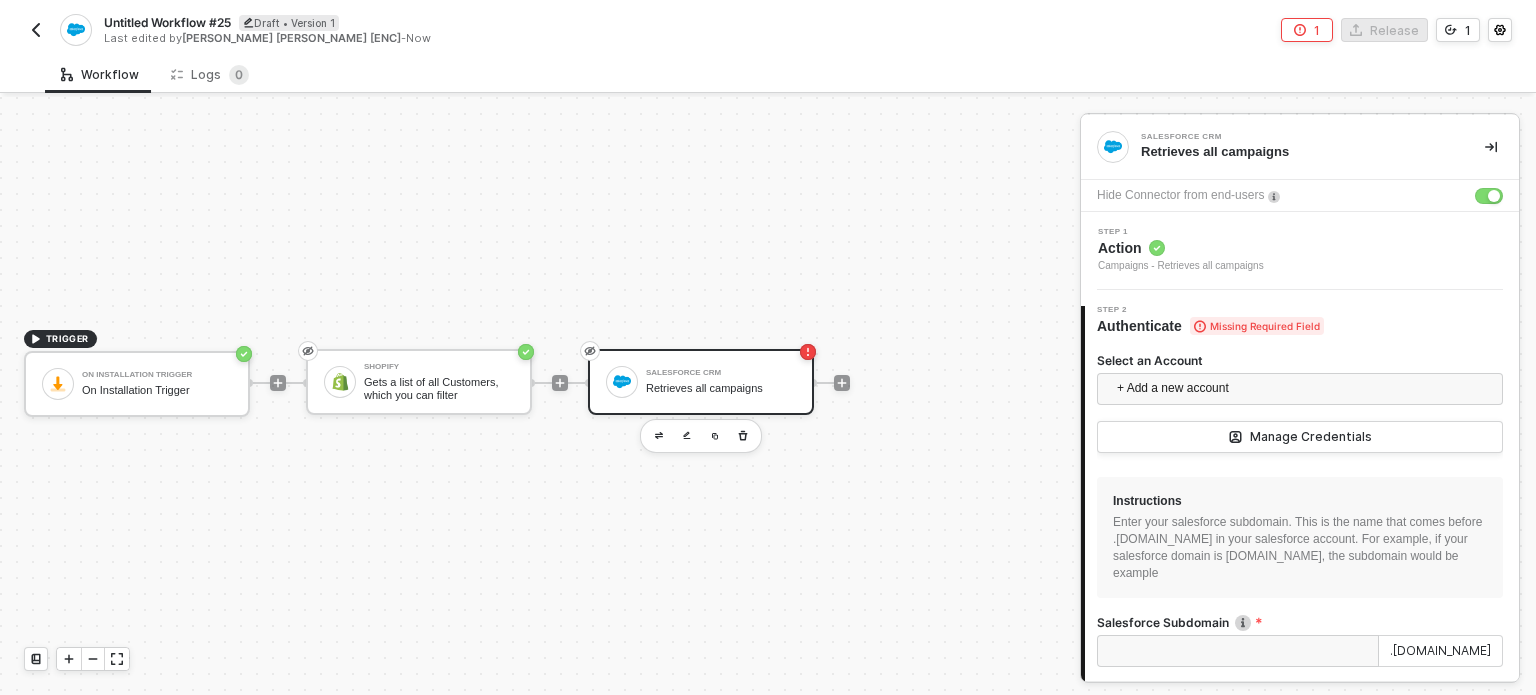 click on "Select an Account" at bounding box center (1300, 362) 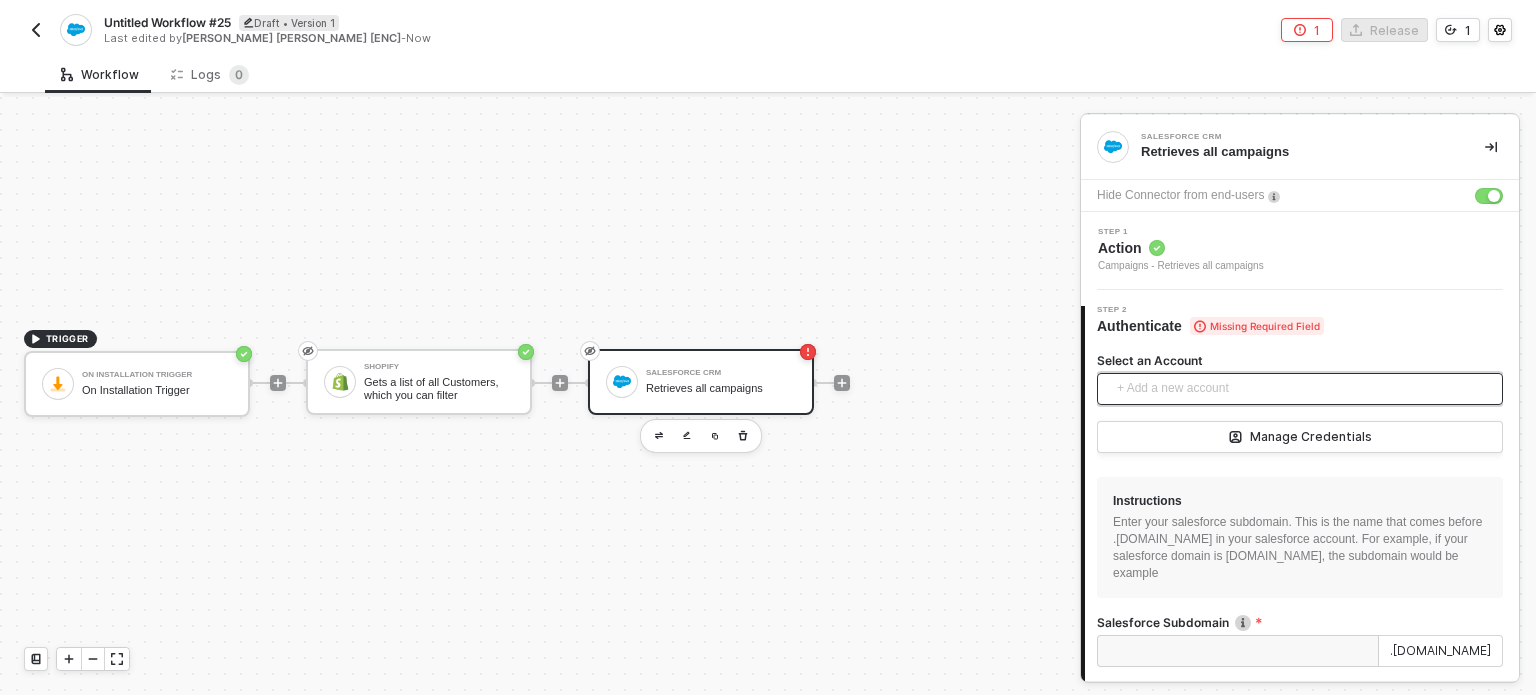 click on "+ Add a new account" at bounding box center (1304, 389) 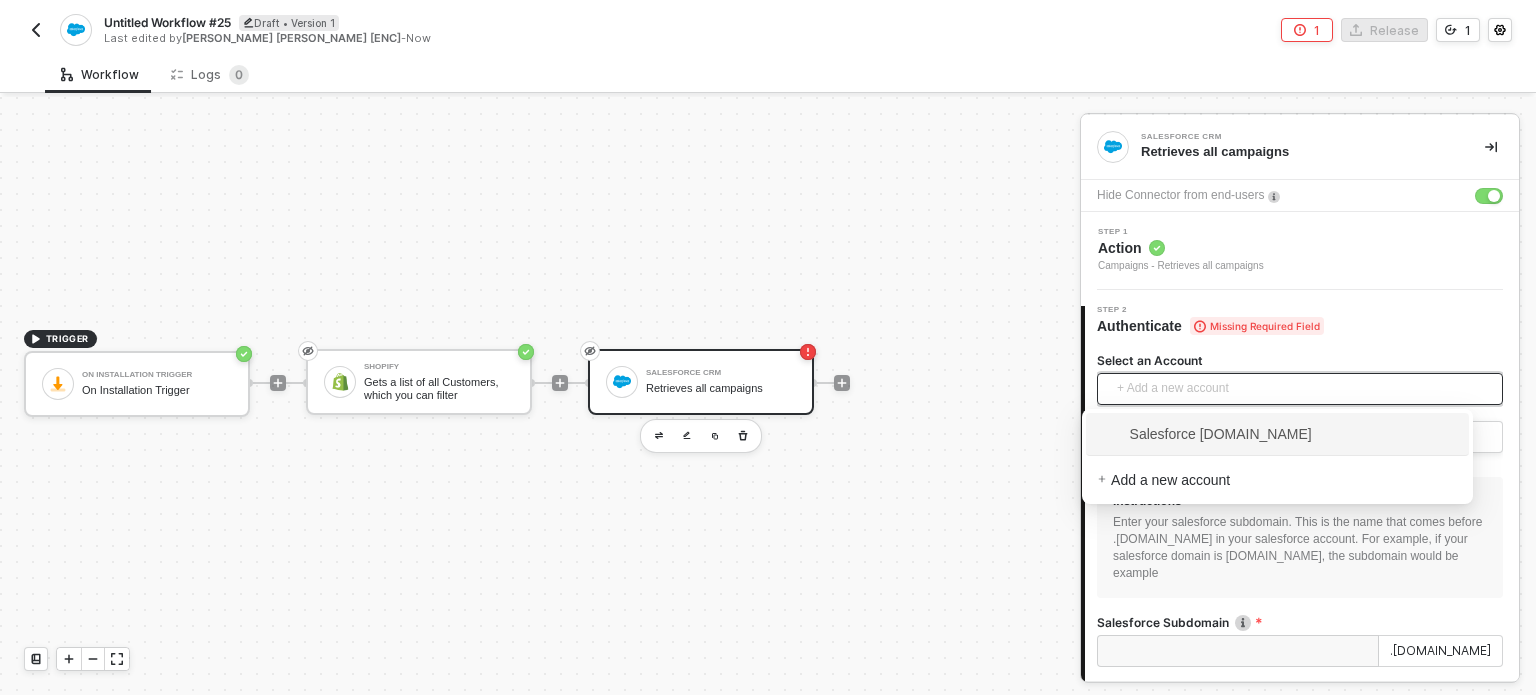 click on "Salesforce orgfarm-0aa481531c-dev-ed.develop.my.salesforce.com" at bounding box center [1205, 434] 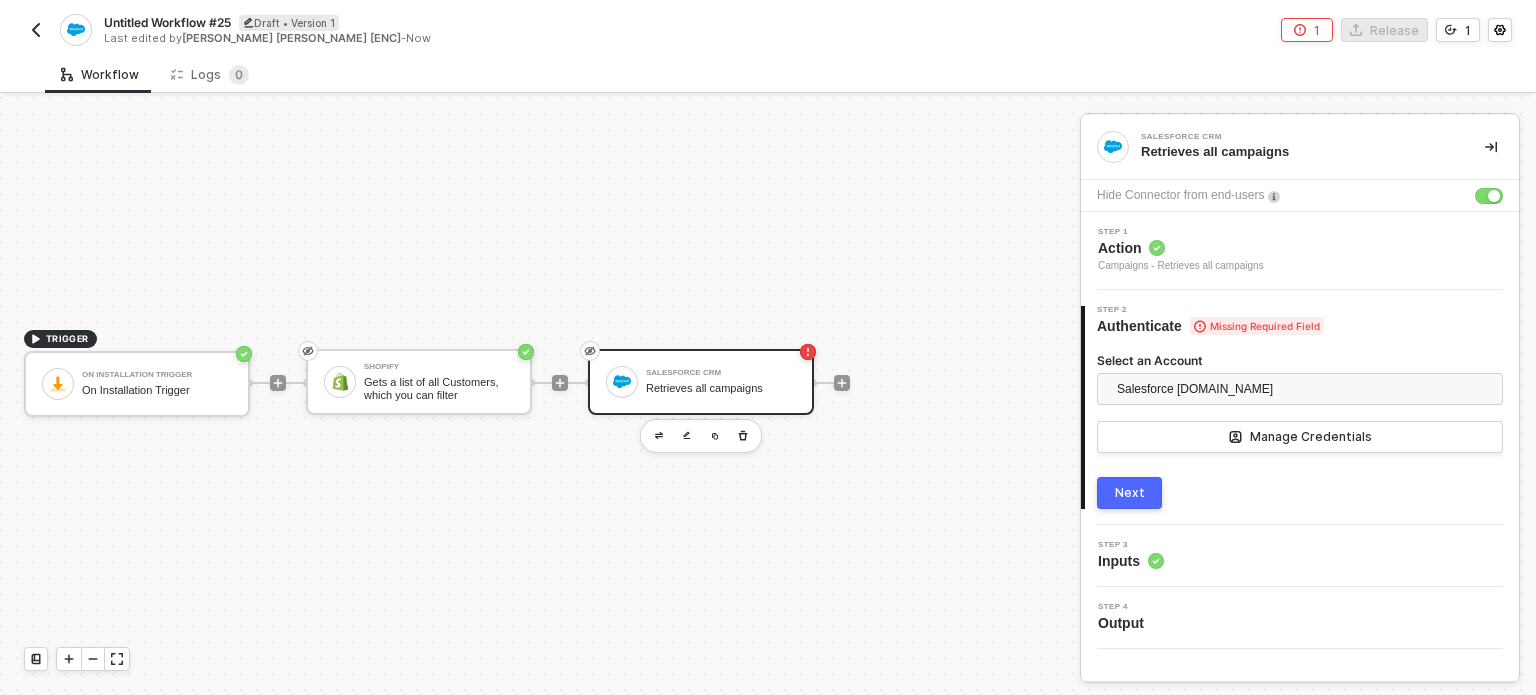 click on "Next" at bounding box center [1129, 493] 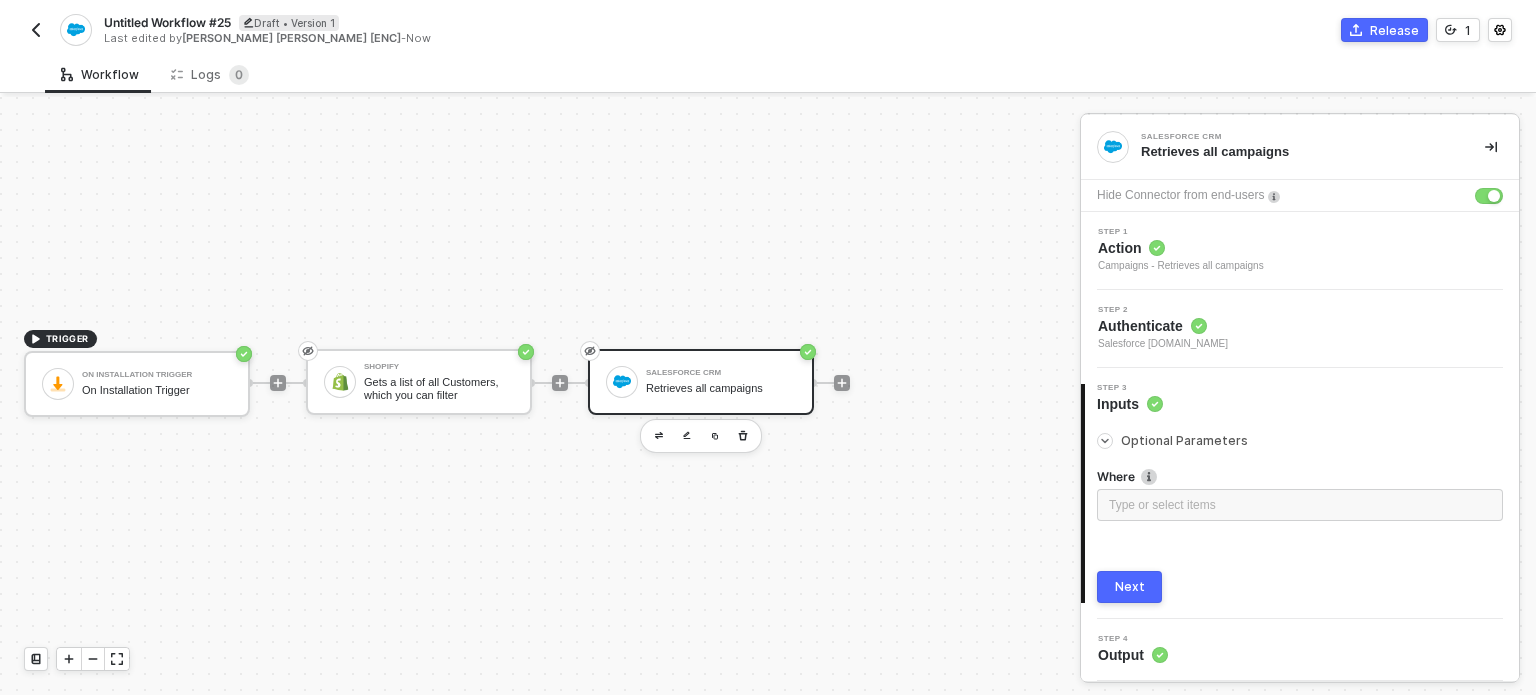 click on "Next" at bounding box center (1130, 587) 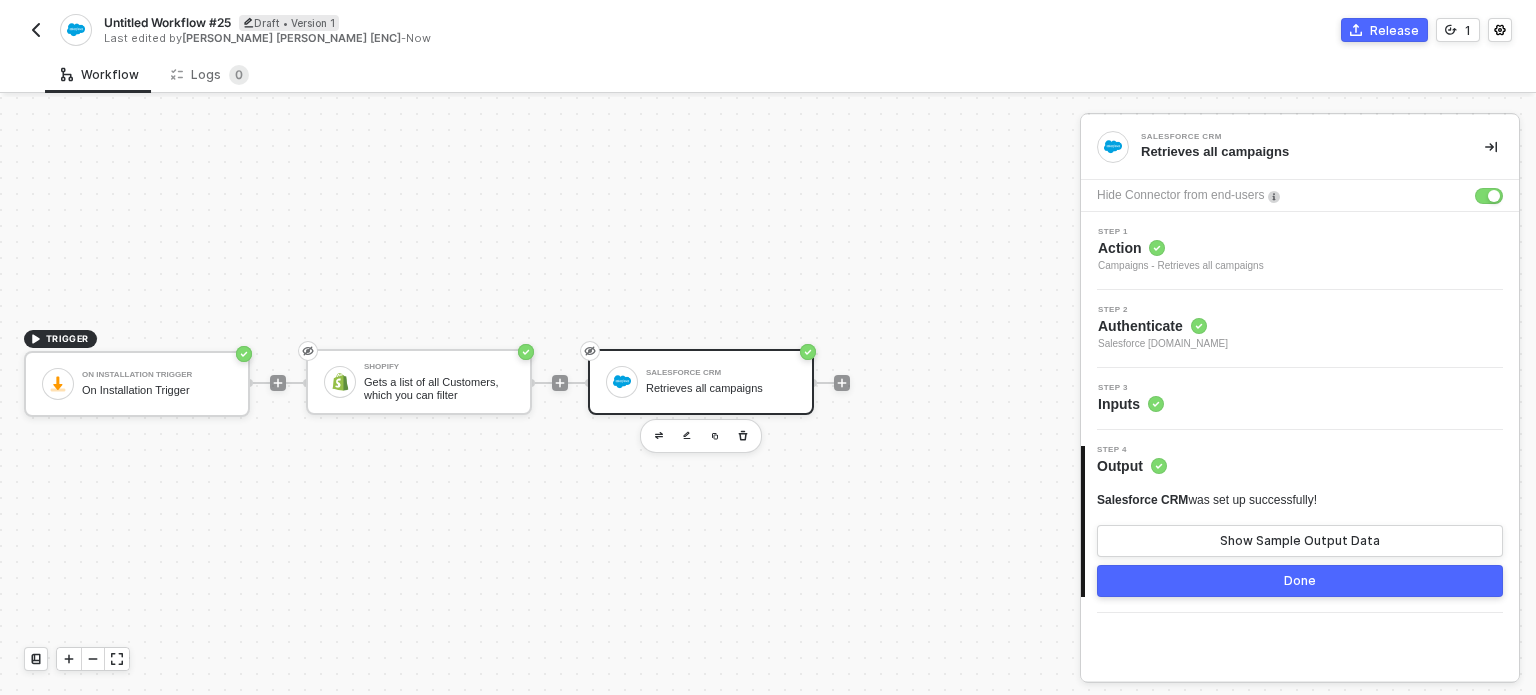 click on "Inputs" at bounding box center [1131, 404] 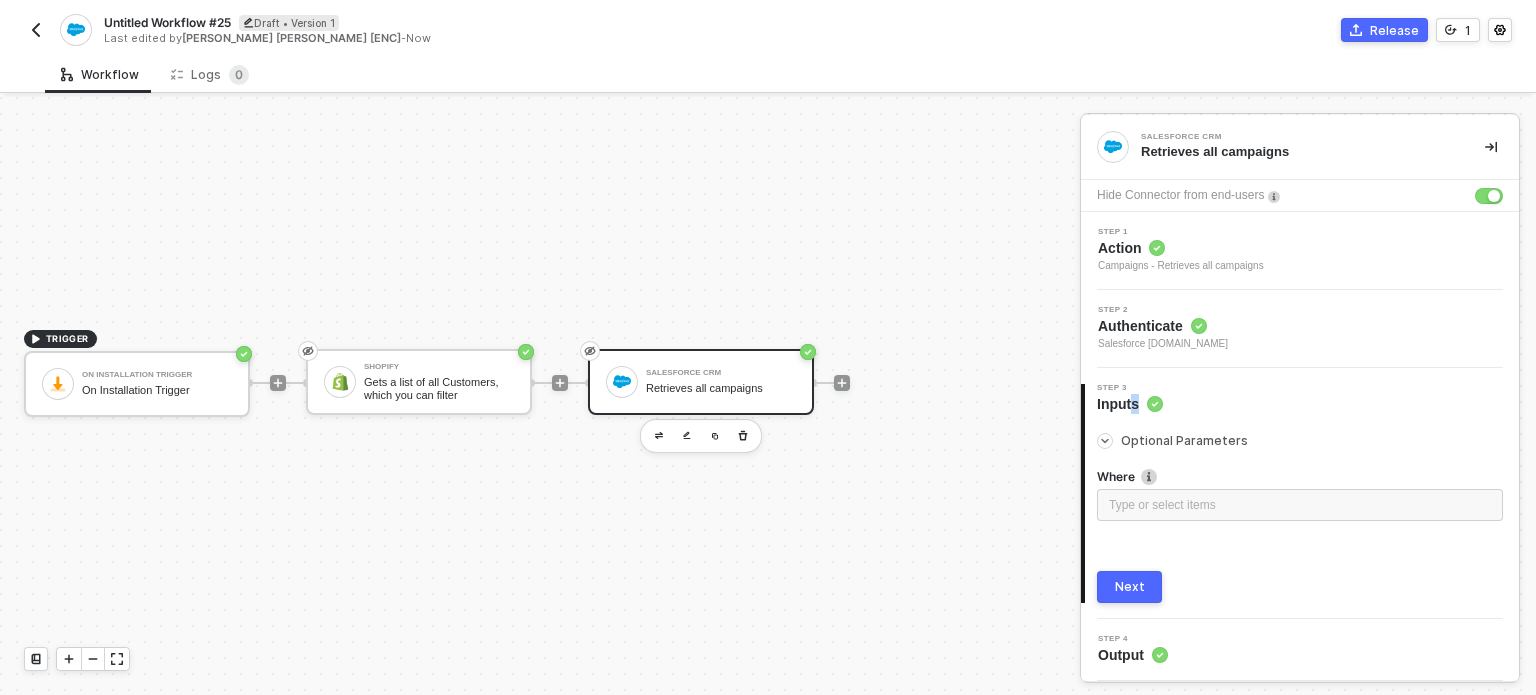 drag, startPoint x: 1116, startPoint y: 579, endPoint x: 1024, endPoint y: 513, distance: 113.22544 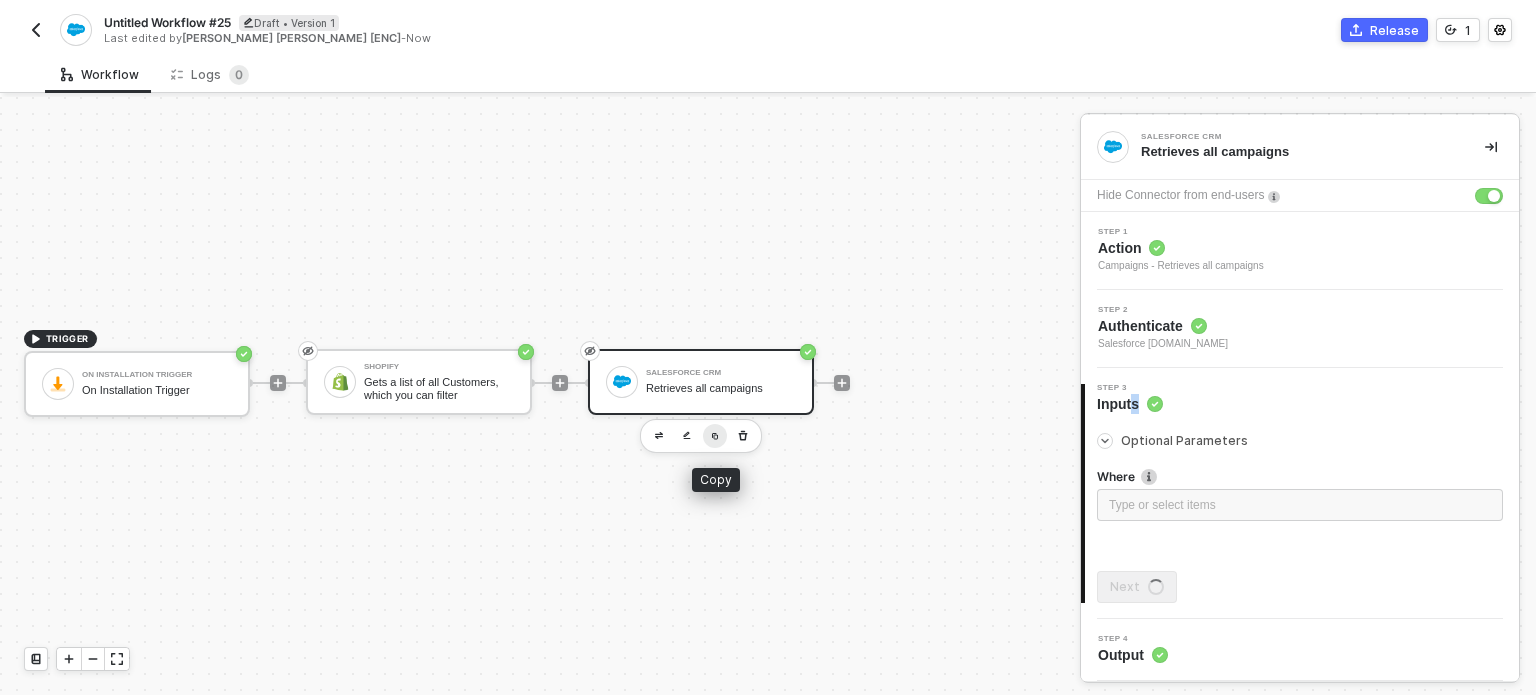 click at bounding box center (715, 436) 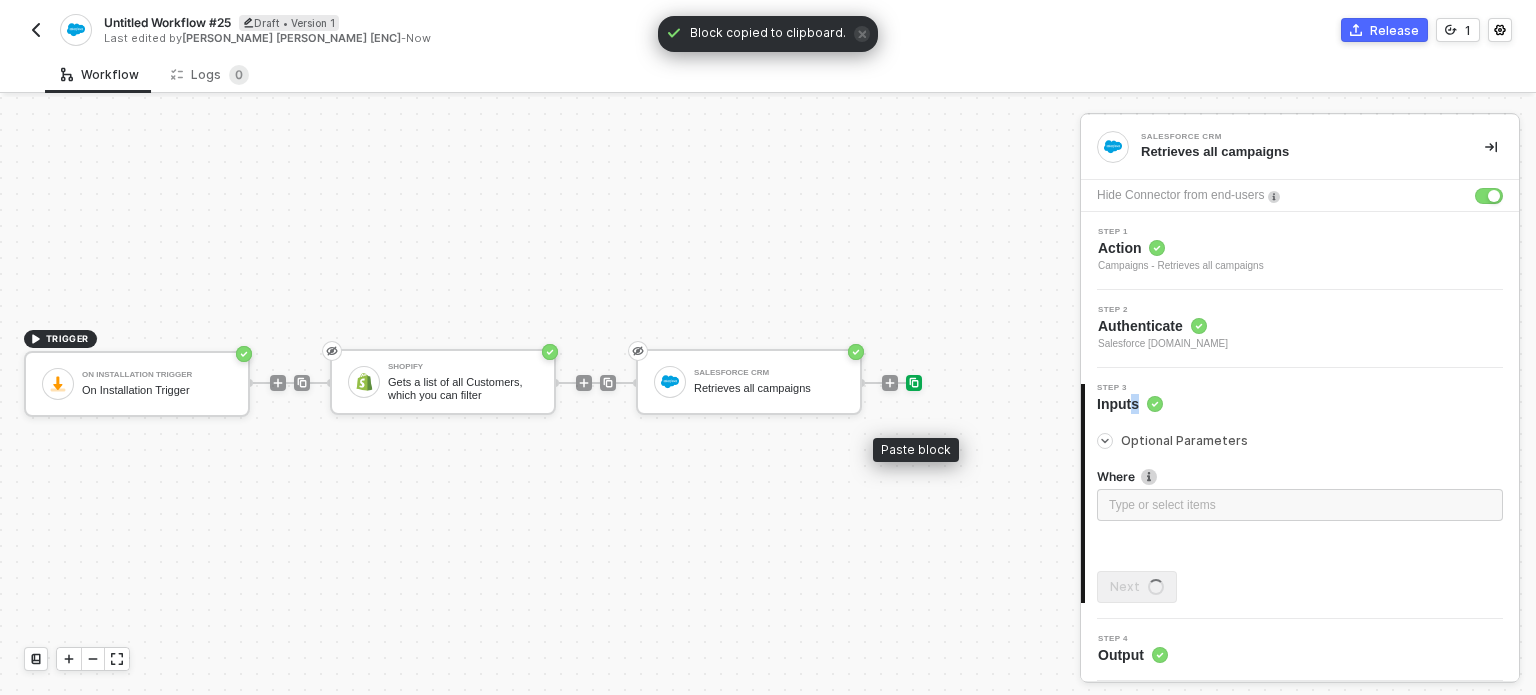 click at bounding box center [914, 383] 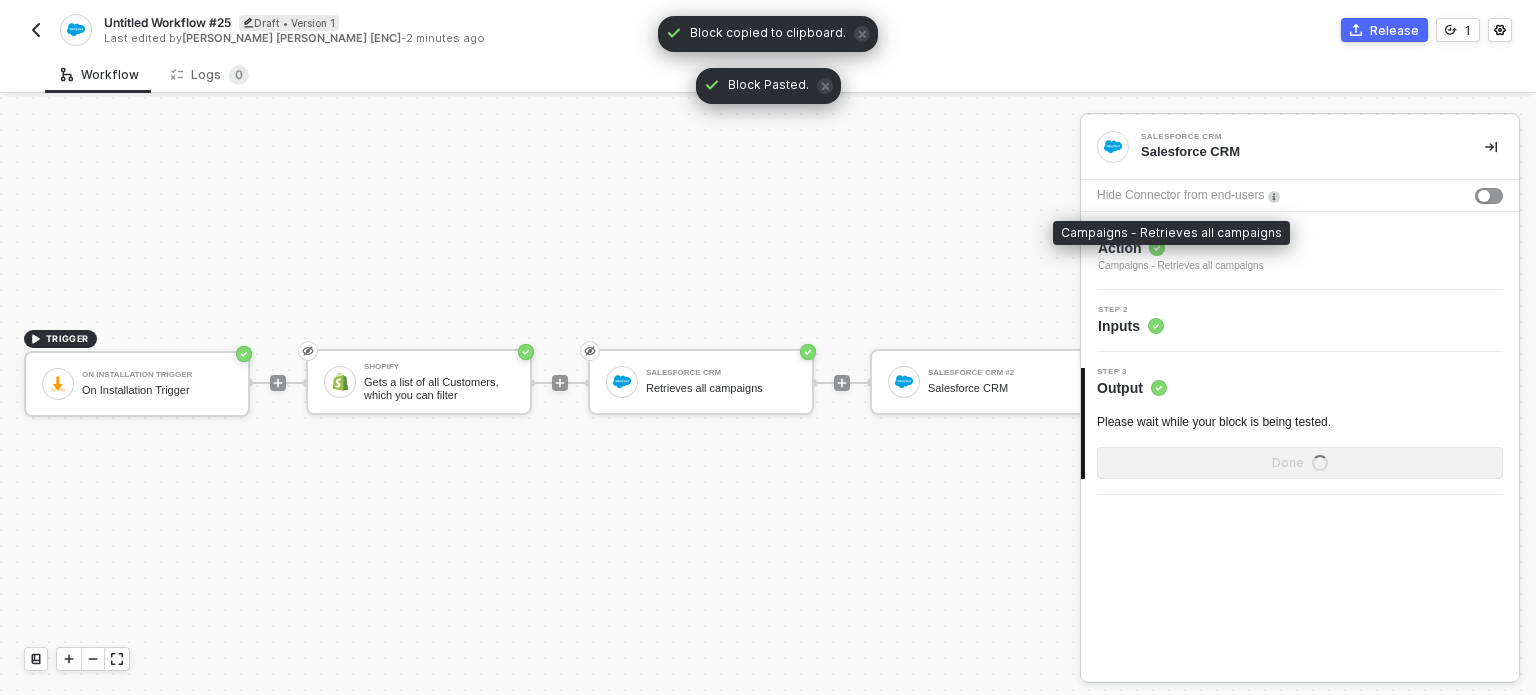 click on "Campaigns - Retrieves all campaigns" at bounding box center (1181, 266) 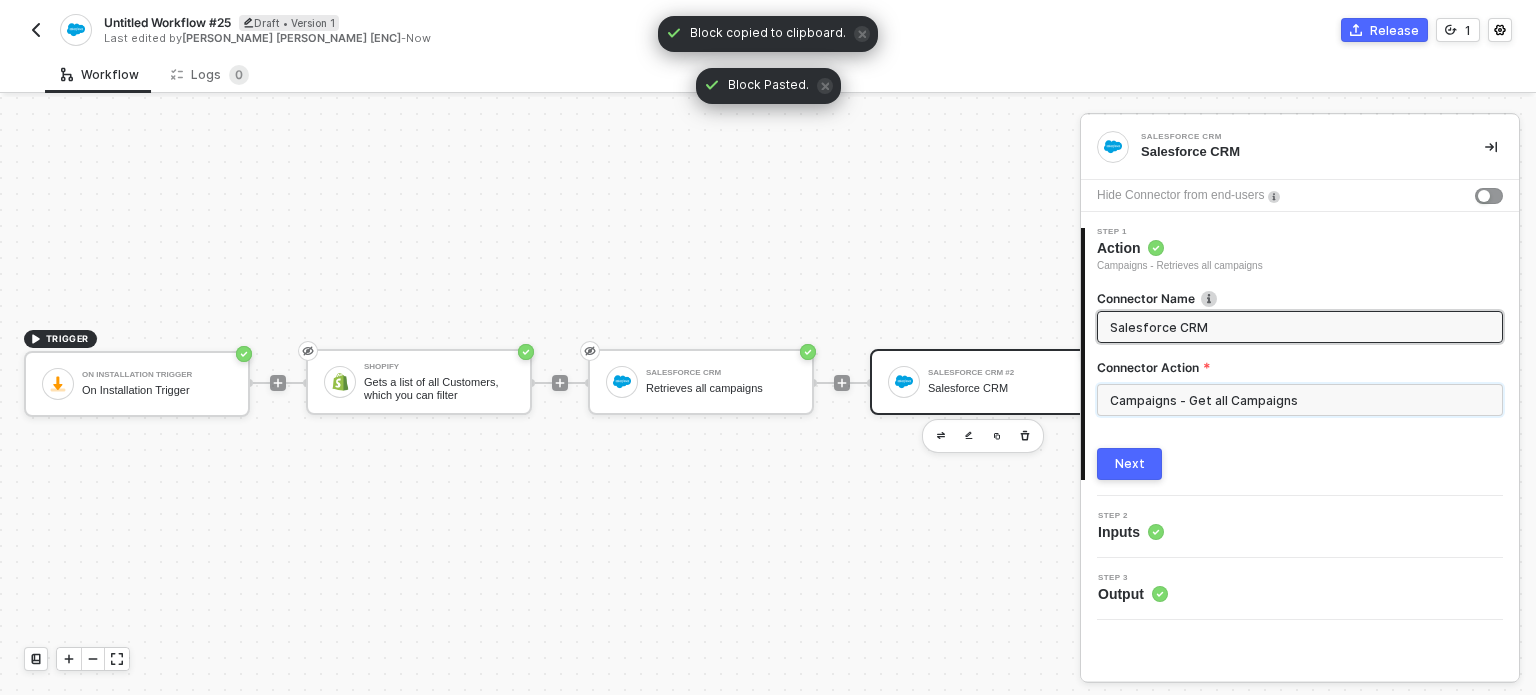 click on "Campaigns - Get all Campaigns" at bounding box center [1300, 400] 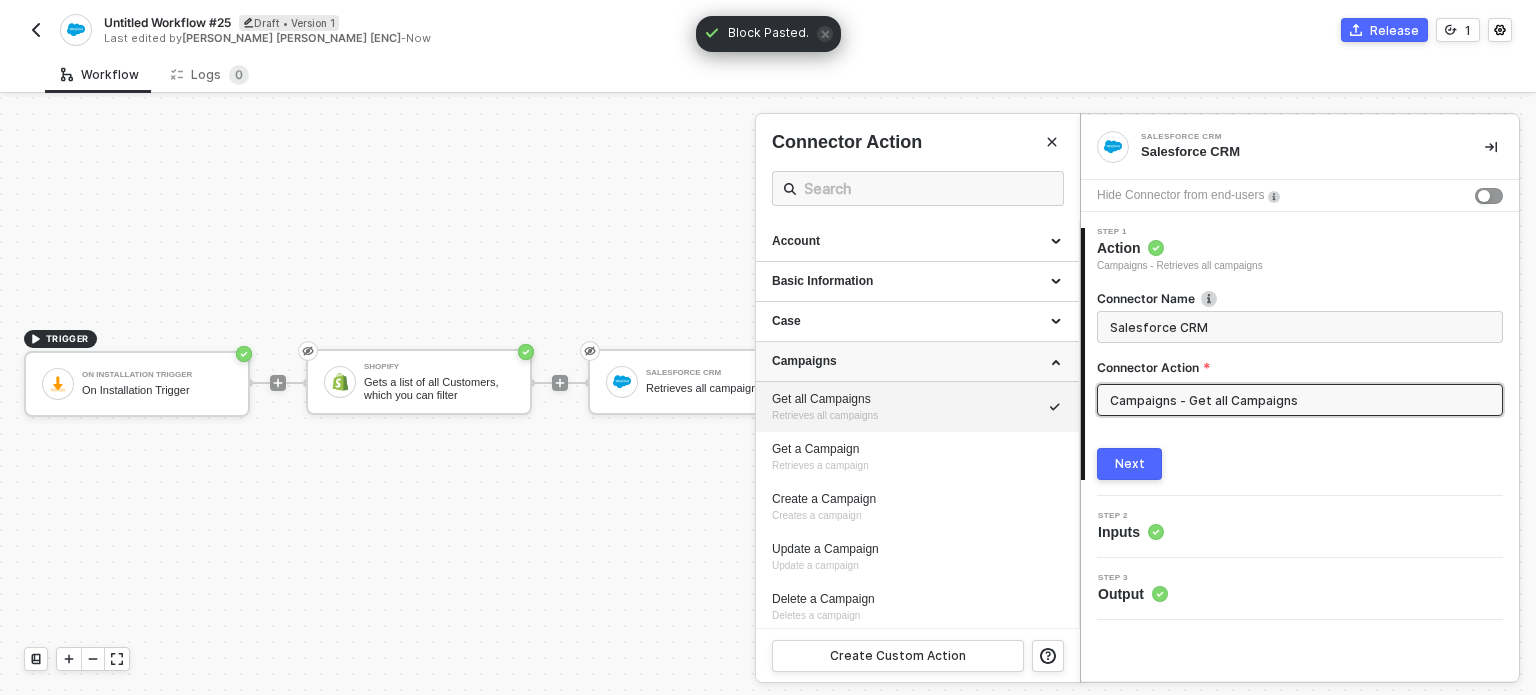 click on "Campaigns" at bounding box center (917, 362) 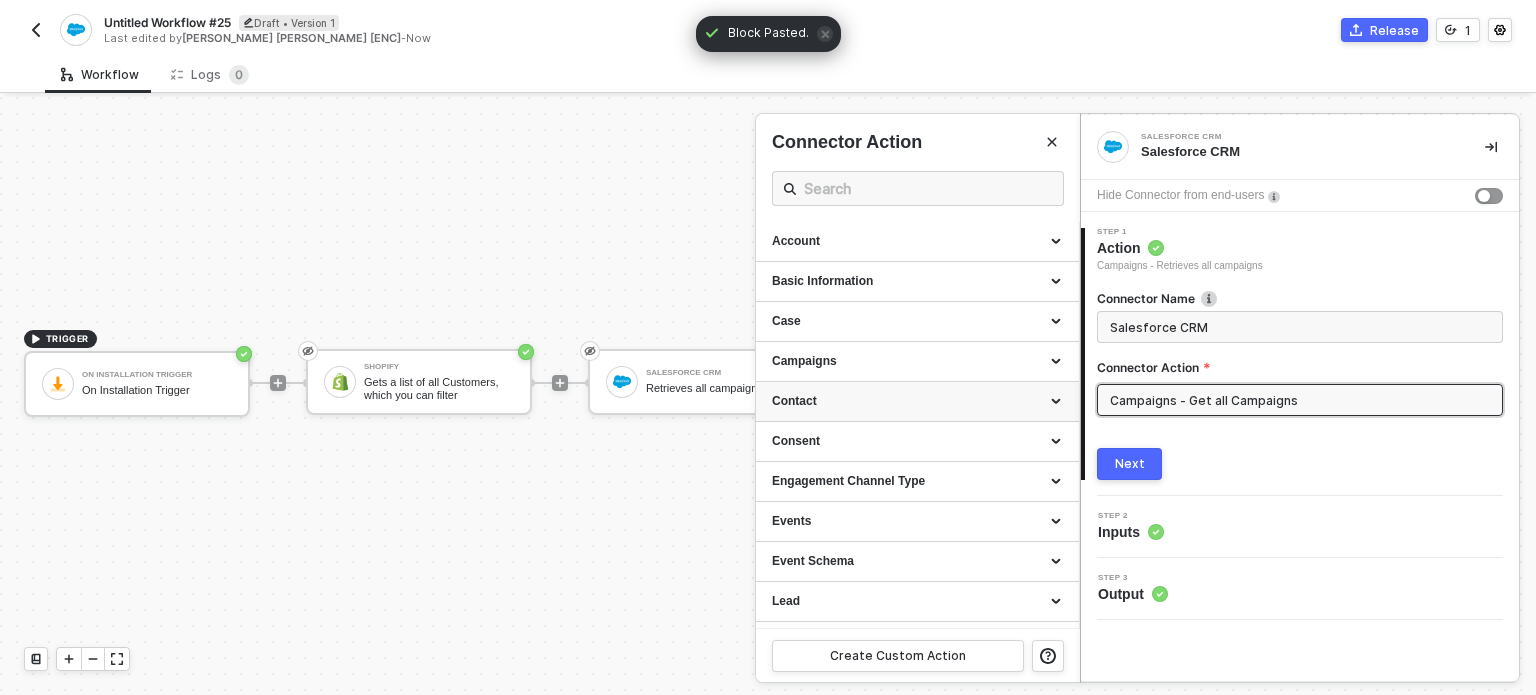 click on "Contact" at bounding box center (917, 401) 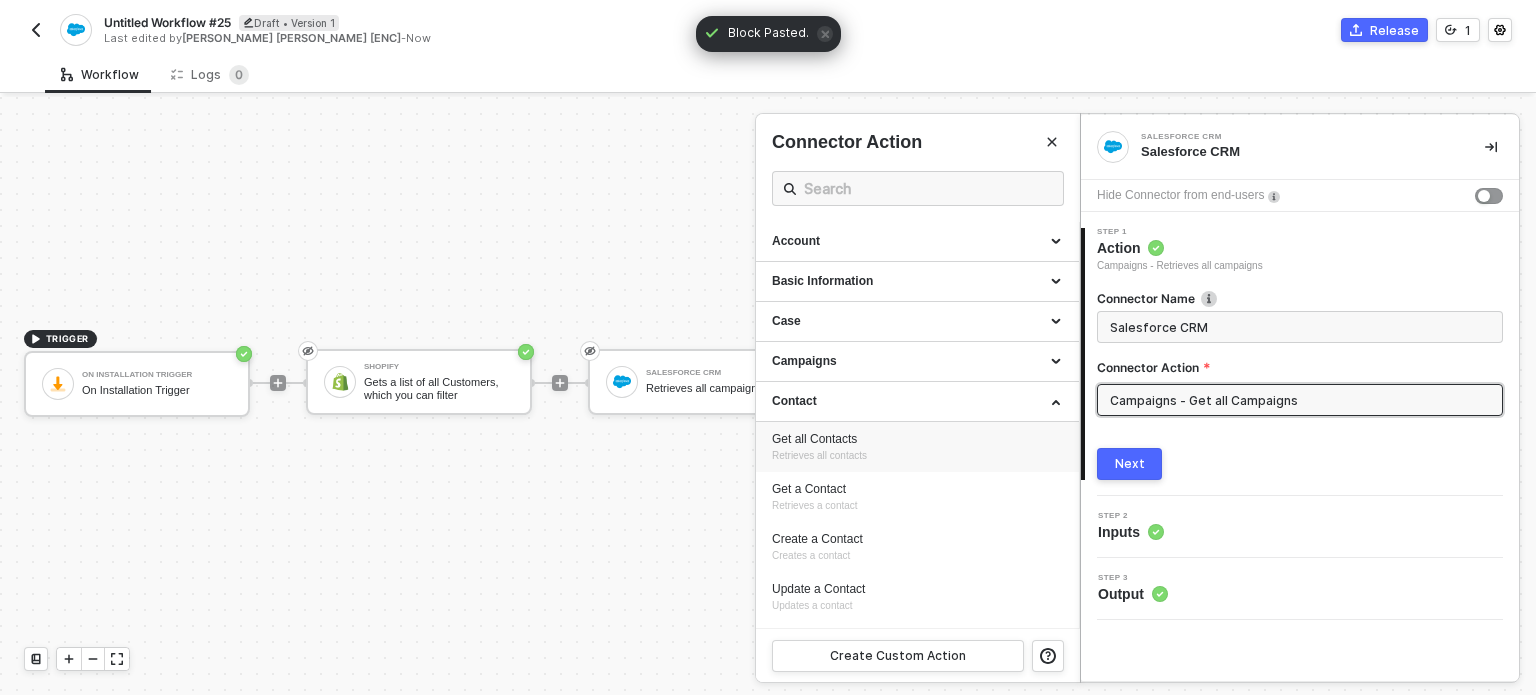 click on "Retrieves all contacts" at bounding box center (819, 455) 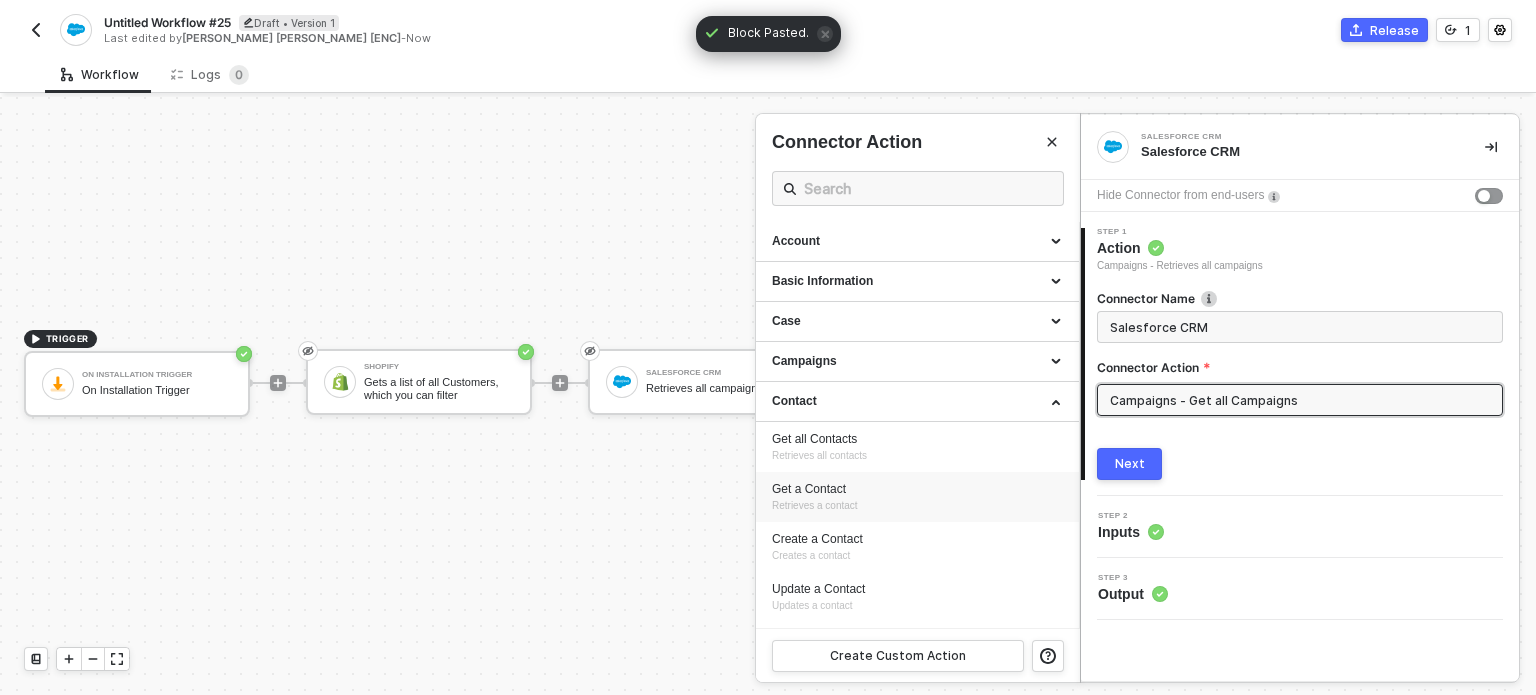 type on "Retrieves all contacts" 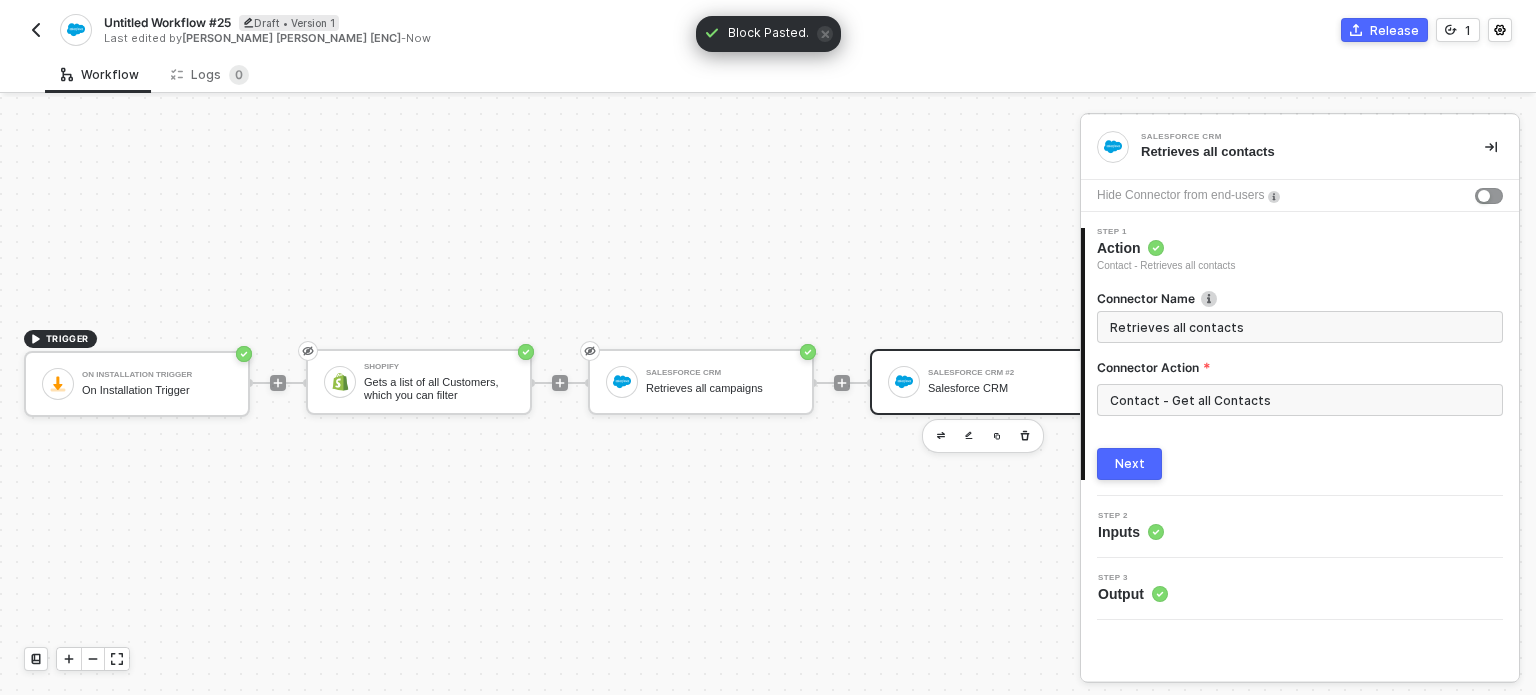 click on "Next" at bounding box center [1130, 464] 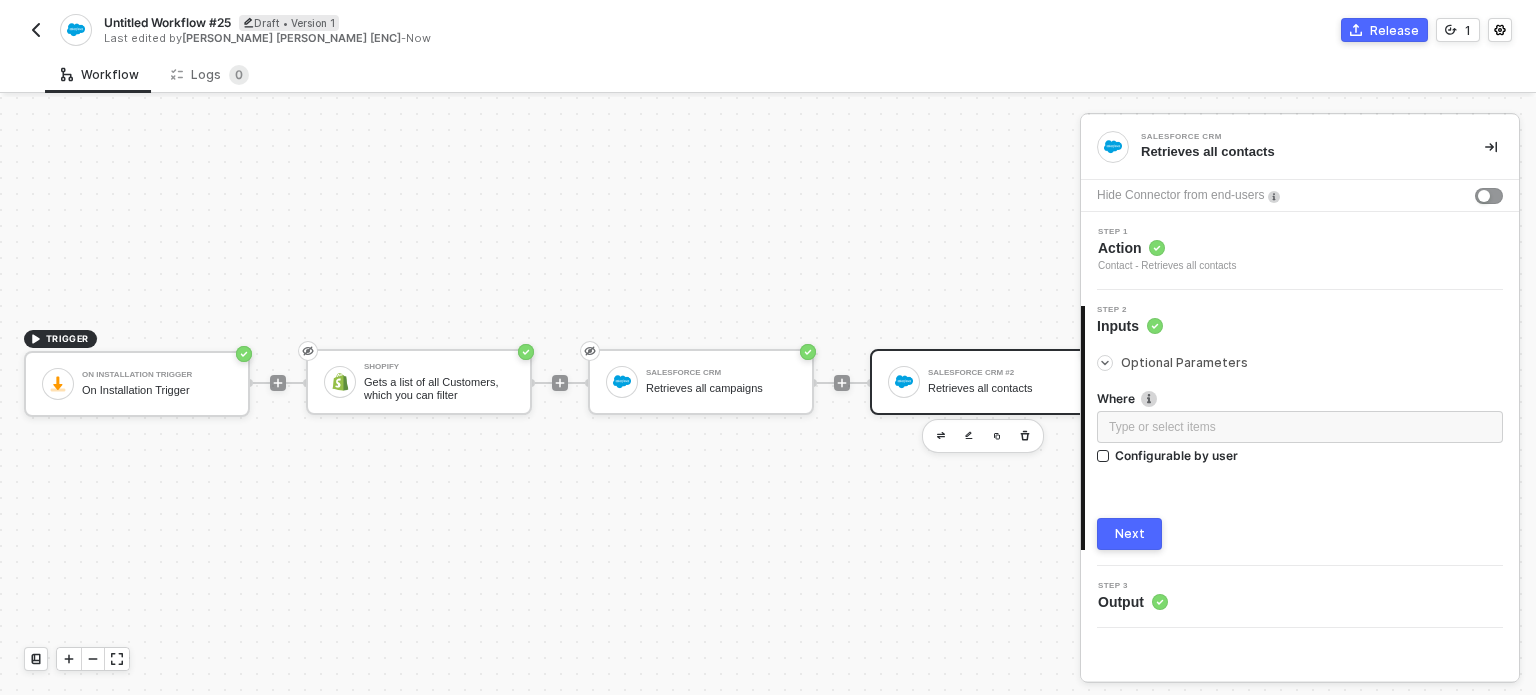 click on "Next" at bounding box center (1129, 534) 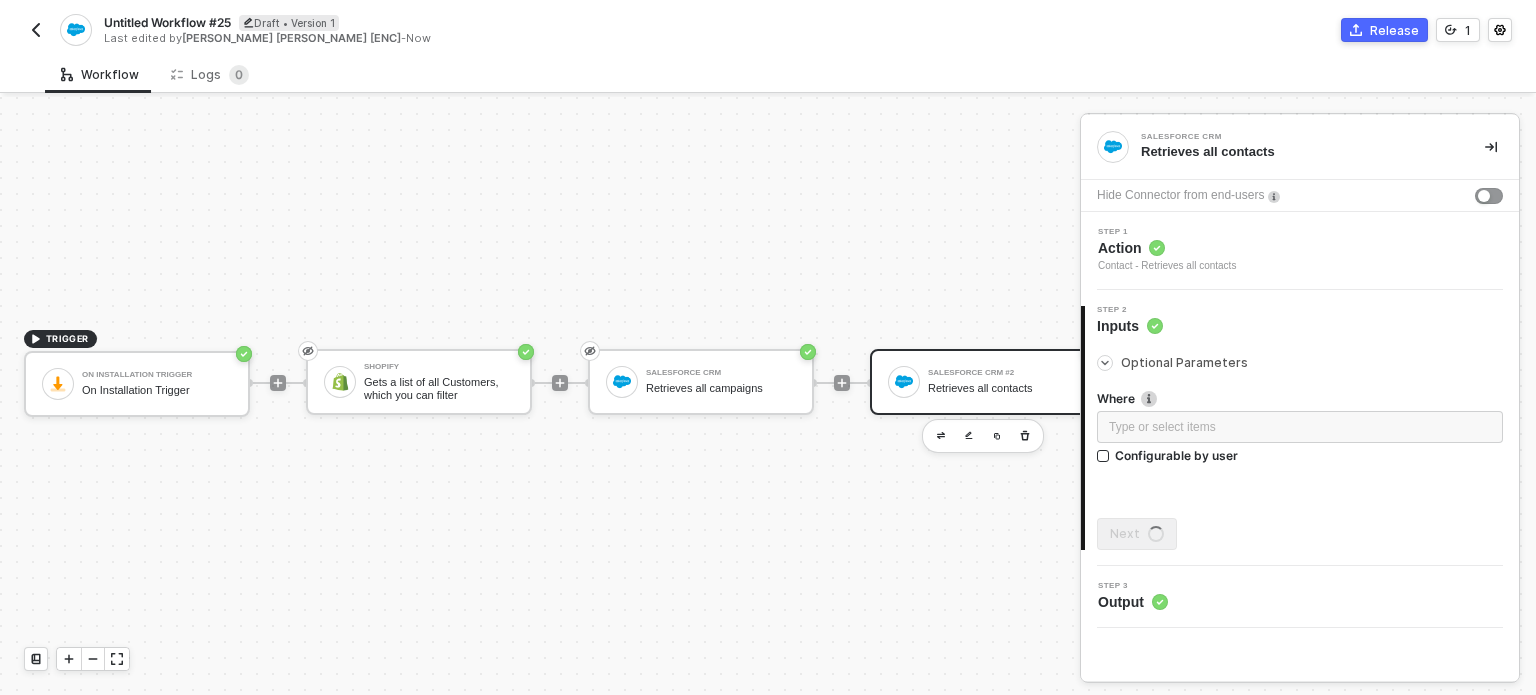 drag, startPoint x: 1388, startPoint y: 17, endPoint x: 0, endPoint y: 59, distance: 1388.6353 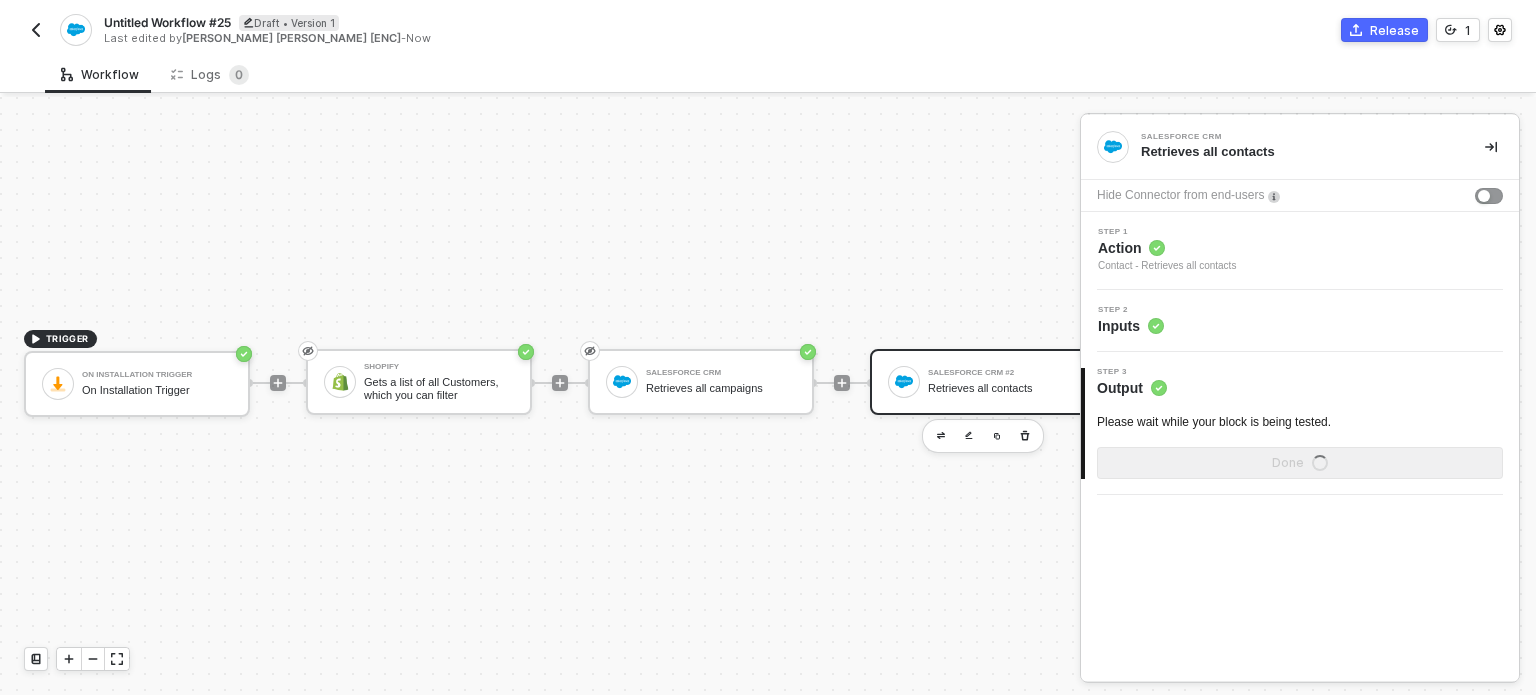 click on "Untitled Workflow #25" at bounding box center (167, 22) 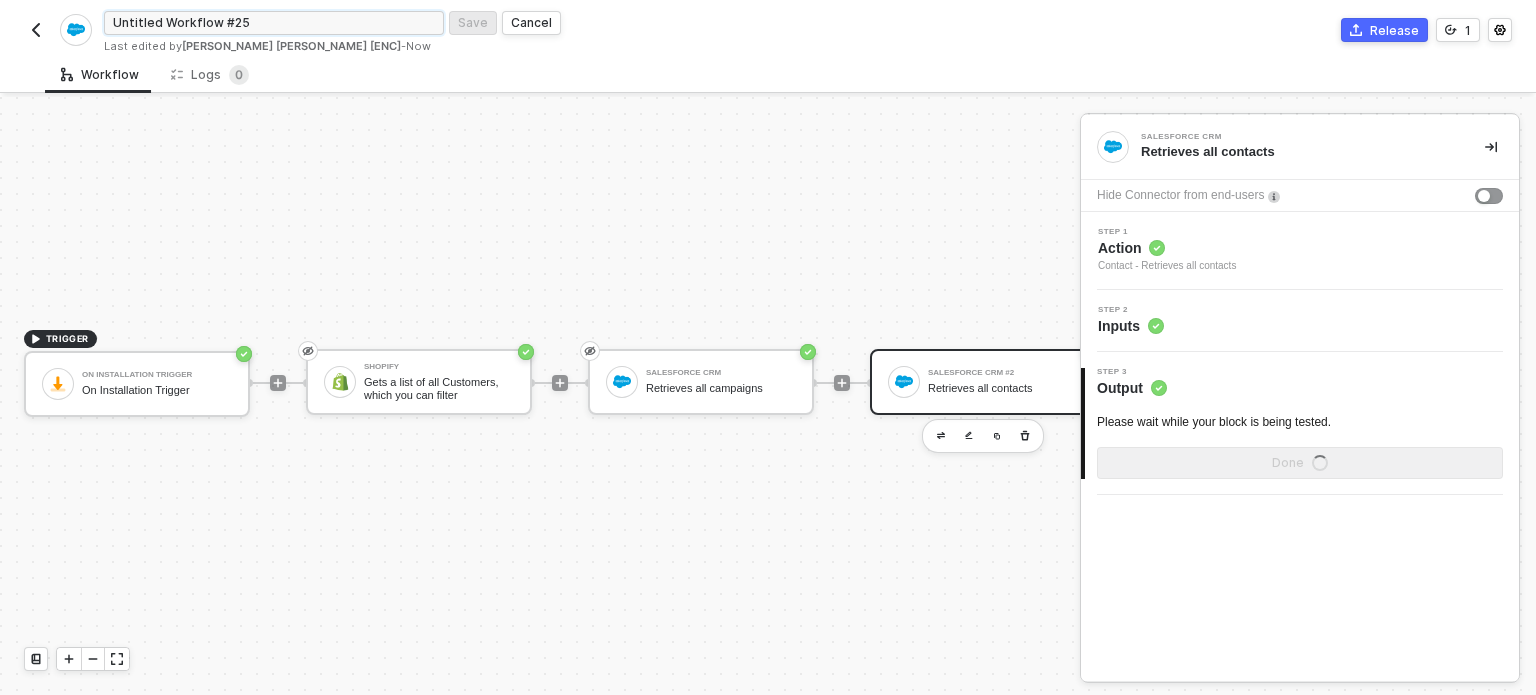 click on "Untitled Workflow #25" at bounding box center (274, 23) 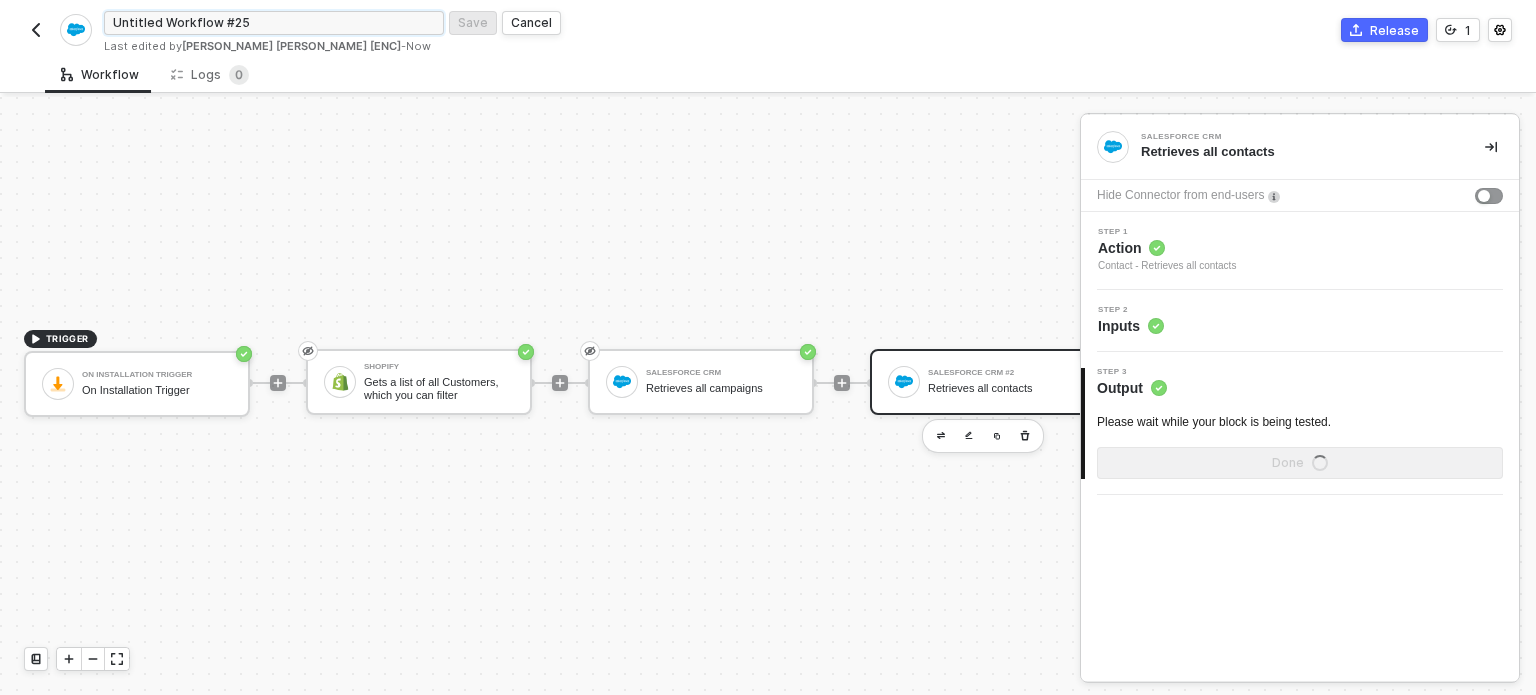 click on "Untitled Workflow #25" at bounding box center [274, 23] 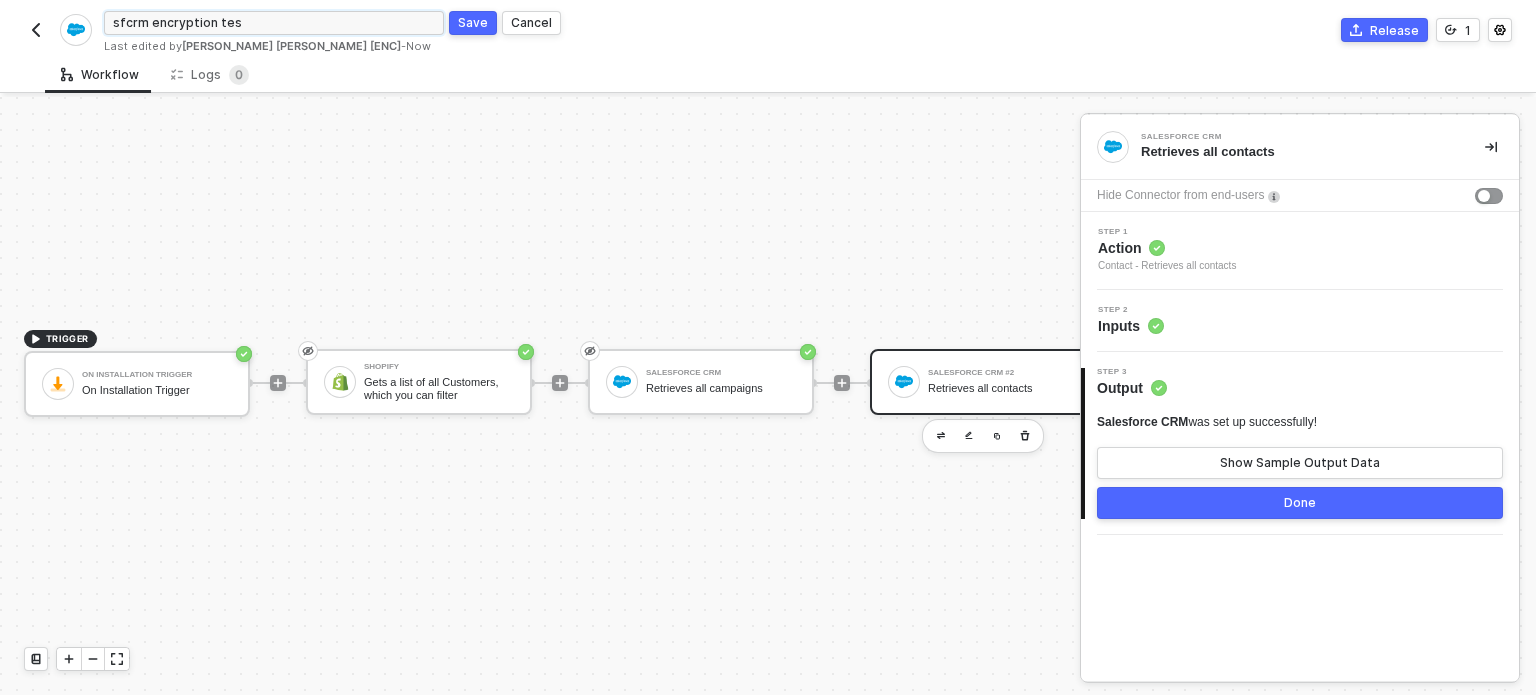 type on "sfcrm encryption test" 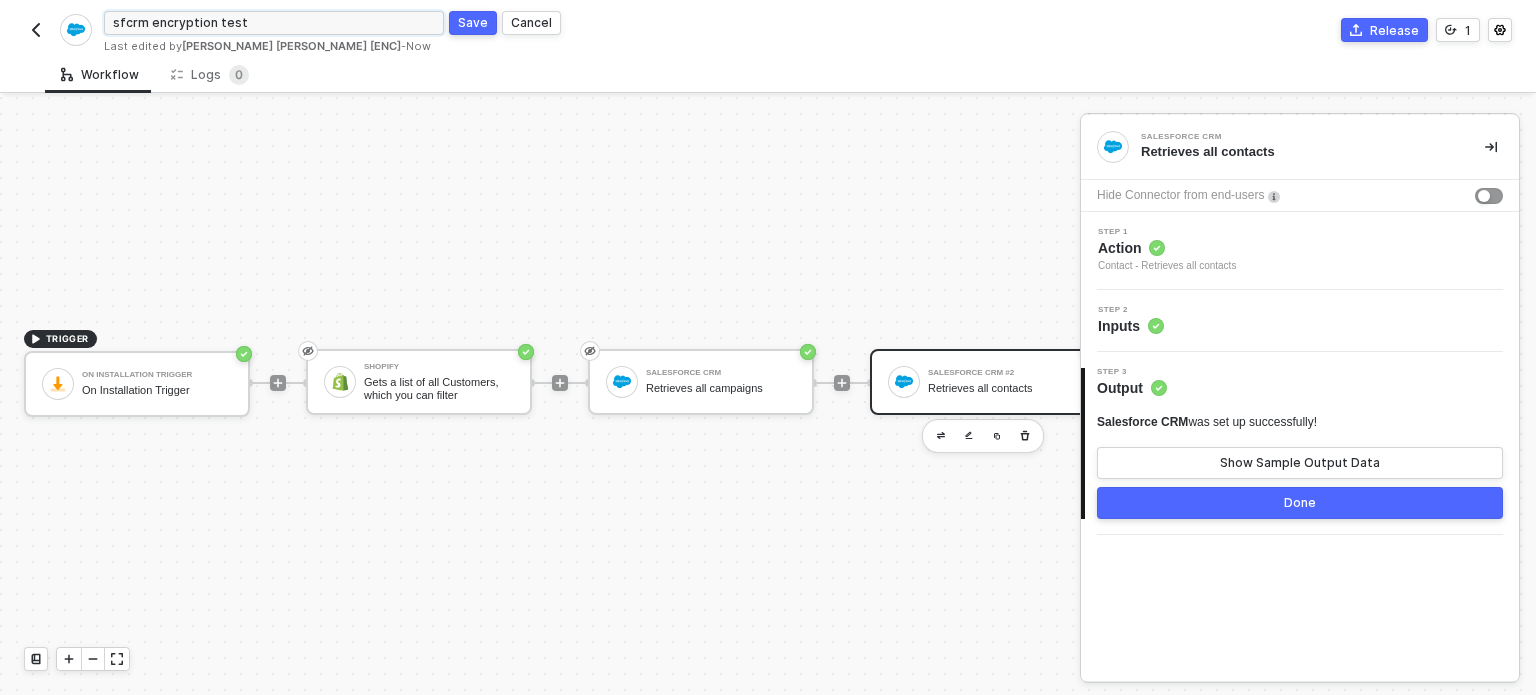 click on "Save" at bounding box center [473, 23] 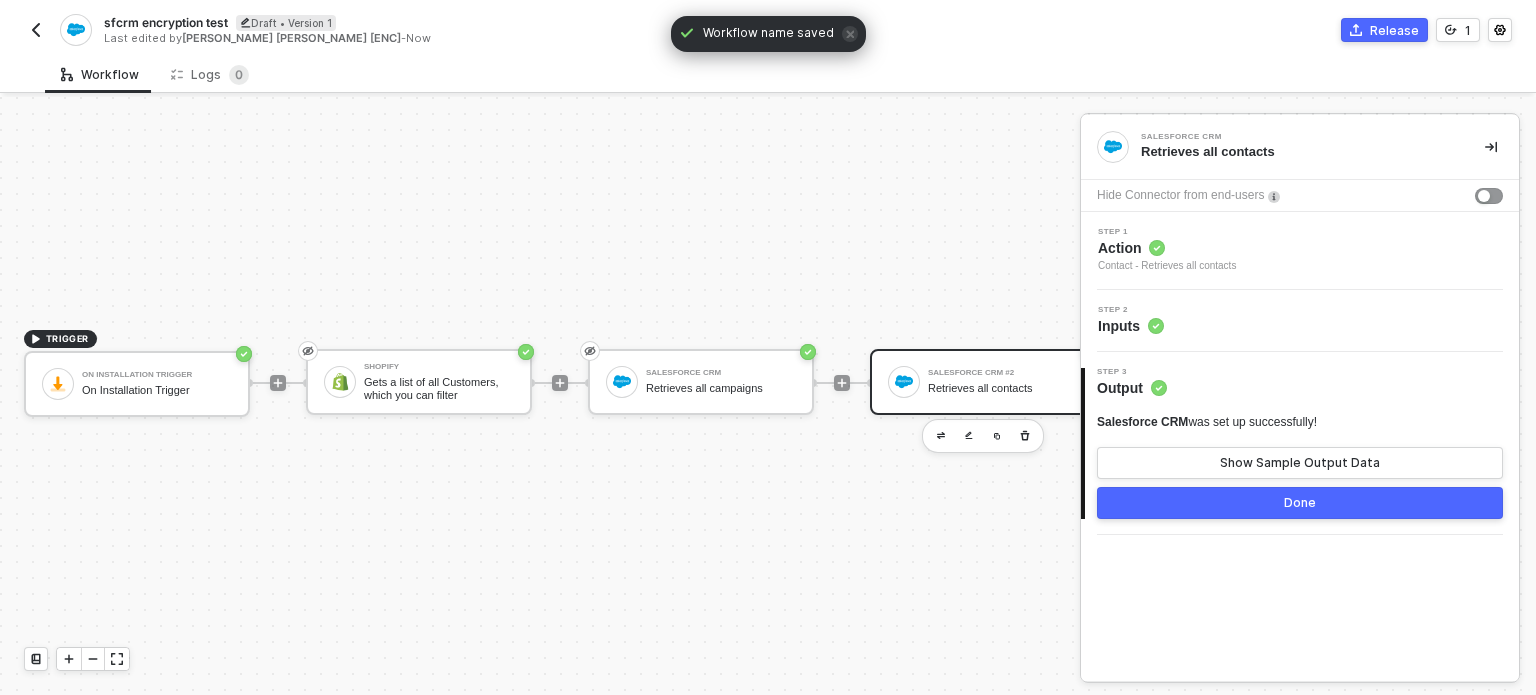 click on "Release" at bounding box center [1384, 30] 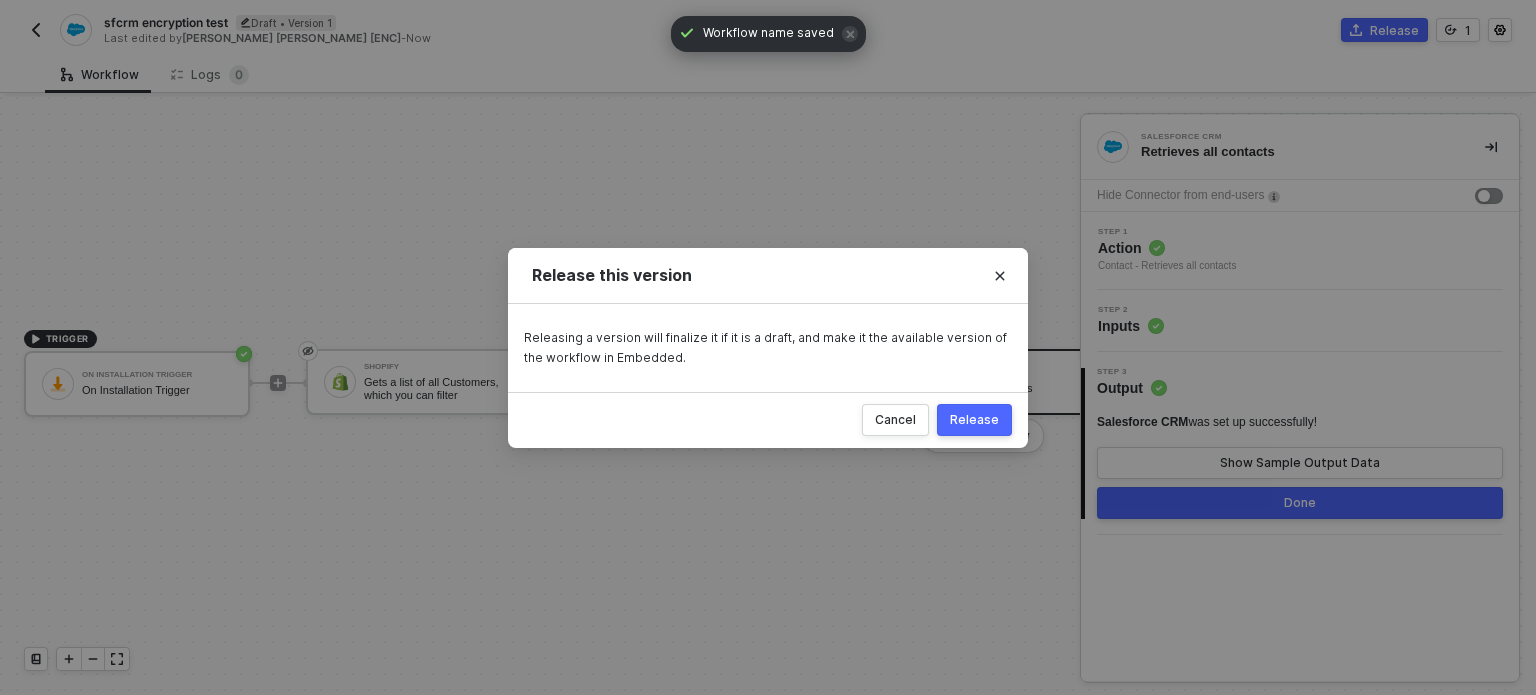 click on "Release" at bounding box center (974, 420) 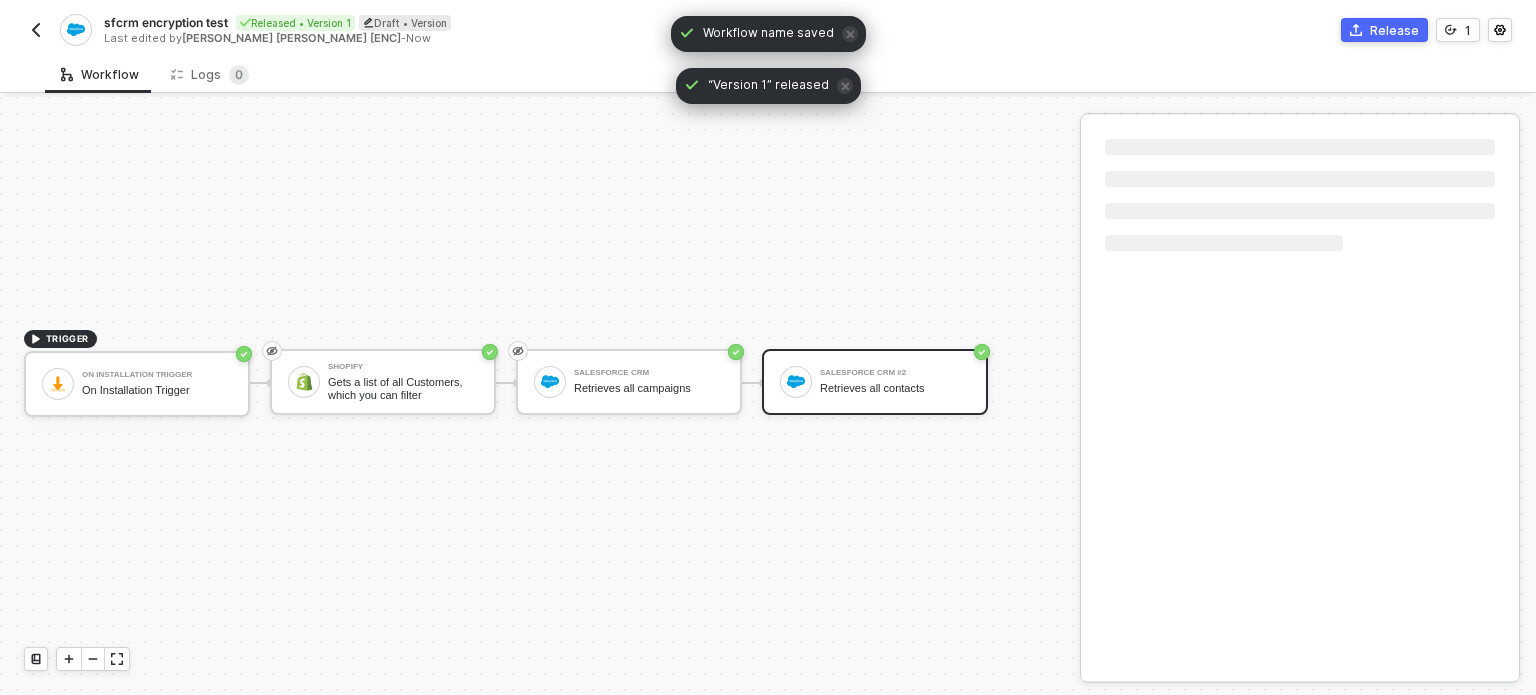 click at bounding box center (36, 30) 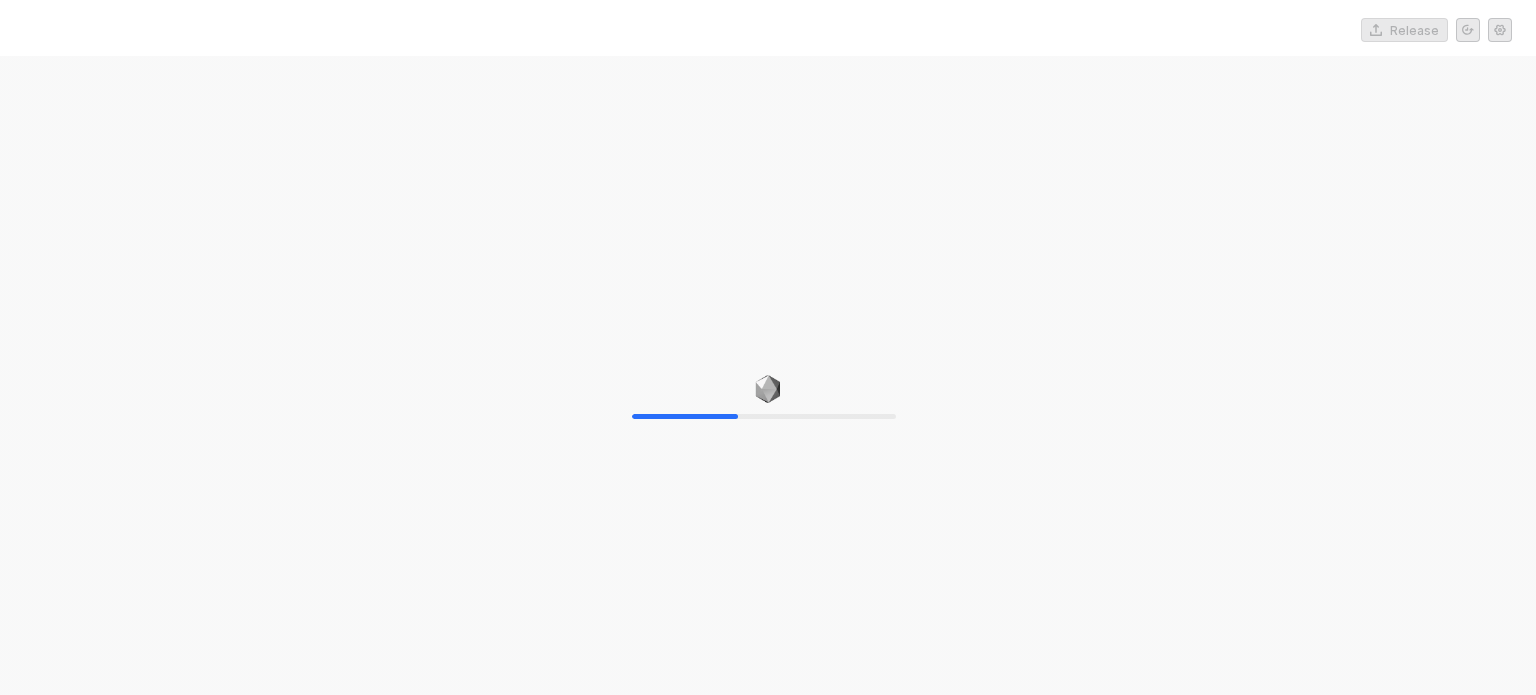 scroll, scrollTop: 0, scrollLeft: 0, axis: both 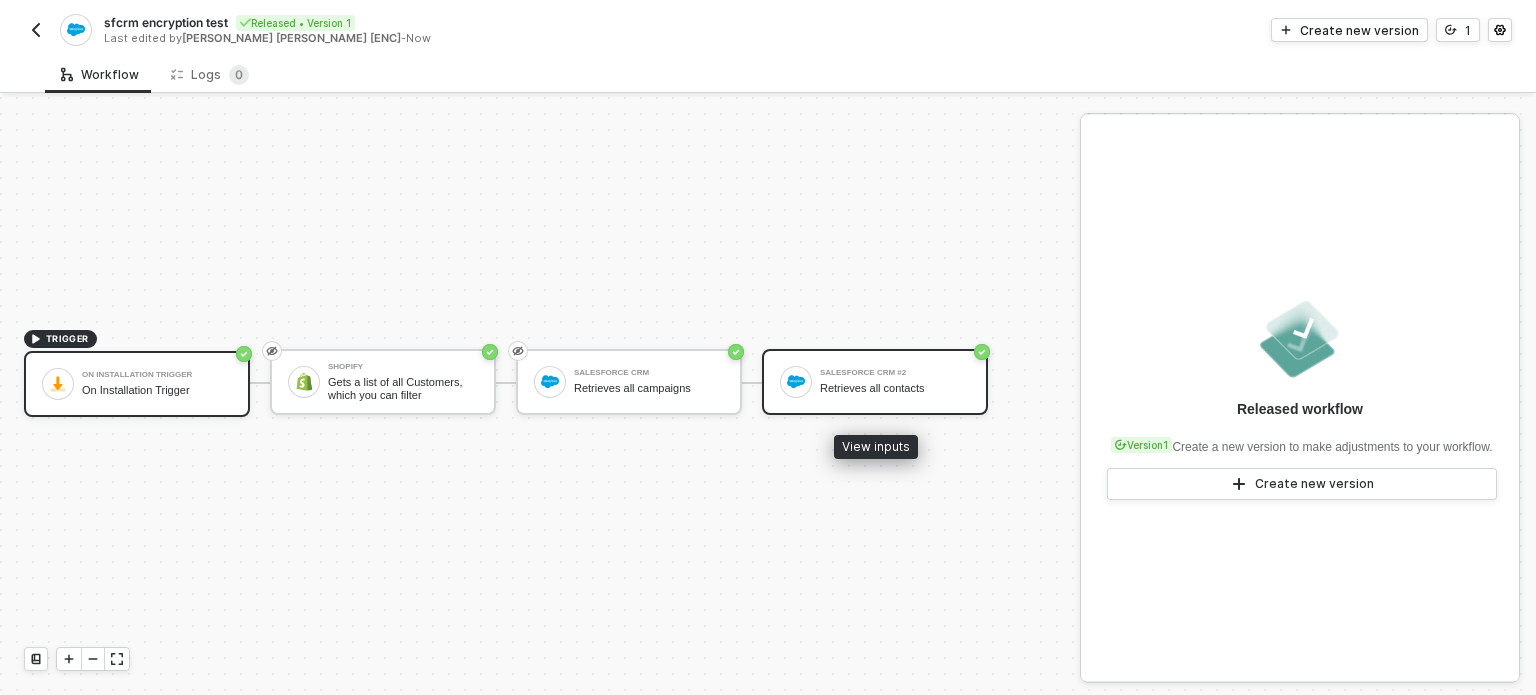 click on "Salesforce CRM #2" at bounding box center (895, 373) 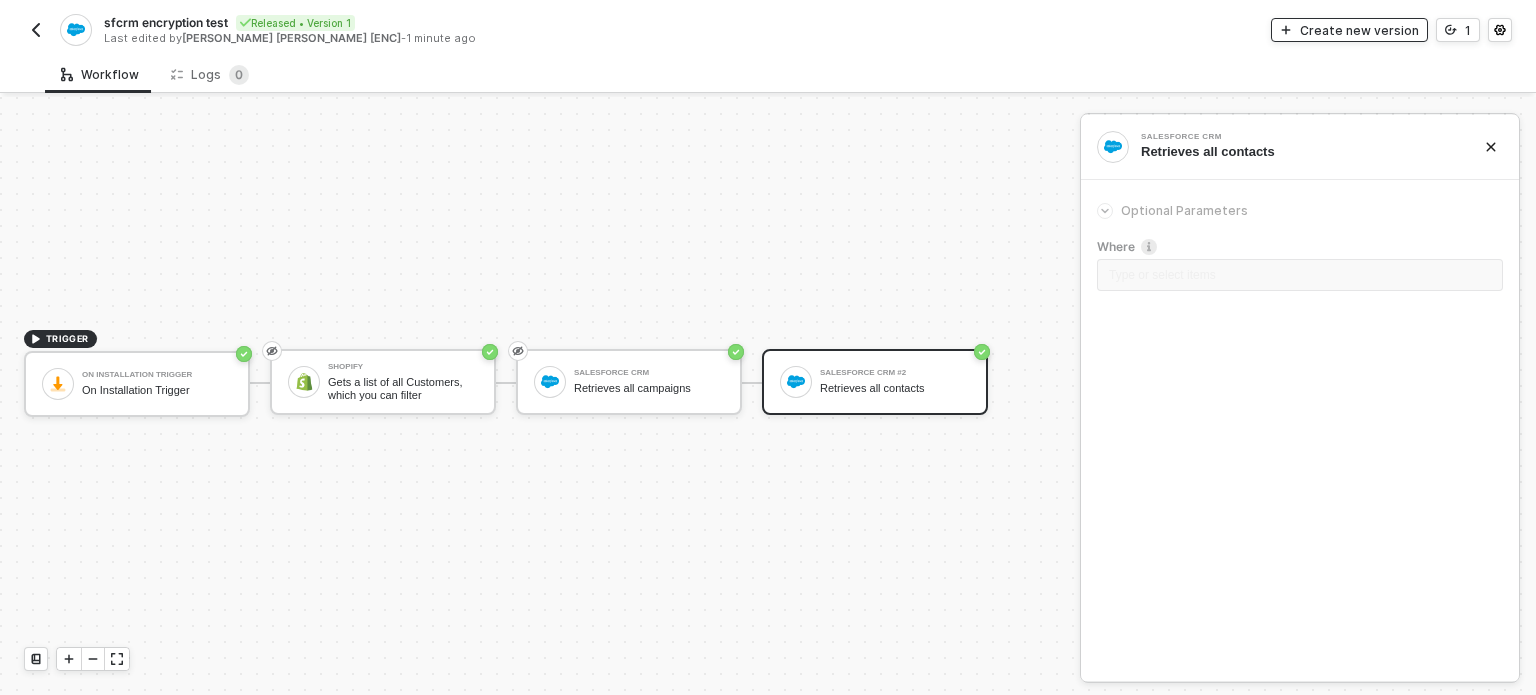 drag, startPoint x: 1356, startPoint y: 27, endPoint x: 1231, endPoint y: 147, distance: 173.27724 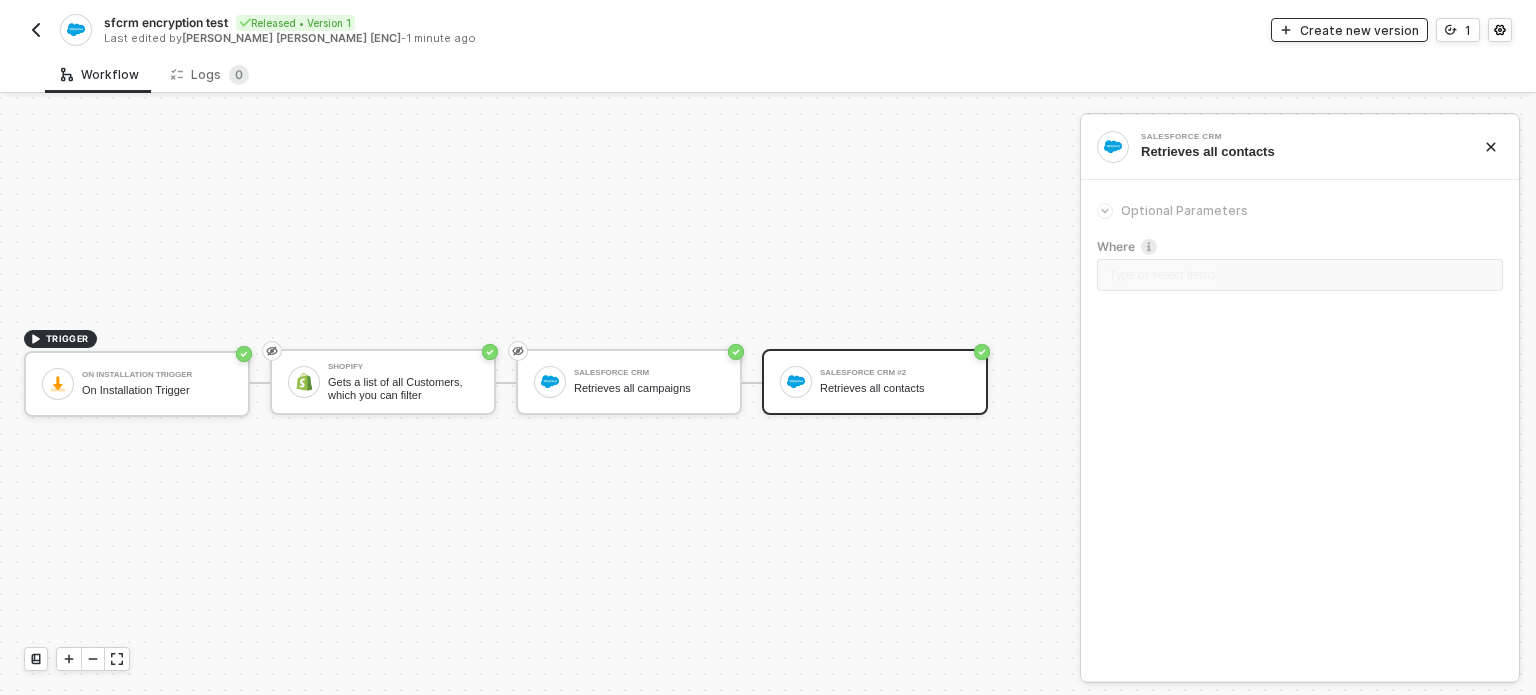 click on "Create new version" at bounding box center (1359, 30) 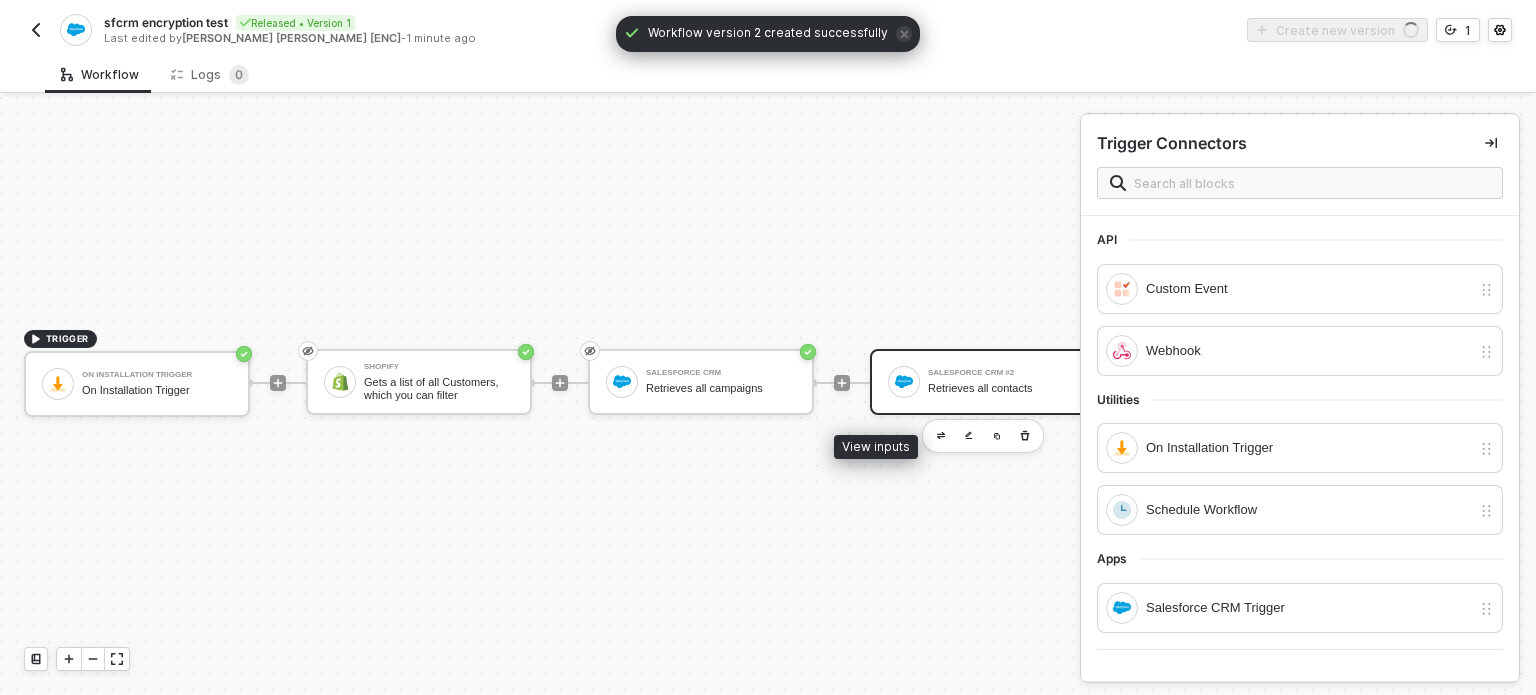 click at bounding box center [904, 382] 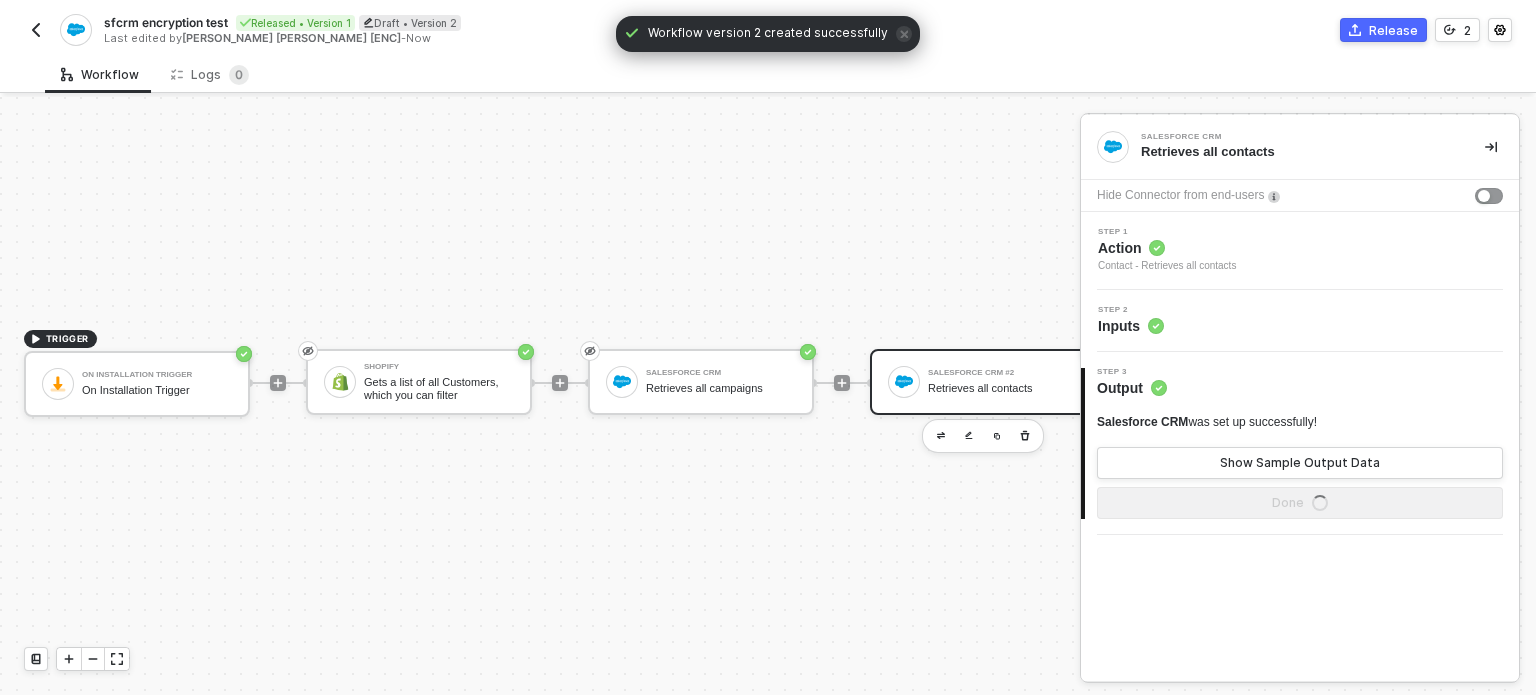 click on "Hide Connector from end-users" at bounding box center (1300, 196) 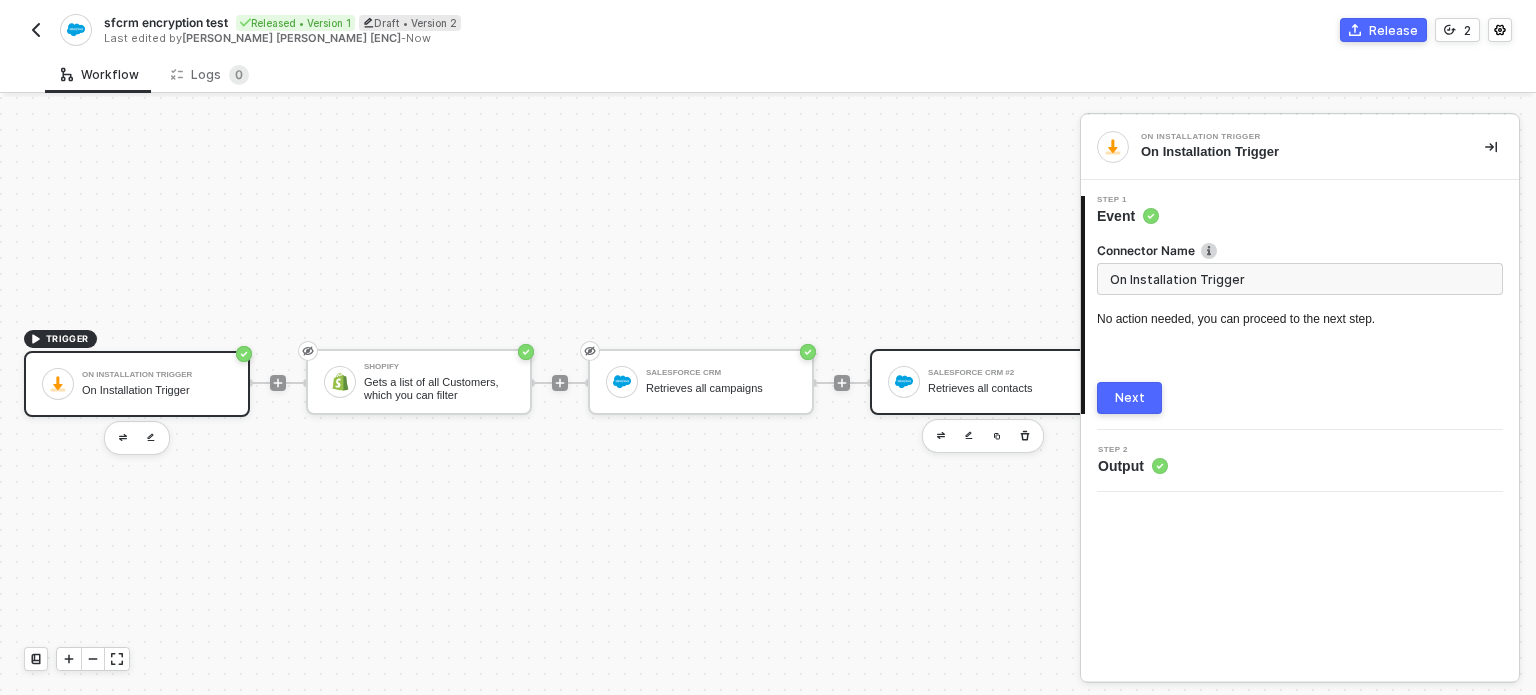 click on "Salesforce CRM #2 Retrieves all contacts" at bounding box center [999, 382] 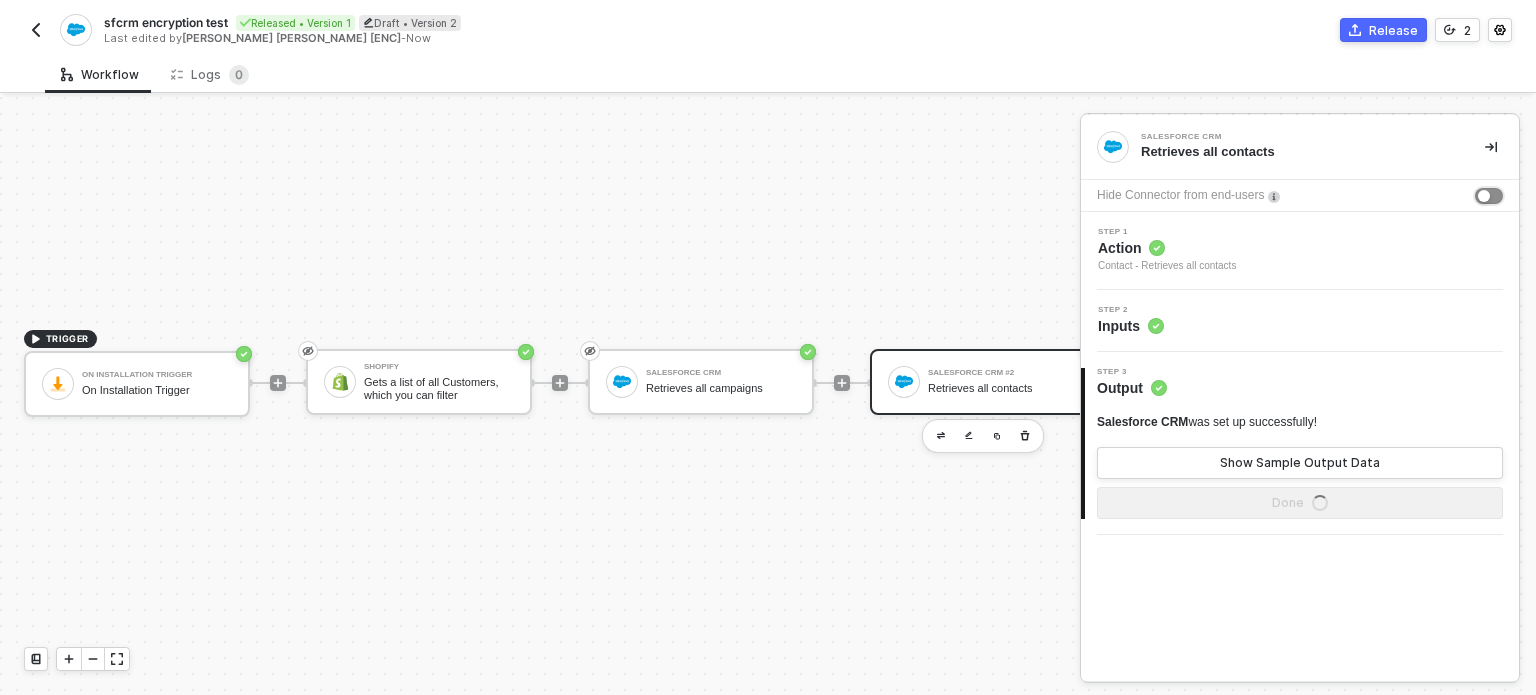 click at bounding box center [1489, 196] 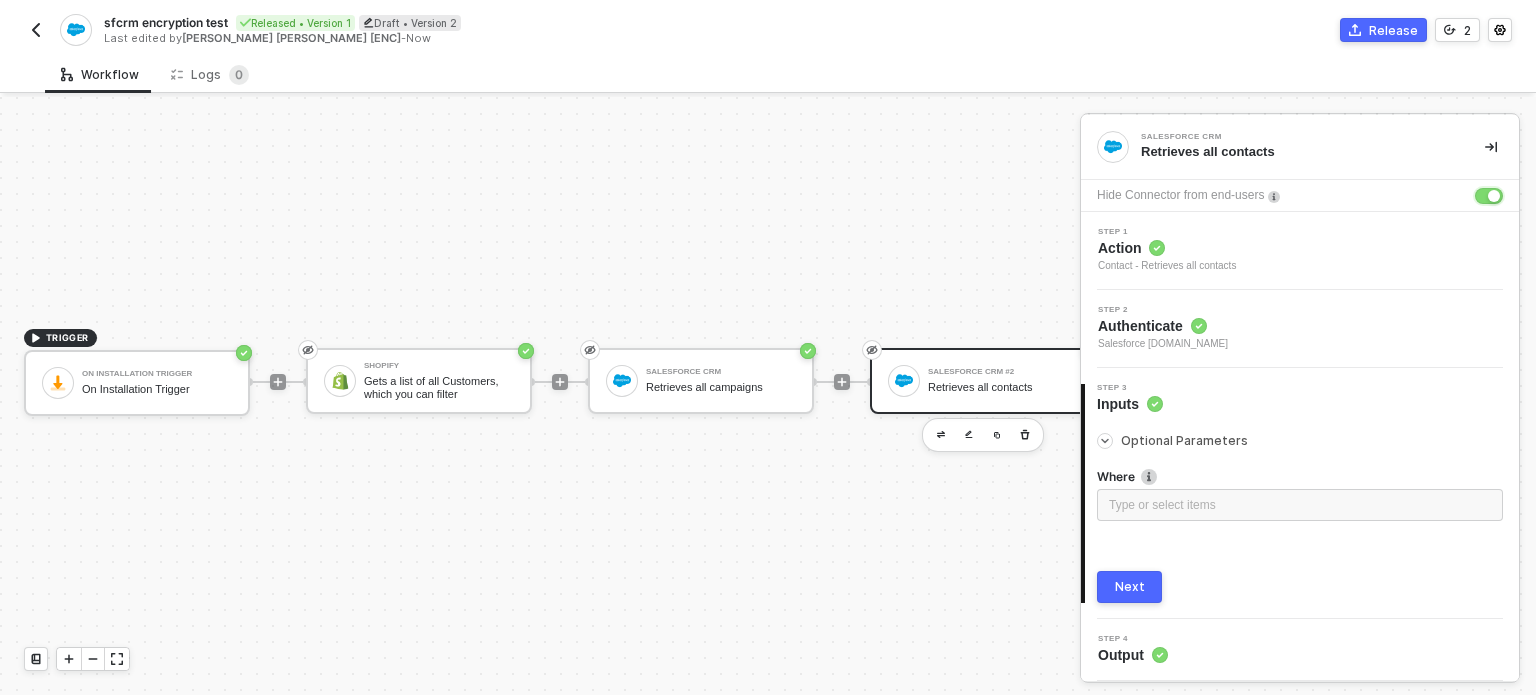 scroll, scrollTop: 48, scrollLeft: 0, axis: vertical 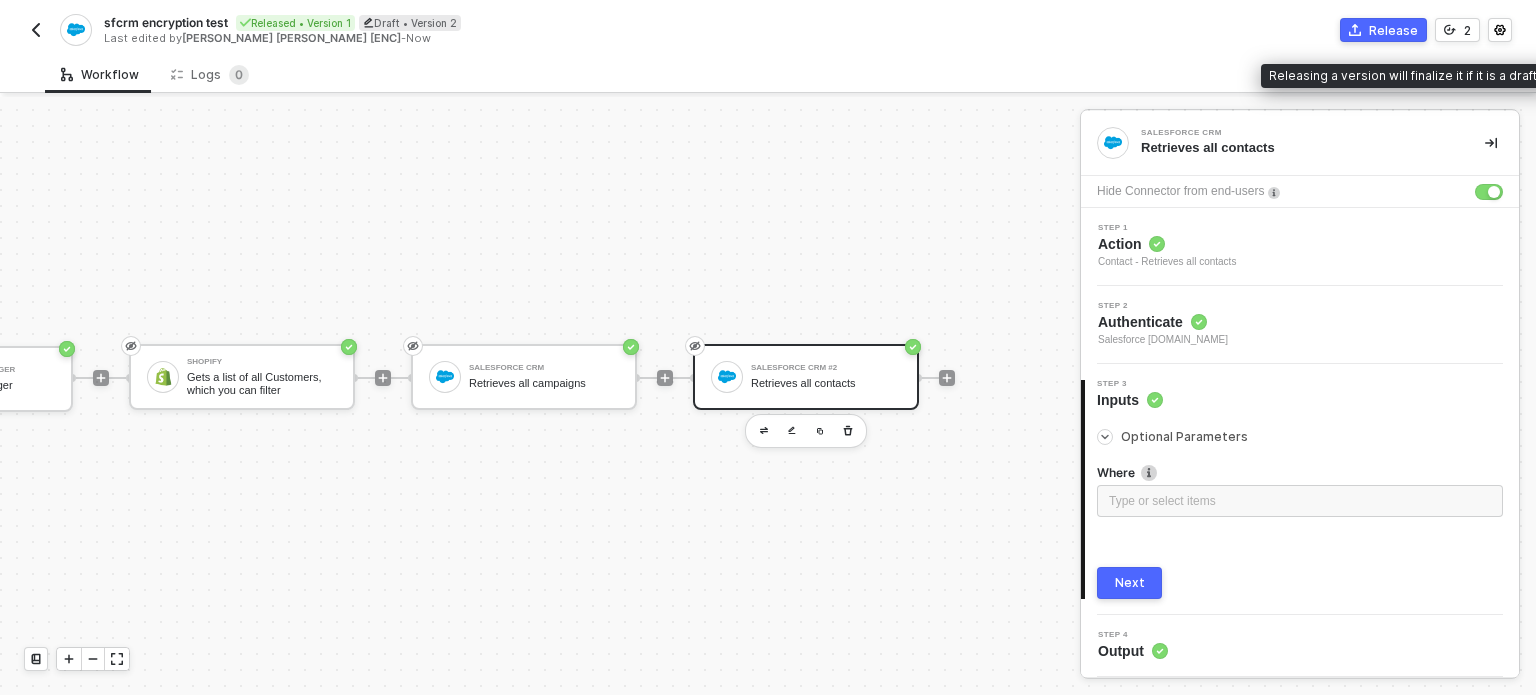 click on "Release" at bounding box center [1393, 30] 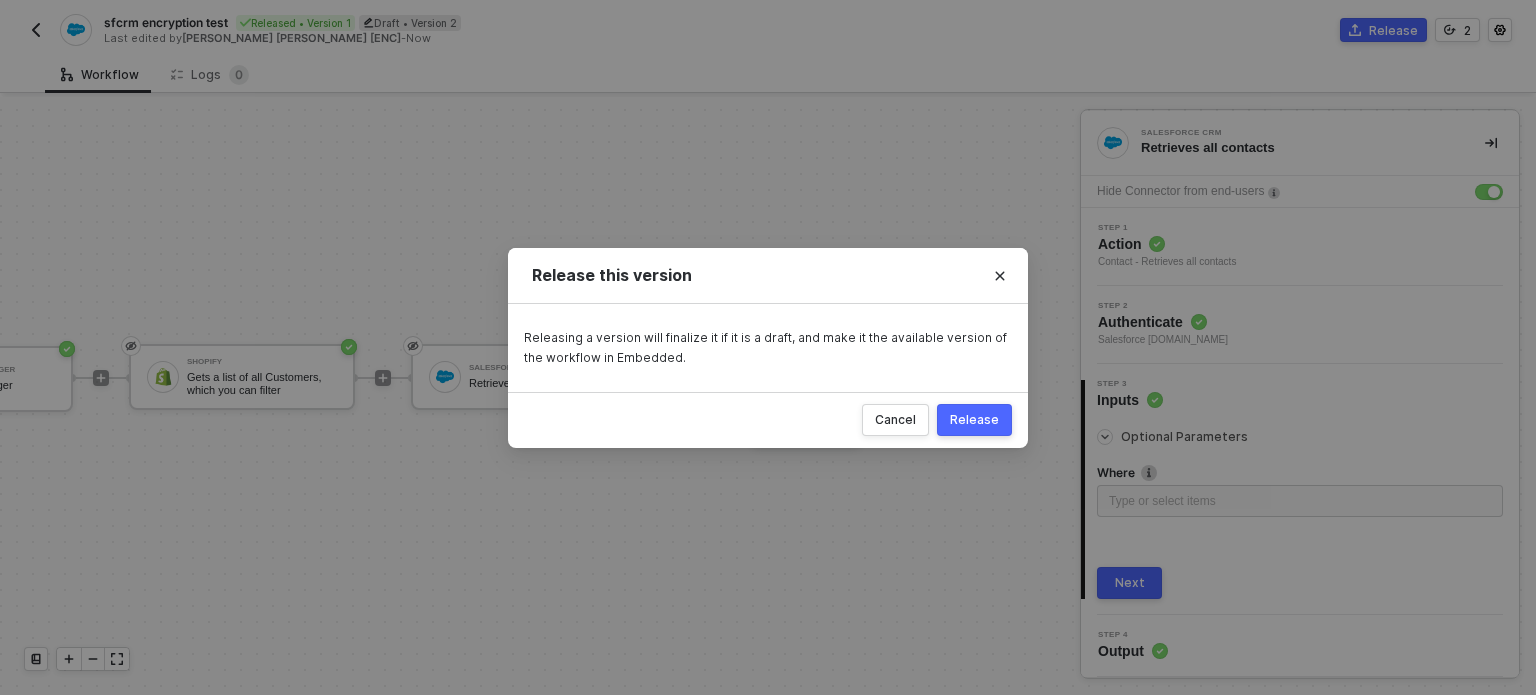 drag, startPoint x: 980, startPoint y: 412, endPoint x: 973, endPoint y: 398, distance: 15.652476 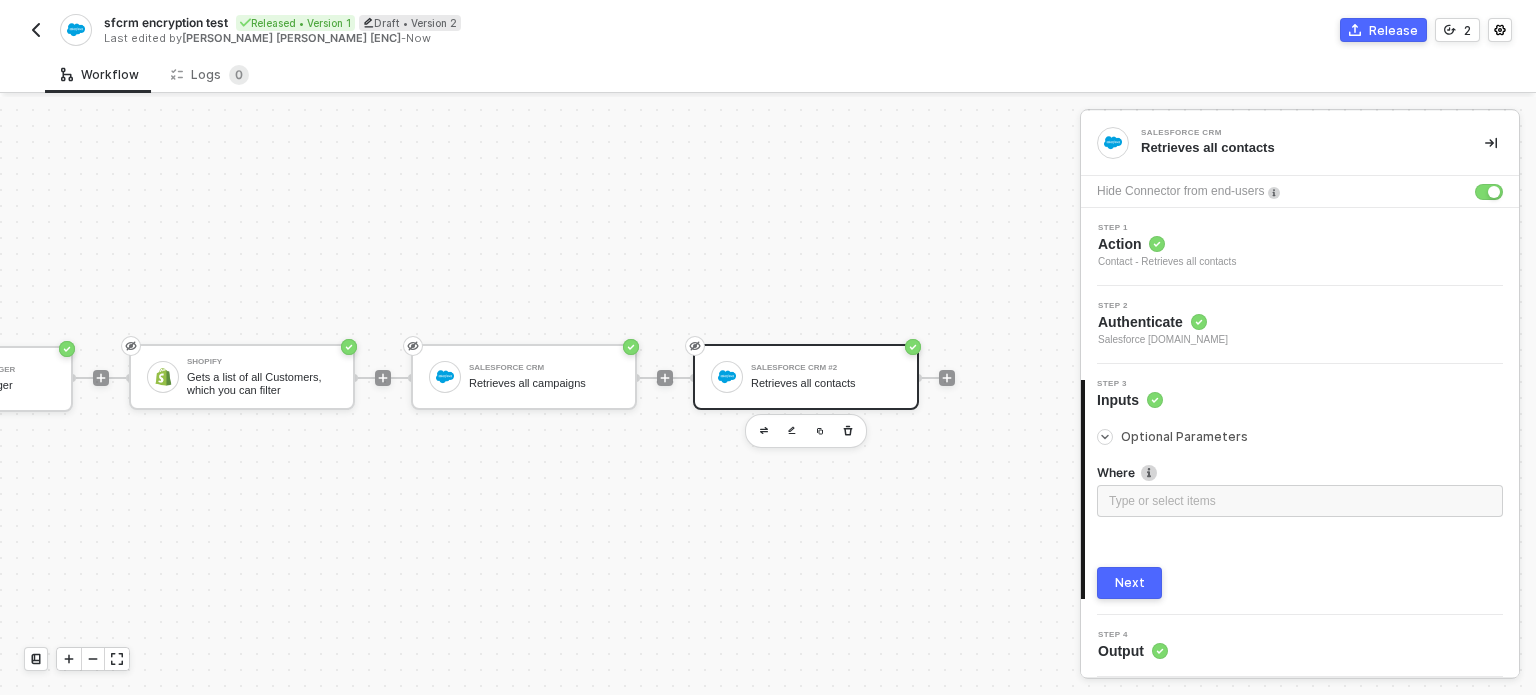 scroll, scrollTop: 32, scrollLeft: 0, axis: vertical 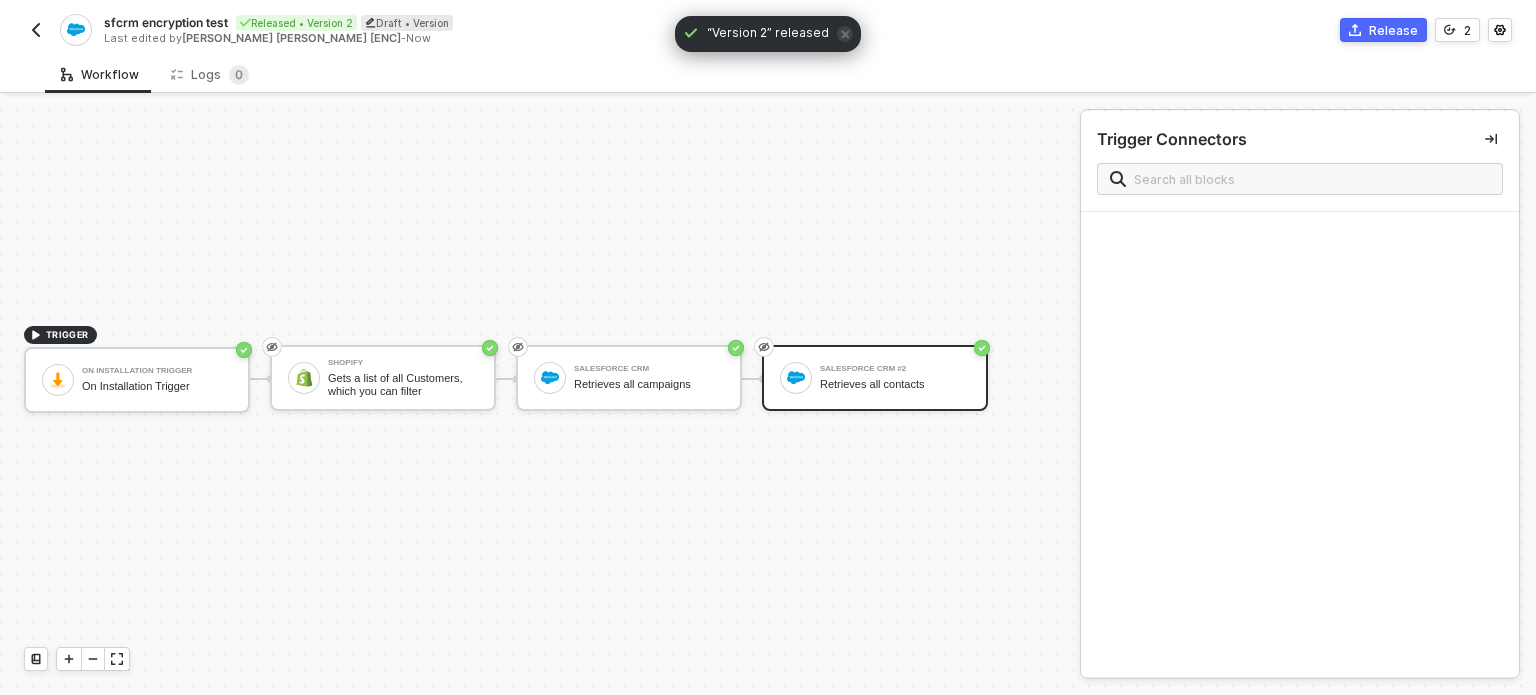 click at bounding box center (36, 30) 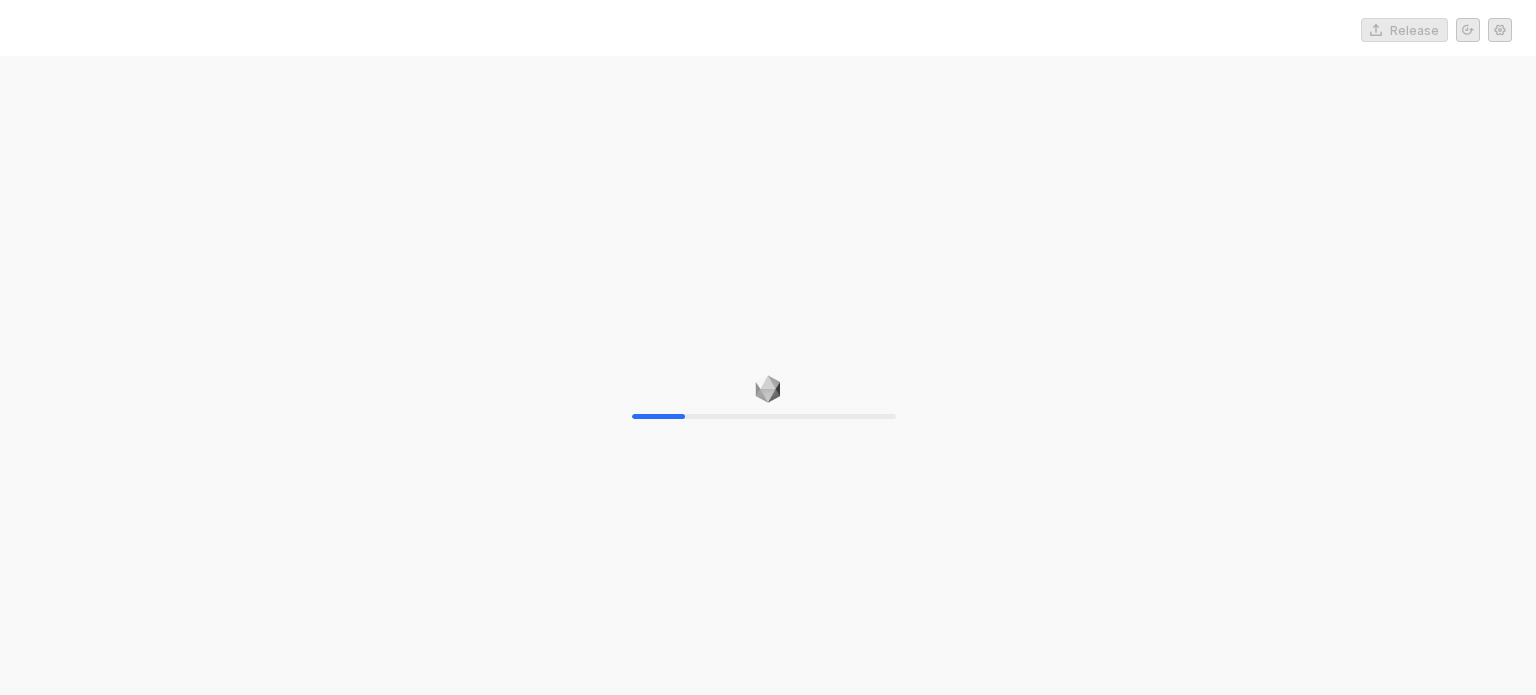 scroll, scrollTop: 0, scrollLeft: 0, axis: both 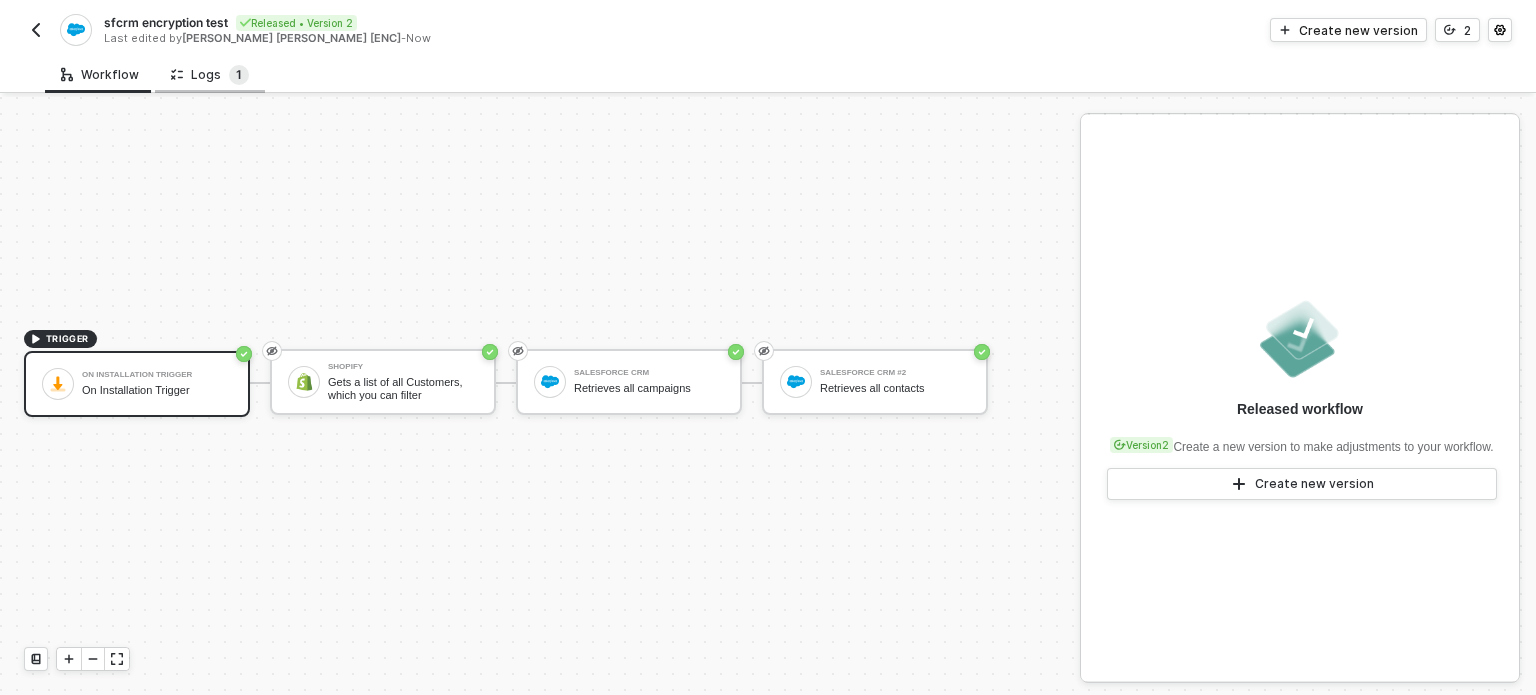 click on "1" at bounding box center [239, 74] 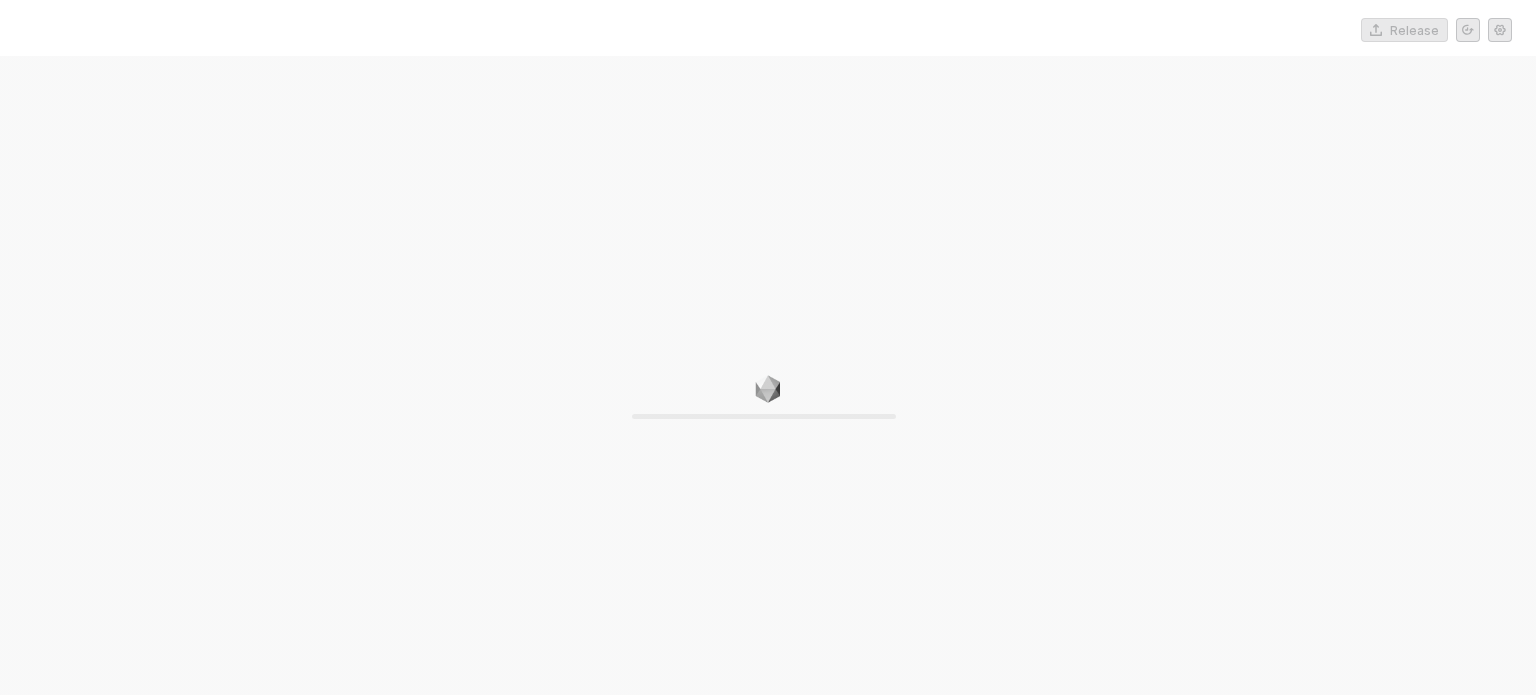 scroll, scrollTop: 0, scrollLeft: 0, axis: both 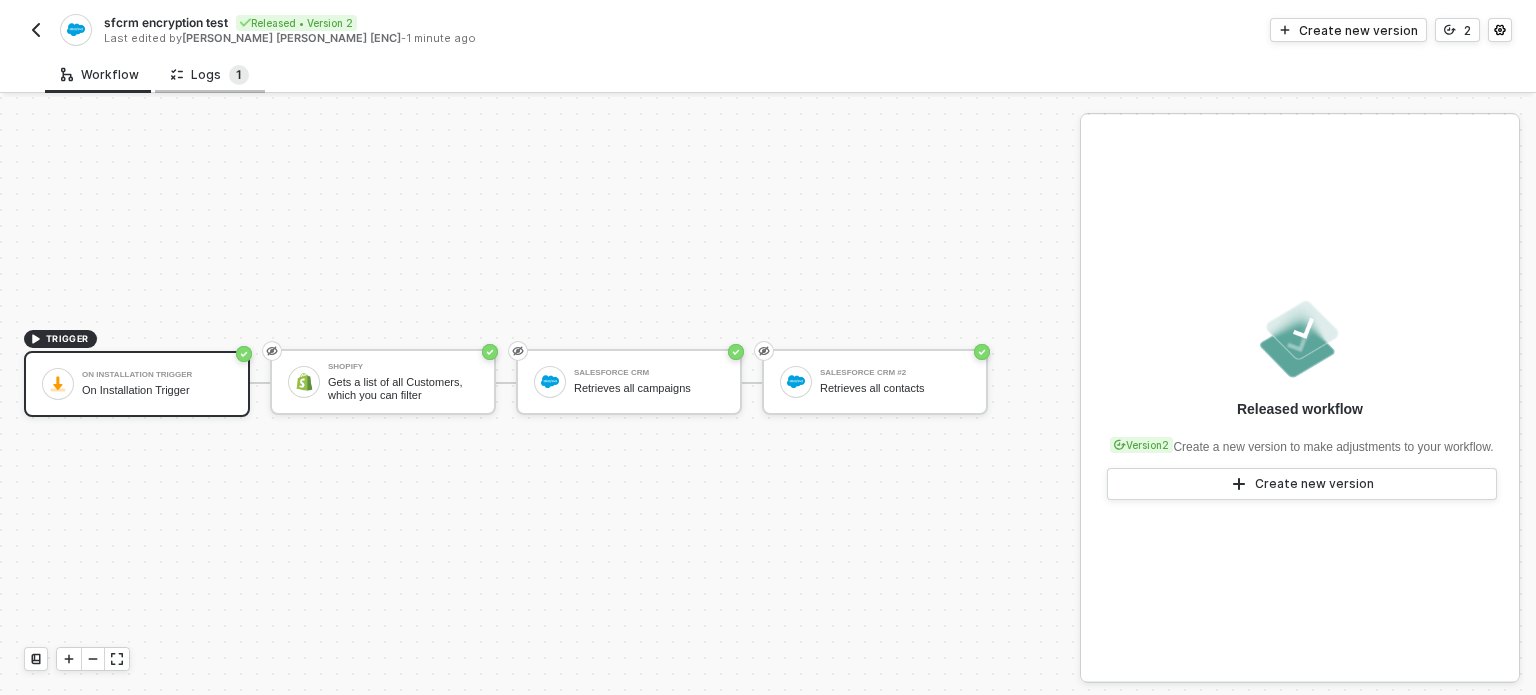 click on "1" at bounding box center (239, 74) 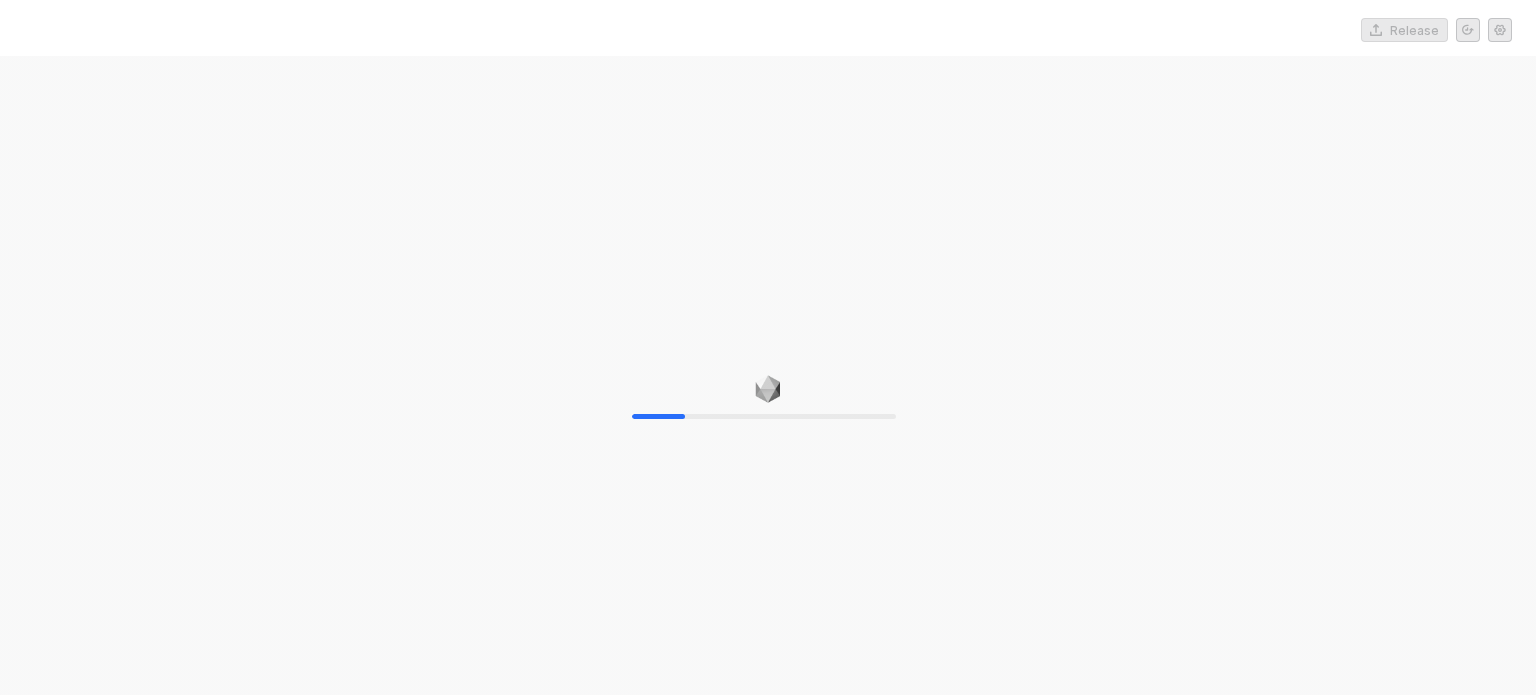 scroll, scrollTop: 0, scrollLeft: 0, axis: both 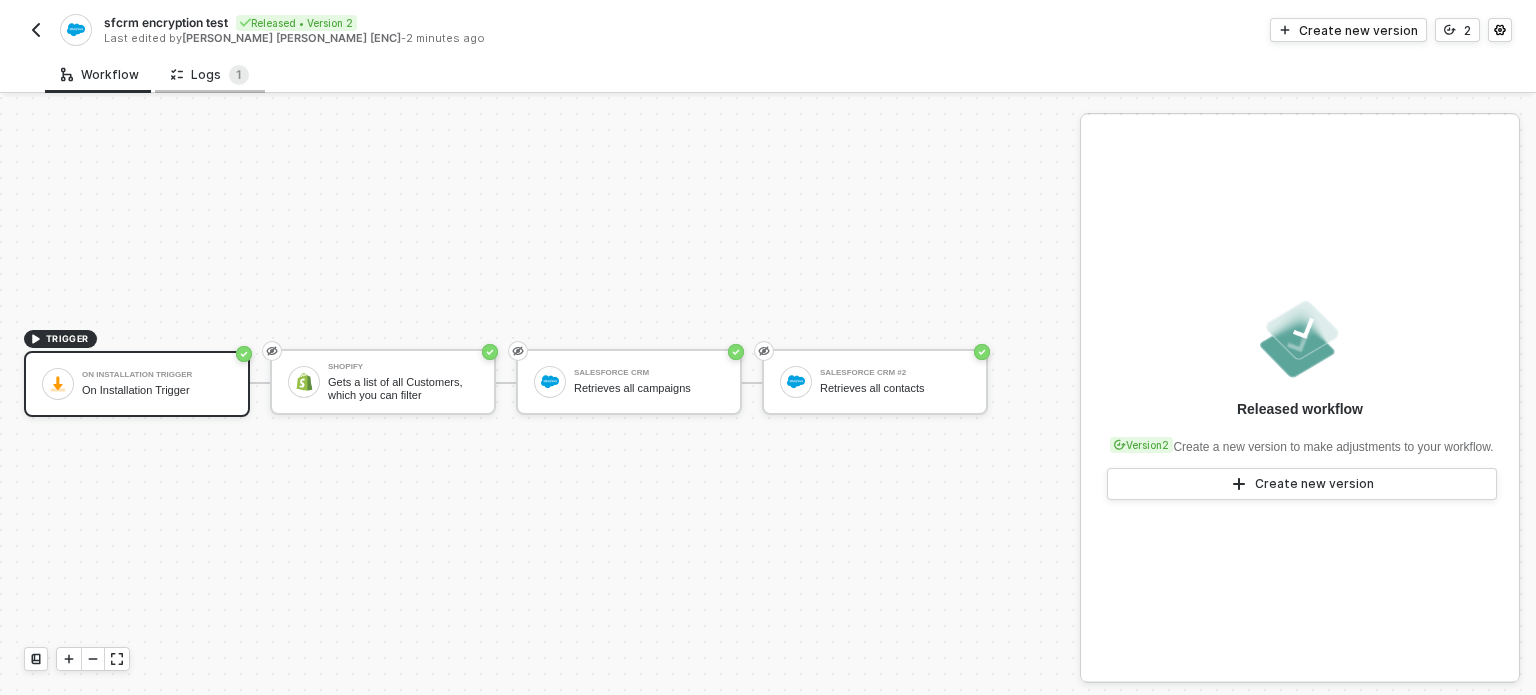 click on "Logs 1" at bounding box center (210, 75) 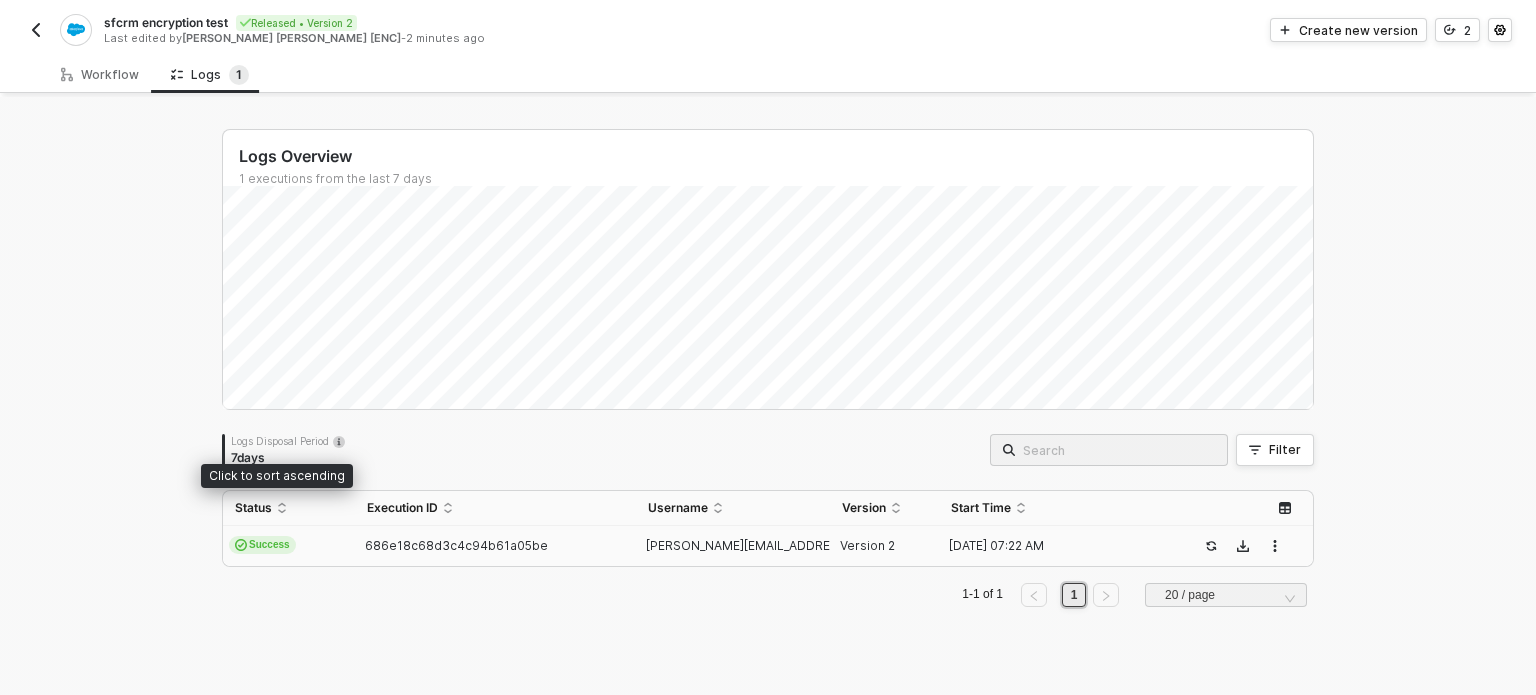 click on "Success" at bounding box center (289, 546) 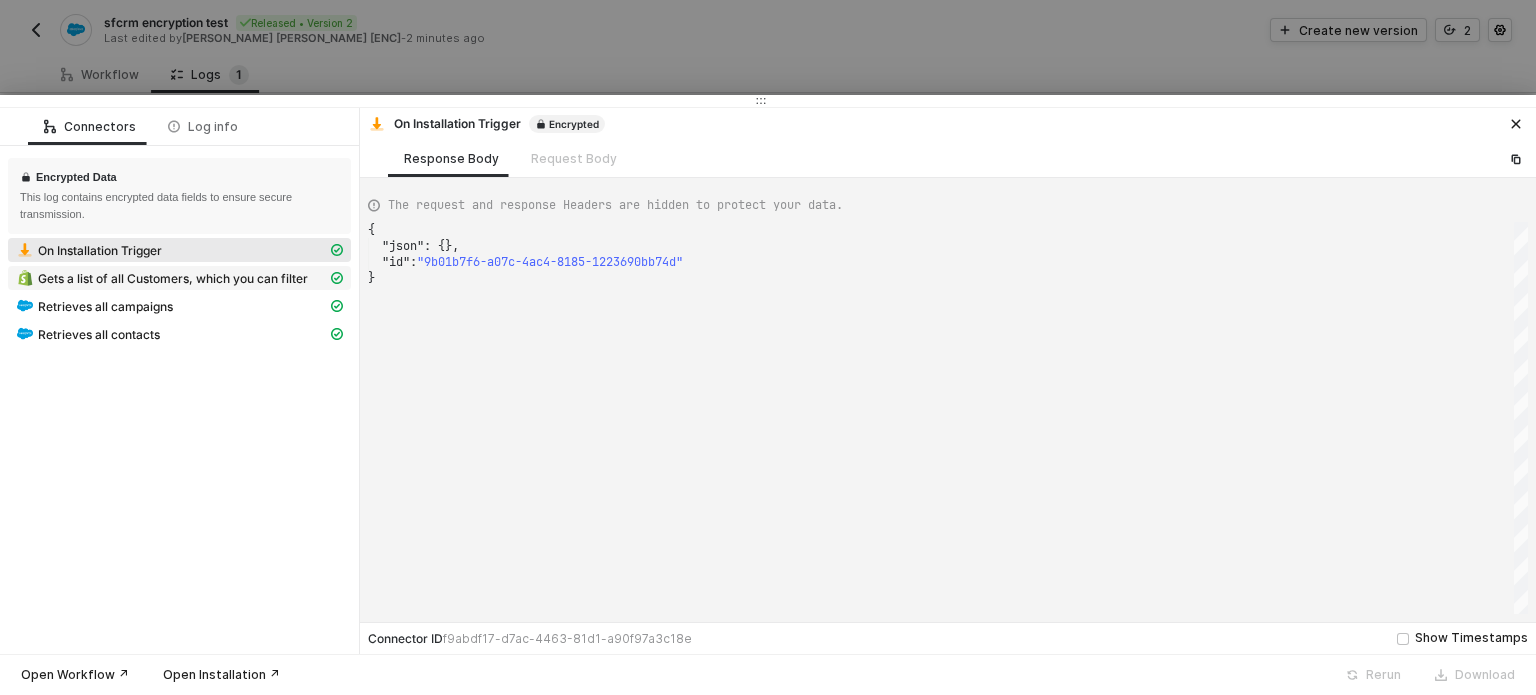 click on "Gets a list of all Customers, which you can filter" at bounding box center (173, 279) 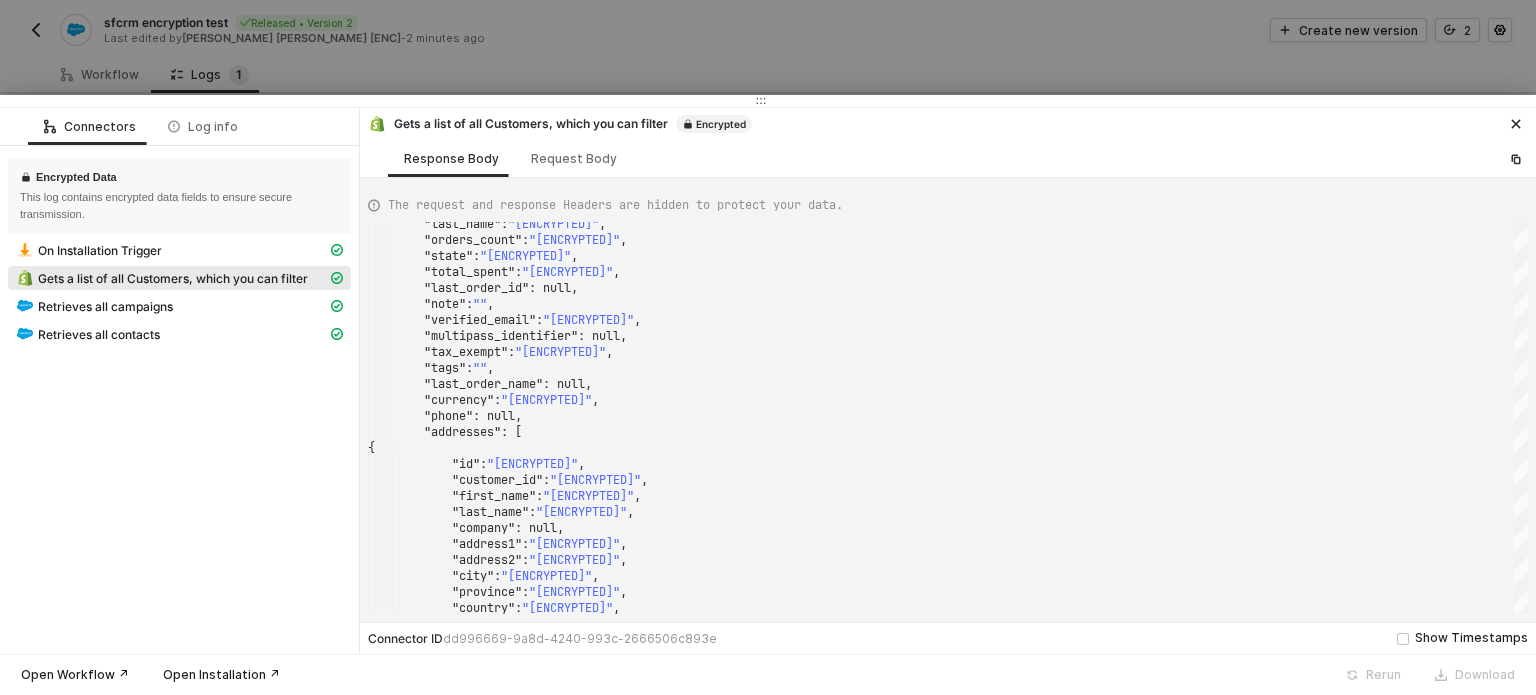click on "Retrieves all contacts" at bounding box center [179, 336] 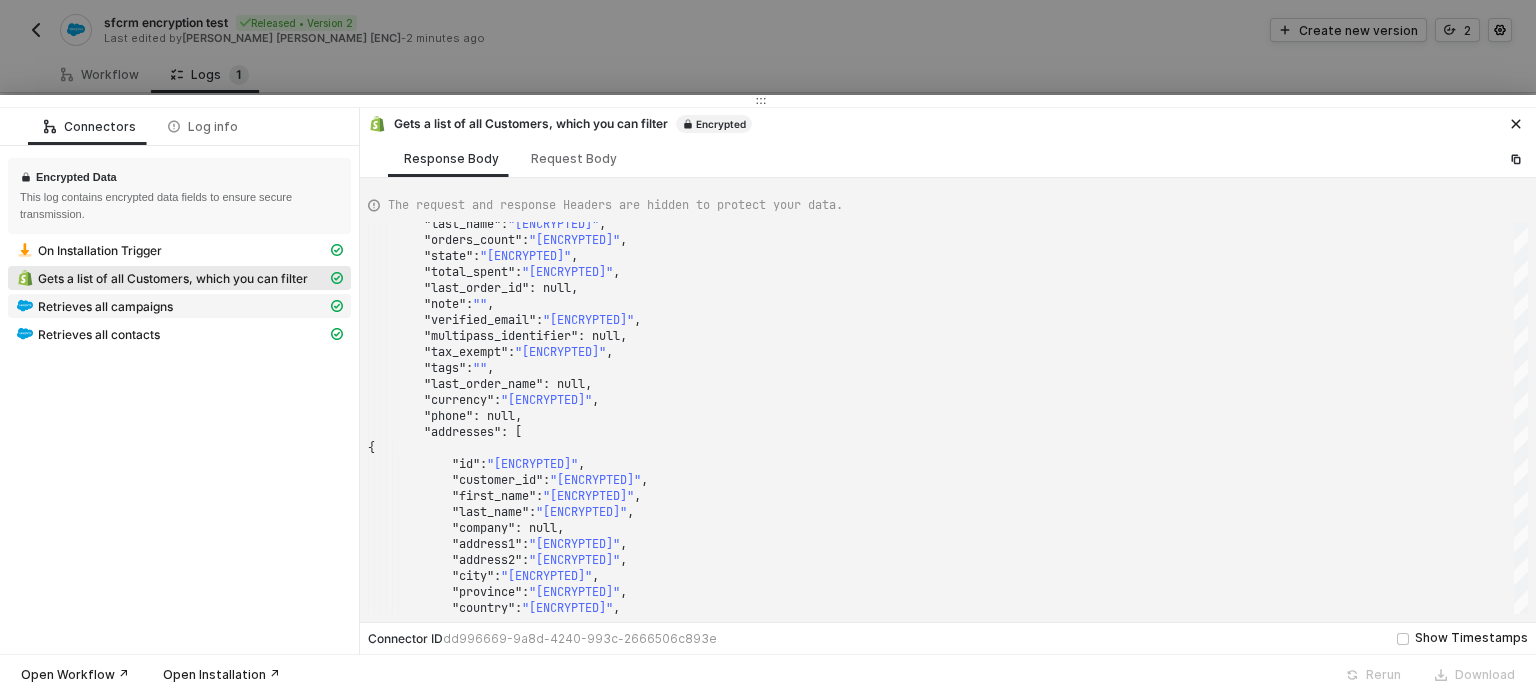click on "Retrieves all campaigns" at bounding box center [171, 306] 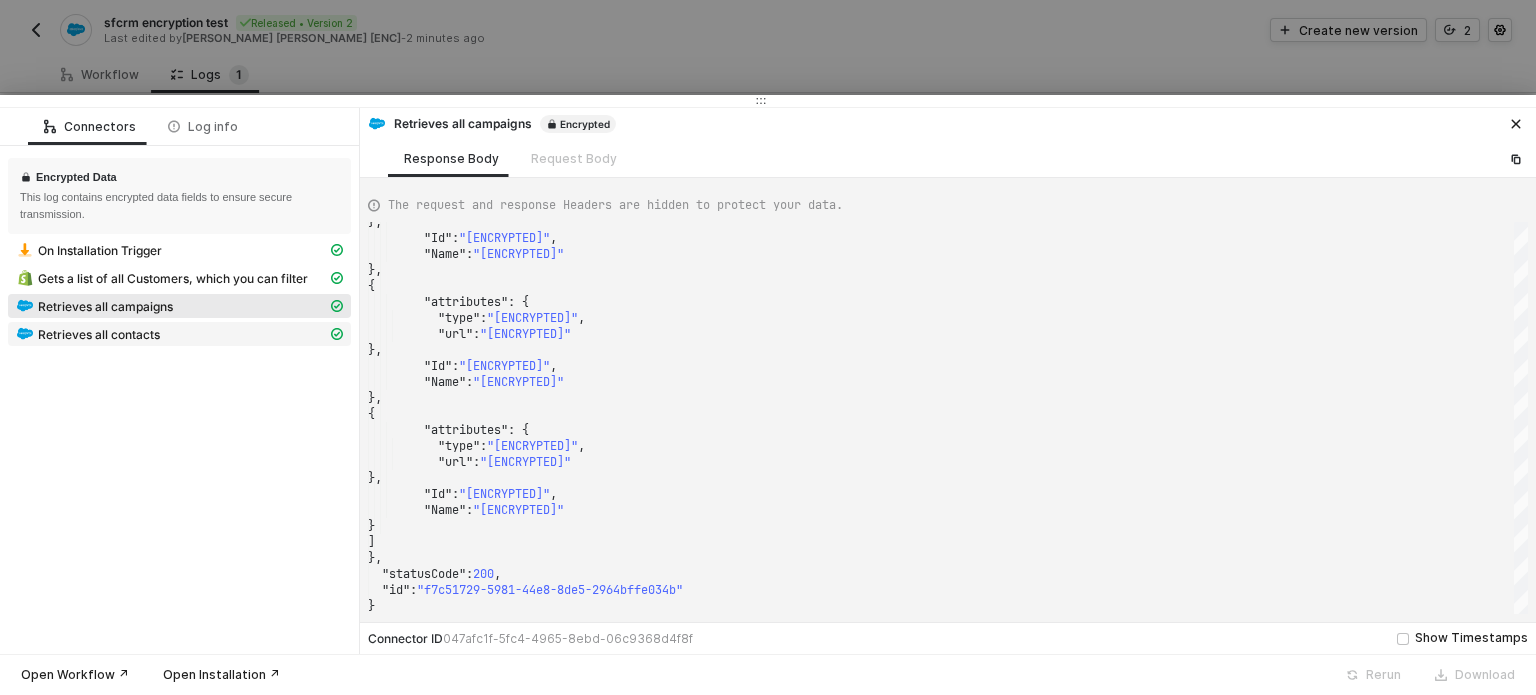 click on "Retrieves all contacts" at bounding box center (171, 334) 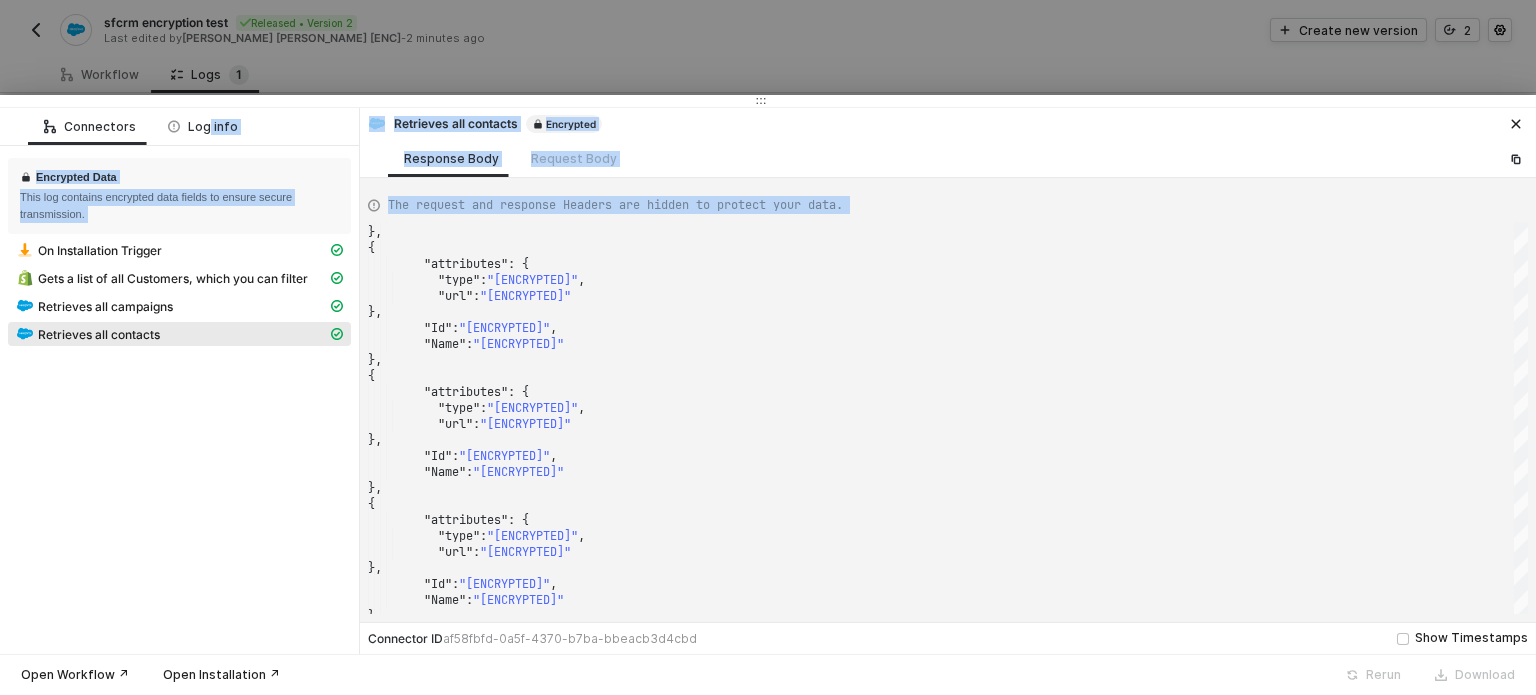 drag, startPoint x: 203, startPoint y: 131, endPoint x: 529, endPoint y: 217, distance: 337.15277 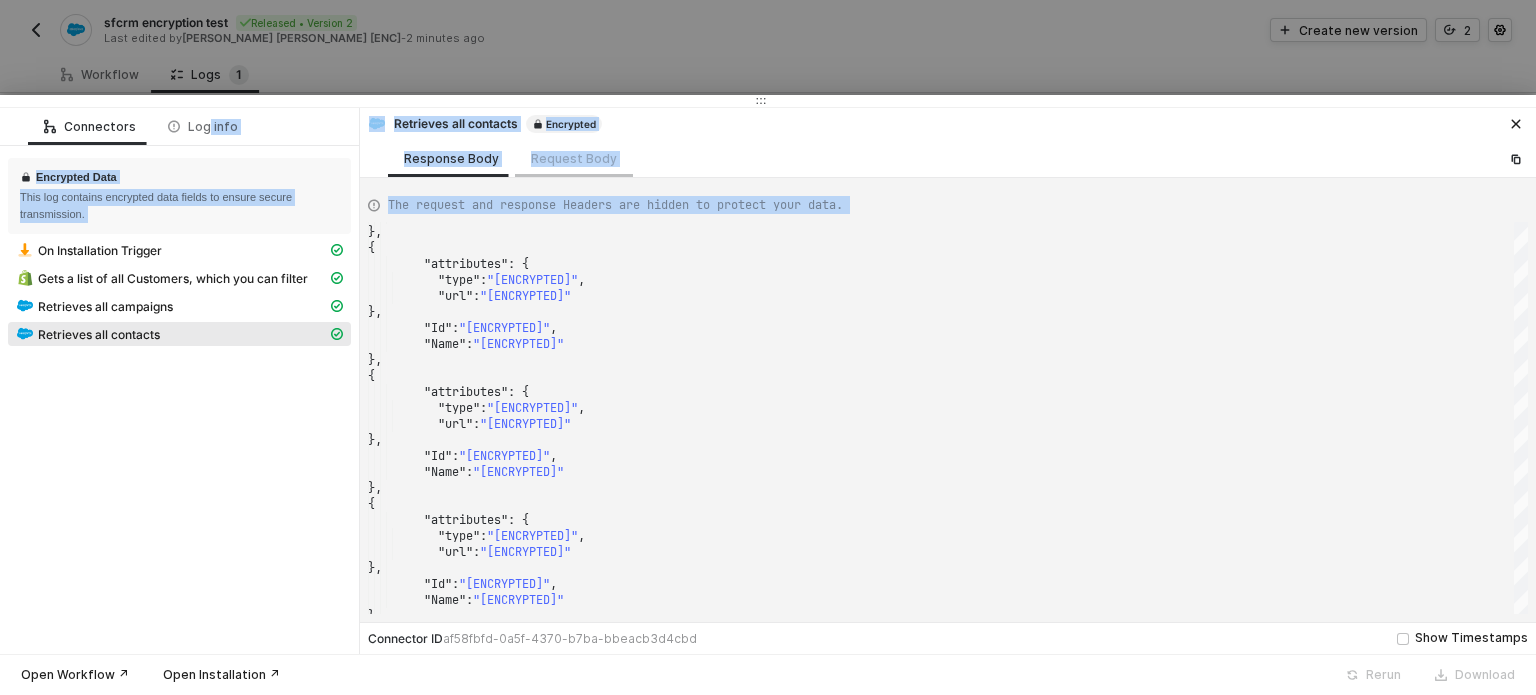 click on "Request Body" at bounding box center [574, 158] 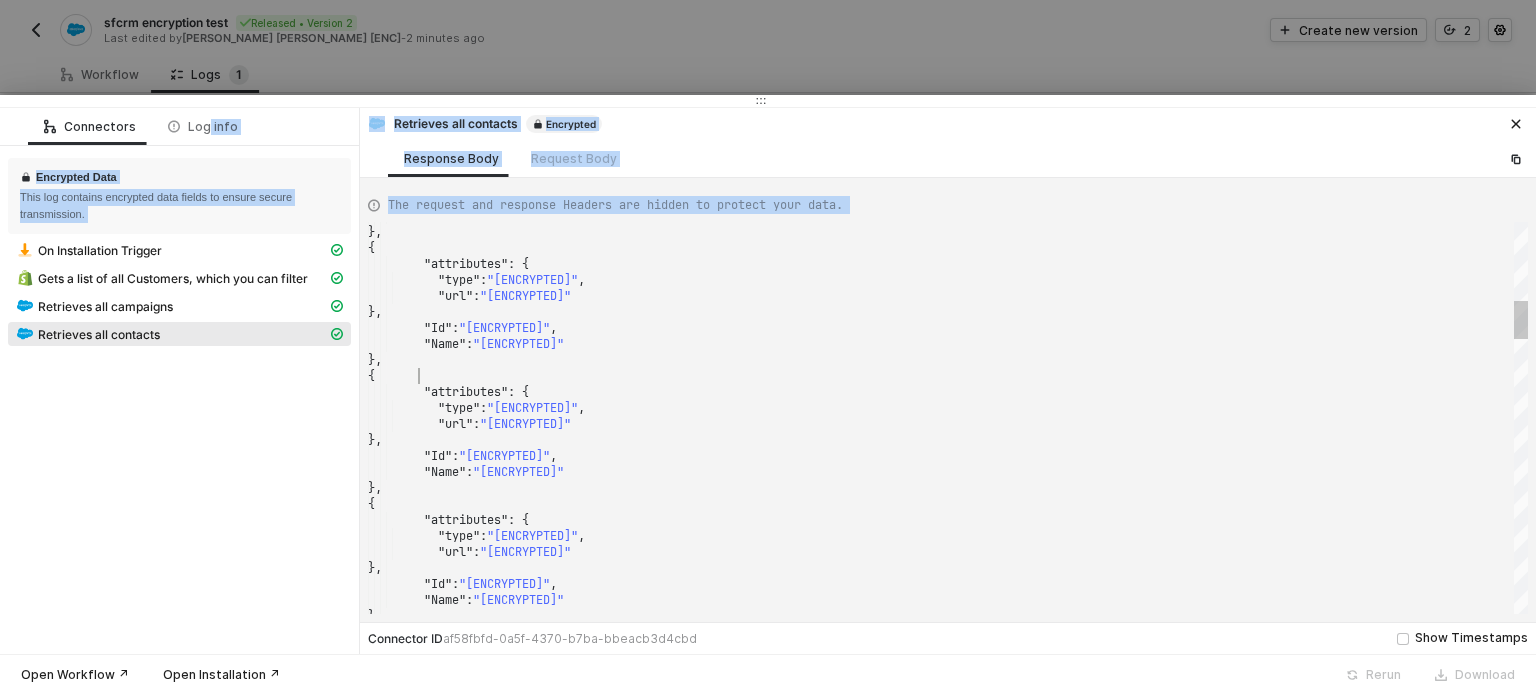 click on "{" at bounding box center (948, 376) 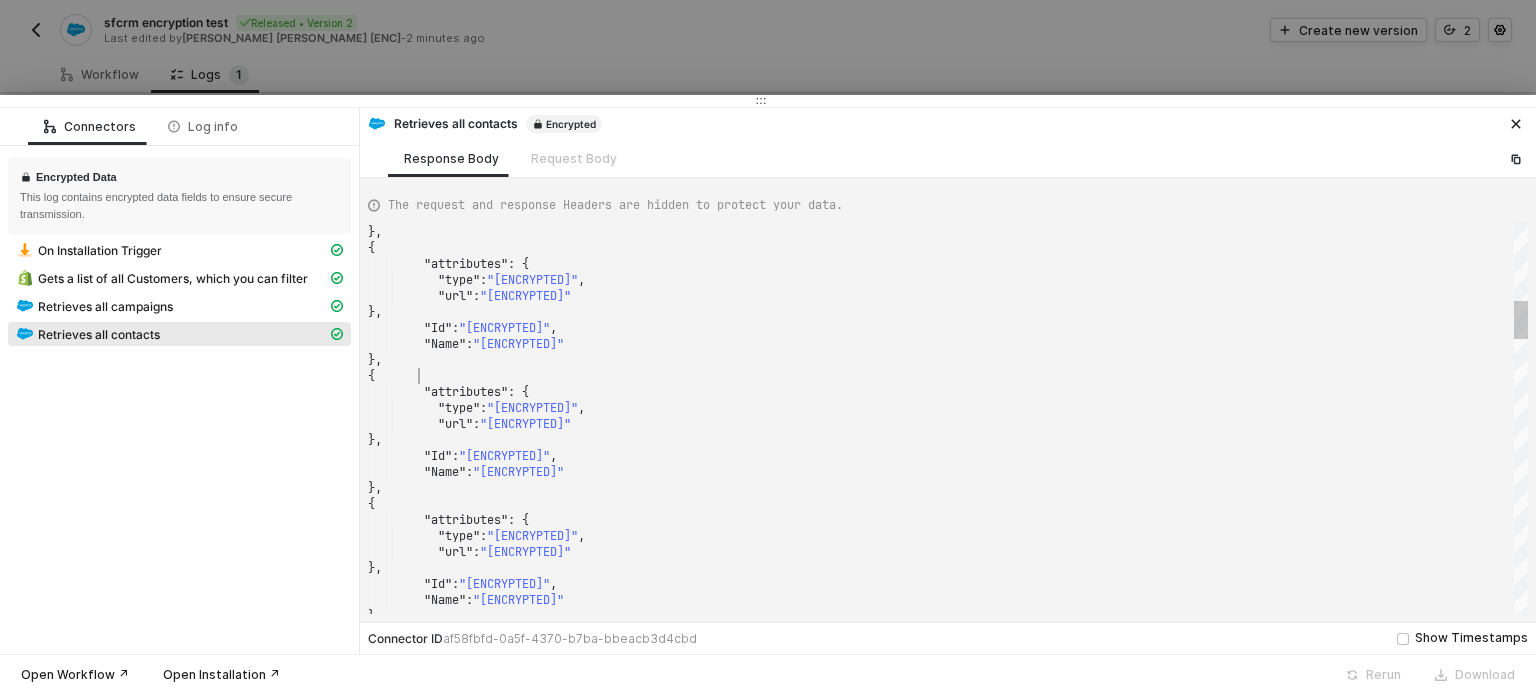 scroll, scrollTop: 0, scrollLeft: 0, axis: both 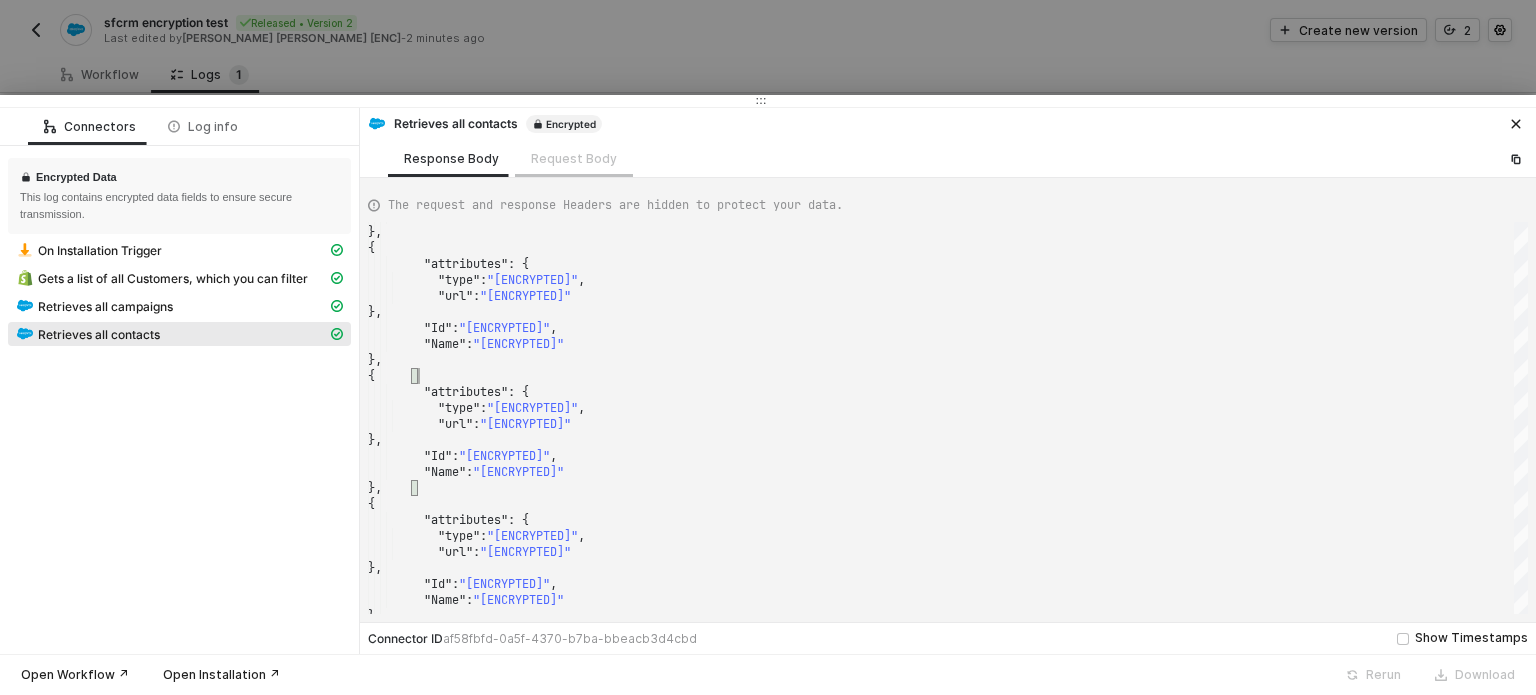 click on "Request Body" at bounding box center (574, 158) 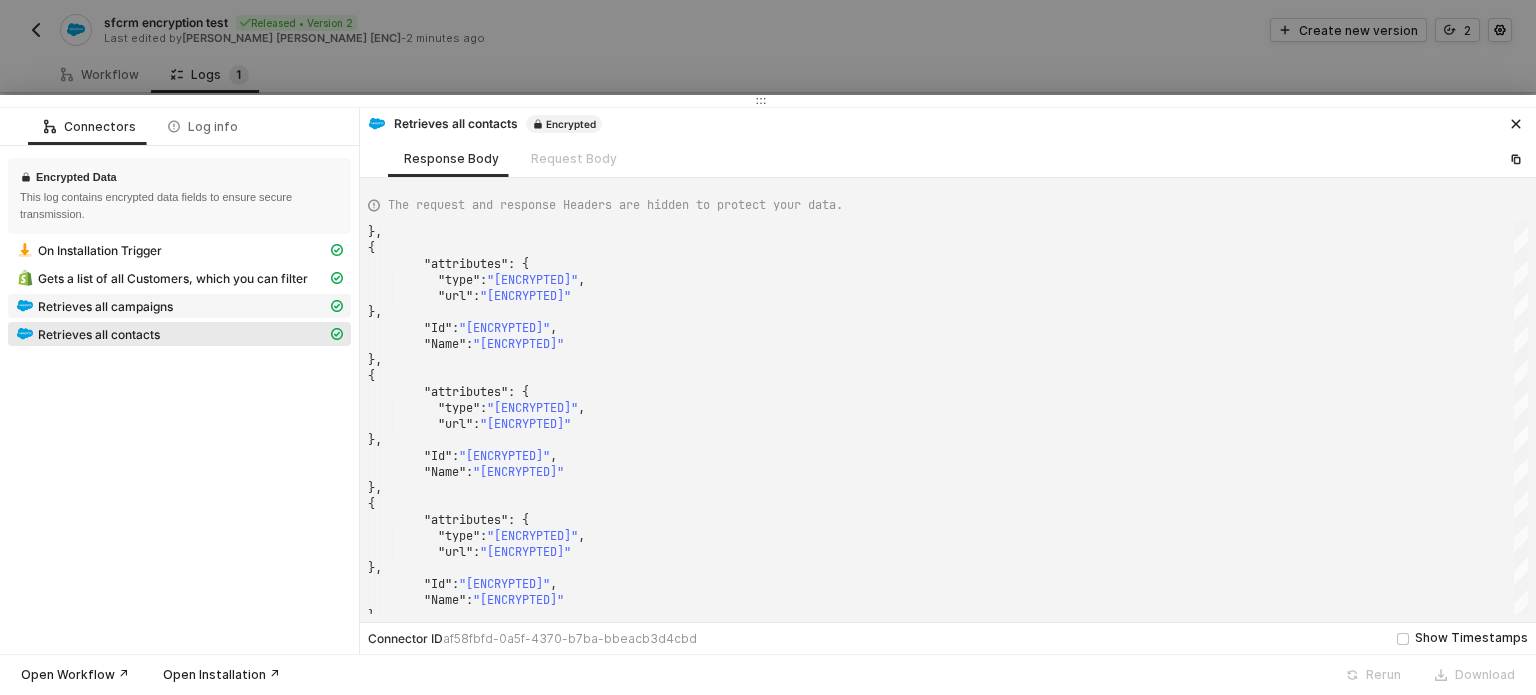 click on "Retrieves all campaigns" at bounding box center [179, 306] 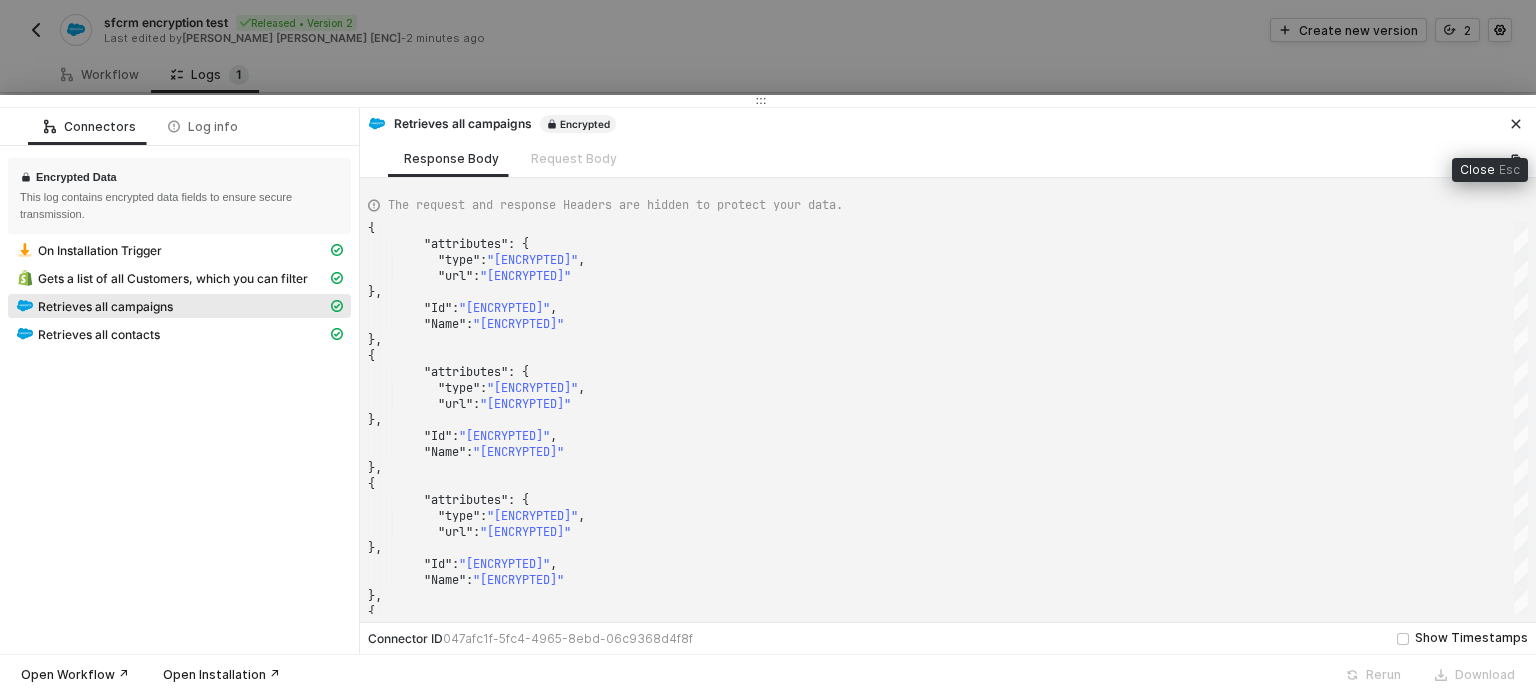 click 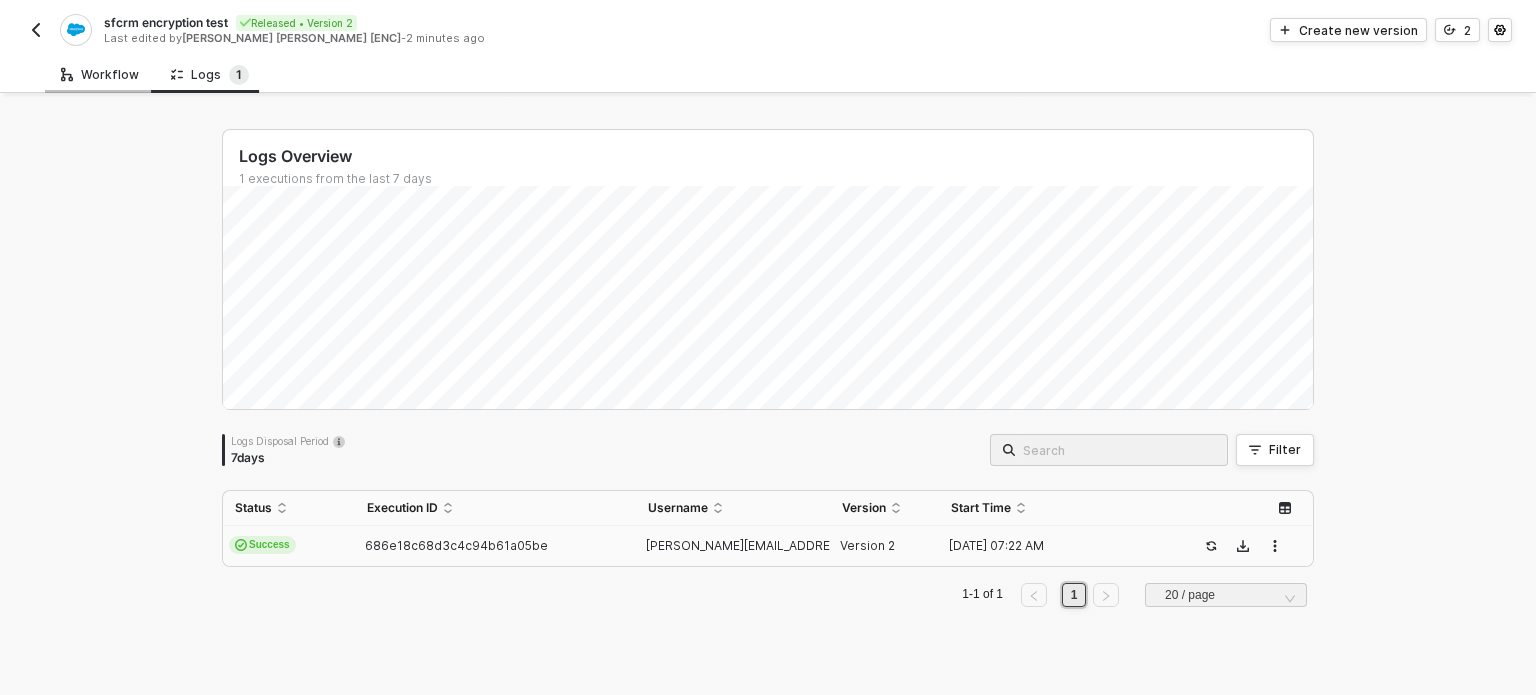 click on "Workflow" at bounding box center [100, 74] 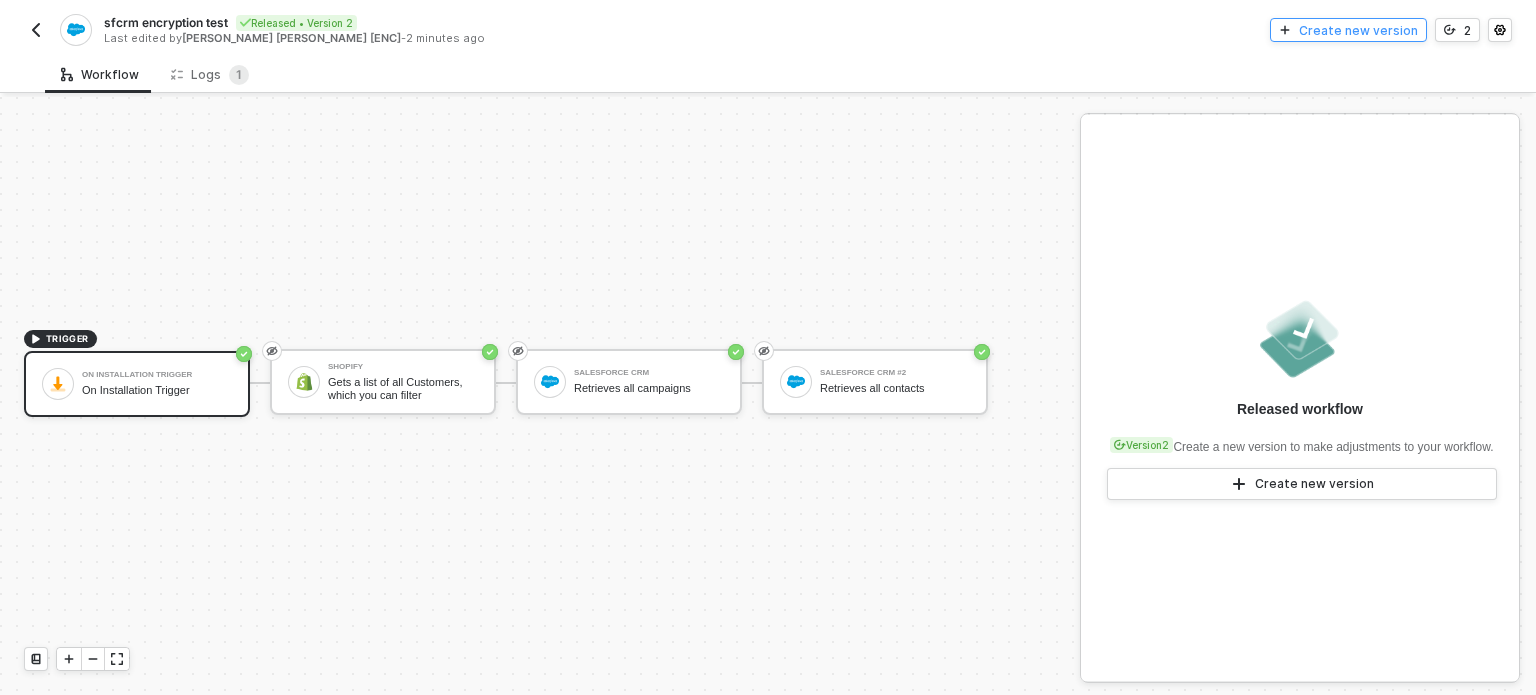 click on "Create new version" at bounding box center (1358, 30) 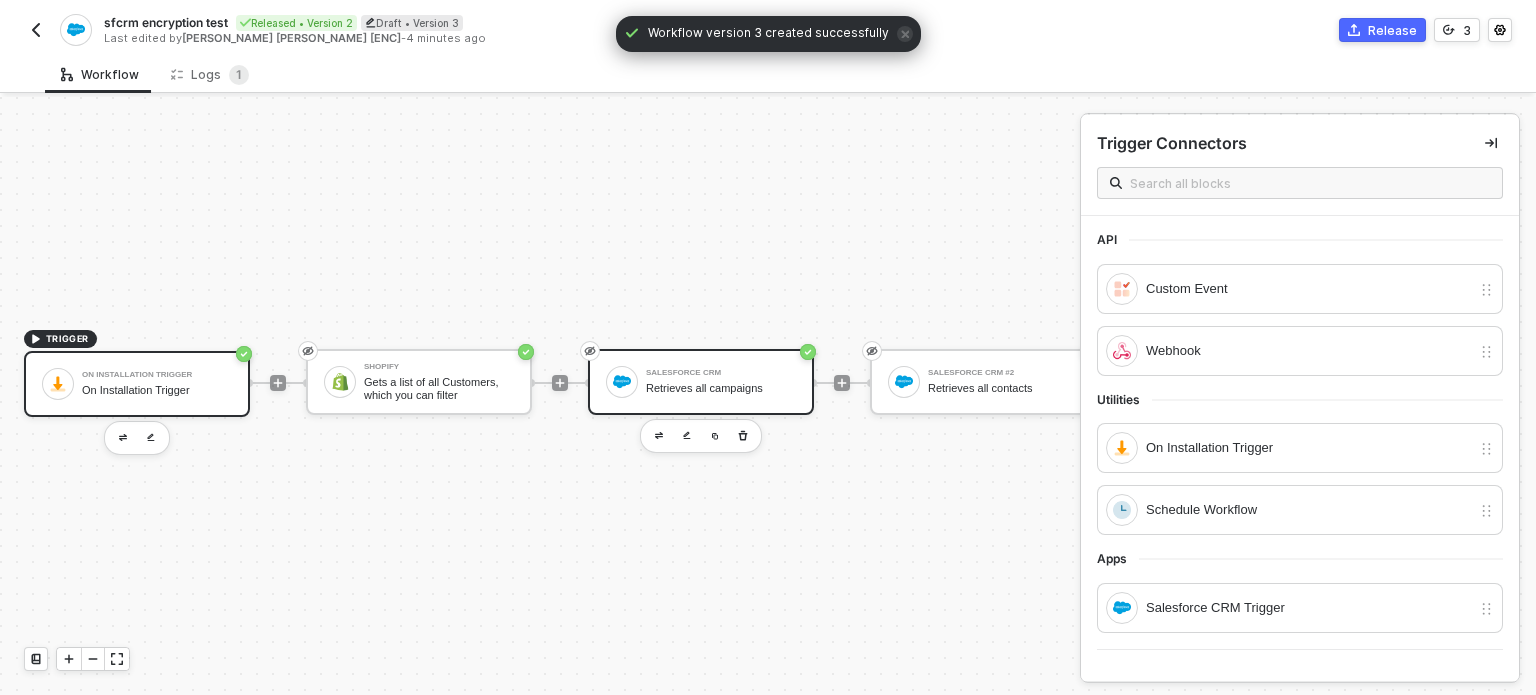 click on "Retrieves all campaigns" at bounding box center [721, 388] 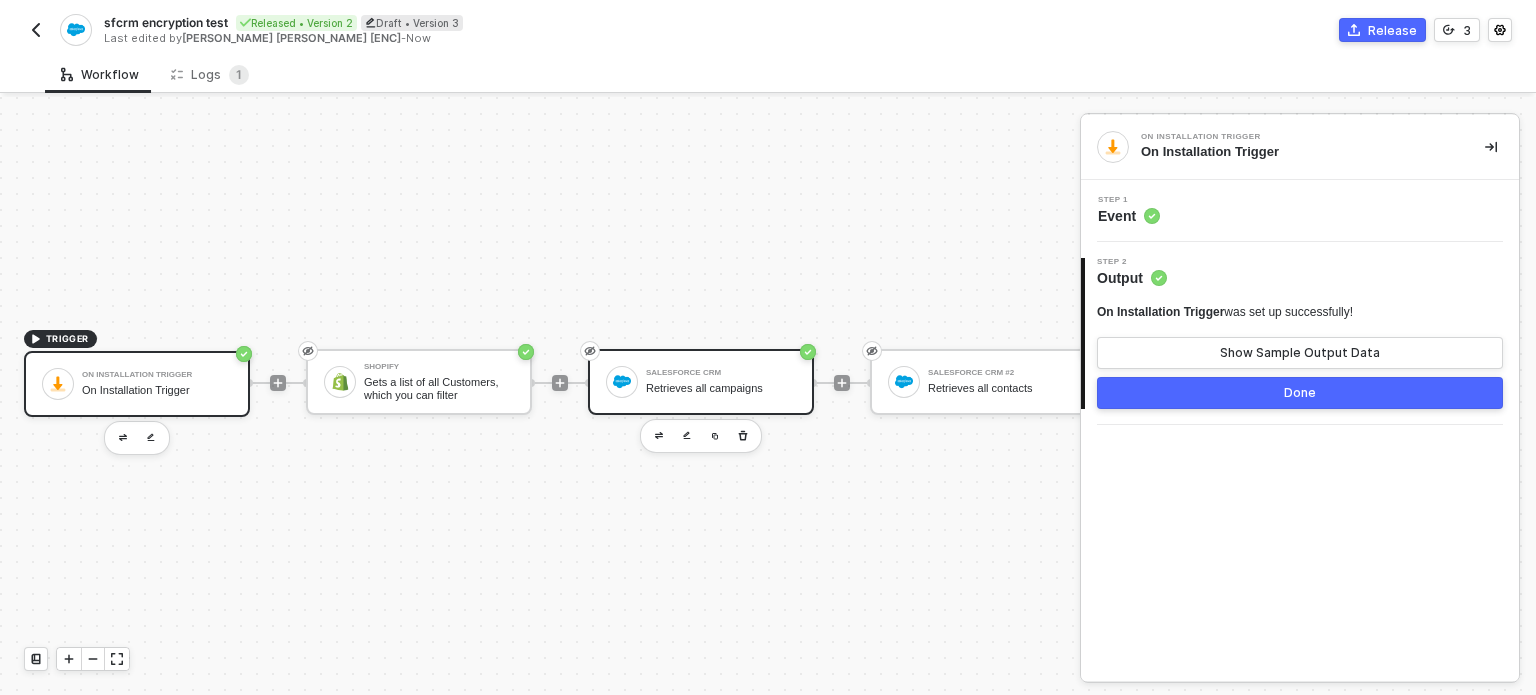 click on "Retrieves all campaigns" at bounding box center (721, 388) 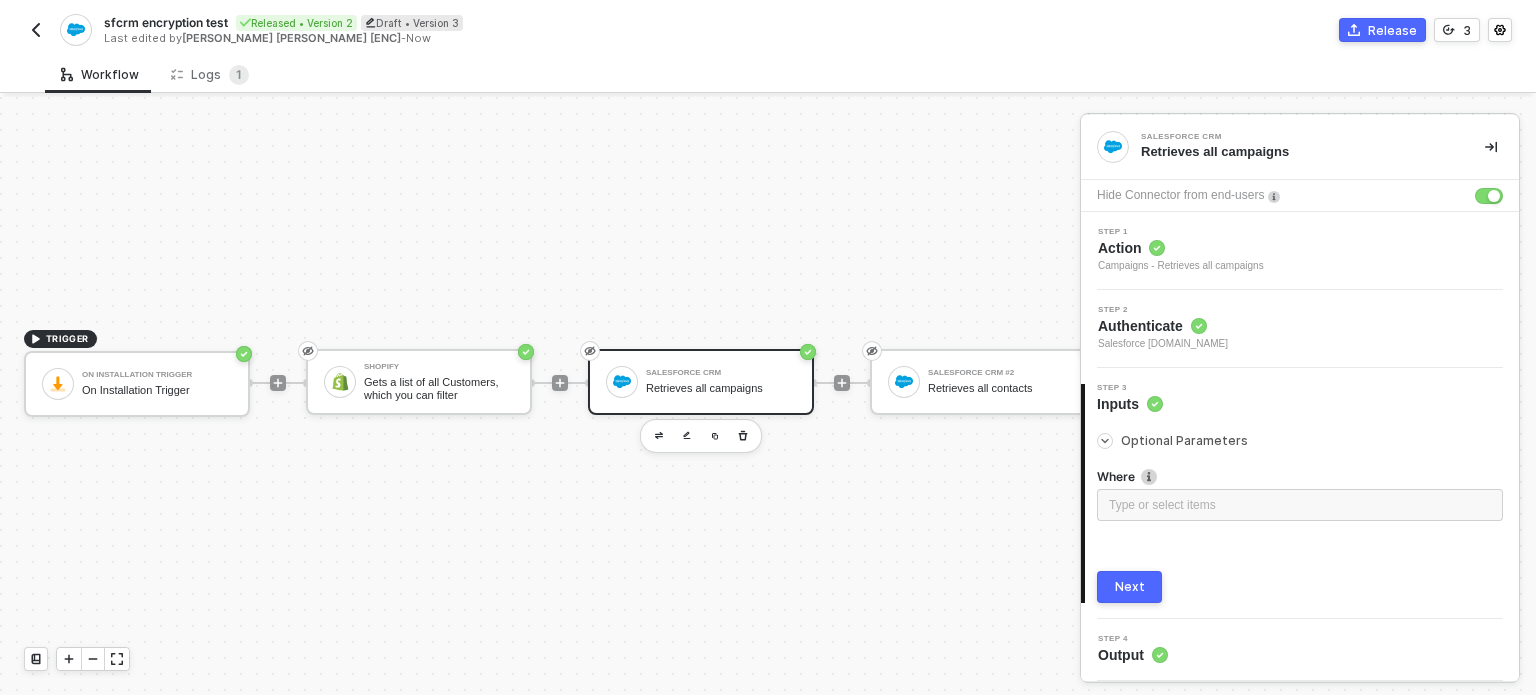 click on "Where" at bounding box center [1300, 478] 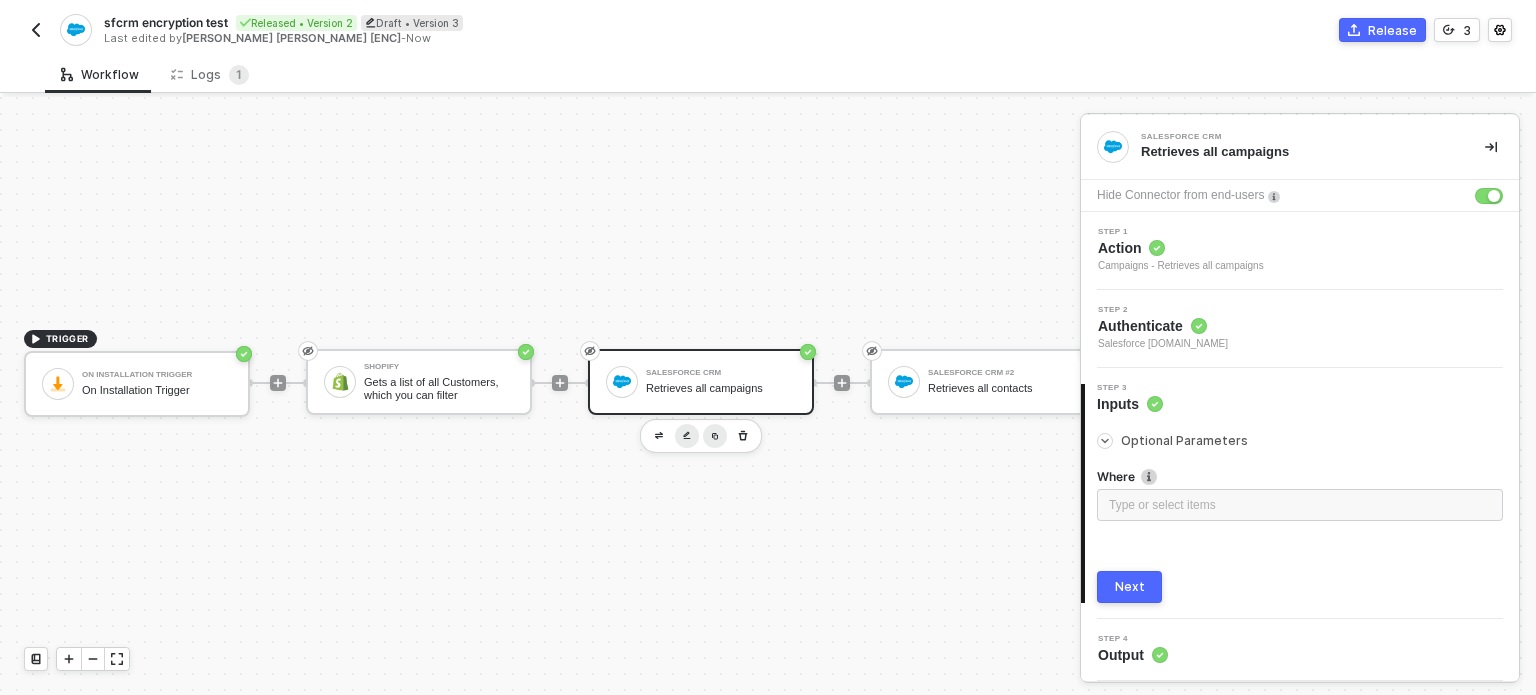 drag, startPoint x: 715, startPoint y: 431, endPoint x: 732, endPoint y: 428, distance: 17.262676 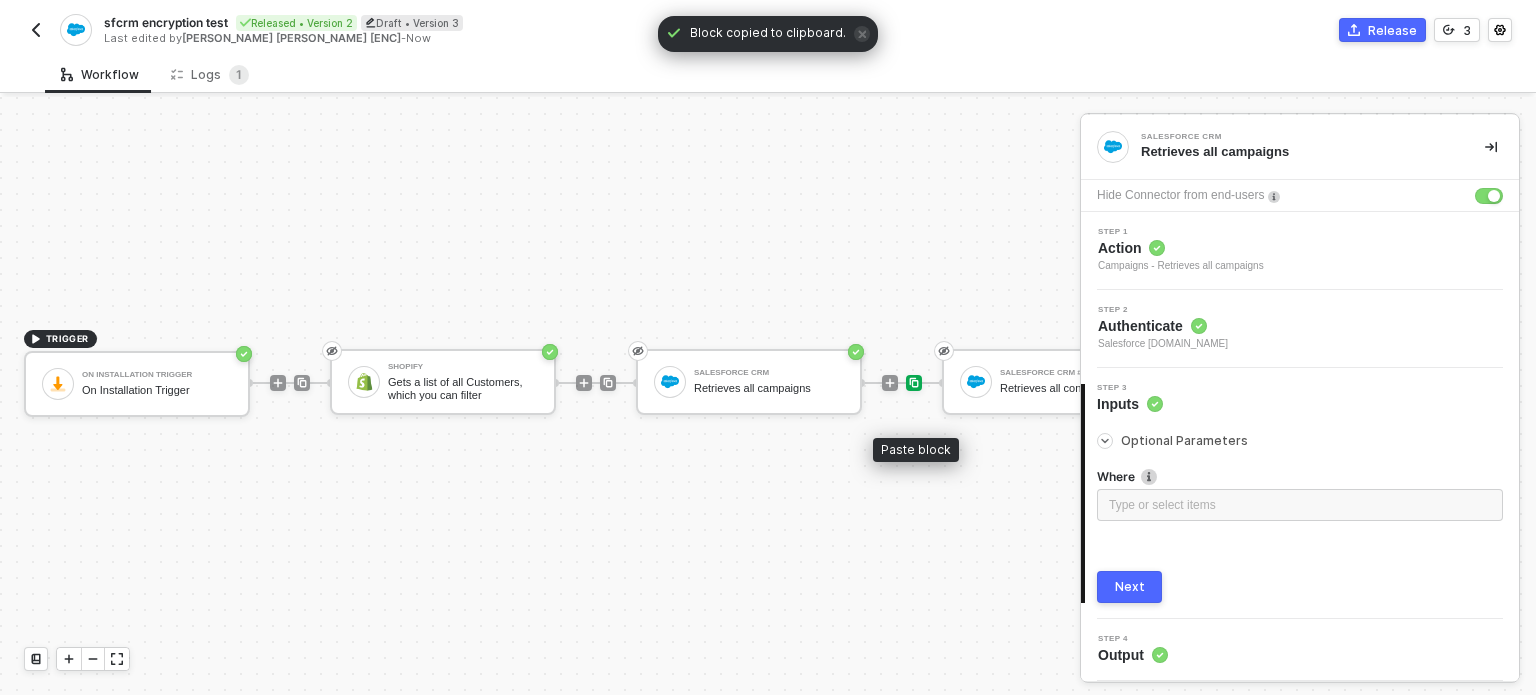 click at bounding box center [914, 383] 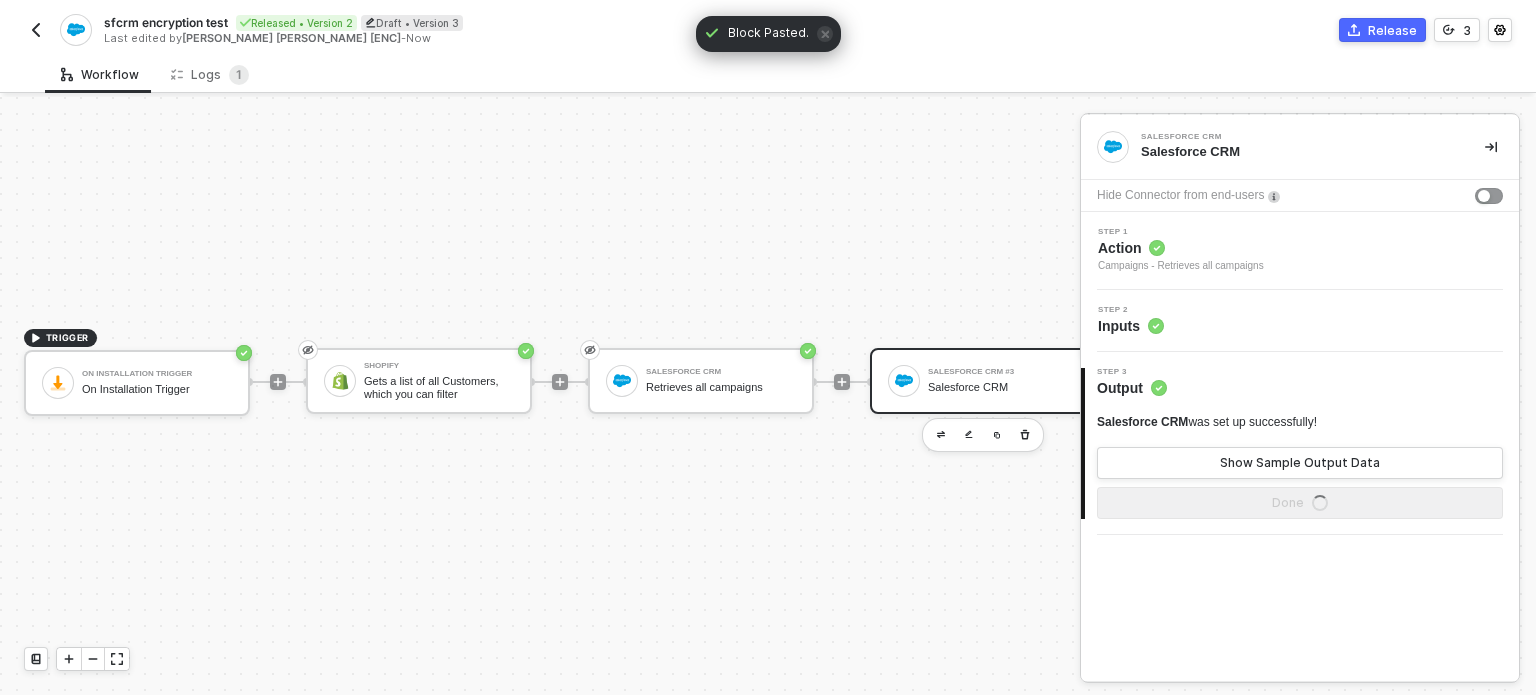 scroll, scrollTop: 48, scrollLeft: 0, axis: vertical 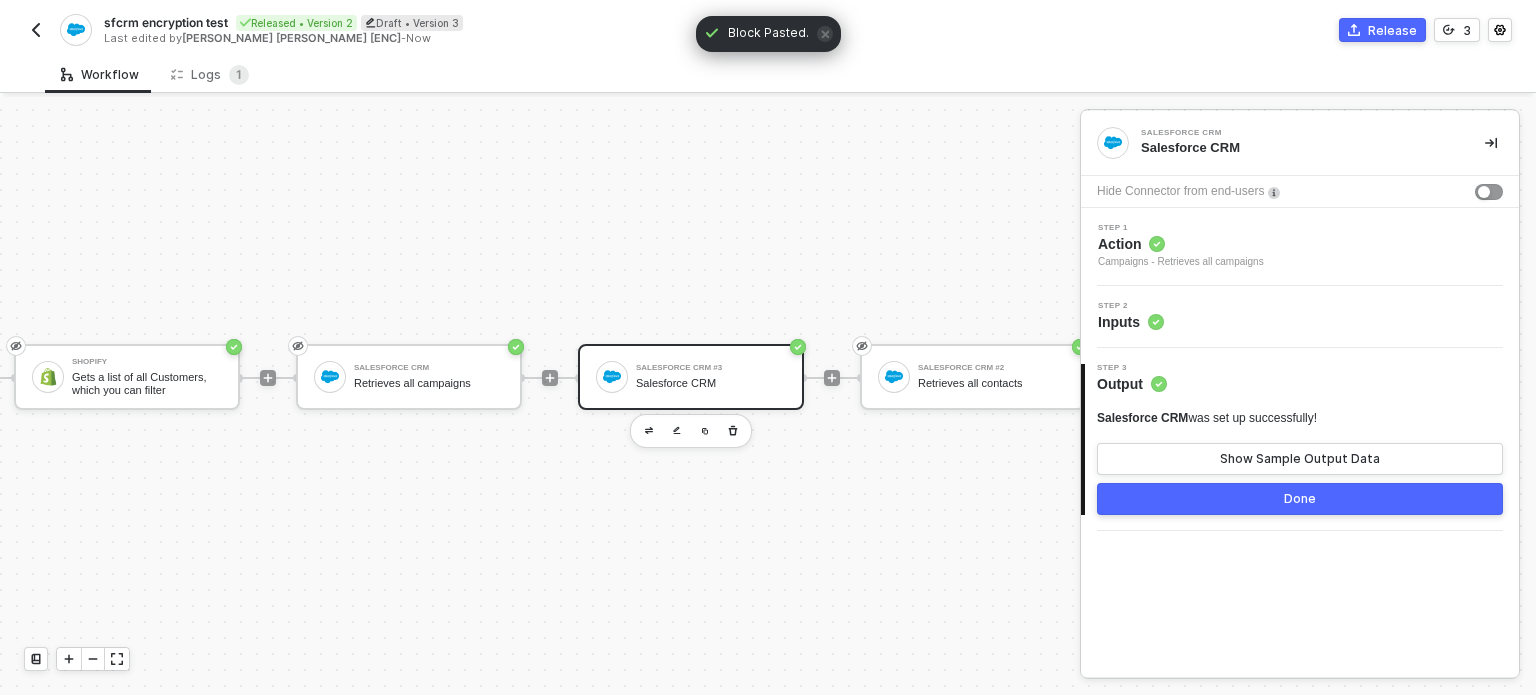 click on "Inputs" at bounding box center (1131, 322) 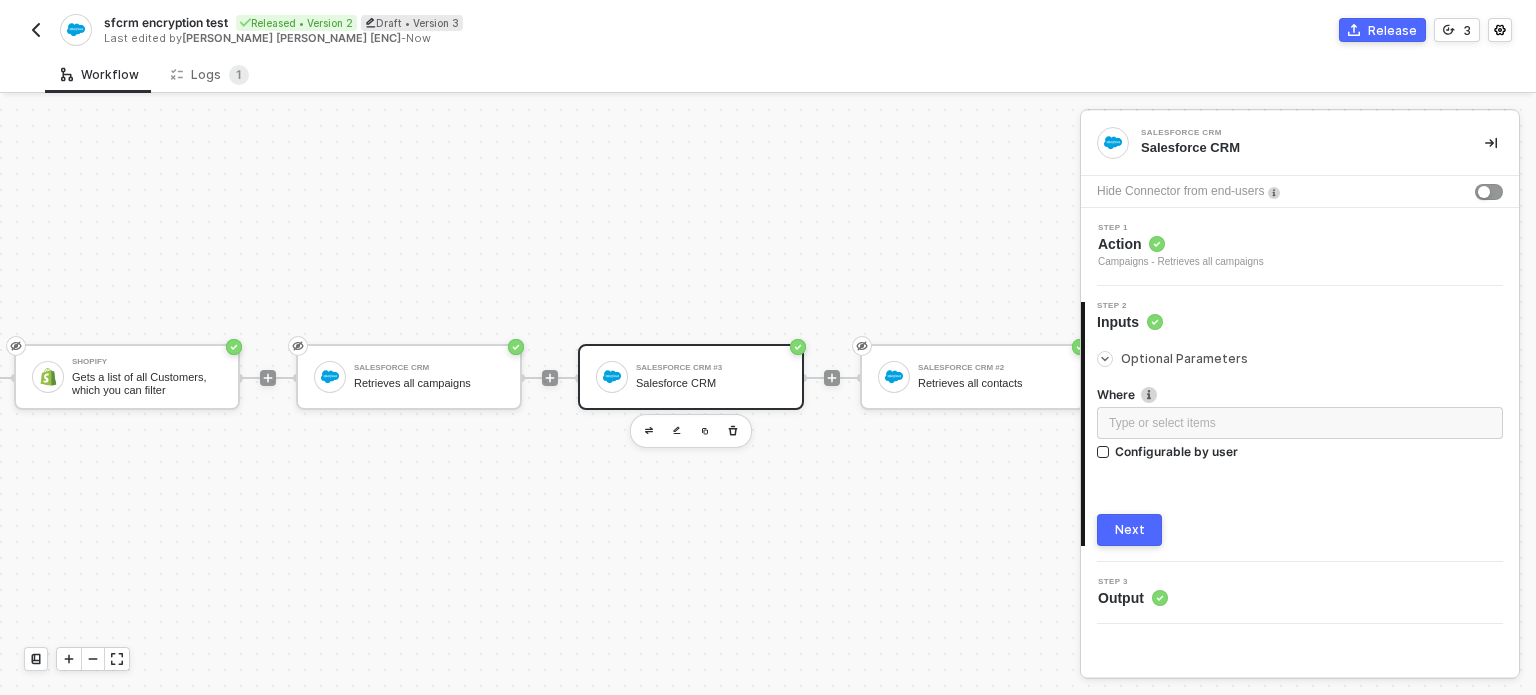 drag, startPoint x: 1156, startPoint y: 235, endPoint x: 1155, endPoint y: 249, distance: 14.035668 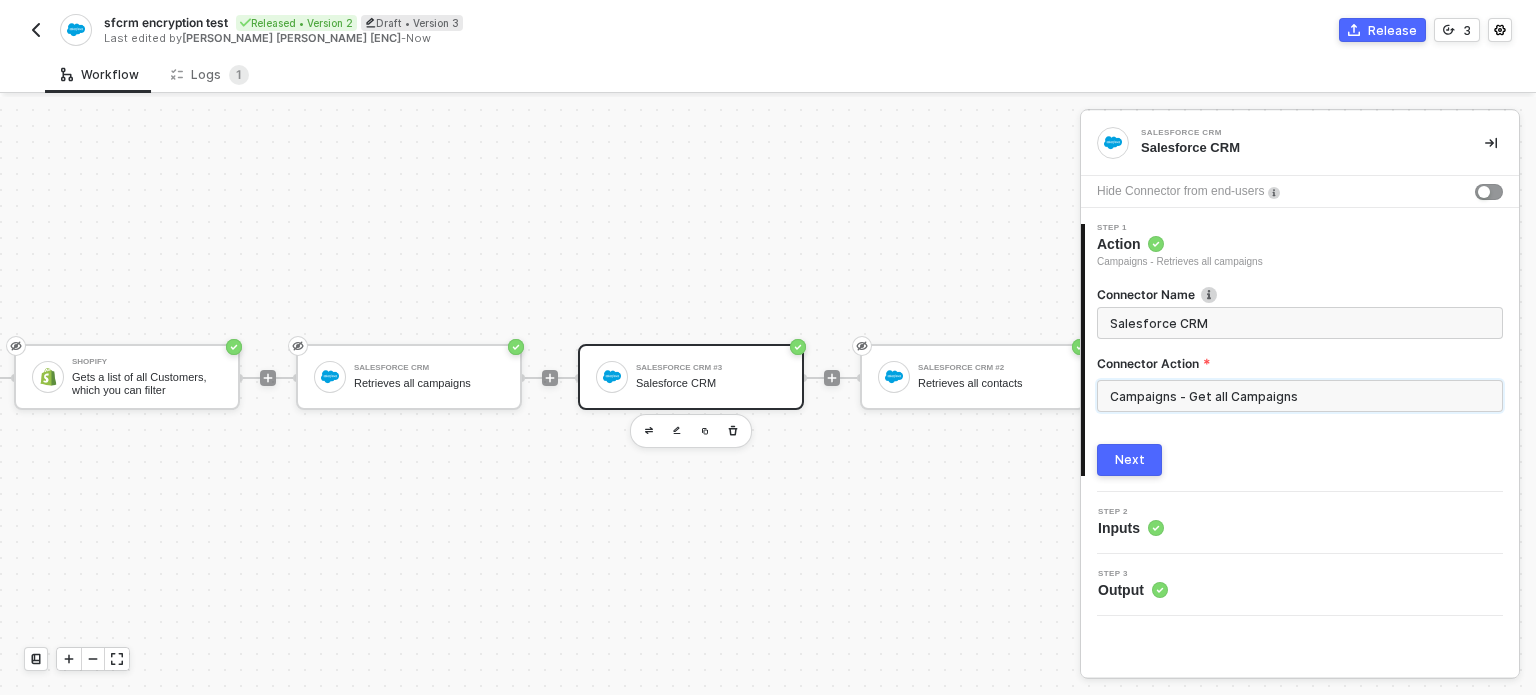 click on "Campaigns - Get all Campaigns" at bounding box center [1300, 396] 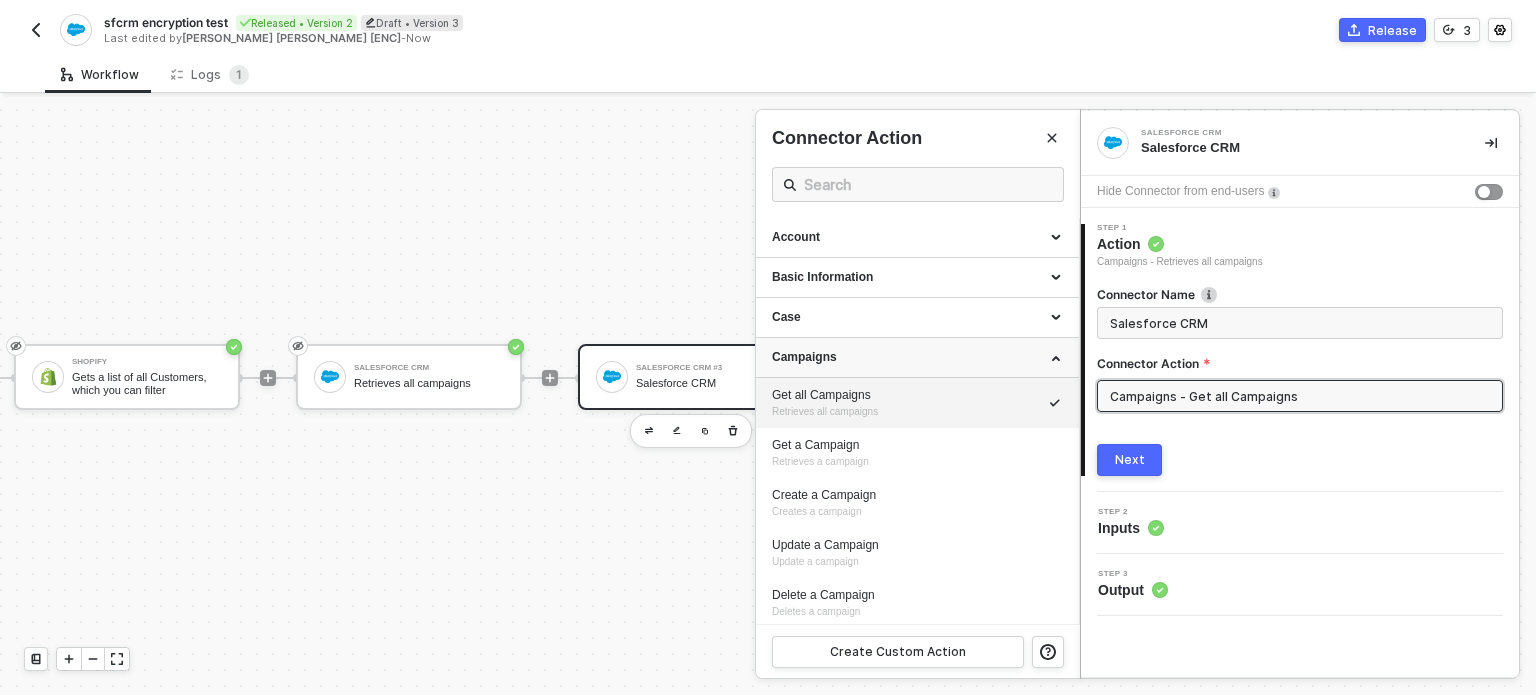 click on "Campaigns" at bounding box center [917, 357] 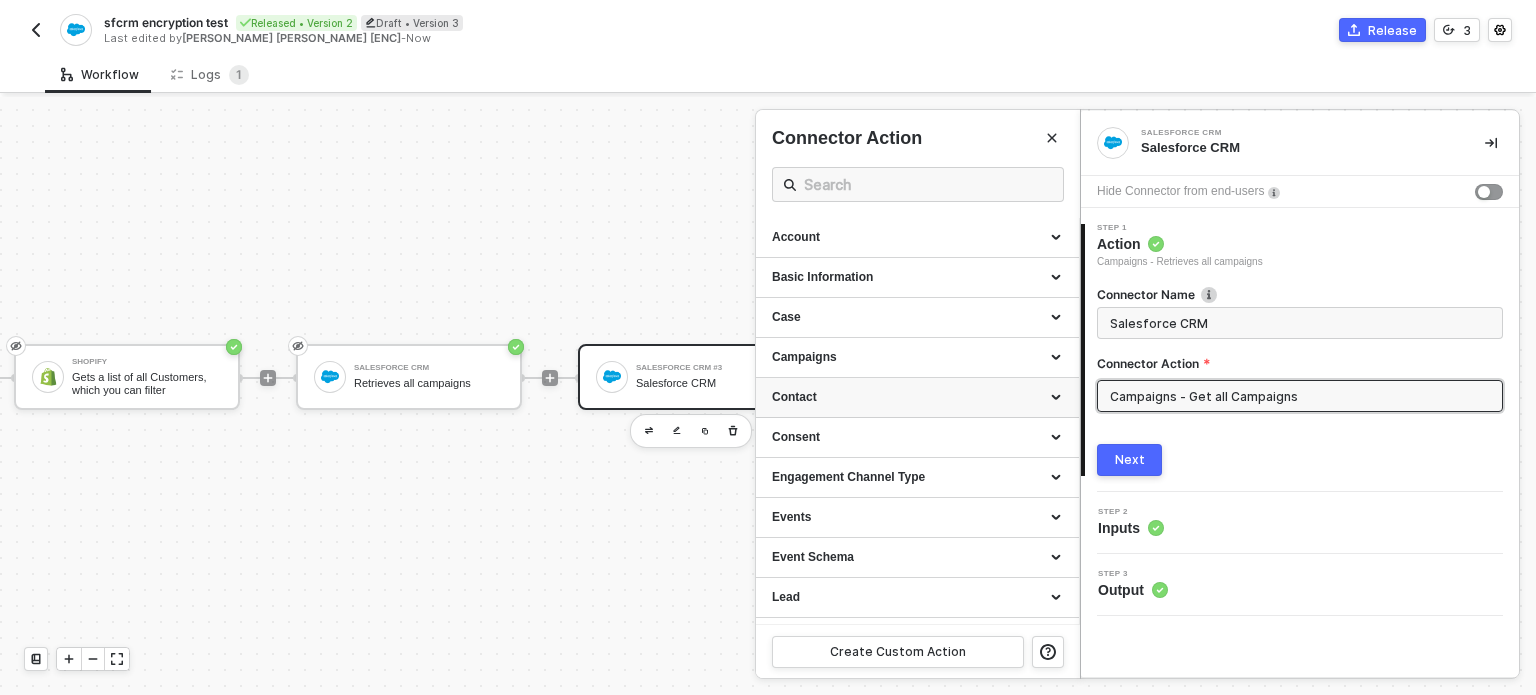 click on "Contact" at bounding box center [917, 397] 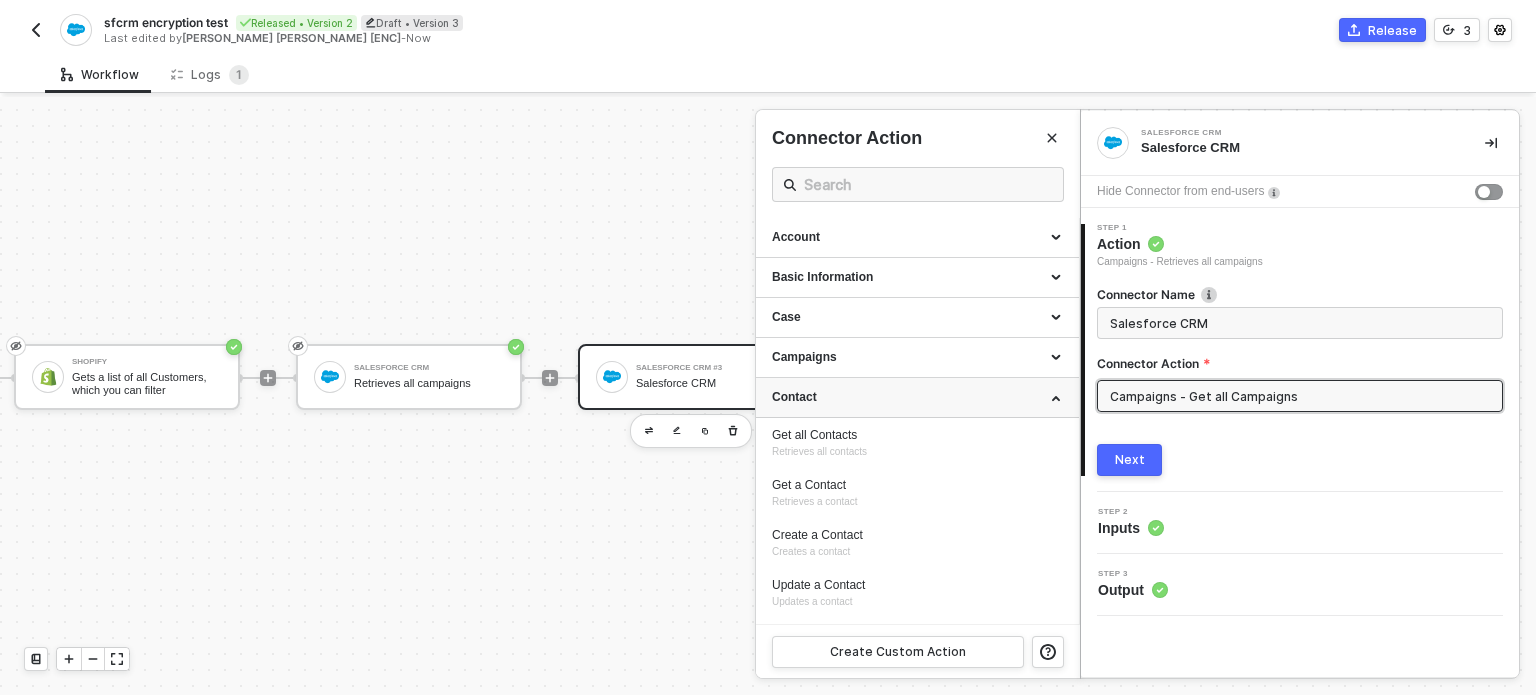 click on "Contact" at bounding box center (917, 397) 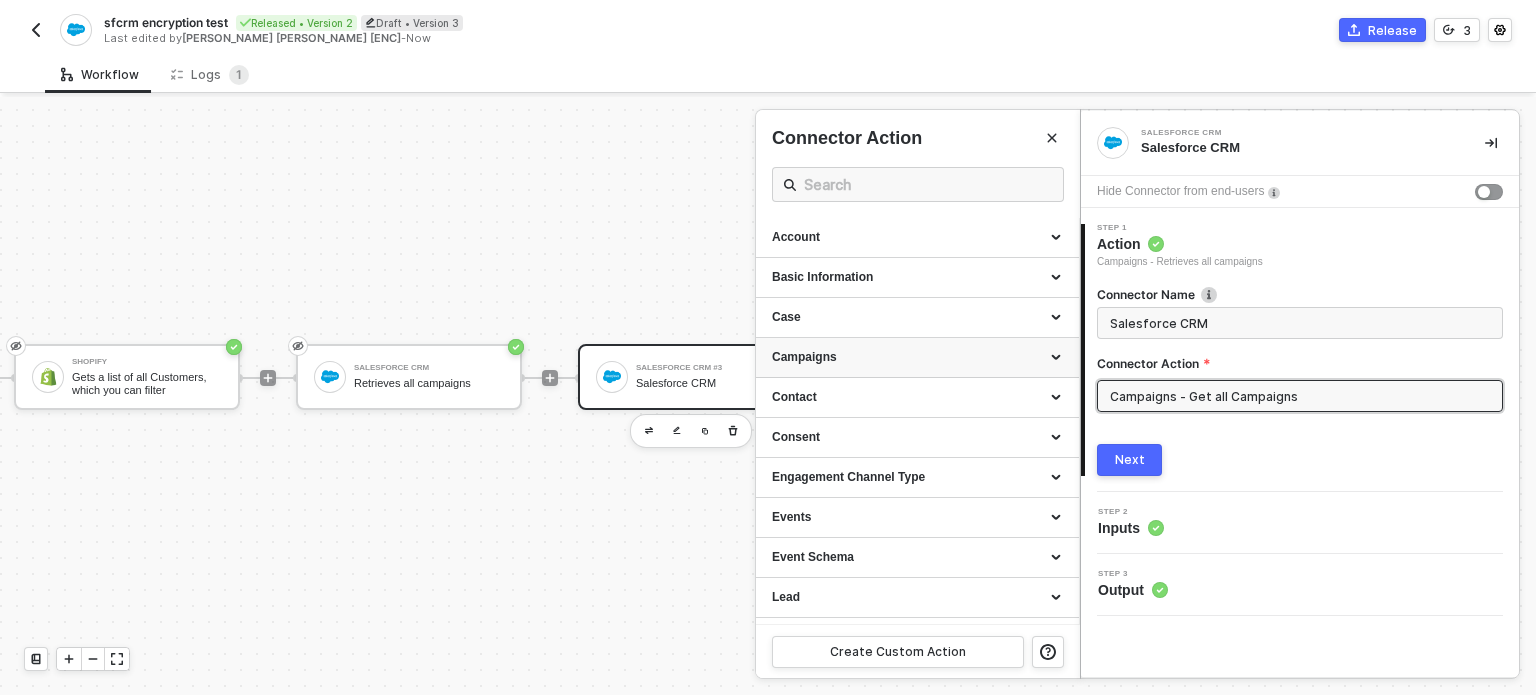 click on "Campaigns" at bounding box center [917, 357] 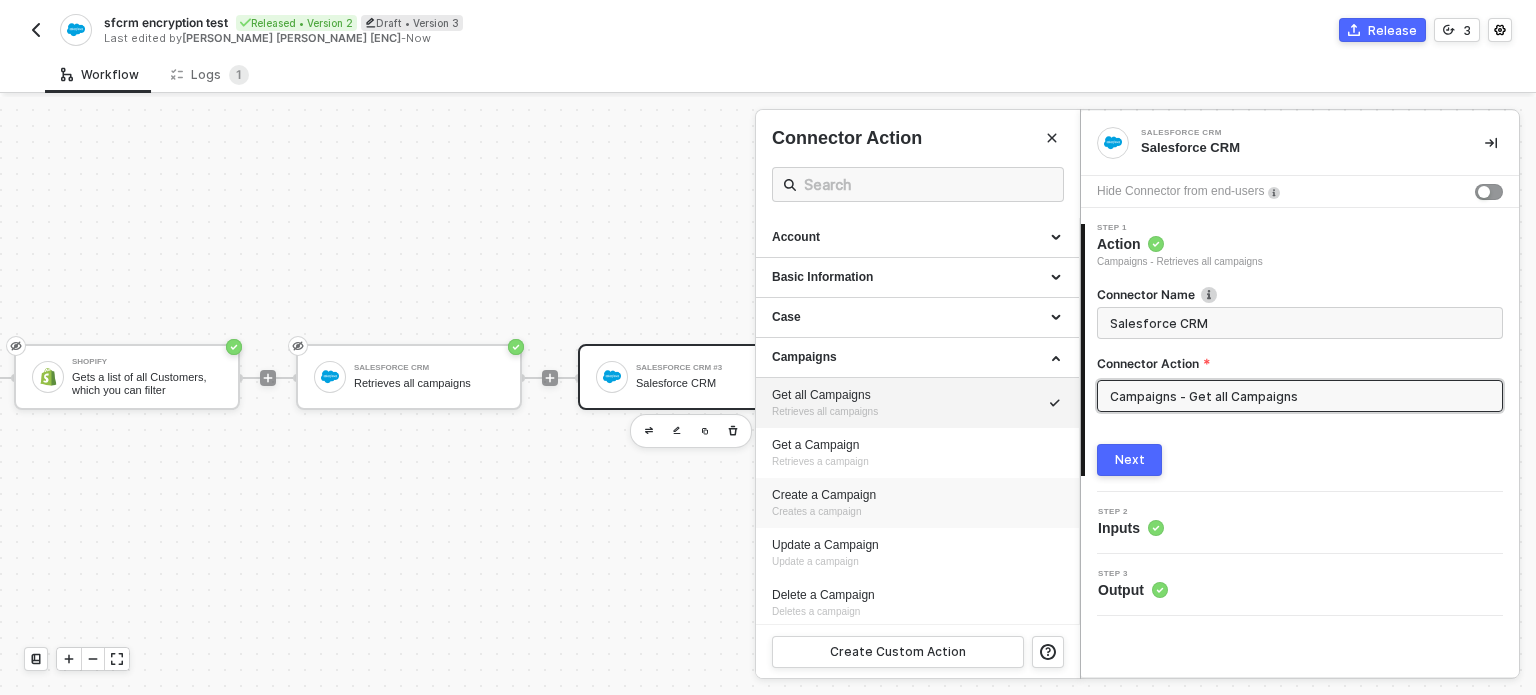 click on "Creates a campaign" at bounding box center (817, 511) 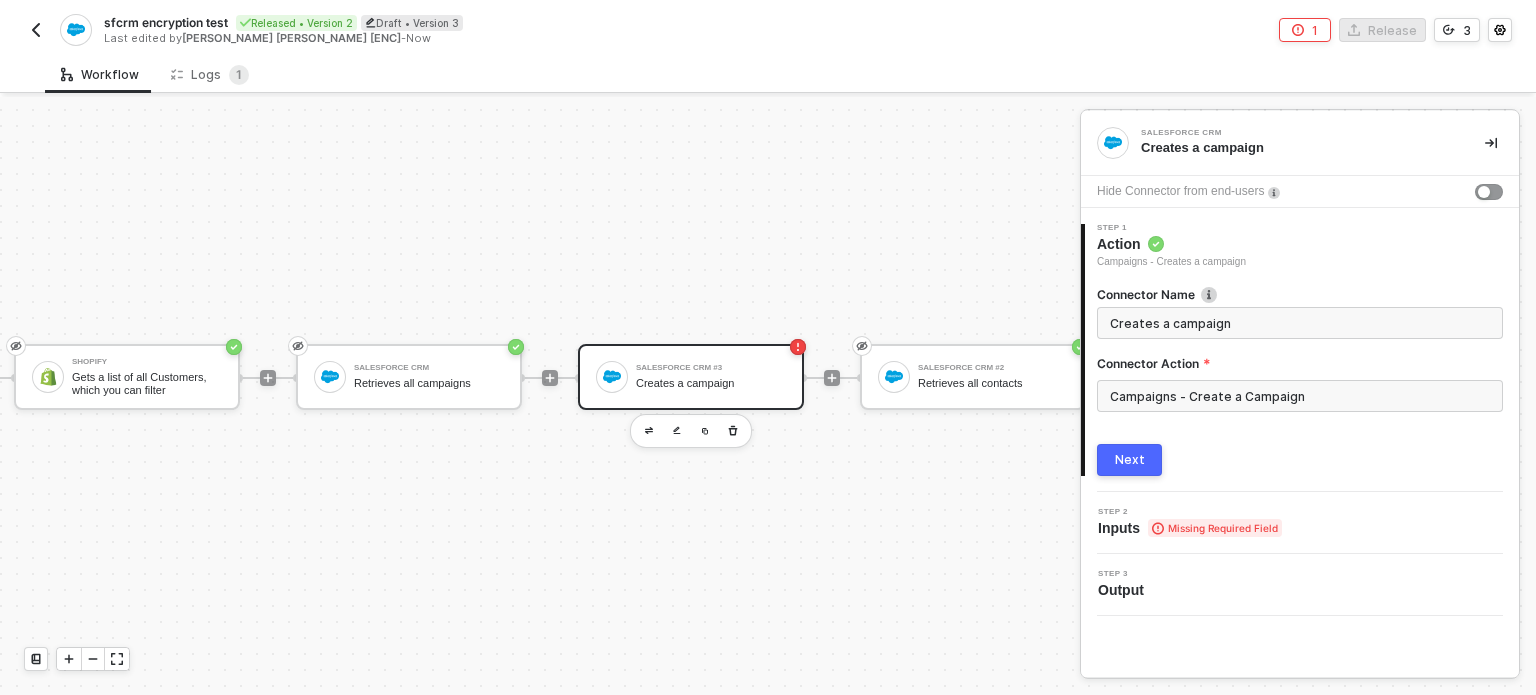 click on "Next" at bounding box center [1130, 460] 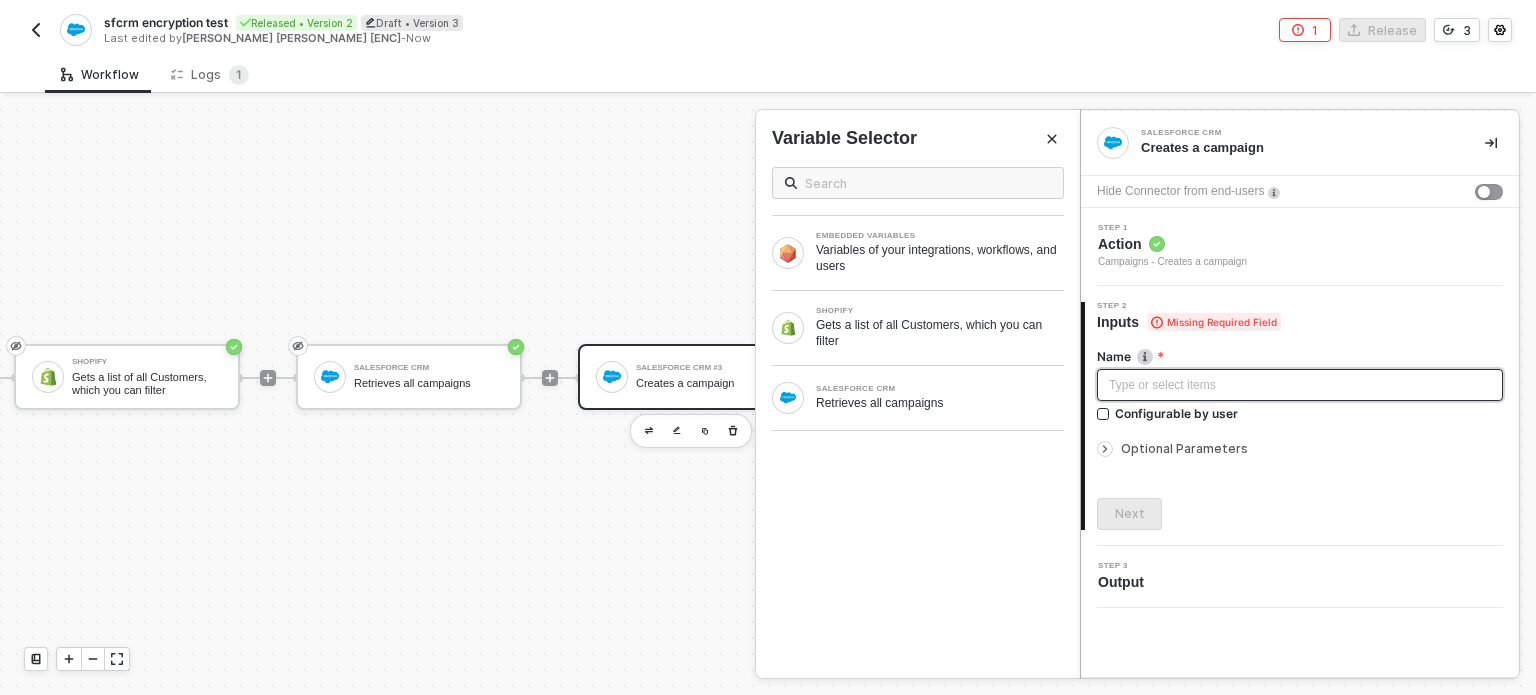 click on "Type or select items ﻿" at bounding box center (1300, 385) 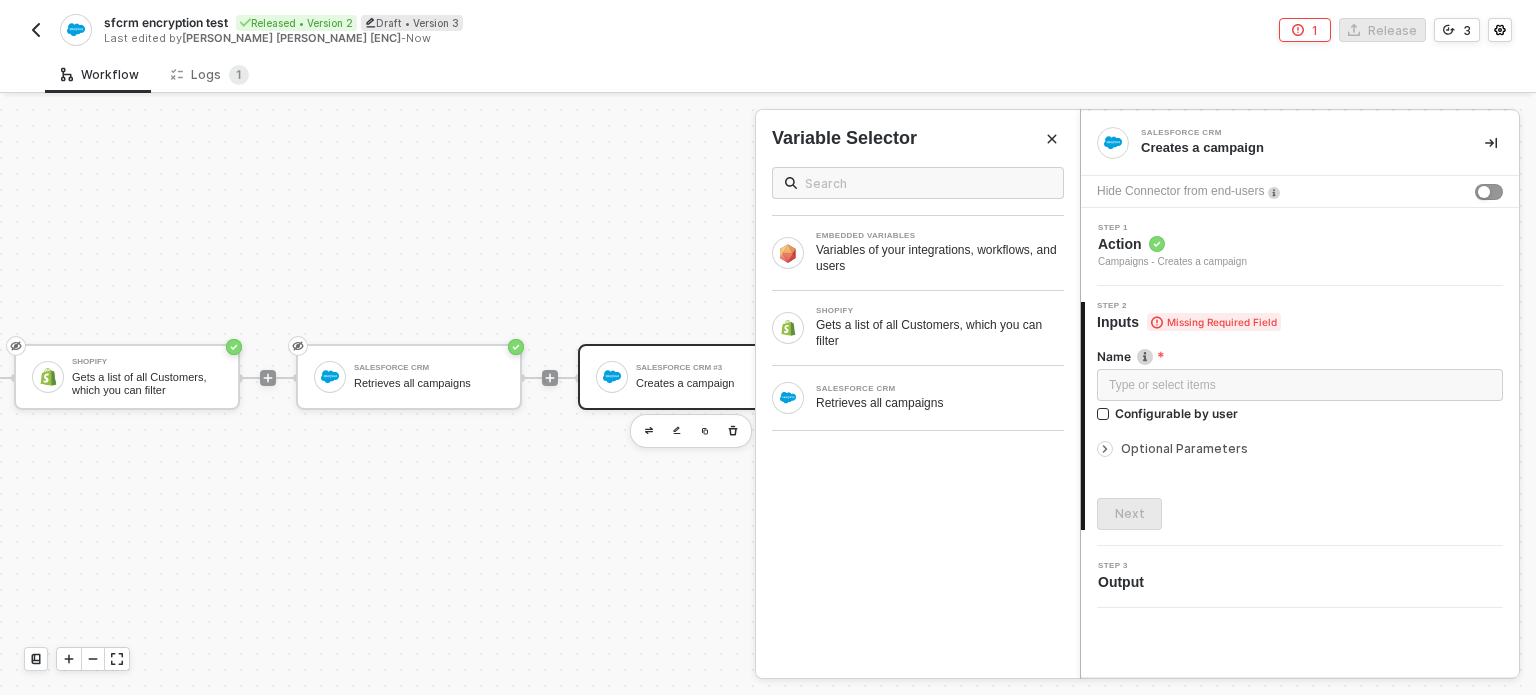 click on "Type or select items ﻿" at bounding box center (1300, 387) 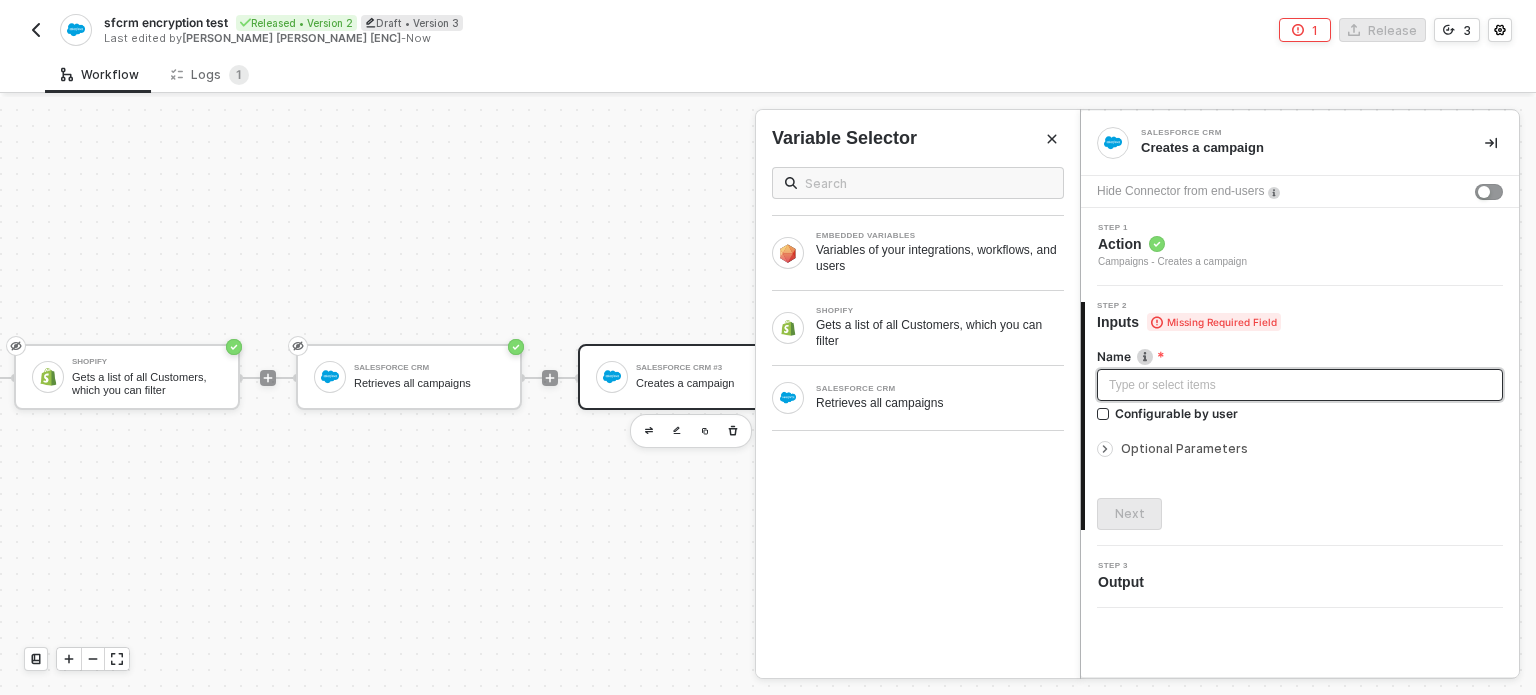 click on "Type or select items ﻿" at bounding box center (1300, 385) 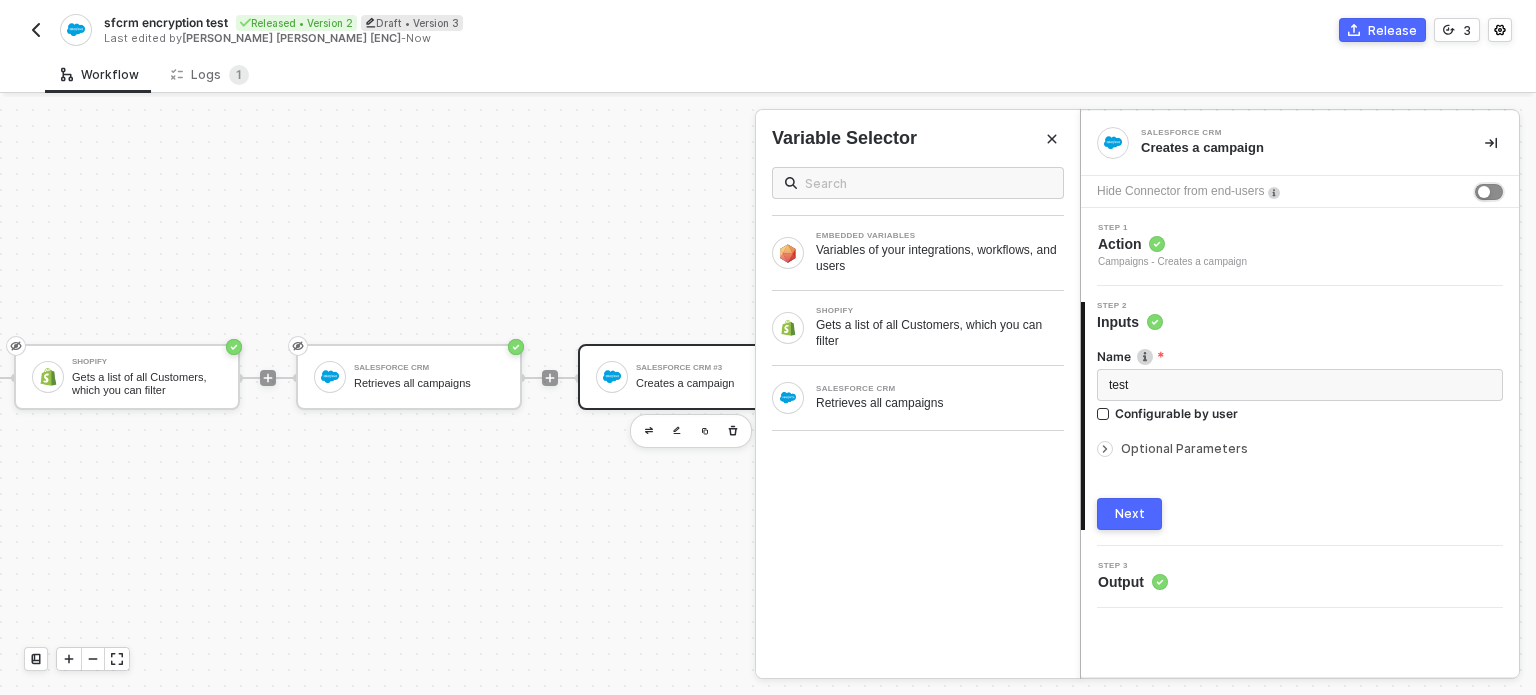 click at bounding box center (1489, 192) 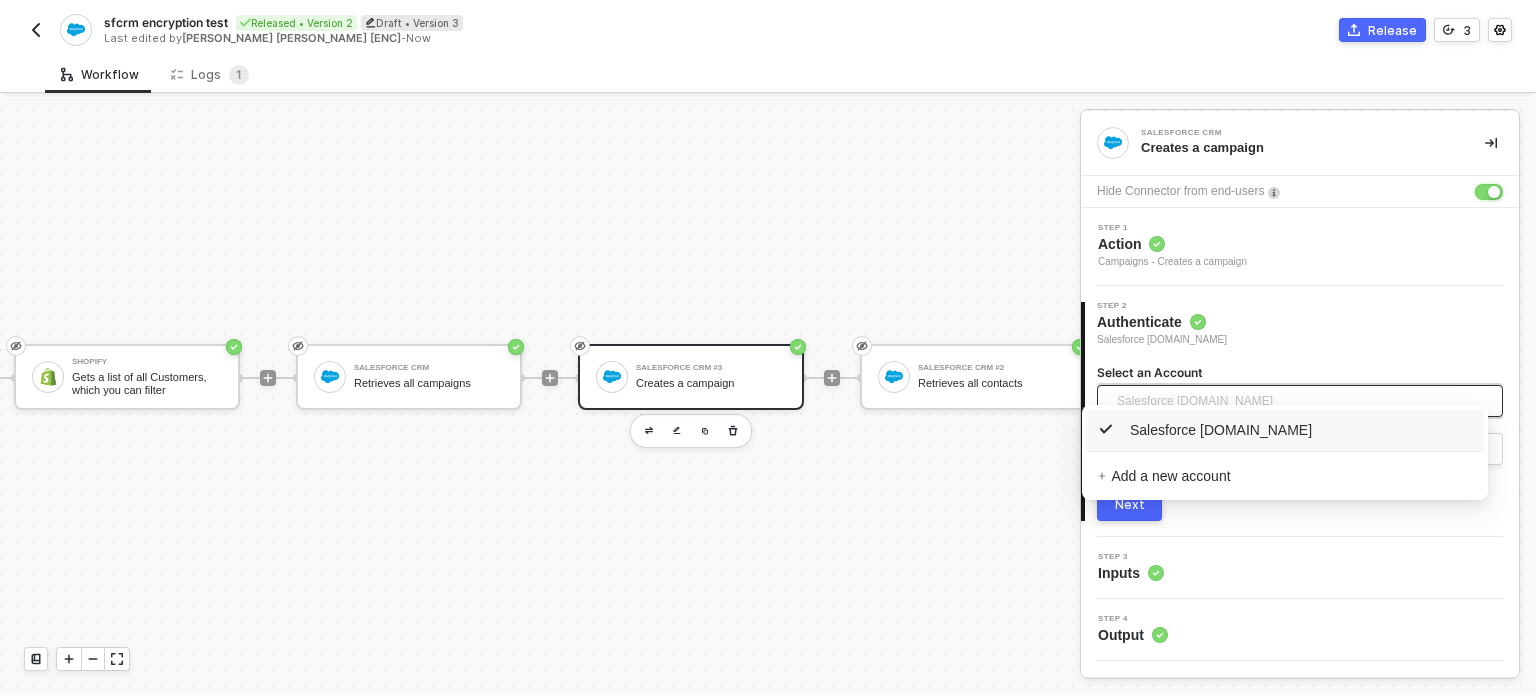 click on "Salesforce orgfarm-0aa481531c-dev-ed.develop.my.salesforce.com" at bounding box center [1300, 401] 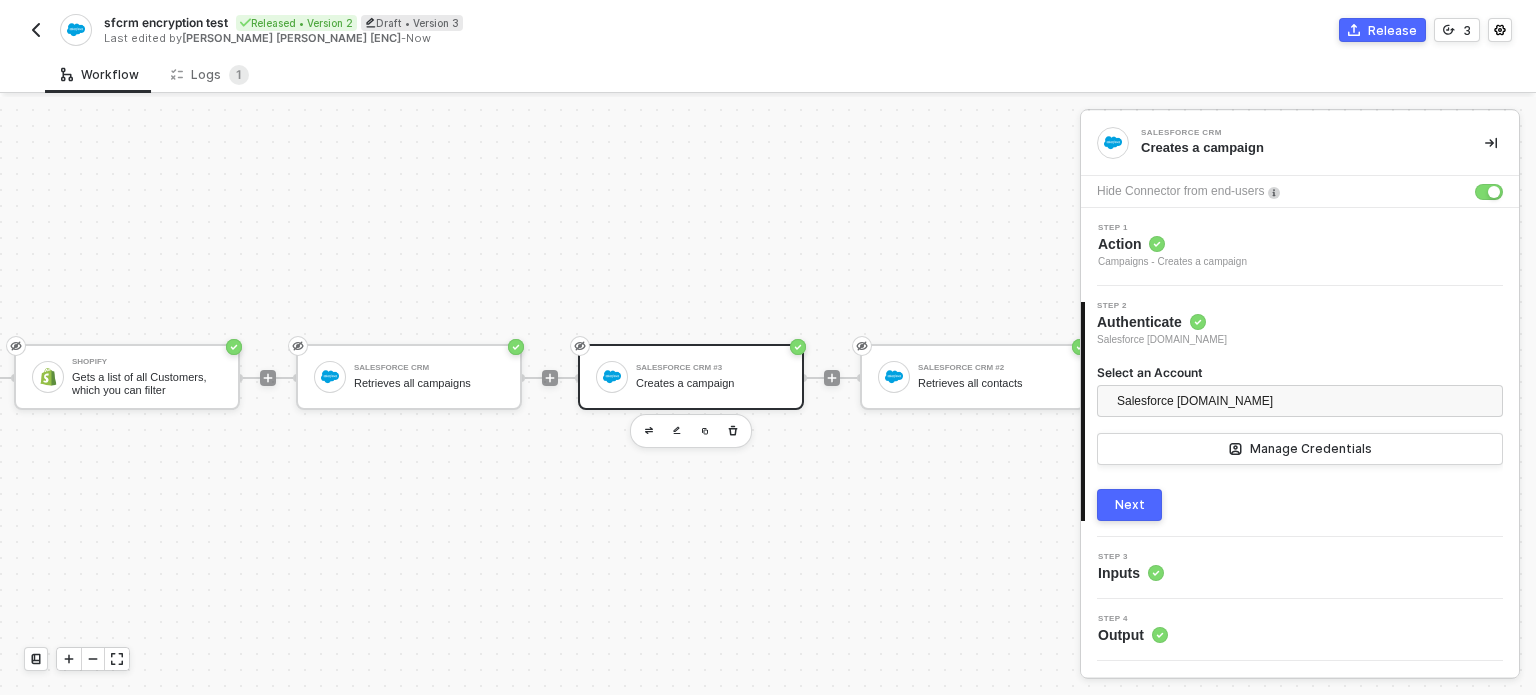 click on "3 Step 3 Inputs" at bounding box center [1300, 568] 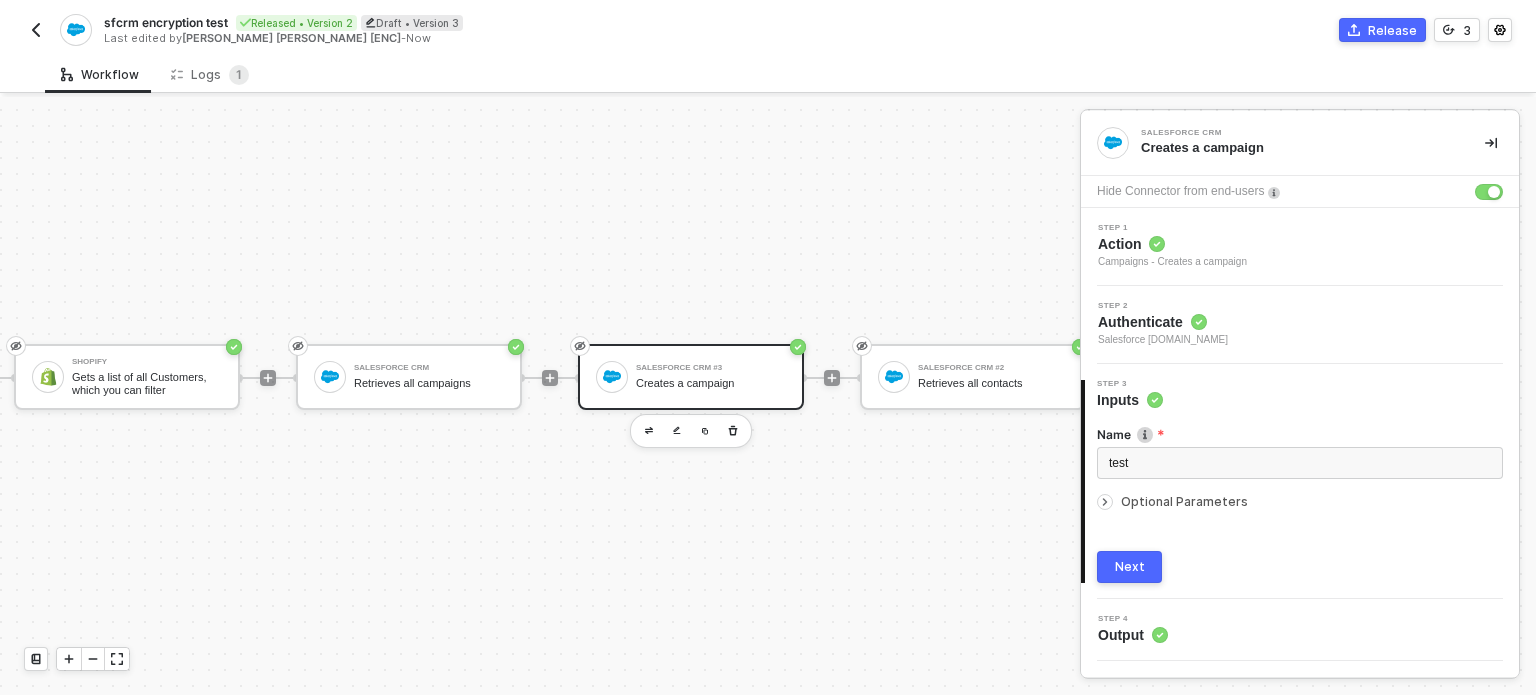 click on "Optional Parameters" at bounding box center [1184, 501] 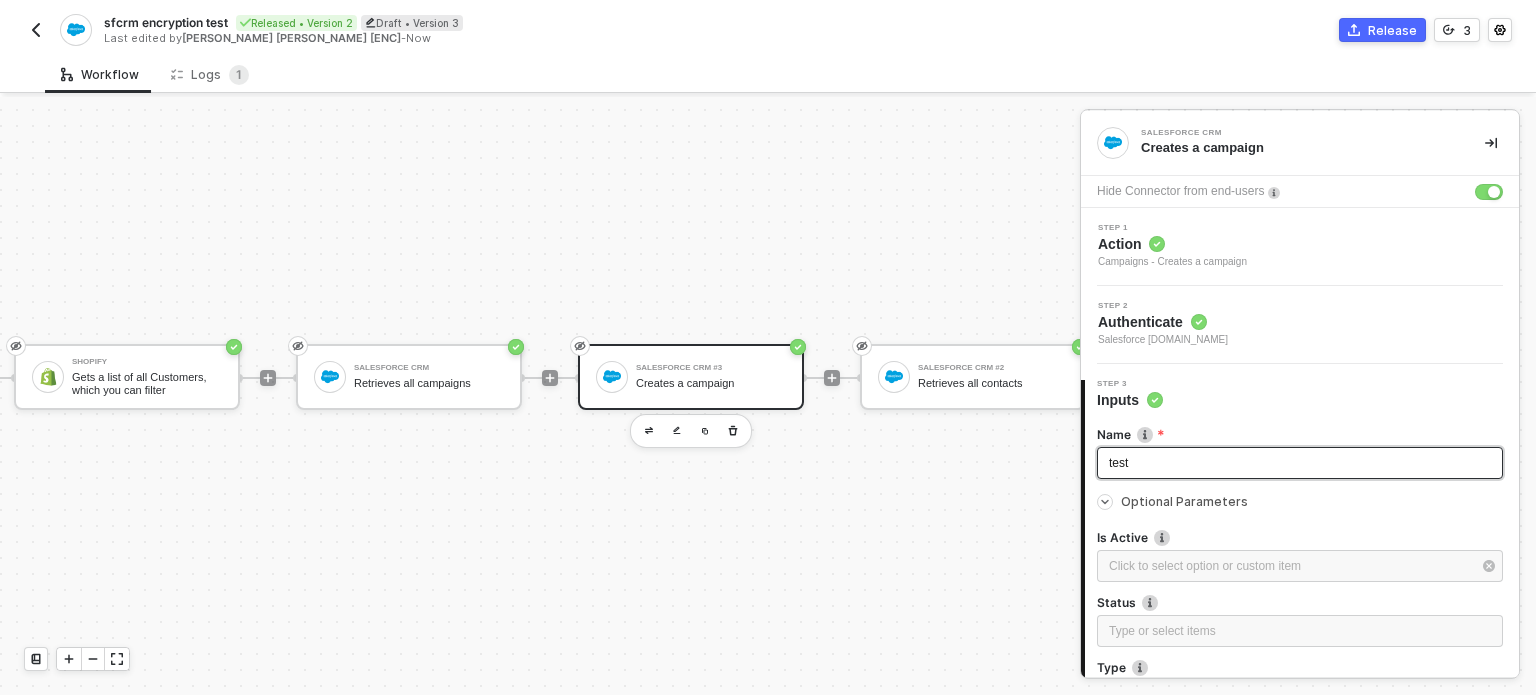 click on "test" at bounding box center (1300, 463) 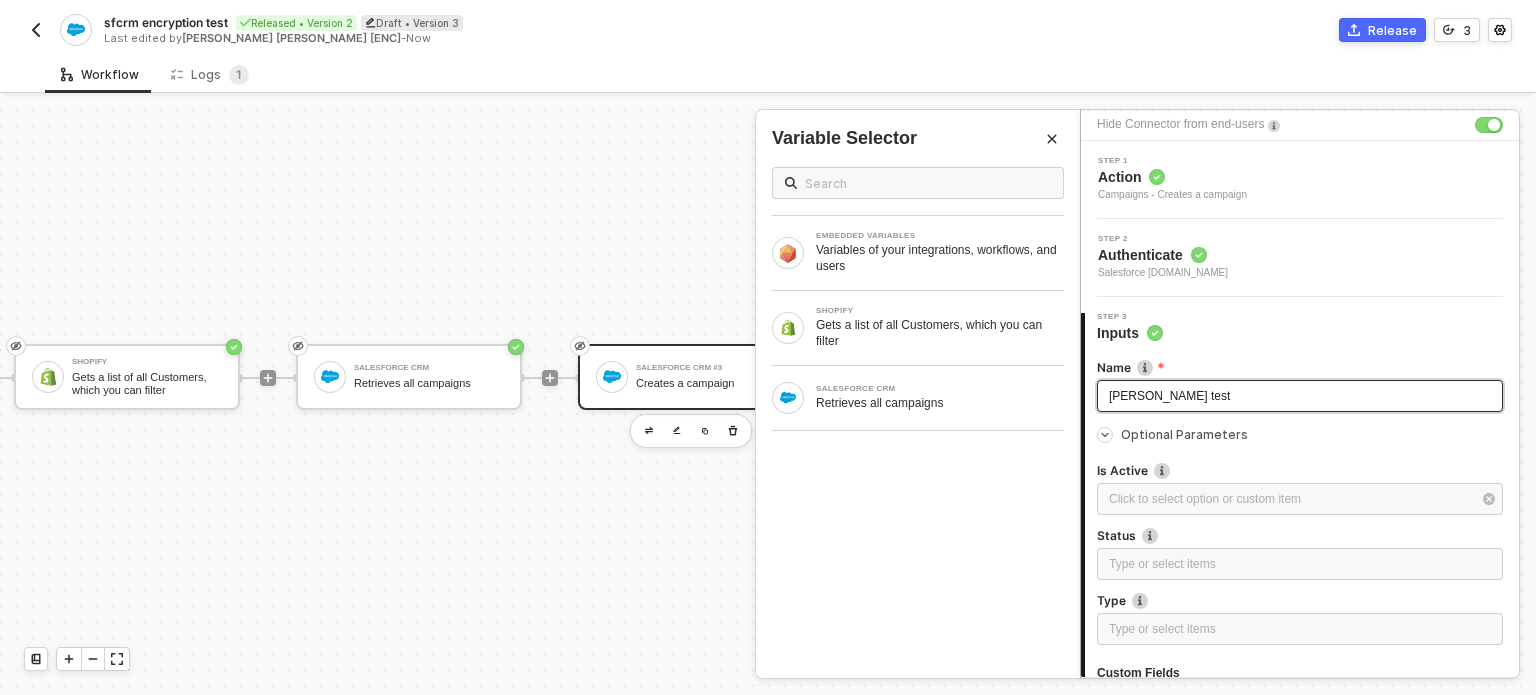 scroll, scrollTop: 100, scrollLeft: 0, axis: vertical 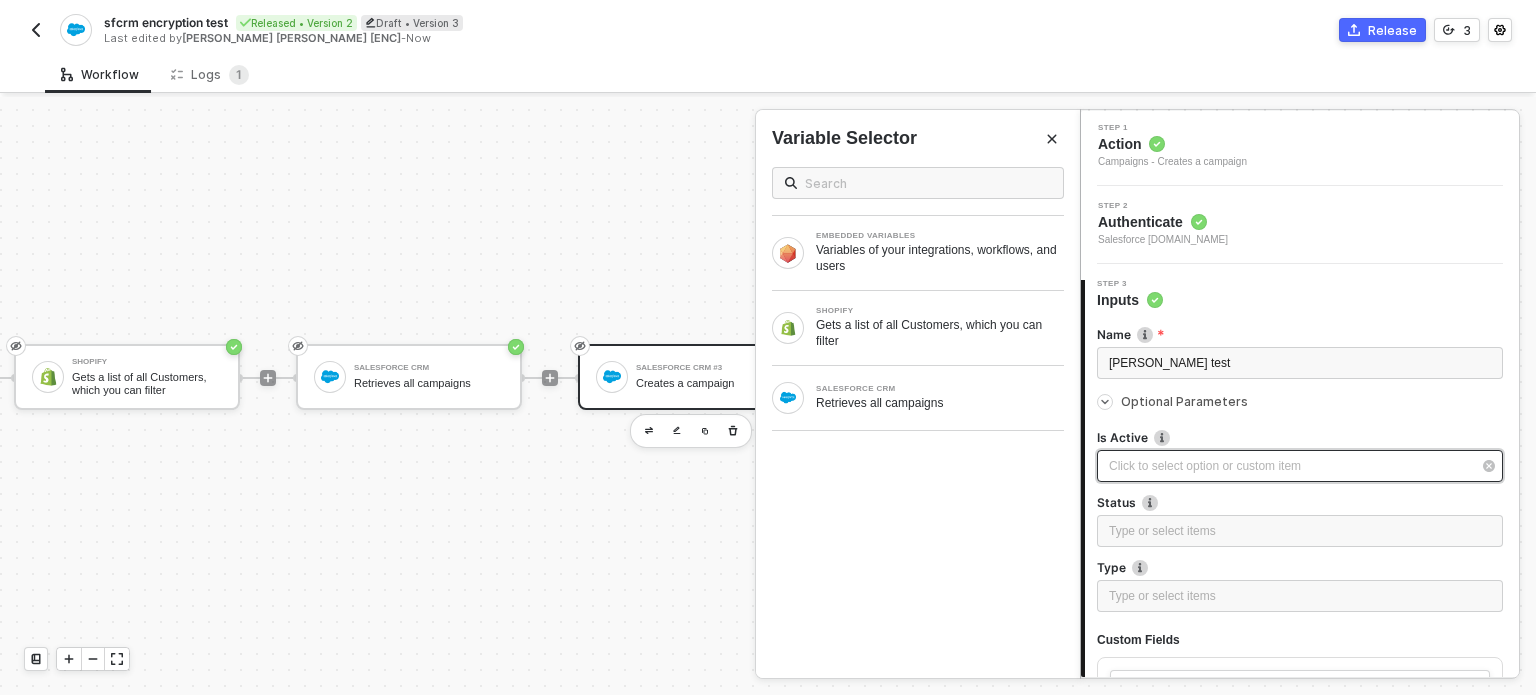 click on "Click to select option or custom item ﻿" at bounding box center (1300, 466) 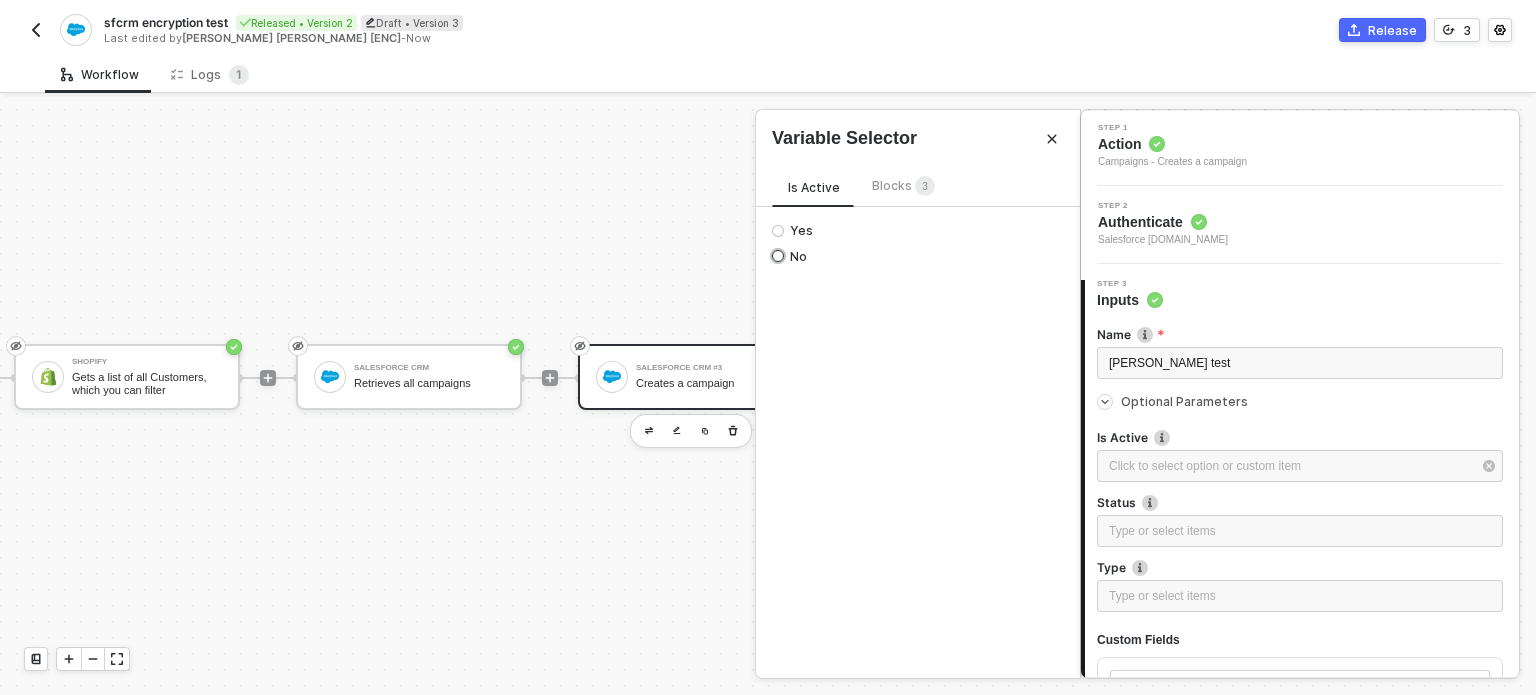 click on "No" at bounding box center [795, 257] 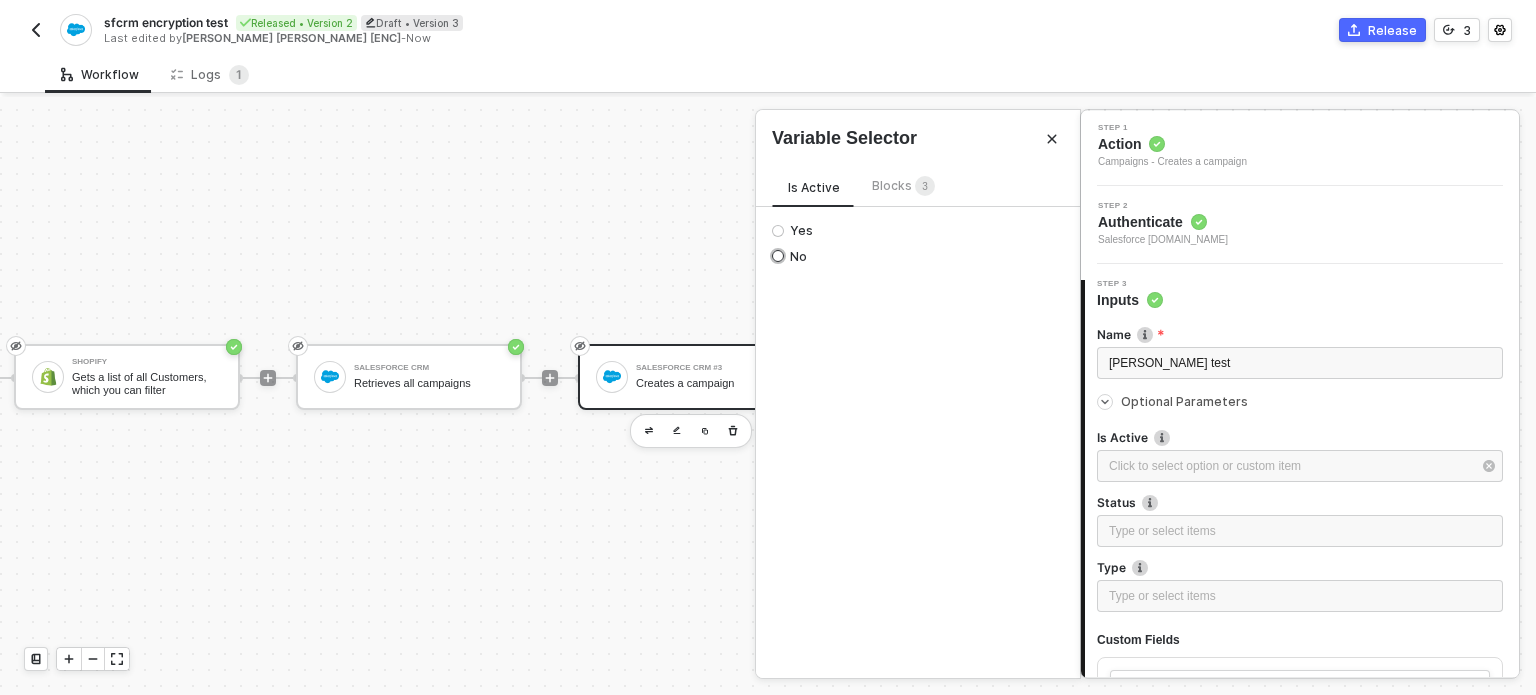 click on "No" at bounding box center (778, 256) 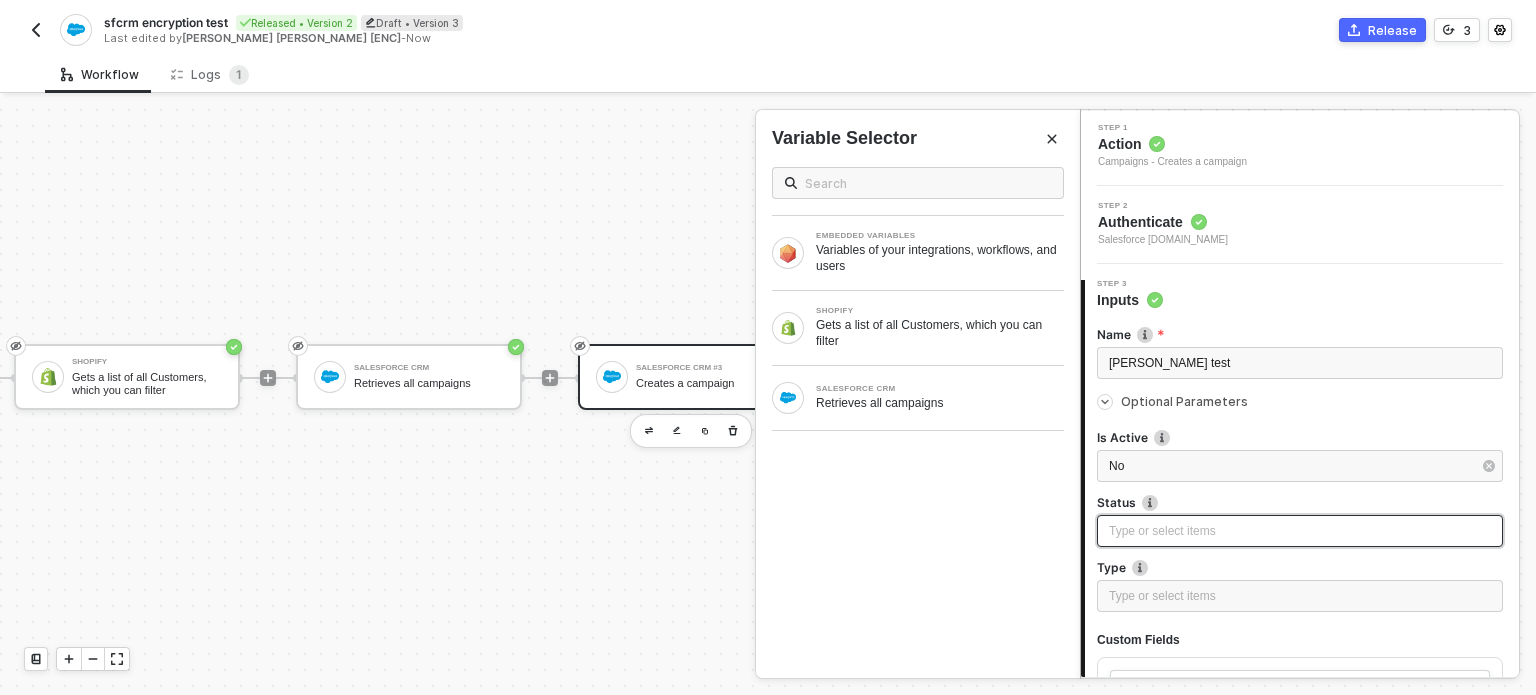 click on "Type or select items ﻿" at bounding box center (1300, 531) 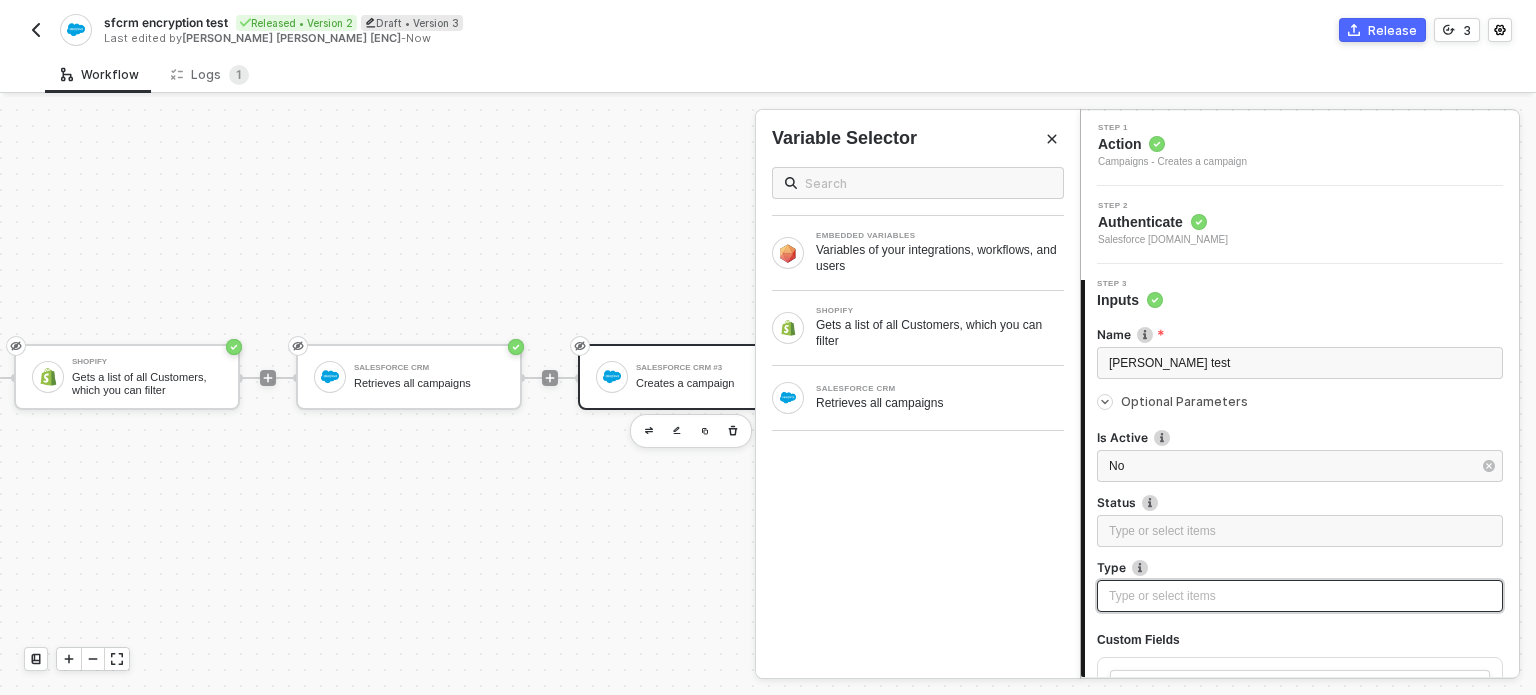 drag, startPoint x: 1115, startPoint y: 577, endPoint x: 1116, endPoint y: 566, distance: 11.045361 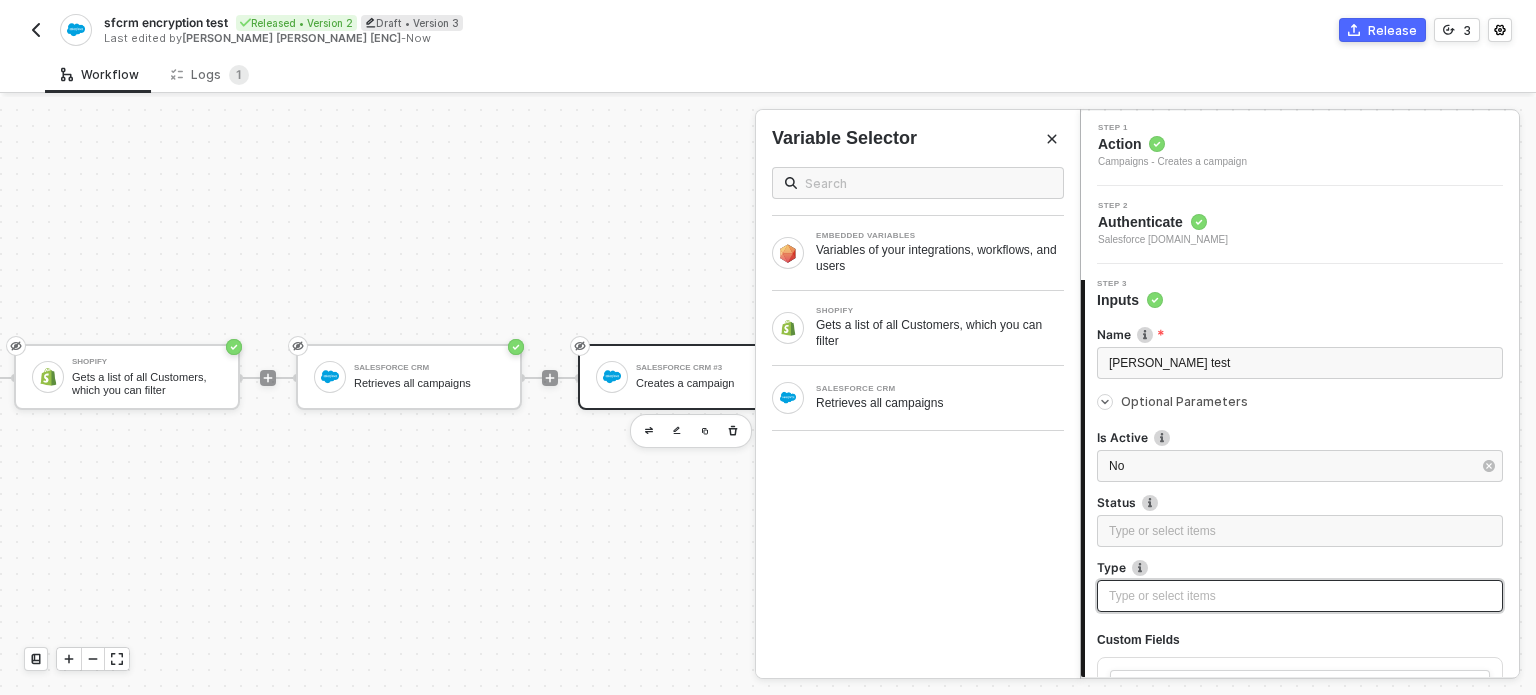 click on "Type or select items ﻿" at bounding box center (1300, 596) 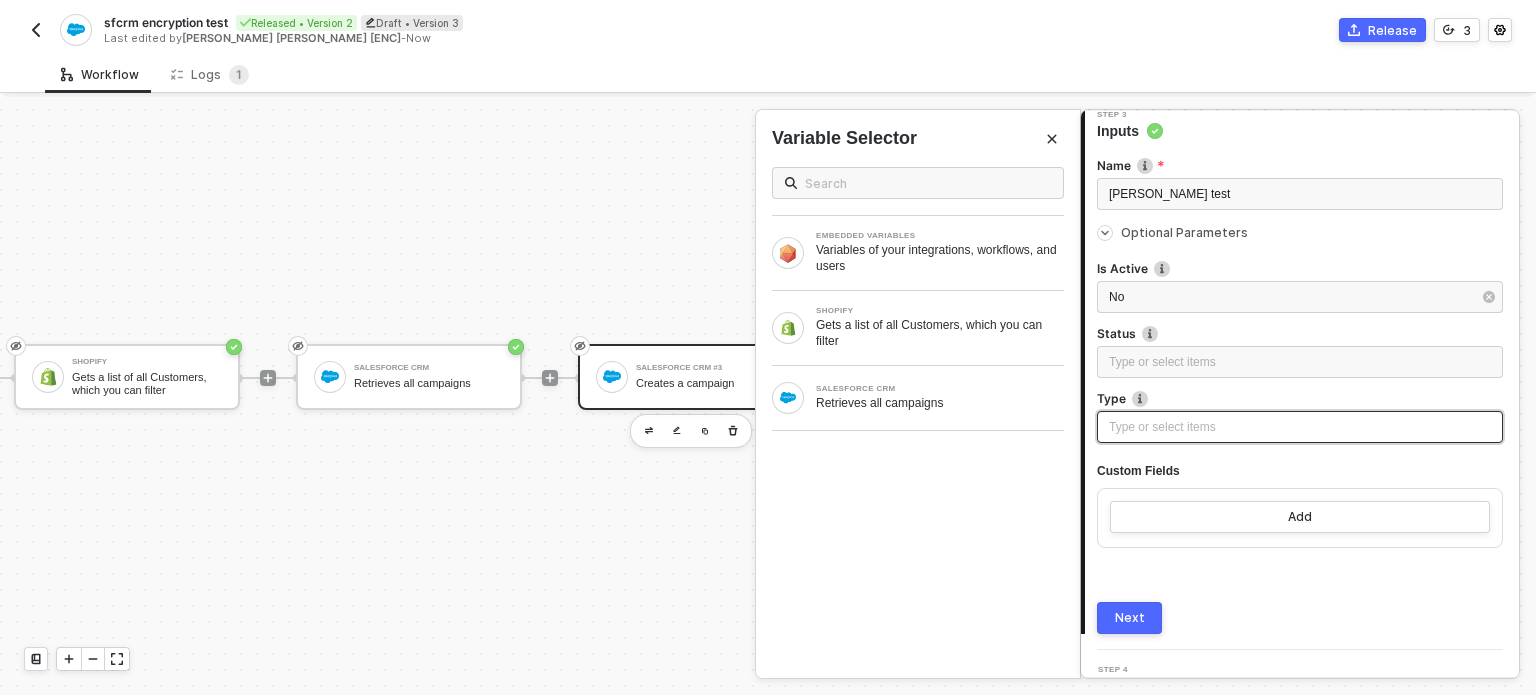 scroll, scrollTop: 300, scrollLeft: 0, axis: vertical 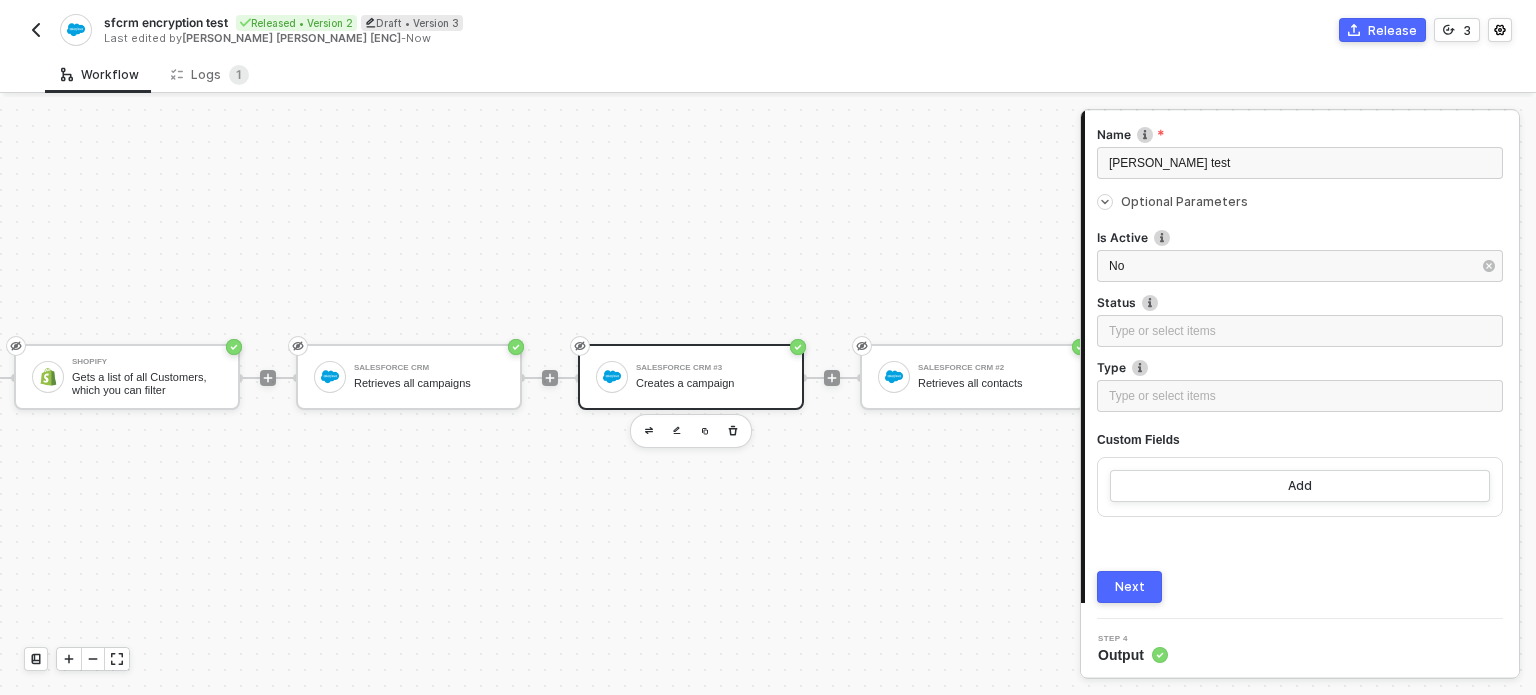 click on "Next" at bounding box center [1130, 587] 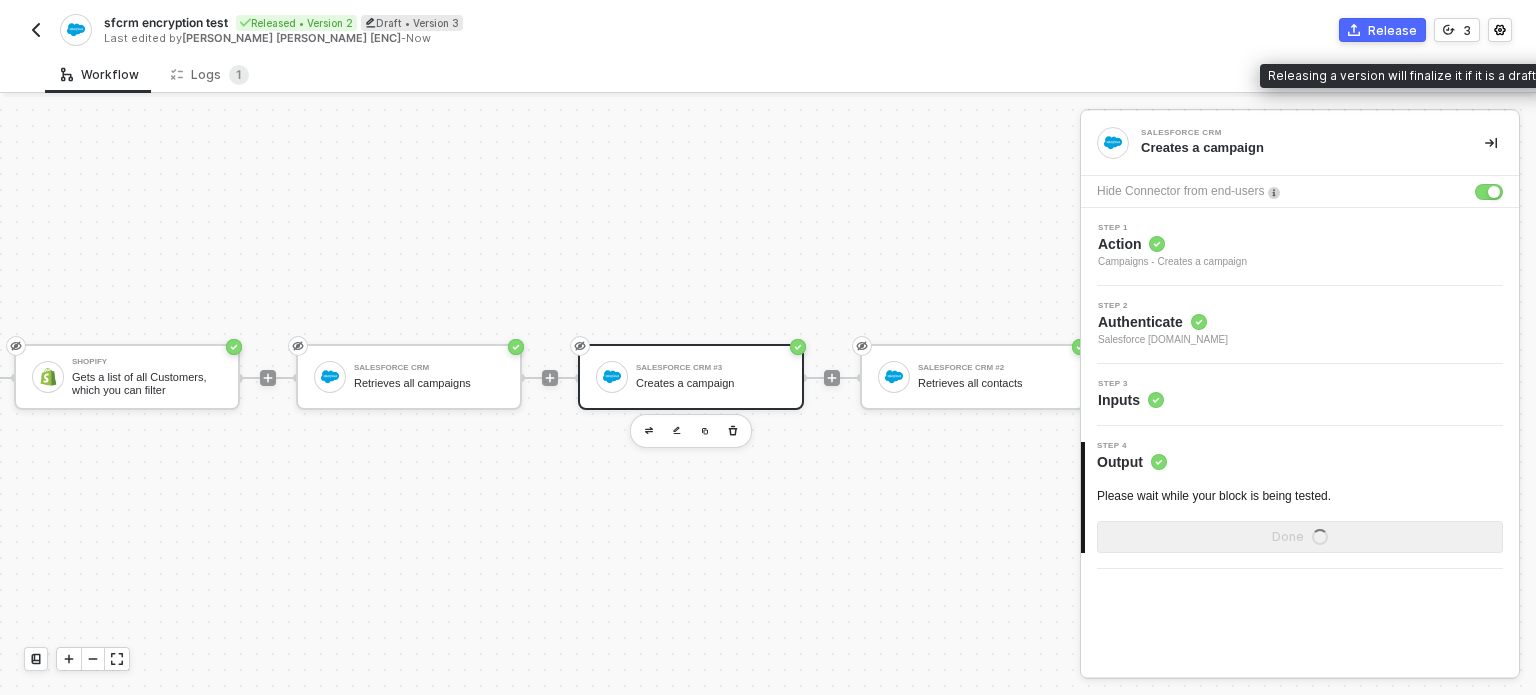 scroll, scrollTop: 0, scrollLeft: 0, axis: both 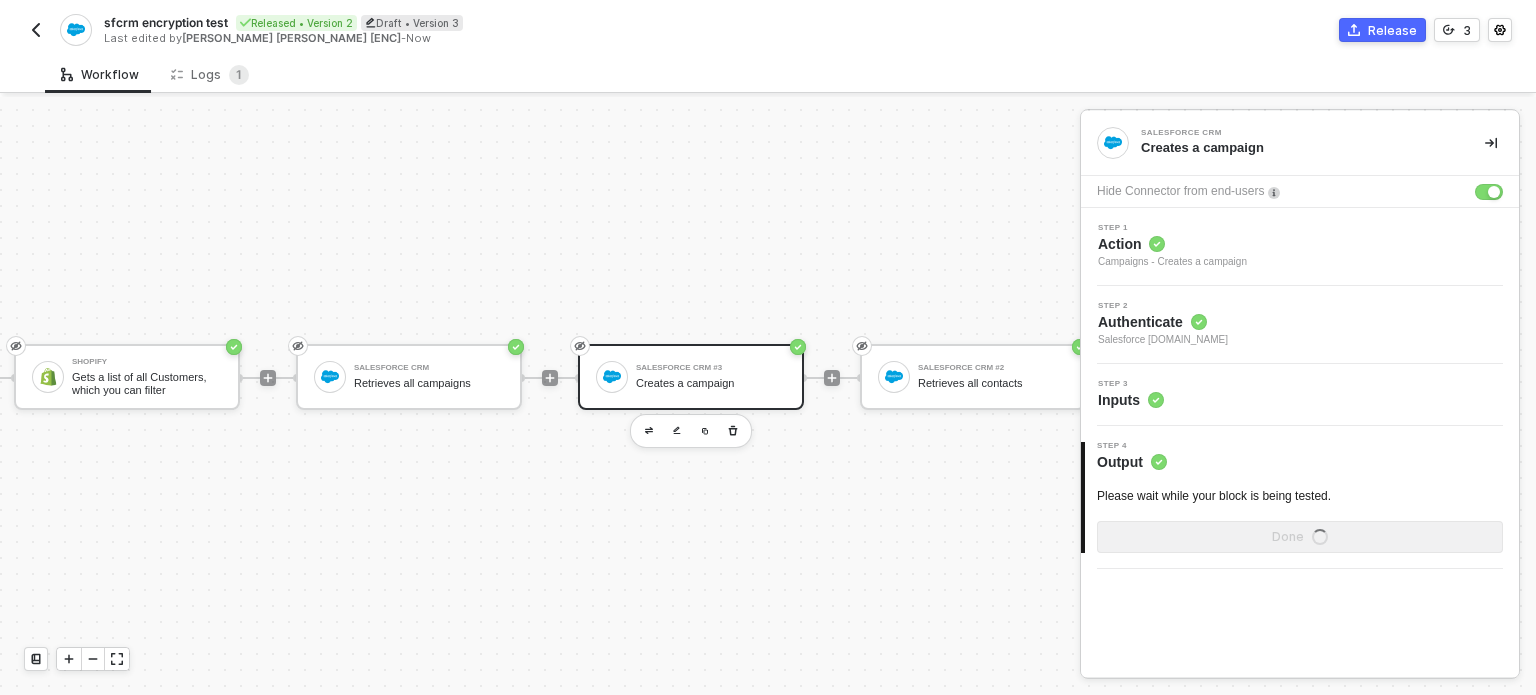 drag, startPoint x: 1382, startPoint y: 23, endPoint x: 1304, endPoint y: 103, distance: 111.73182 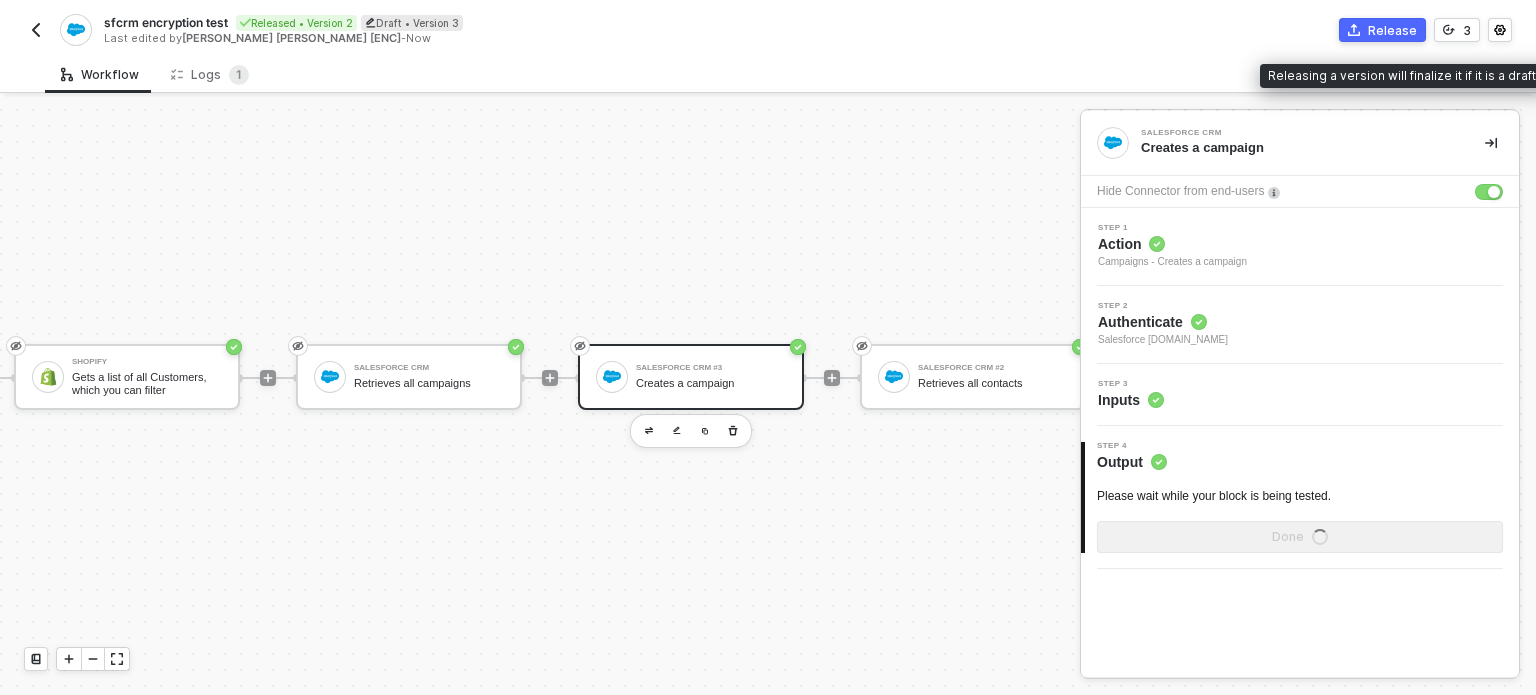 click on "Release" at bounding box center [1392, 30] 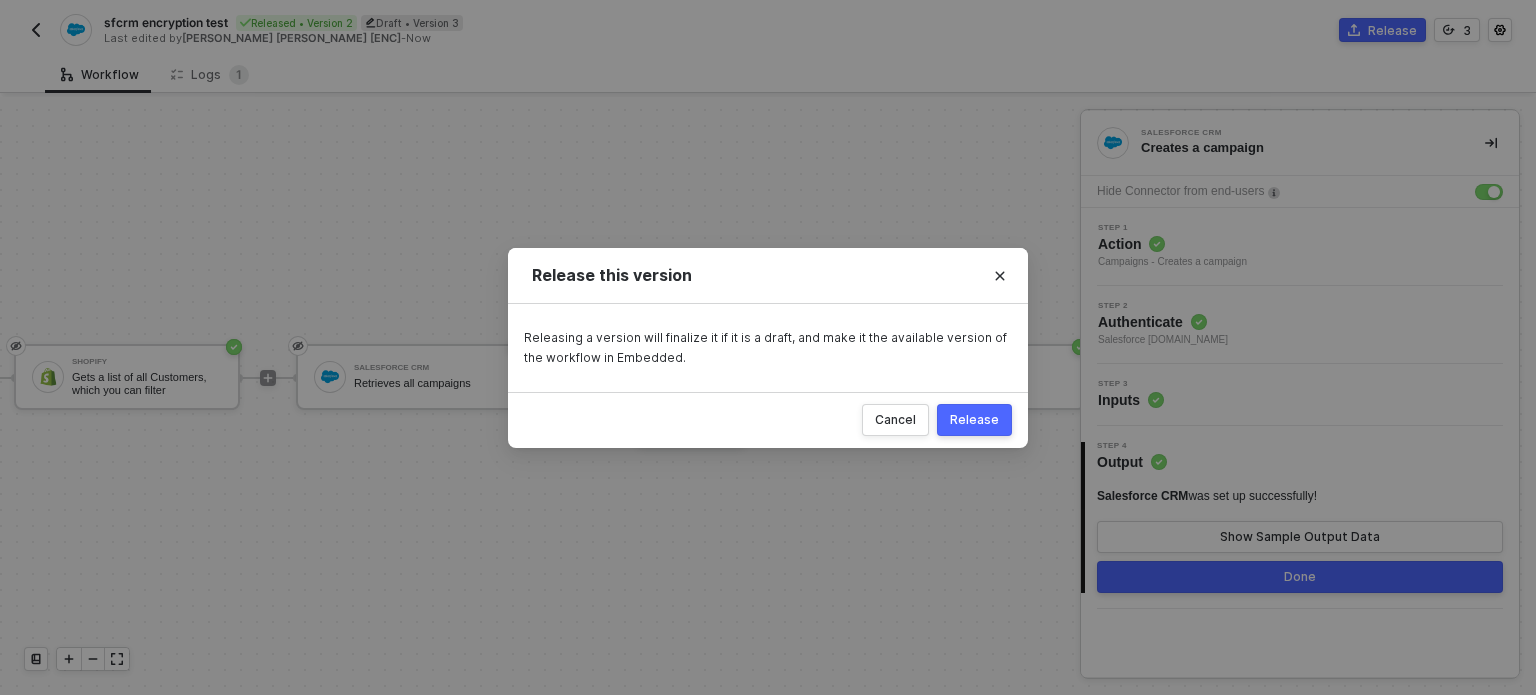 click on "Release" at bounding box center (974, 420) 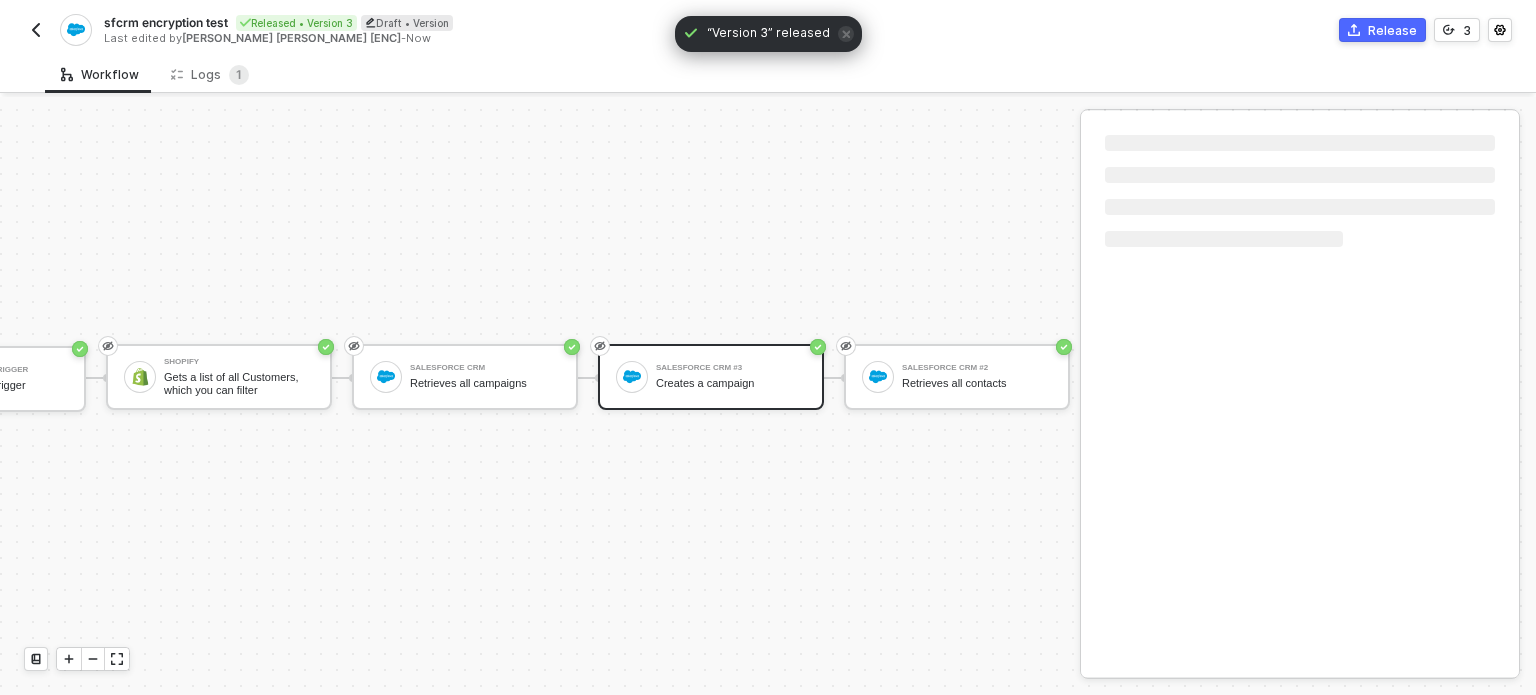 scroll, scrollTop: 48, scrollLeft: 194, axis: both 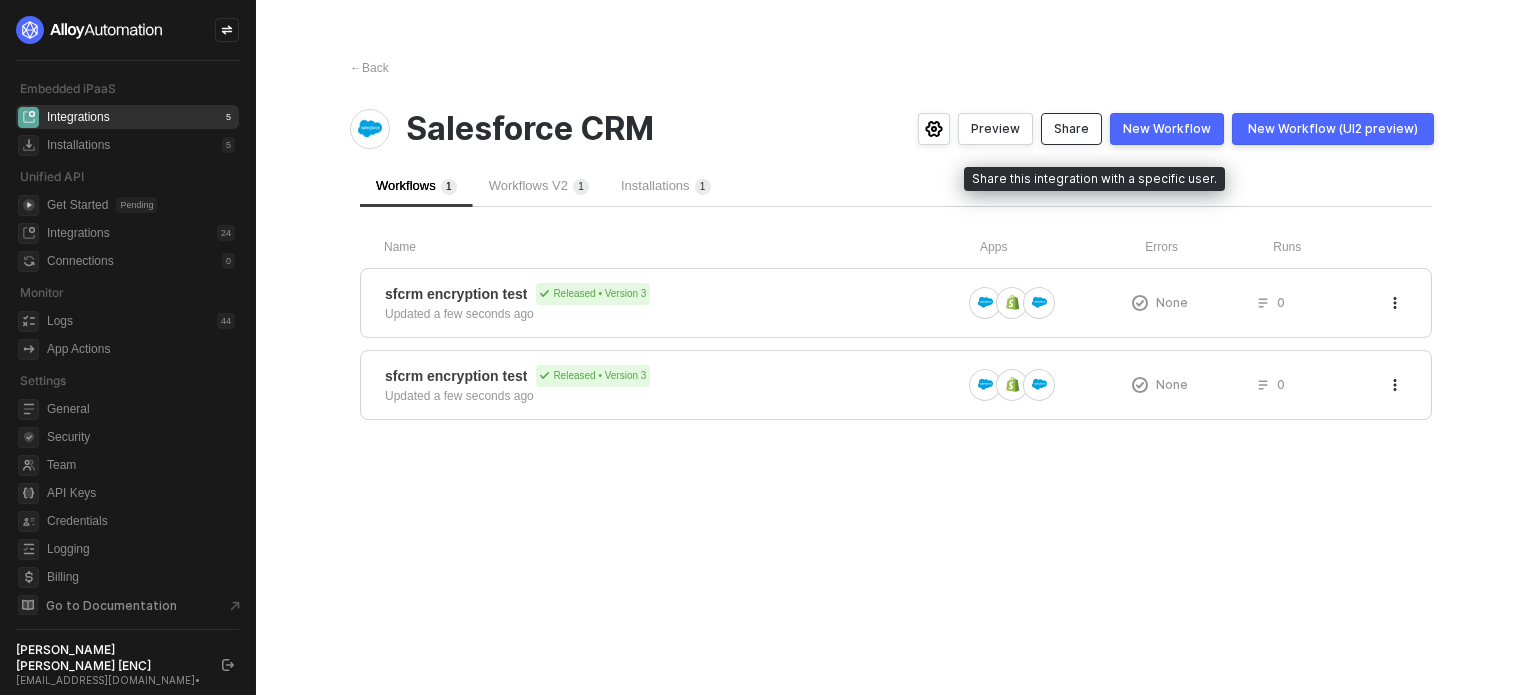 click on "Share" at bounding box center [1071, 129] 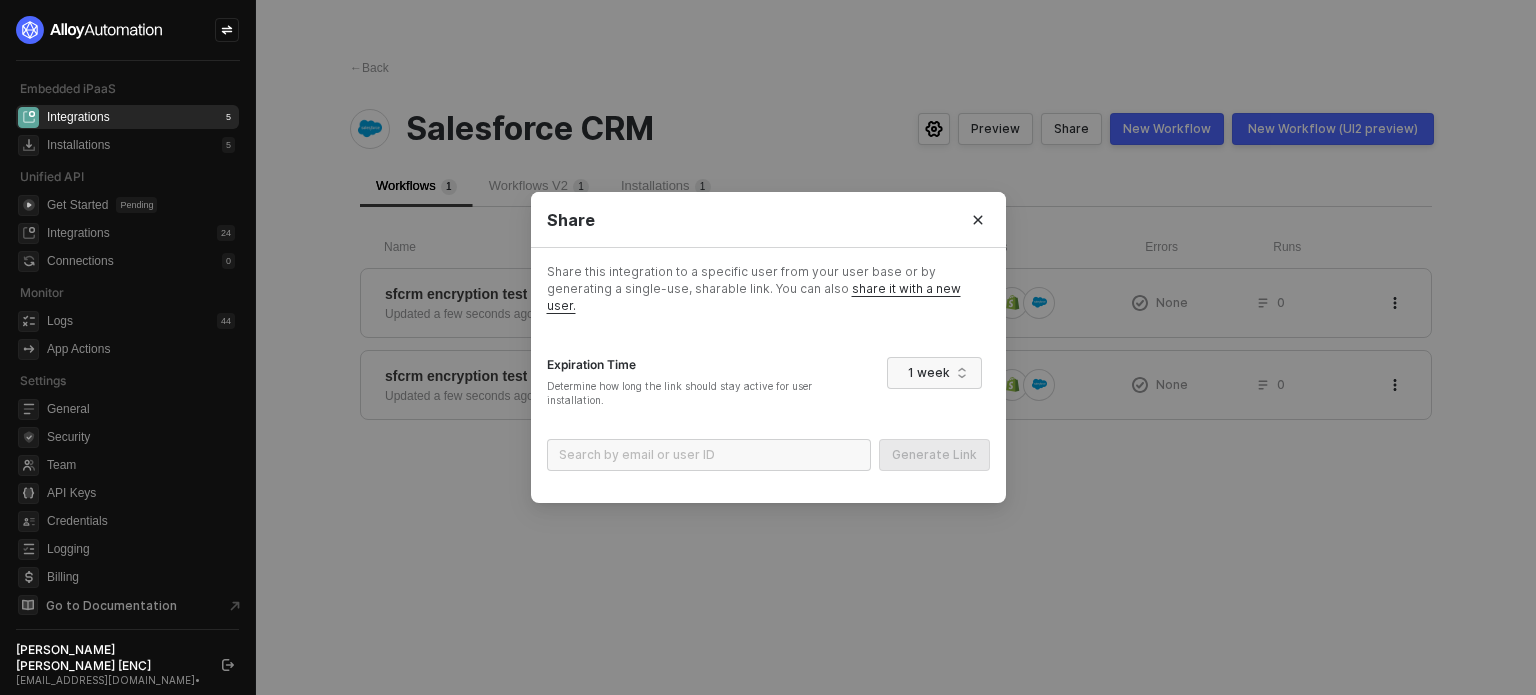 click on "Share this integration to a specific user from your user base or by generating a single-use, sharable link. You can also   share it with a new user. Expiration Time Determine how long the link should stay active for user installation. 1 week Search by email or user ID Generate Link" at bounding box center [768, 375] 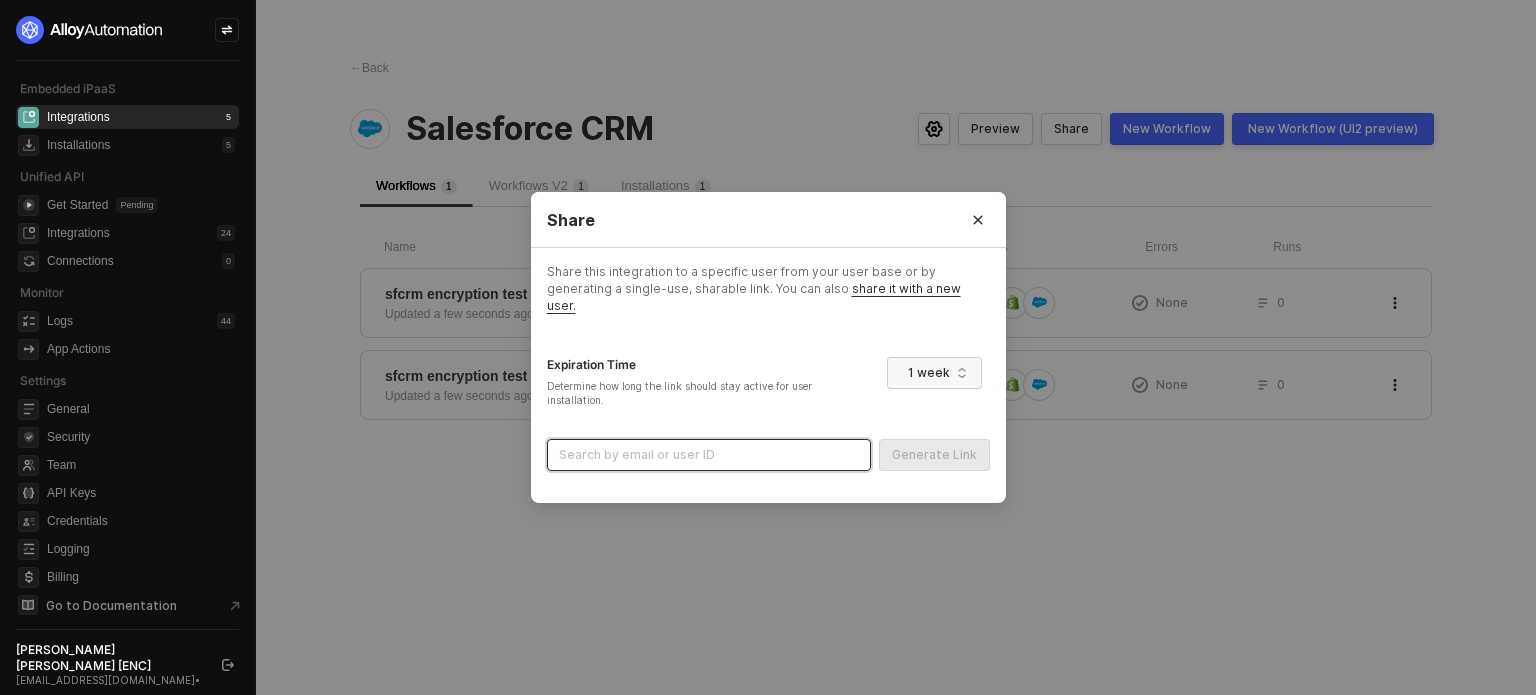 click at bounding box center (709, 455) 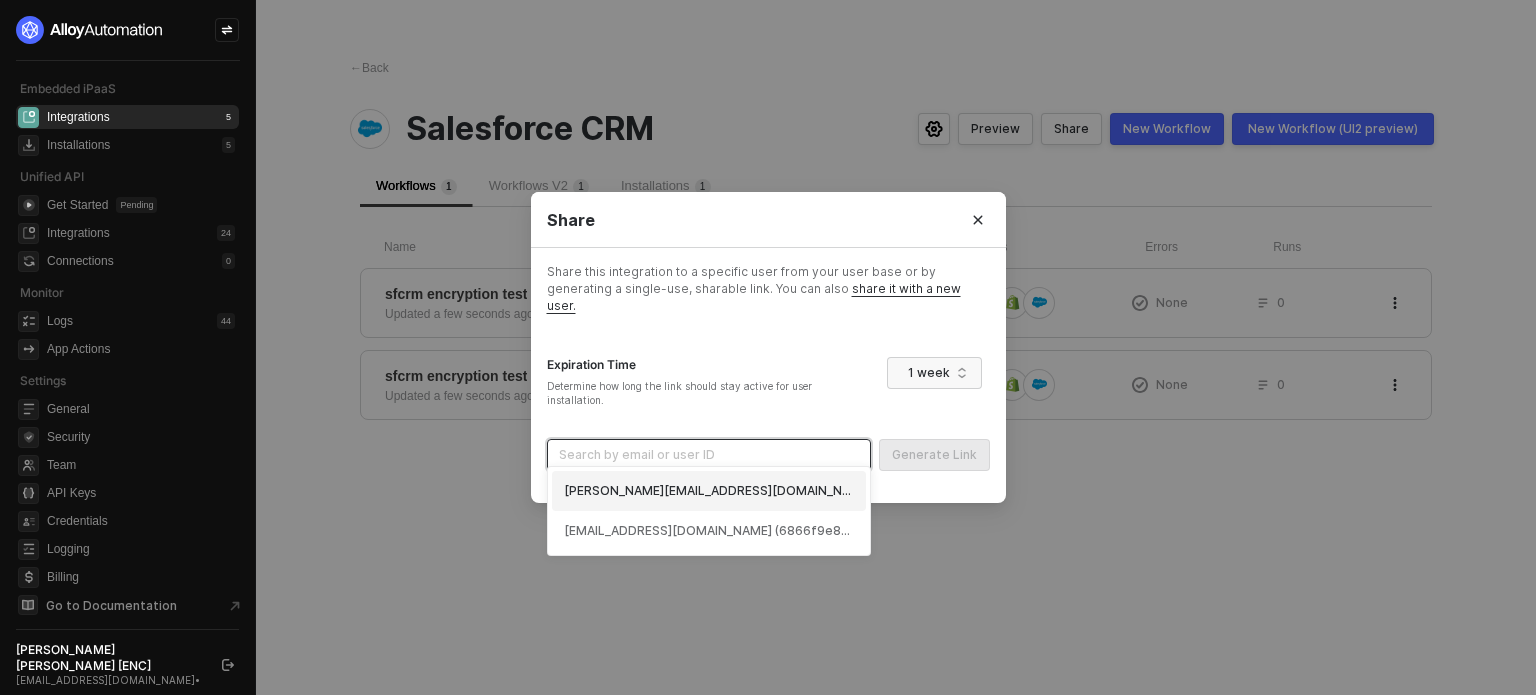 drag, startPoint x: 611, startPoint y: 491, endPoint x: 635, endPoint y: 489, distance: 24.083189 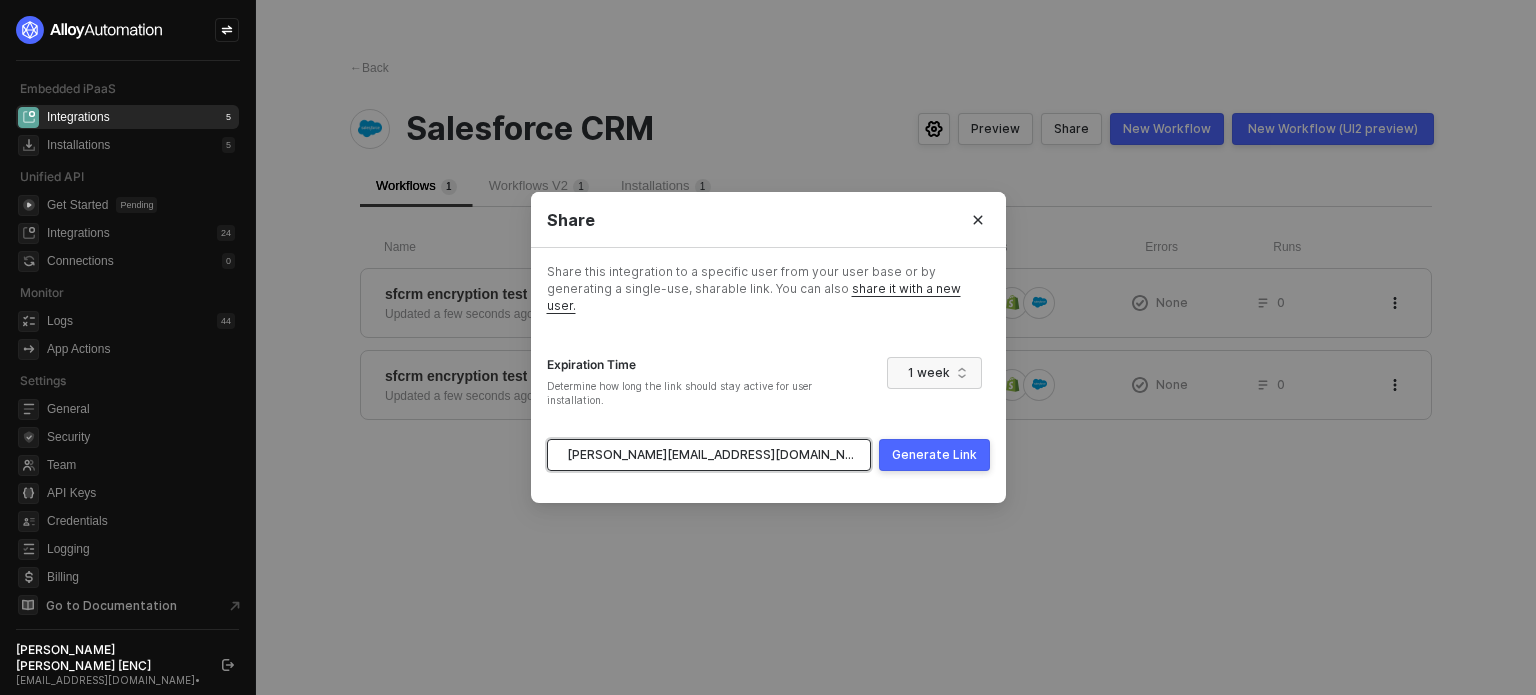 click on "Generate Link" at bounding box center [934, 455] 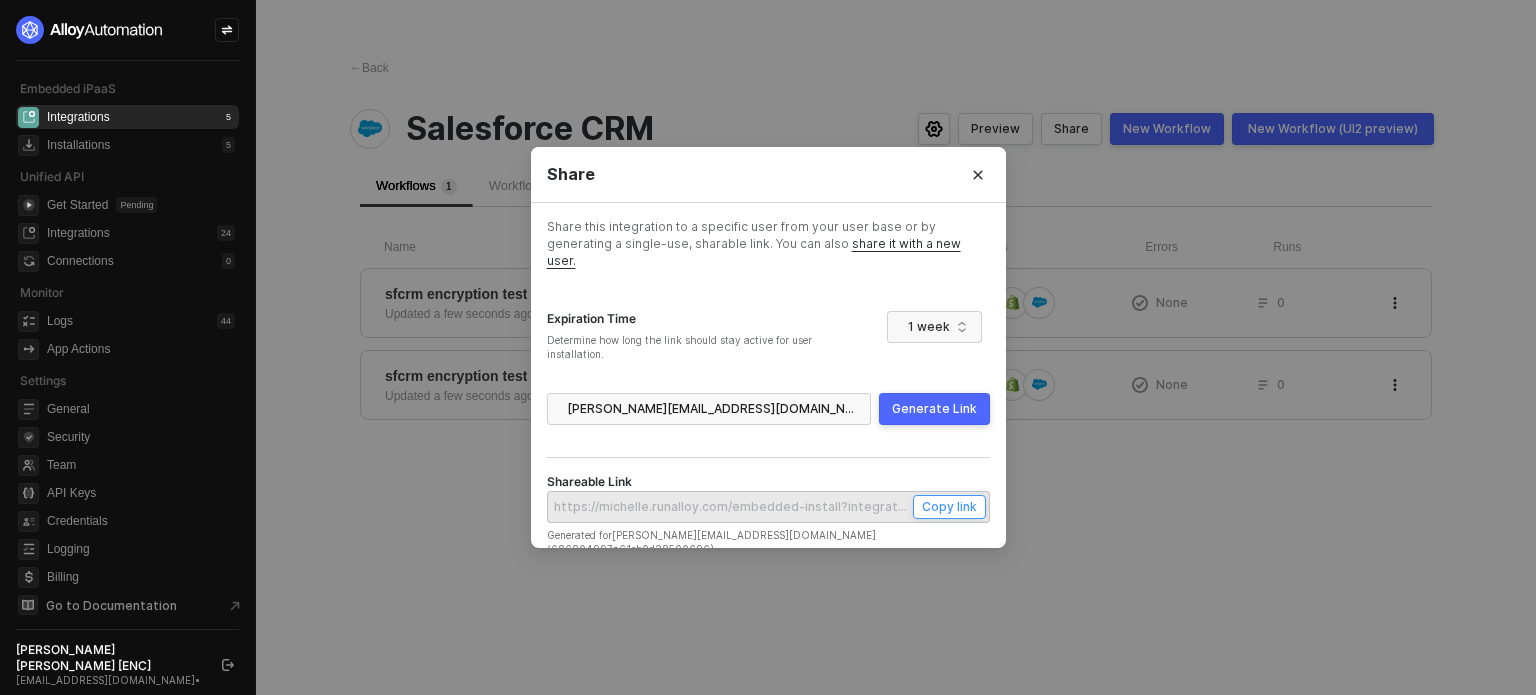 click on "Copy link" at bounding box center [949, 506] 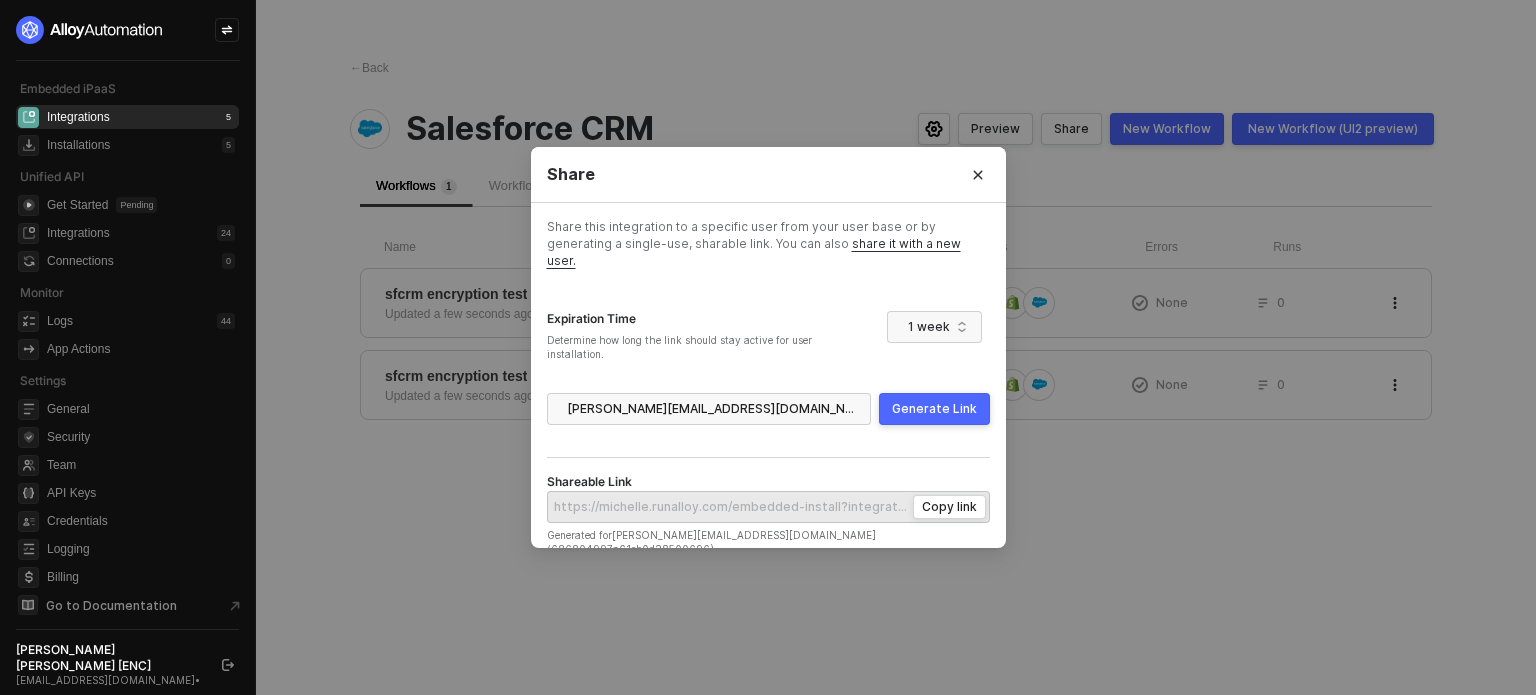 drag, startPoint x: 991, startPoint y: 195, endPoint x: 968, endPoint y: 213, distance: 29.206163 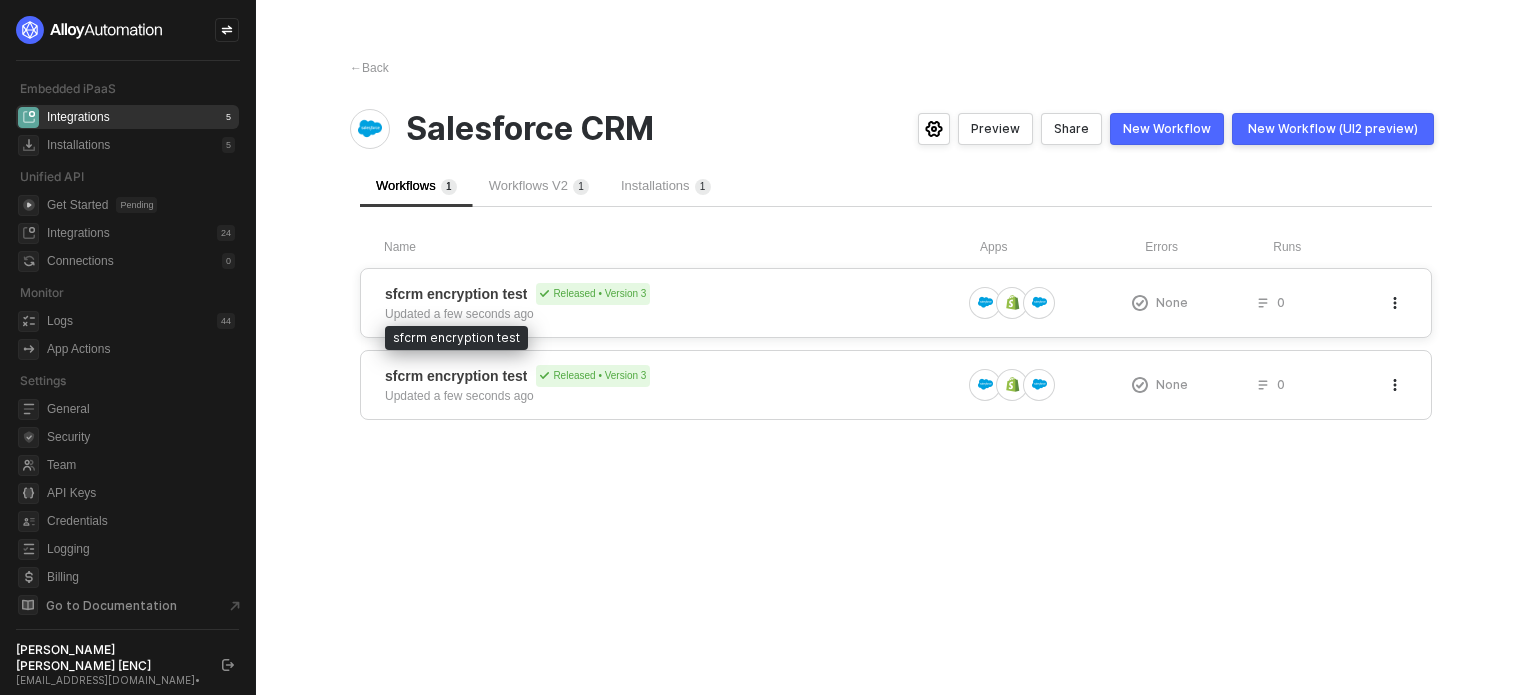 click on "sfcrm encryption test" at bounding box center (456, 294) 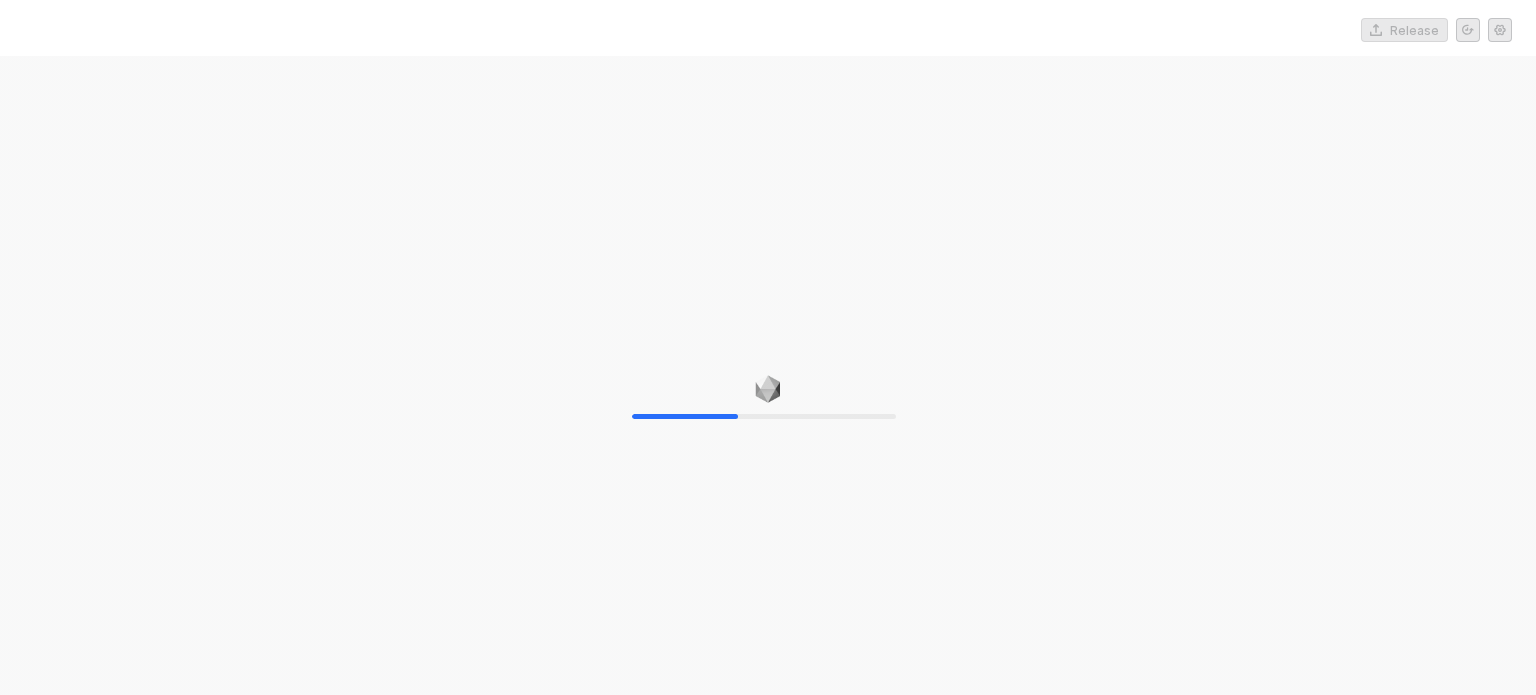 scroll, scrollTop: 0, scrollLeft: 0, axis: both 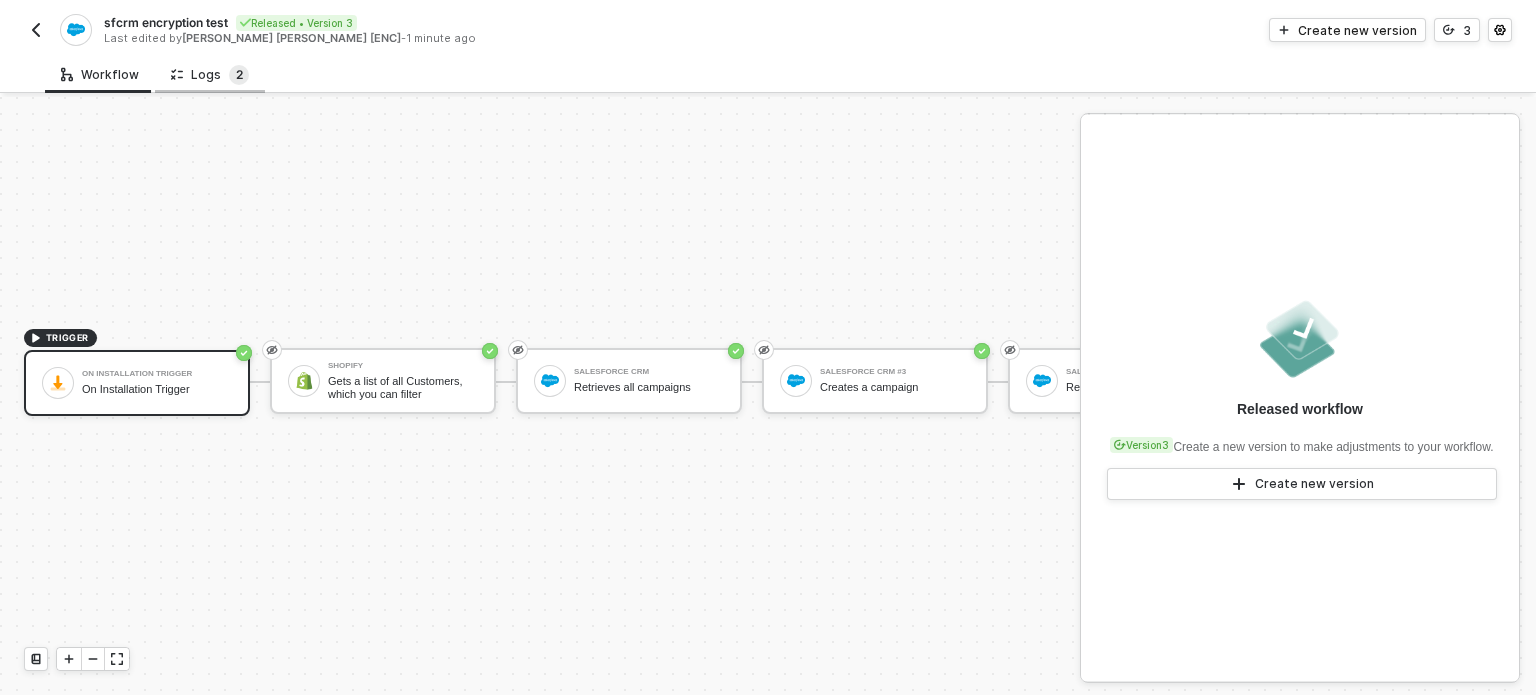 click on "2" at bounding box center [239, 75] 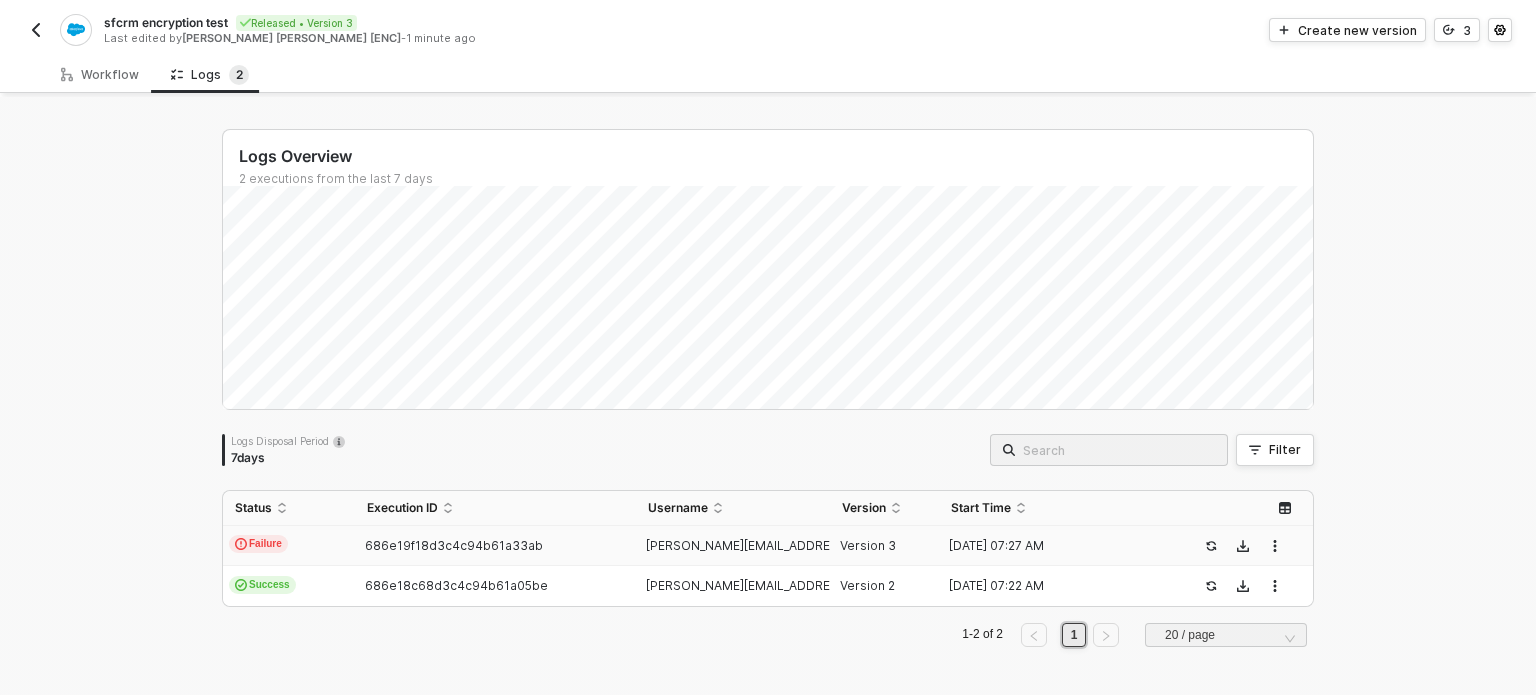 click on "Failure" at bounding box center (289, 546) 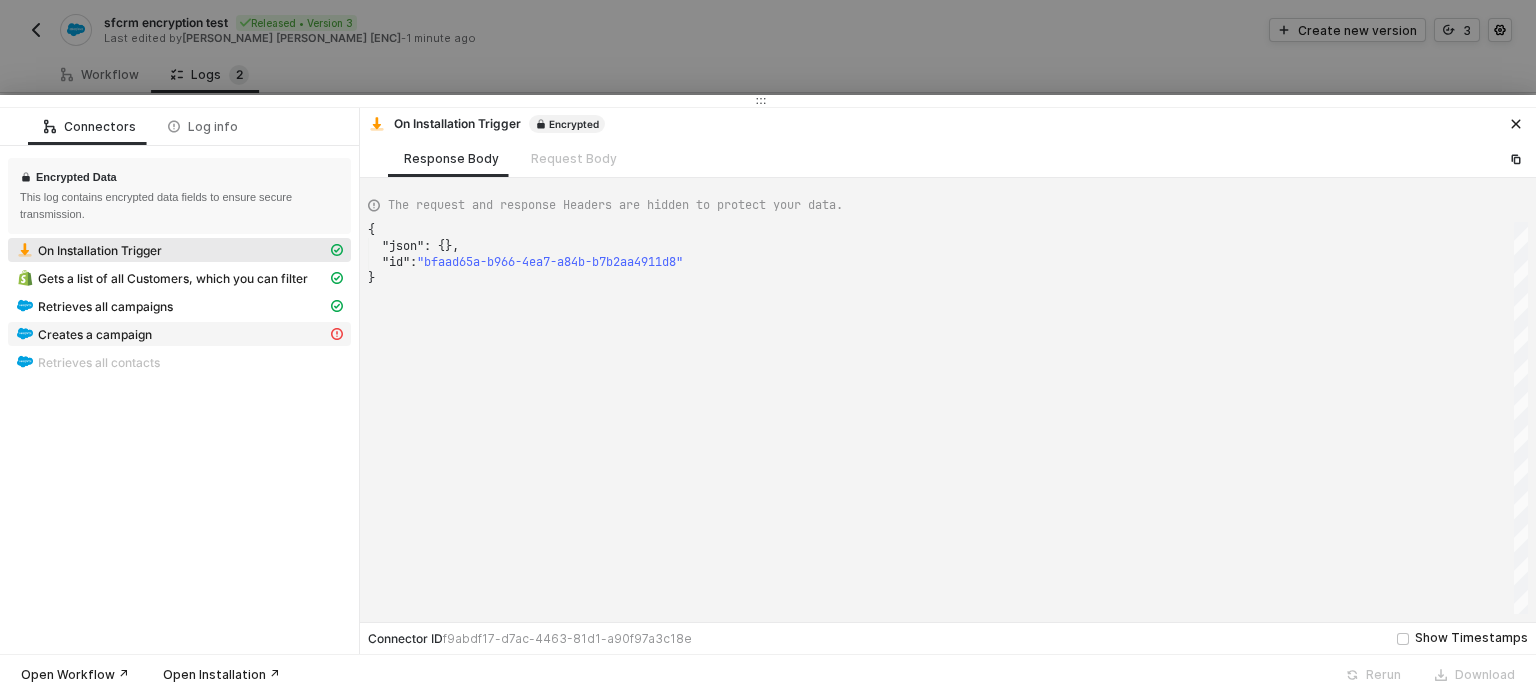 click on "Creates a campaign" at bounding box center (95, 335) 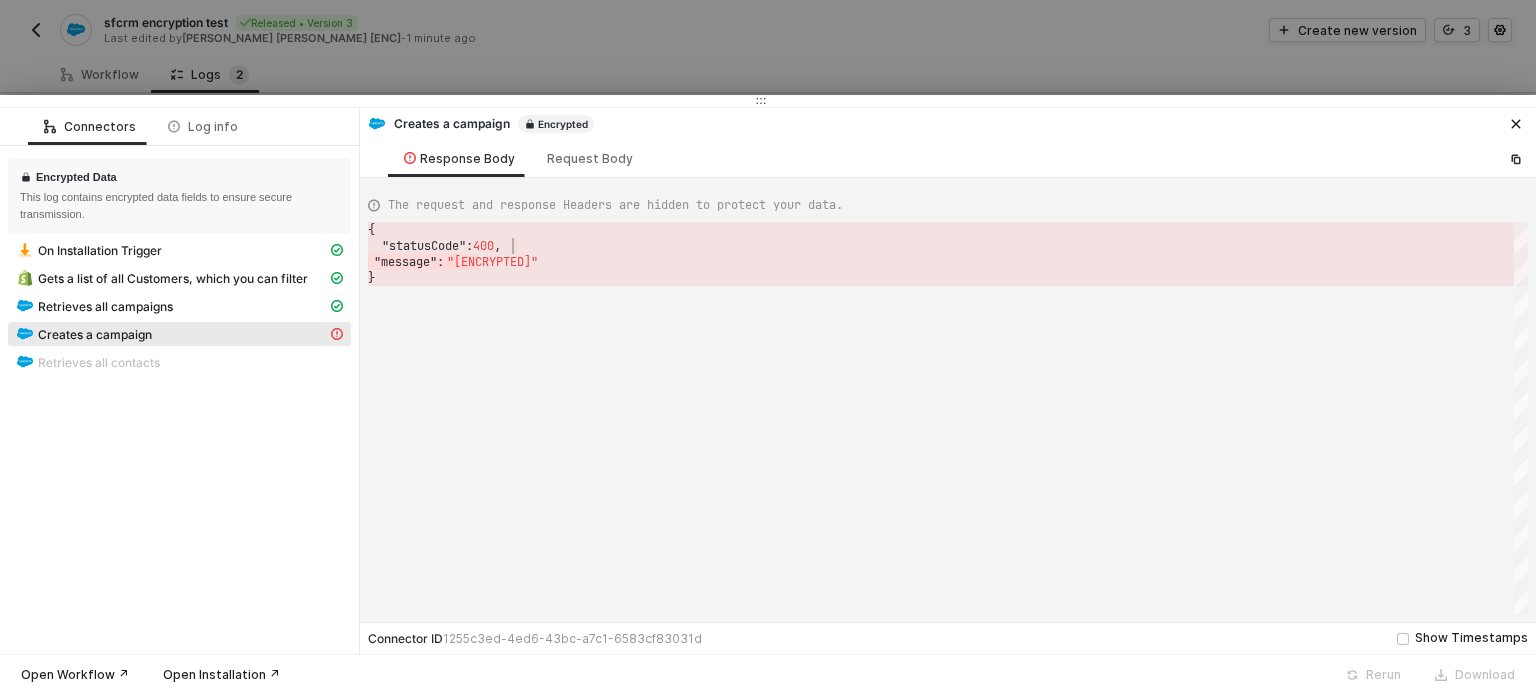 drag, startPoint x: 491, startPoint y: 265, endPoint x: 582, endPoint y: 231, distance: 97.144226 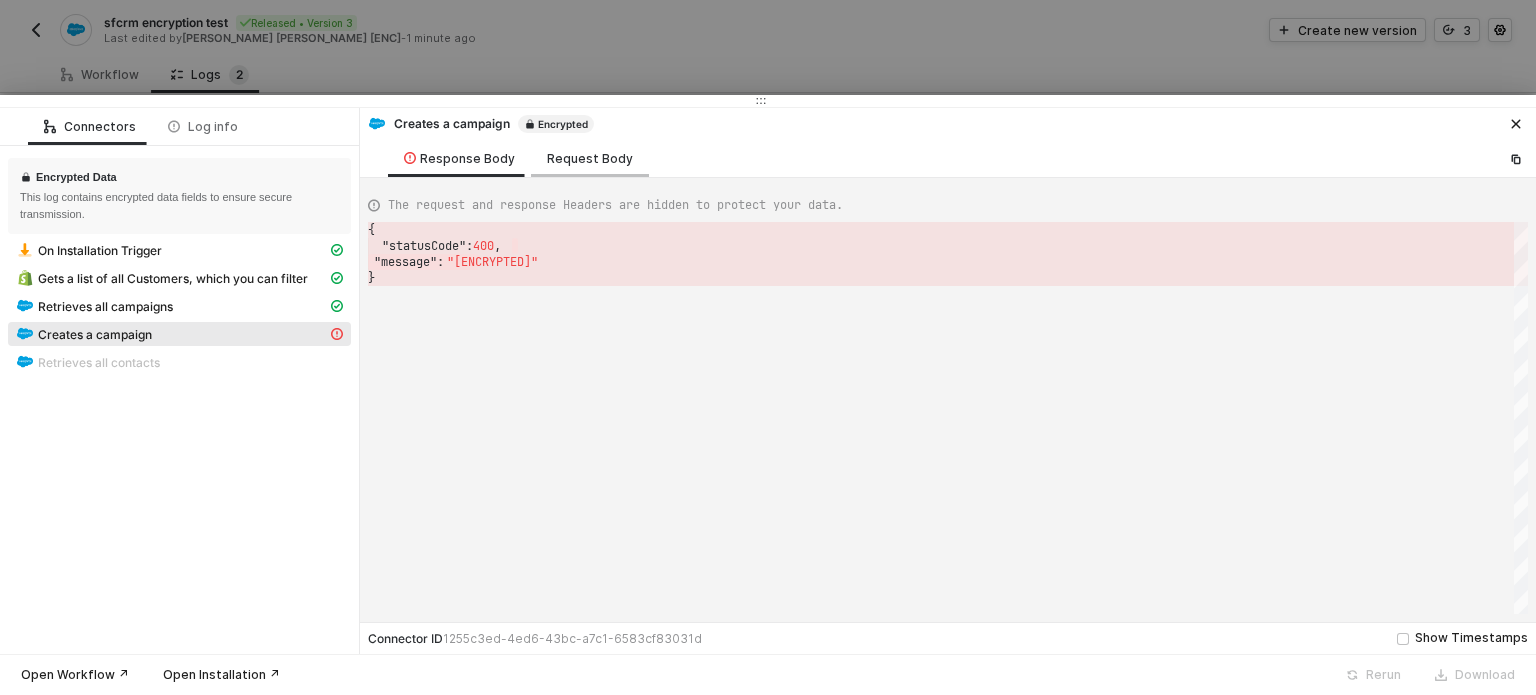 click on "Request Body" at bounding box center (590, 159) 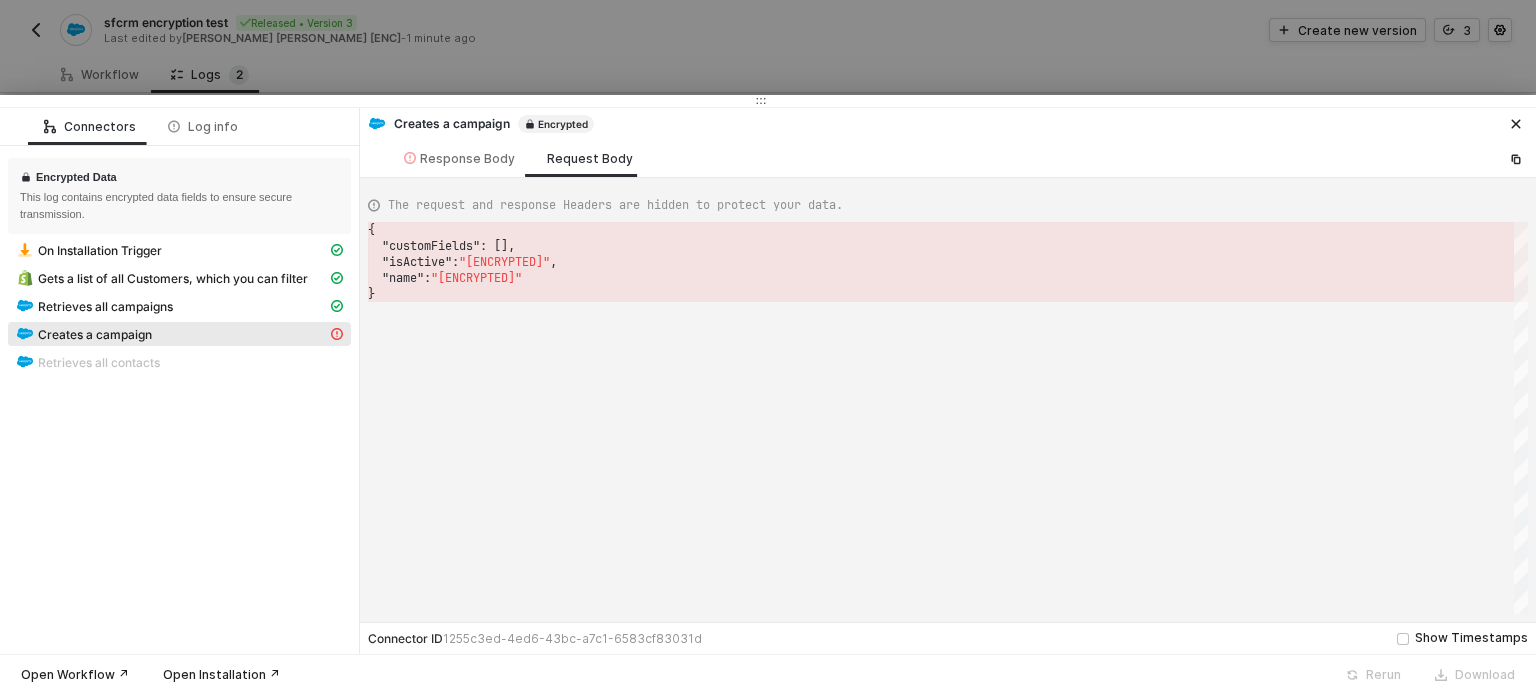 scroll, scrollTop: 0, scrollLeft: 5, axis: horizontal 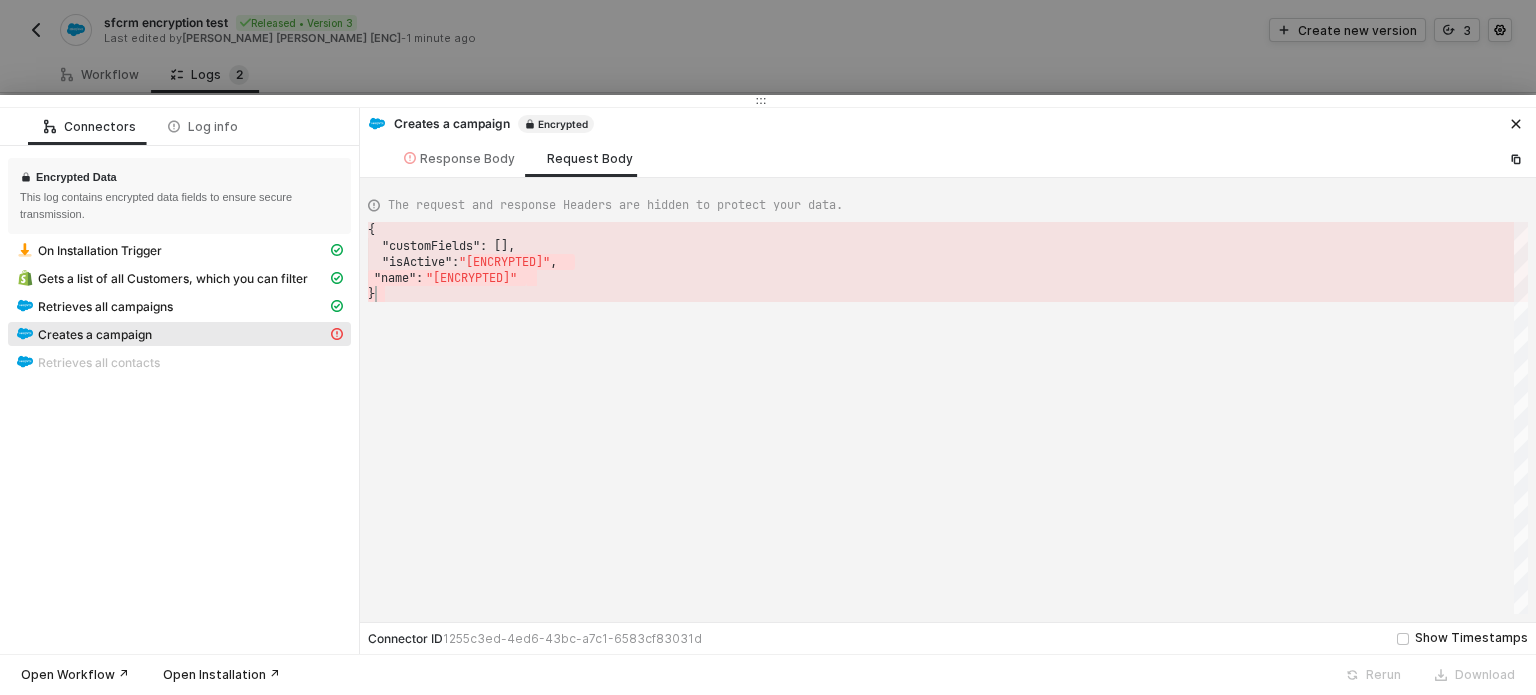 drag, startPoint x: 480, startPoint y: 267, endPoint x: 584, endPoint y: 275, distance: 104.307236 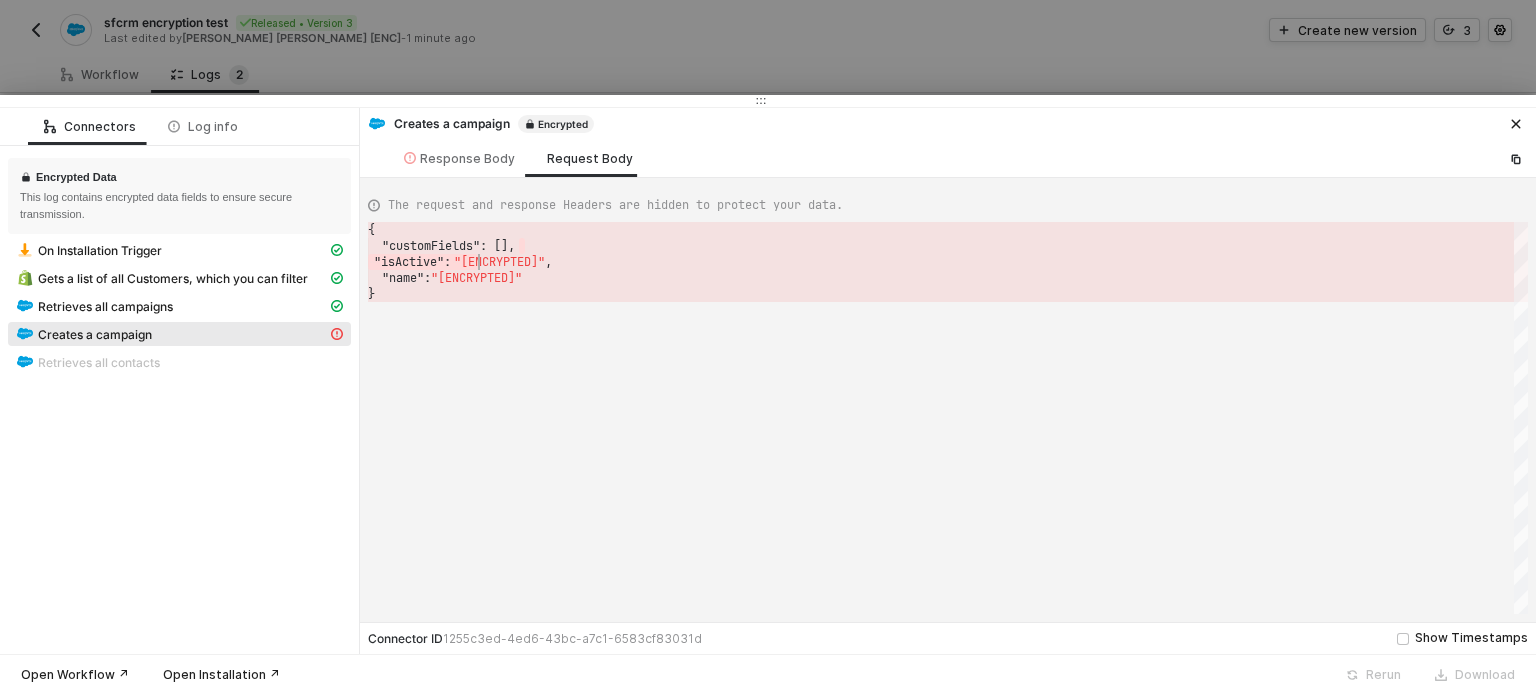 click on "{    "customFields" : [], · · "isActive" : · "[ENCRYPTED]" ,    "name" :  "[ENCRYPTED]" }" at bounding box center (948, 418) 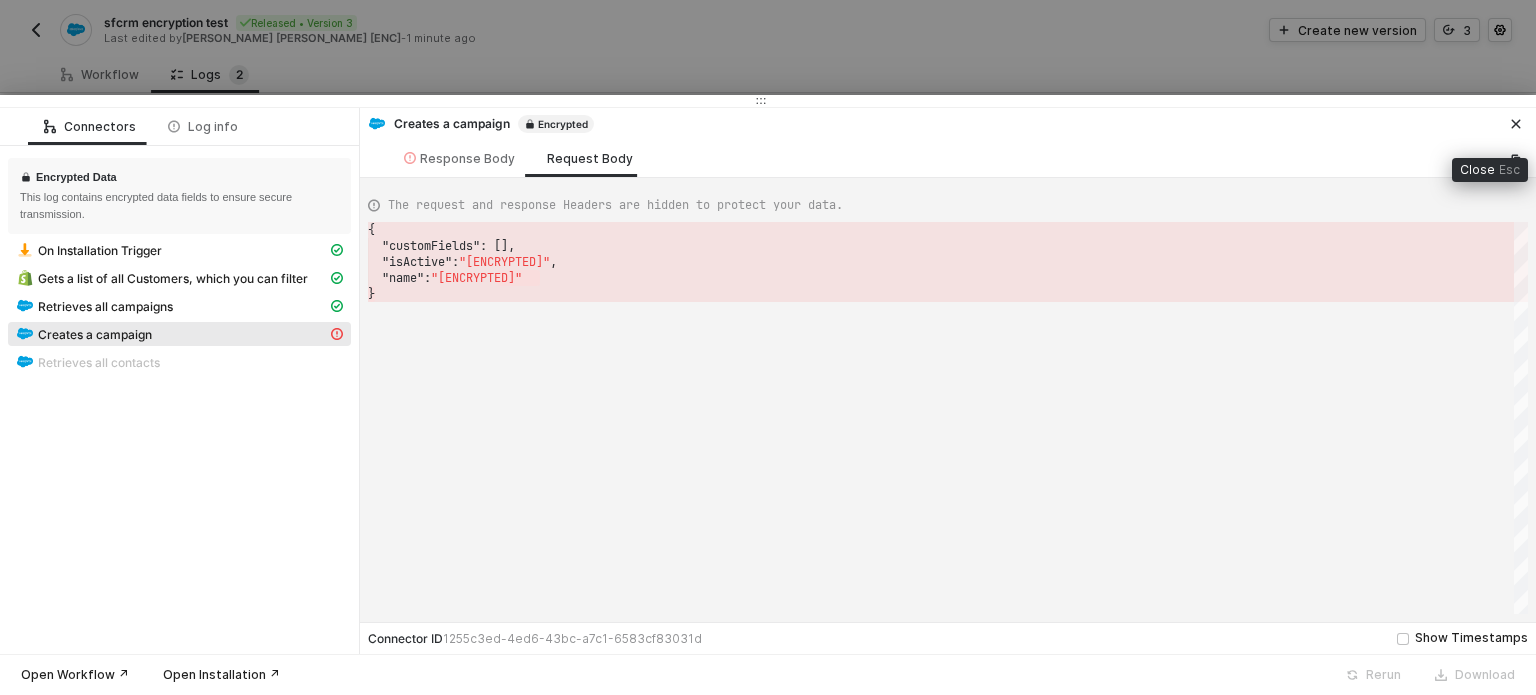 click 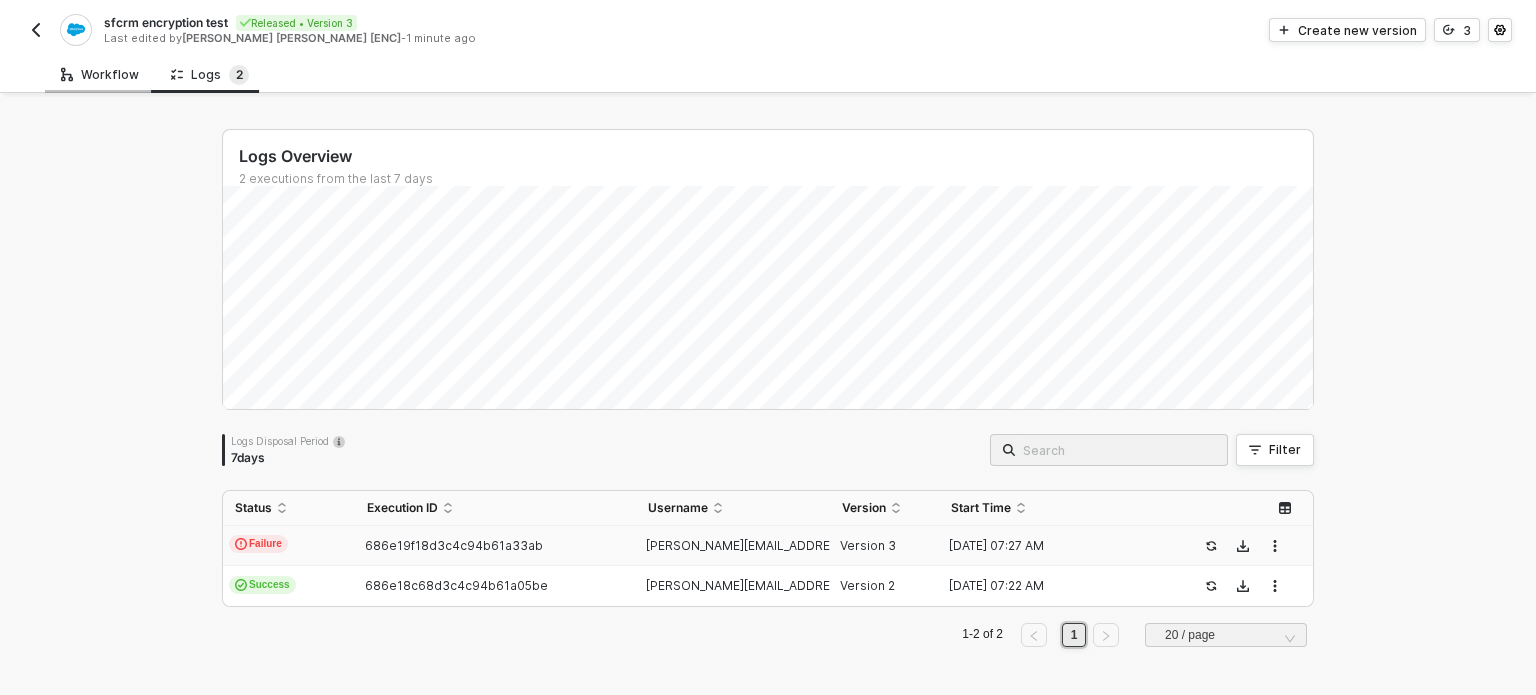 click on "Workflow" at bounding box center (100, 74) 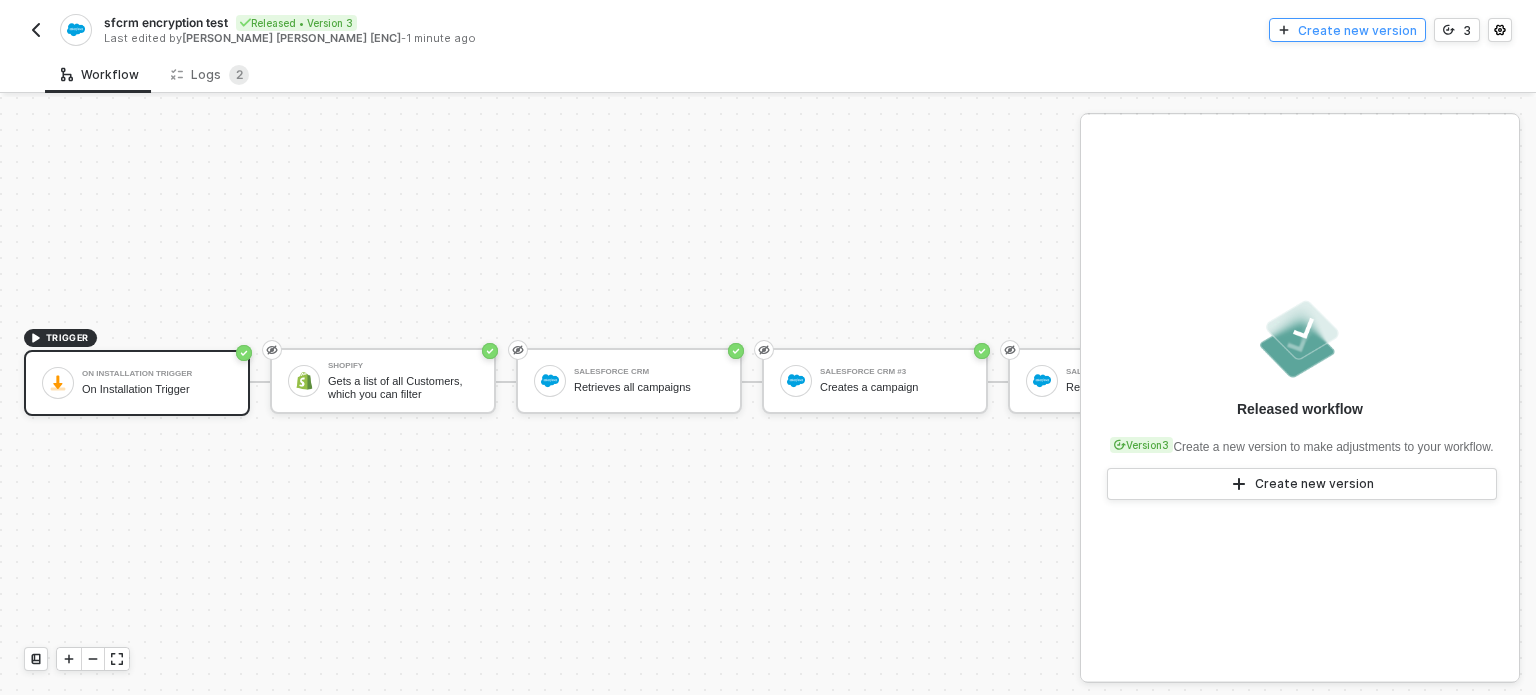click on "Create new version" at bounding box center (1347, 30) 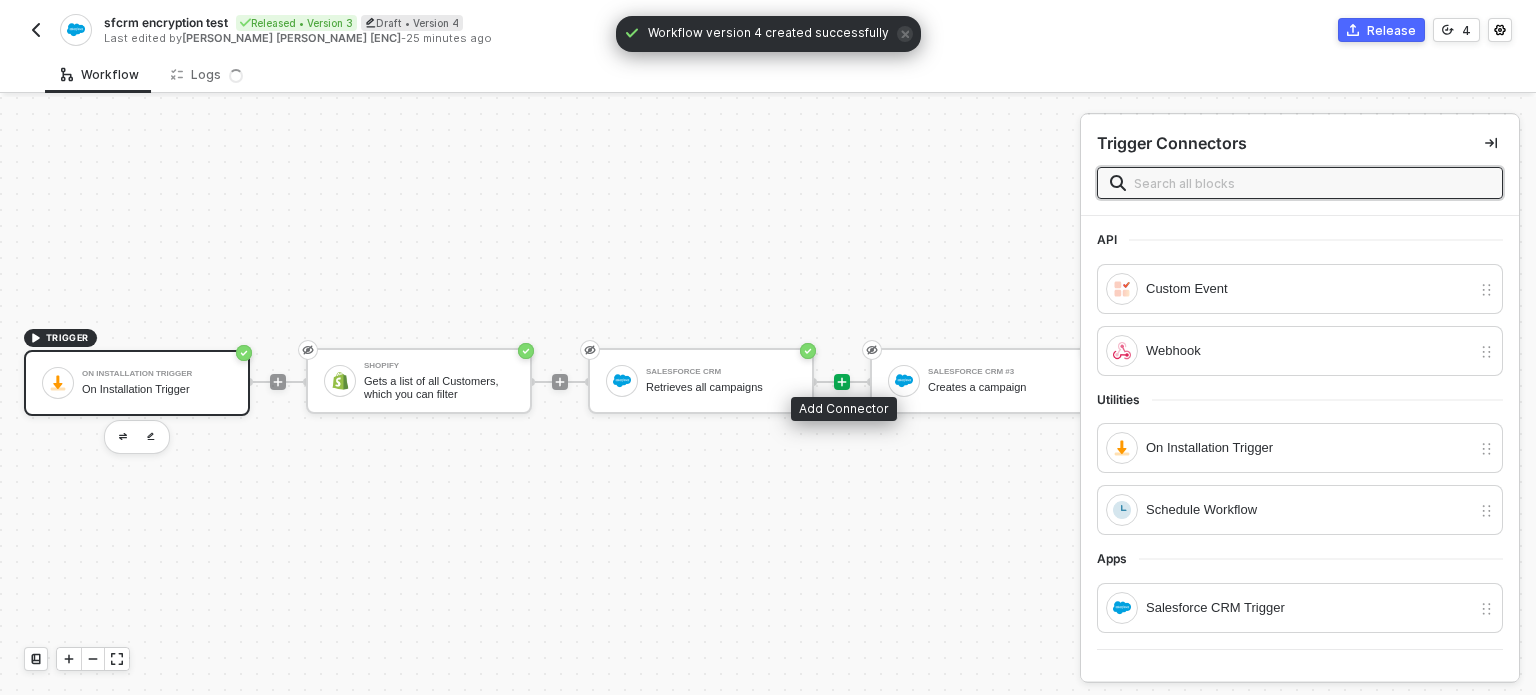 click 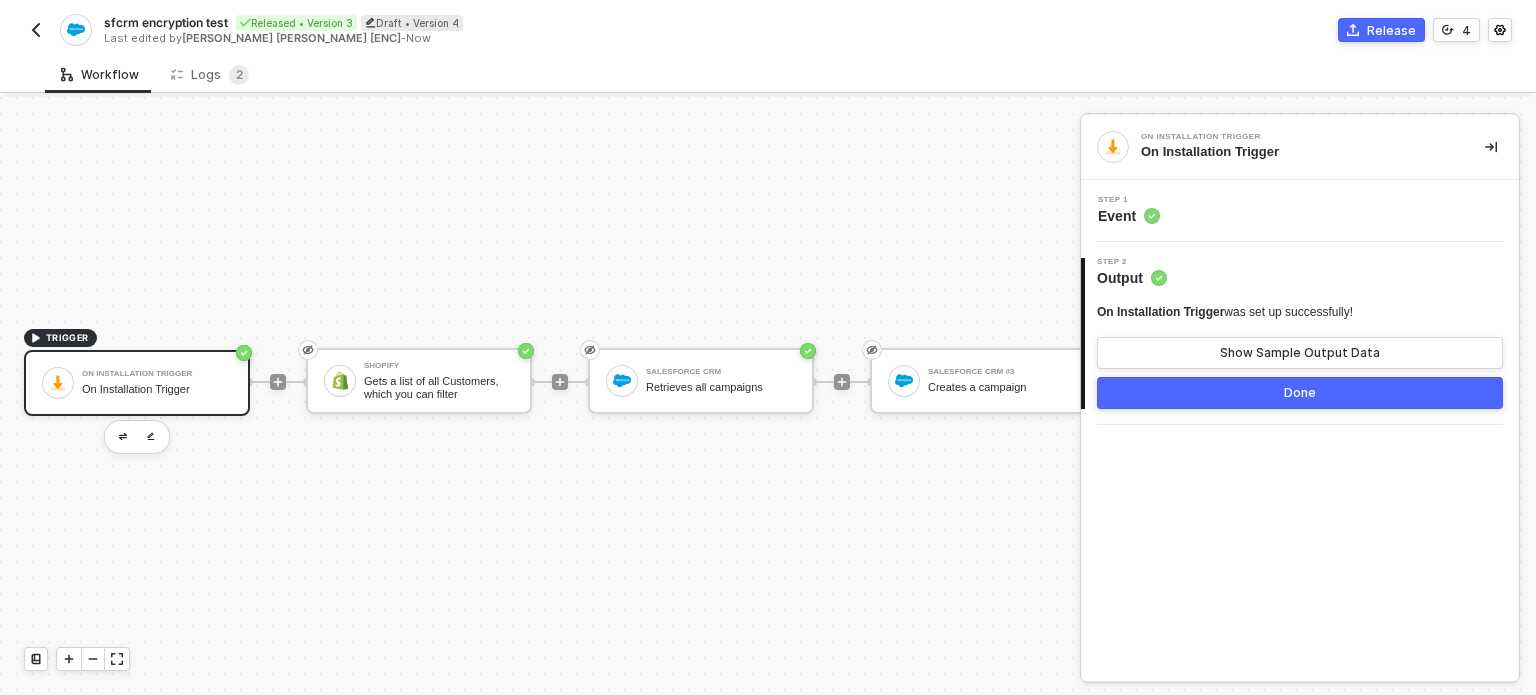 click at bounding box center [842, 382] 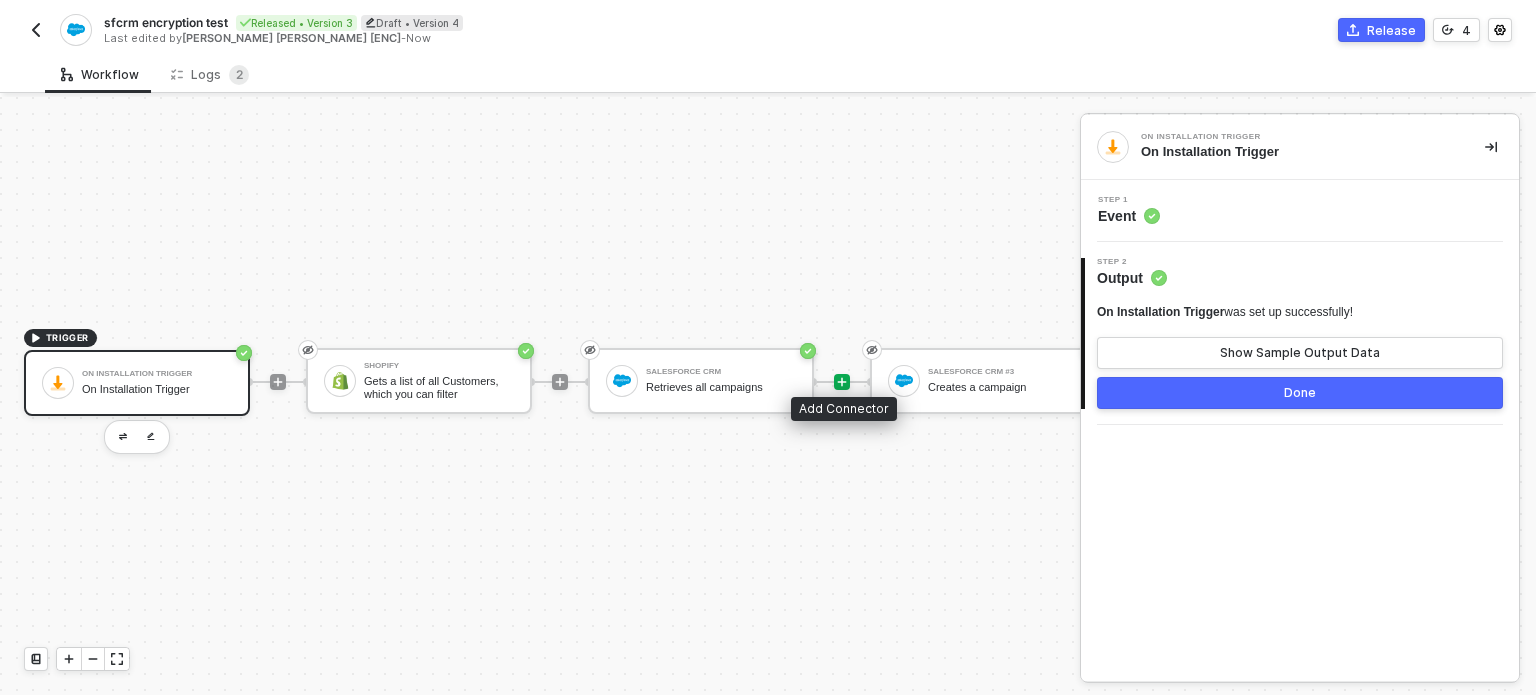 click 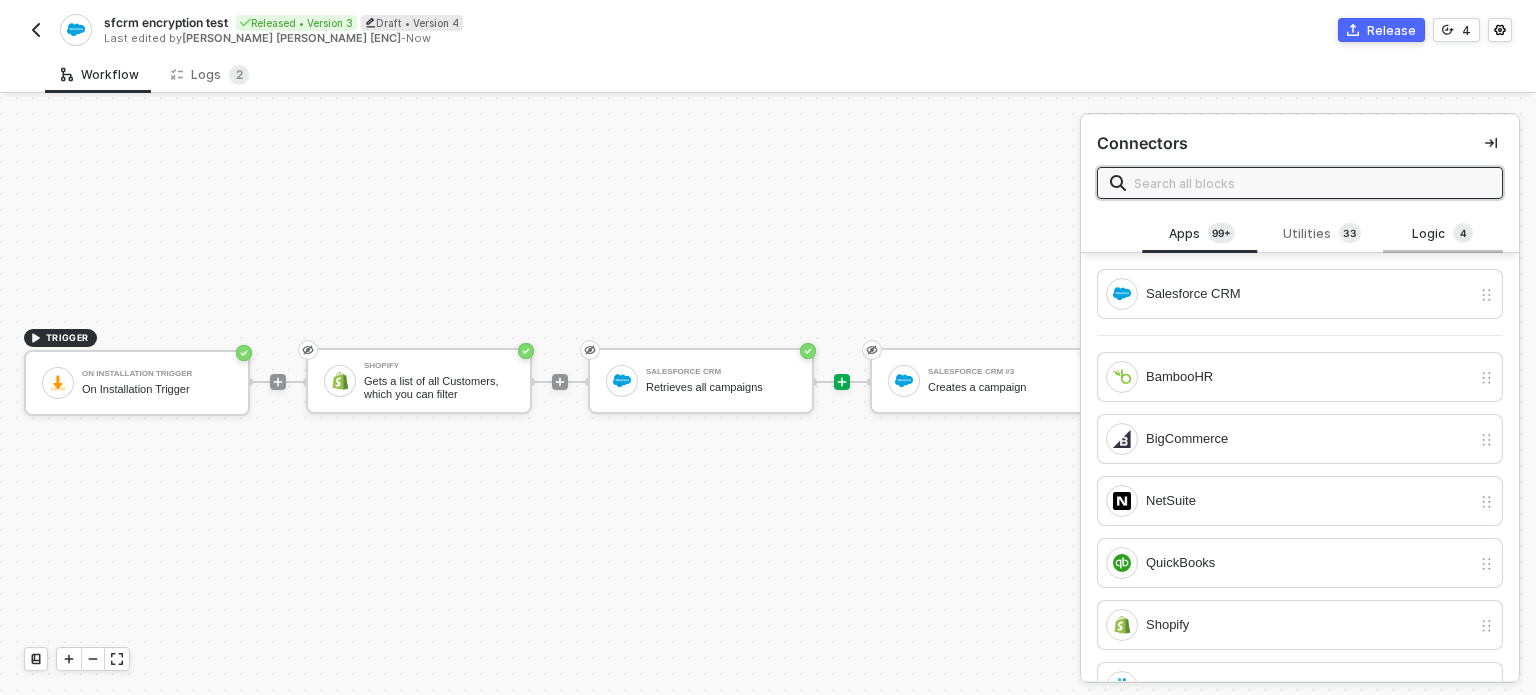 click on "Logic 4" at bounding box center [1443, 234] 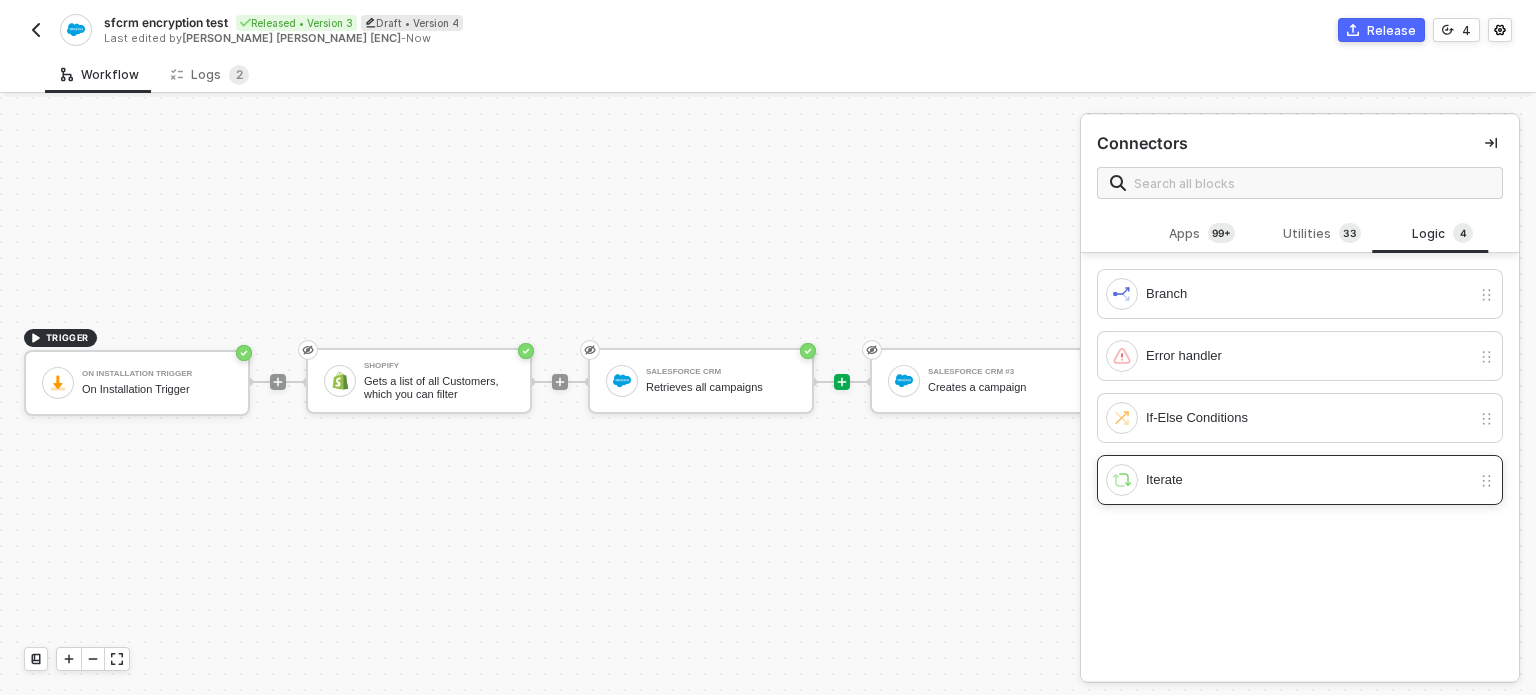 click on "Iterate" at bounding box center [1308, 480] 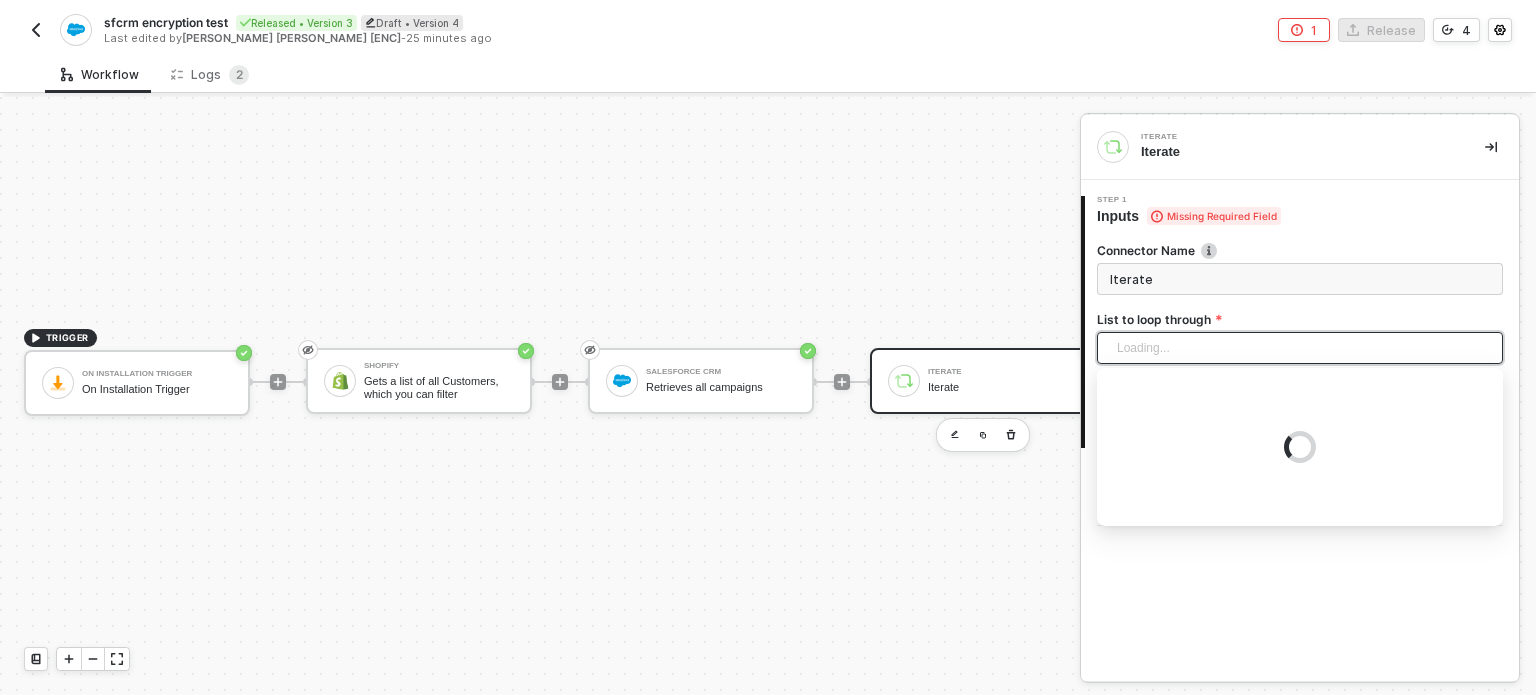 click on "Loading..." at bounding box center [1300, 348] 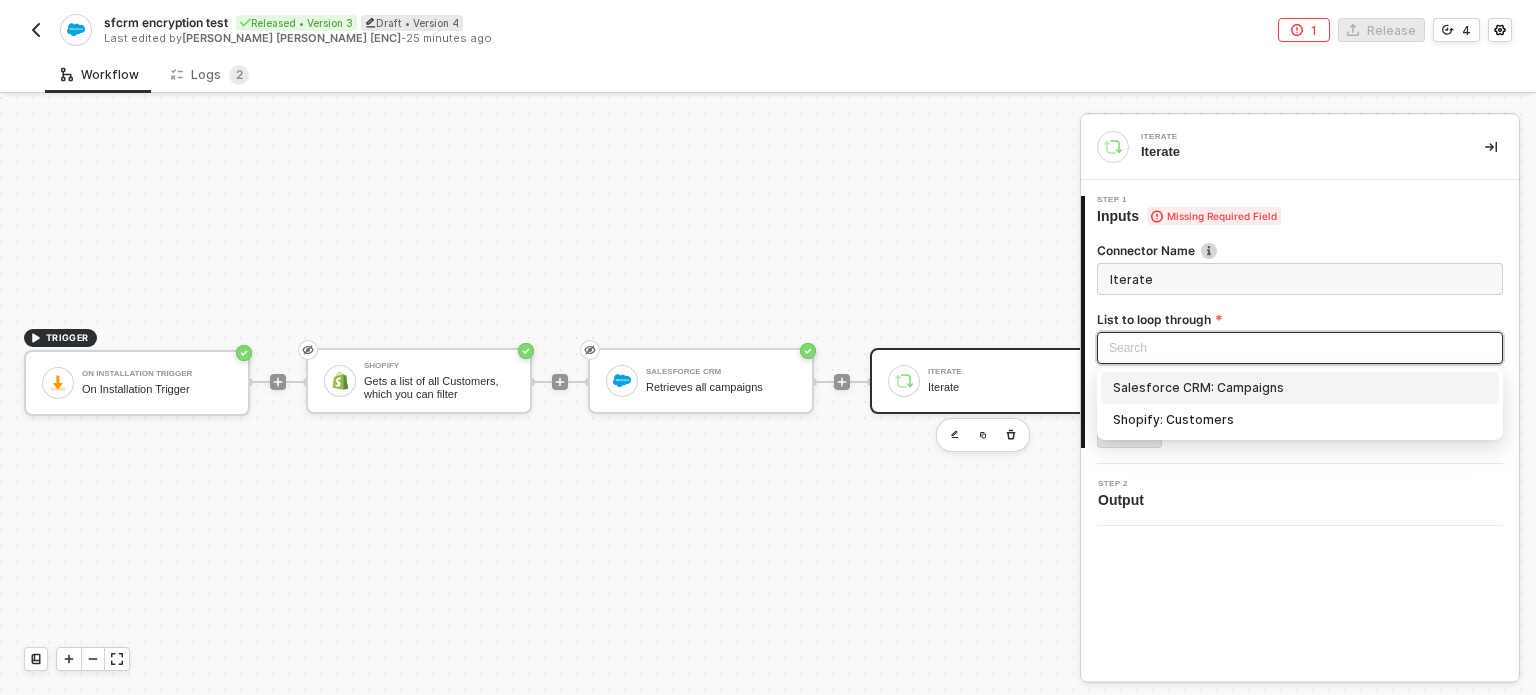 click on "Salesforce CRM:  Campaigns" at bounding box center [1300, 388] 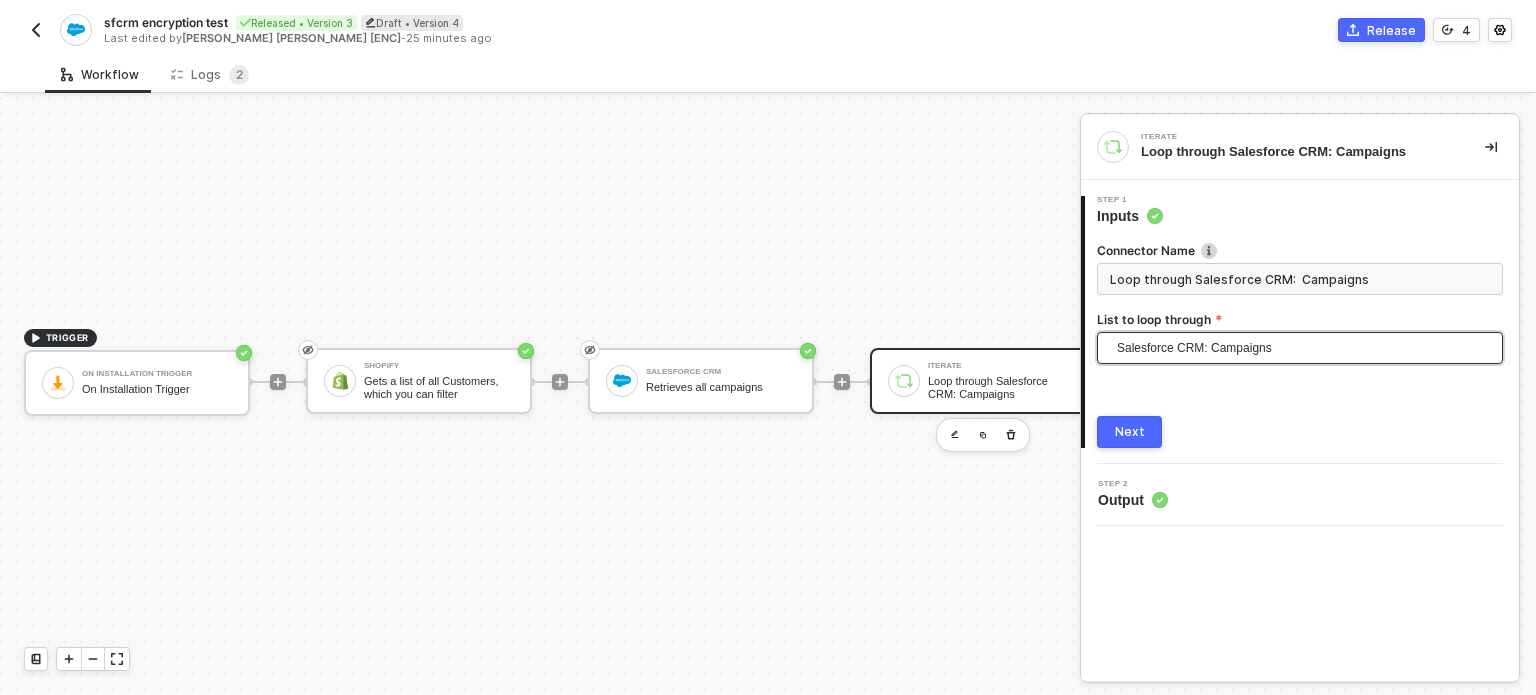 click on "Next" at bounding box center (1129, 432) 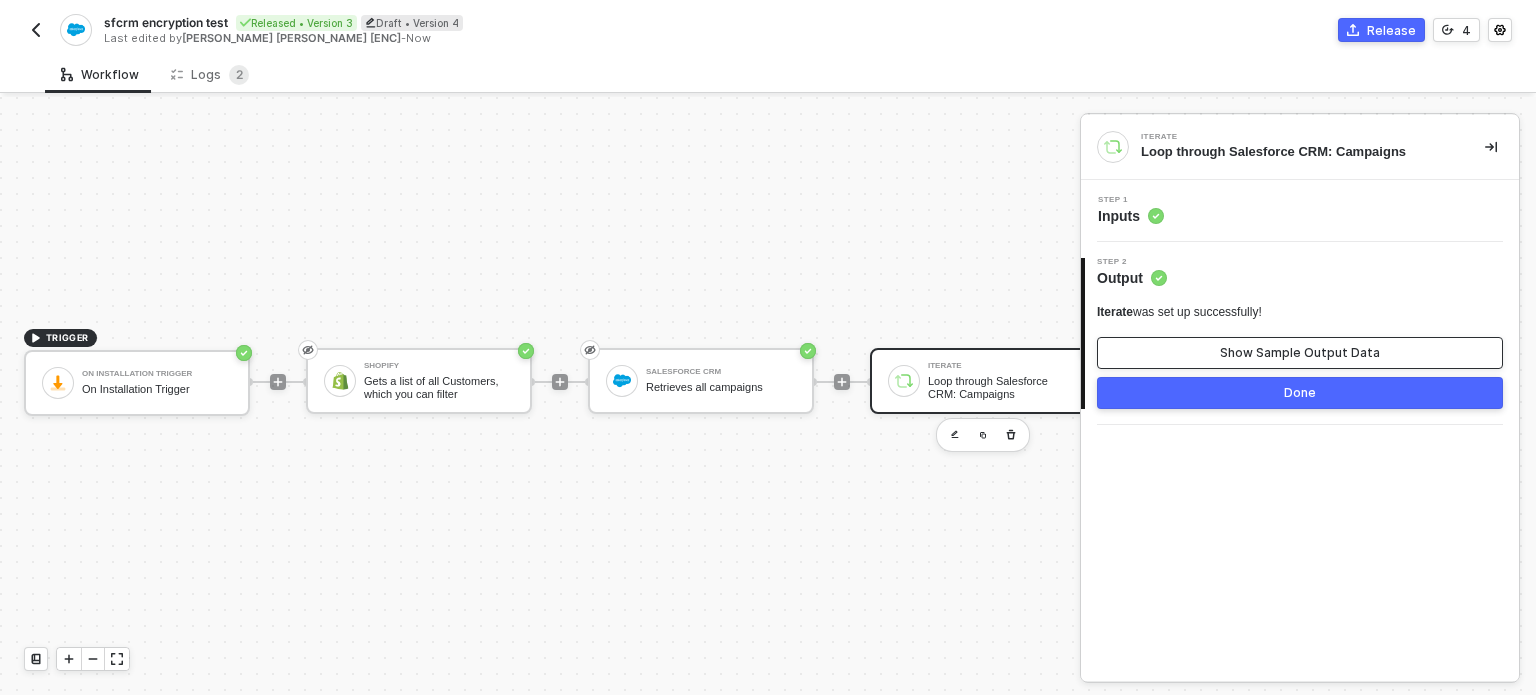 click on "Show Sample Output Data" at bounding box center [1300, 353] 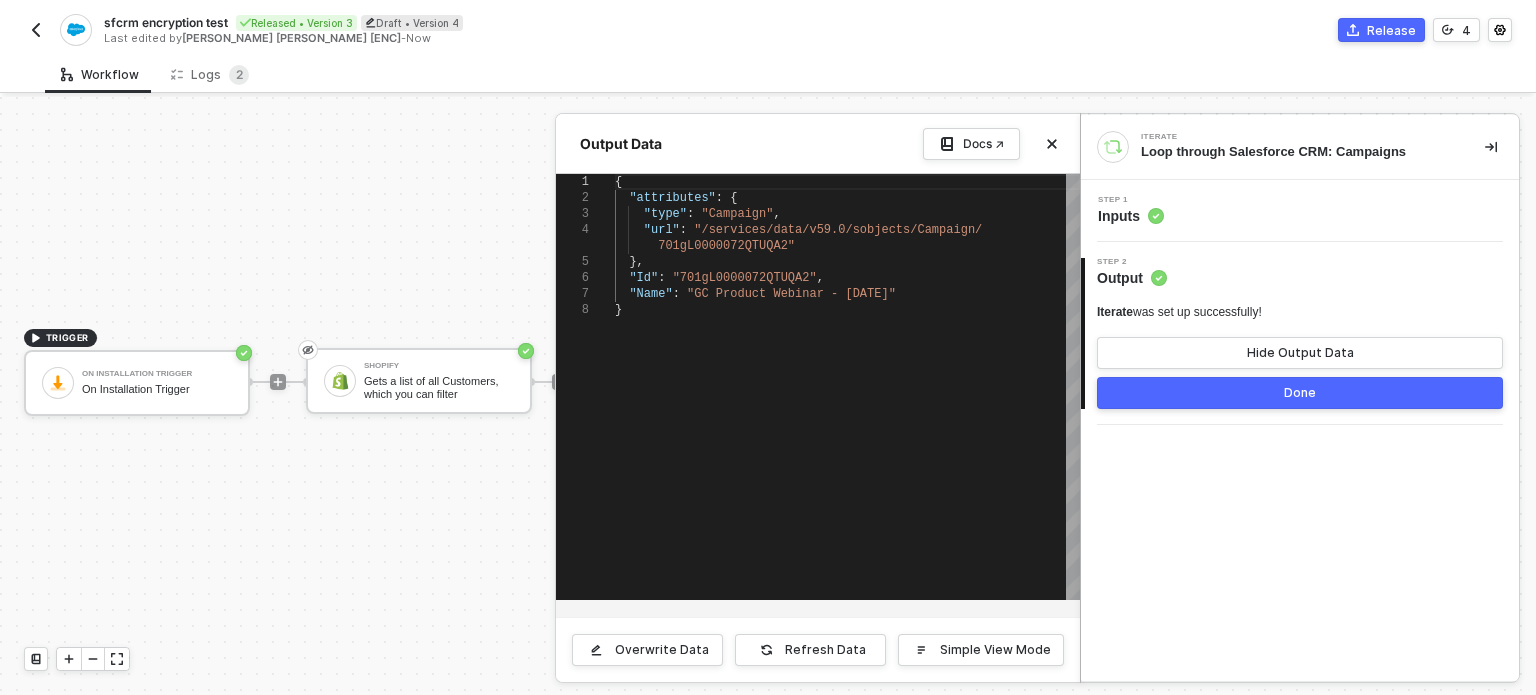 click at bounding box center [768, 398] 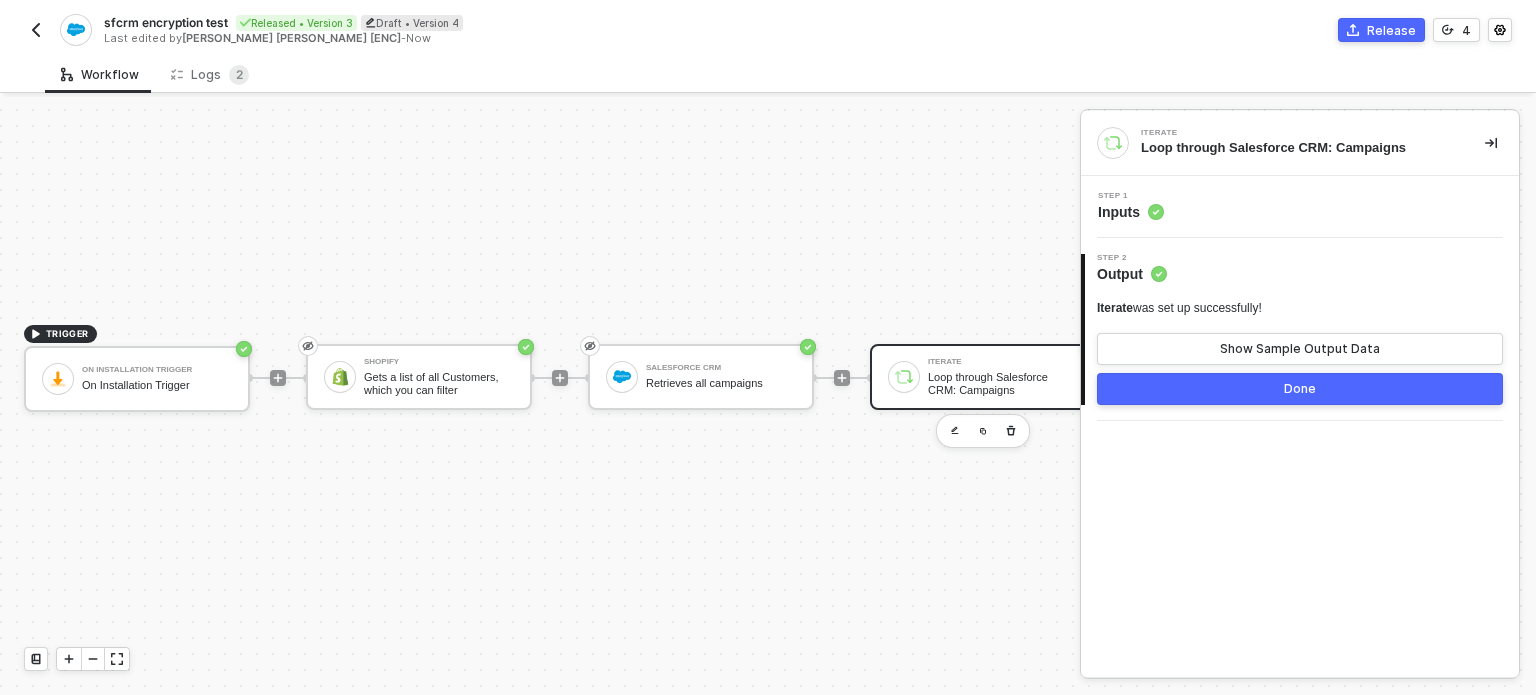 scroll, scrollTop: 19, scrollLeft: 0, axis: vertical 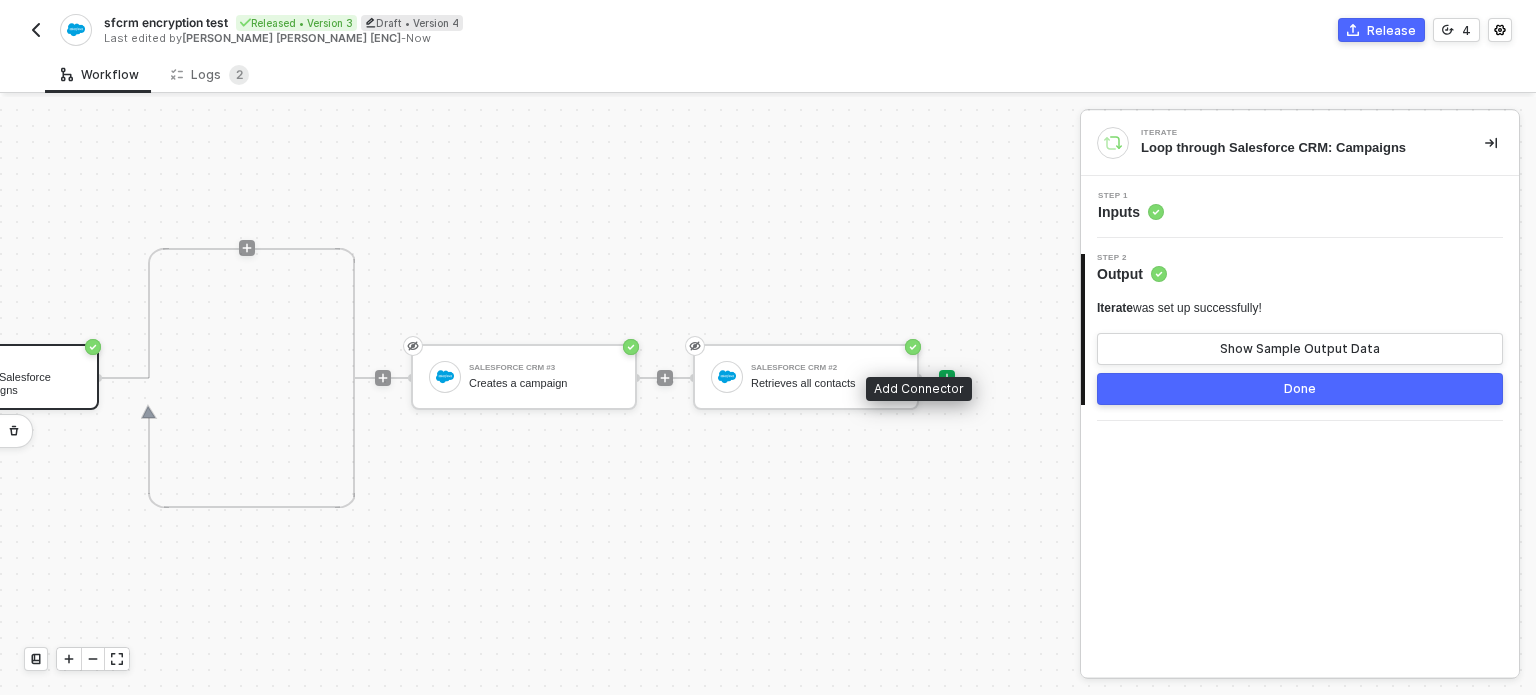 click 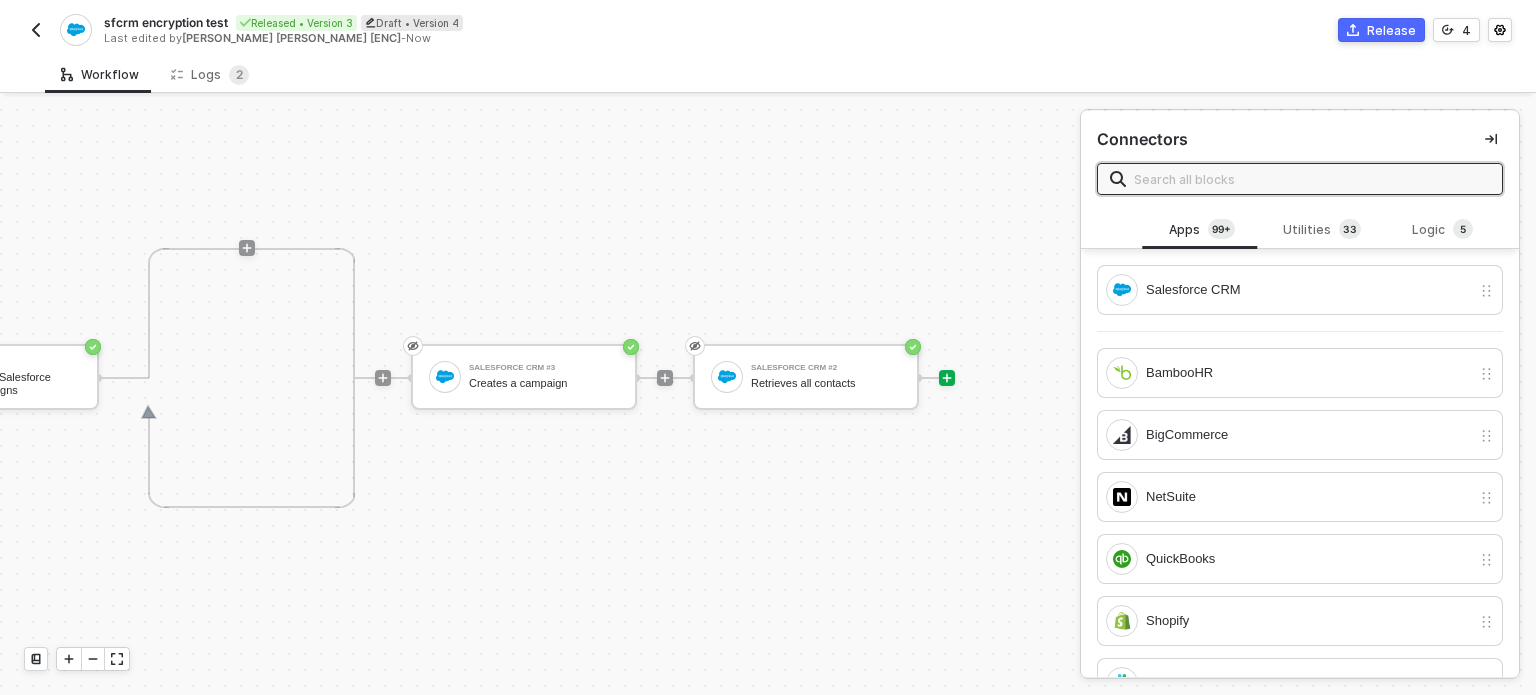 click at bounding box center [1312, 179] 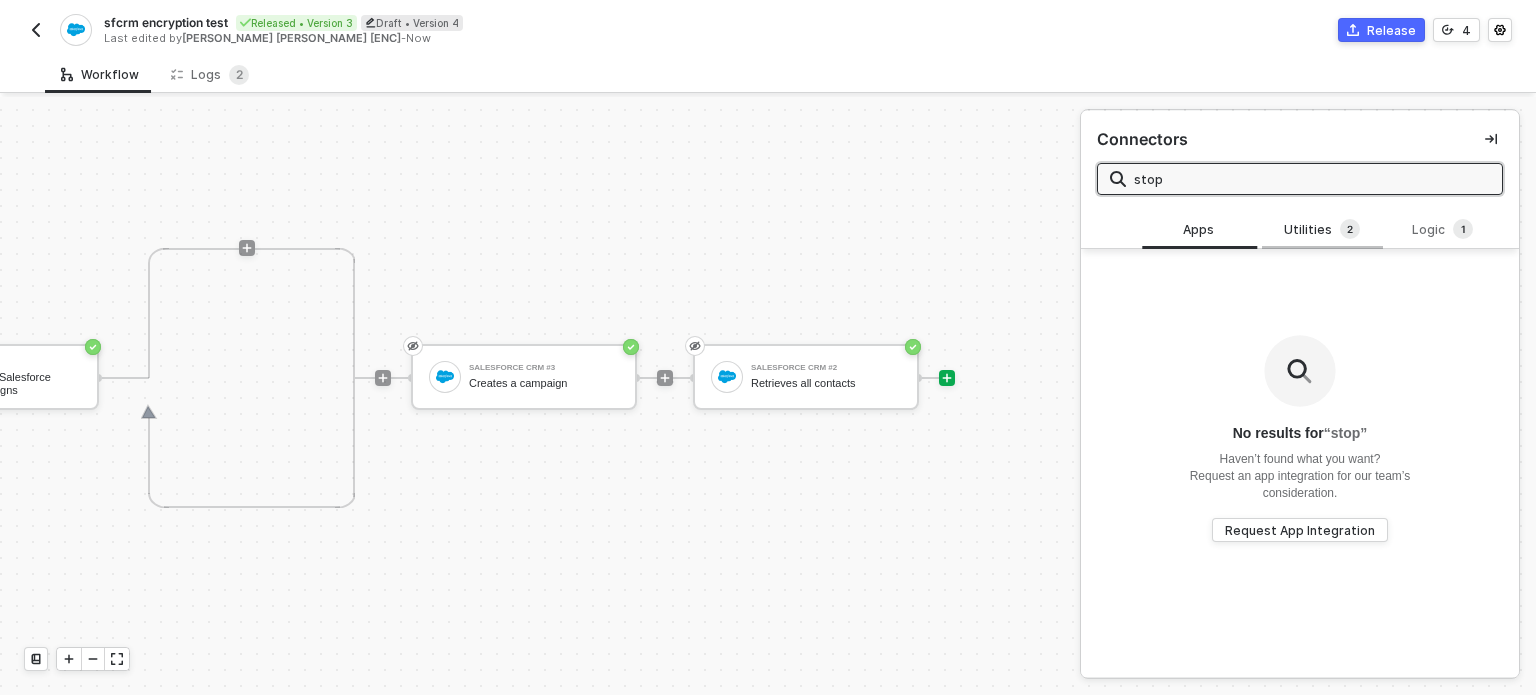 type on "stop" 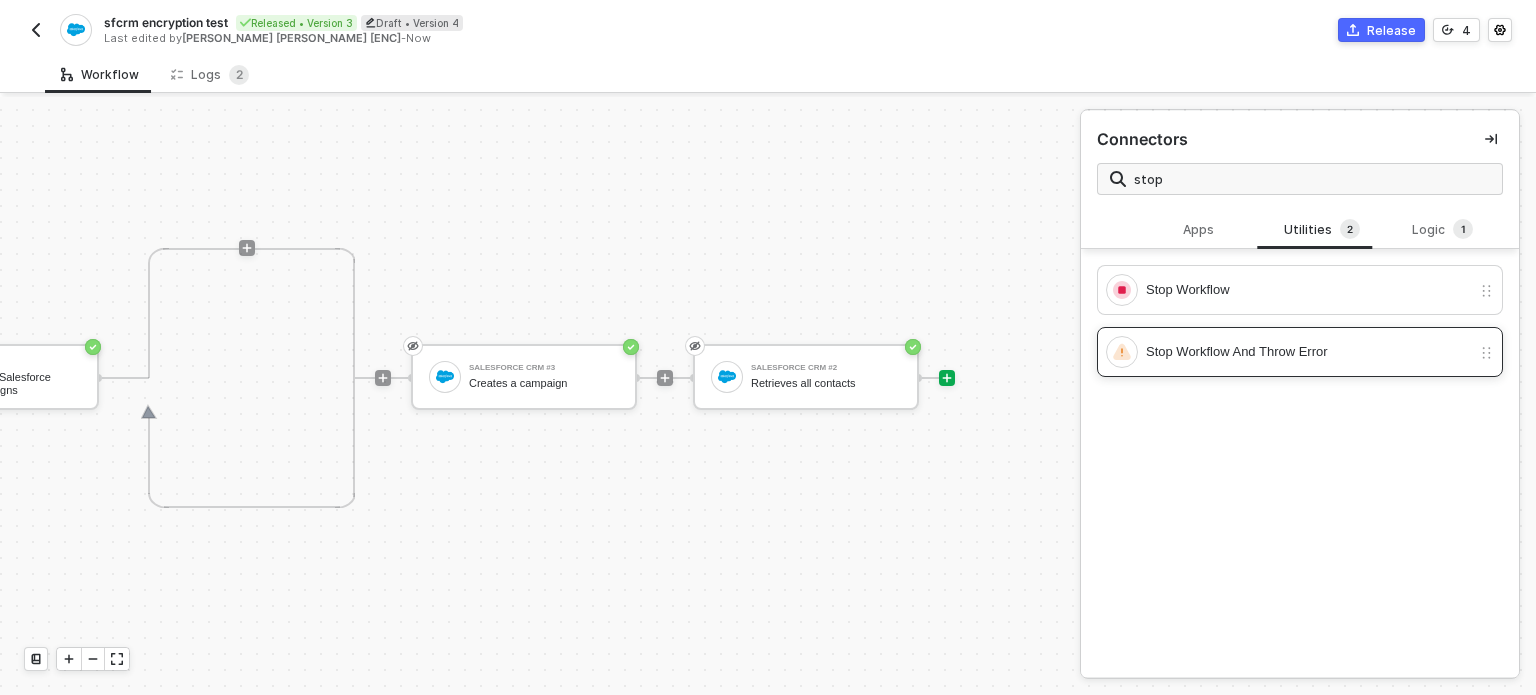 click on "Stop Workflow And Throw Error" at bounding box center [1308, 352] 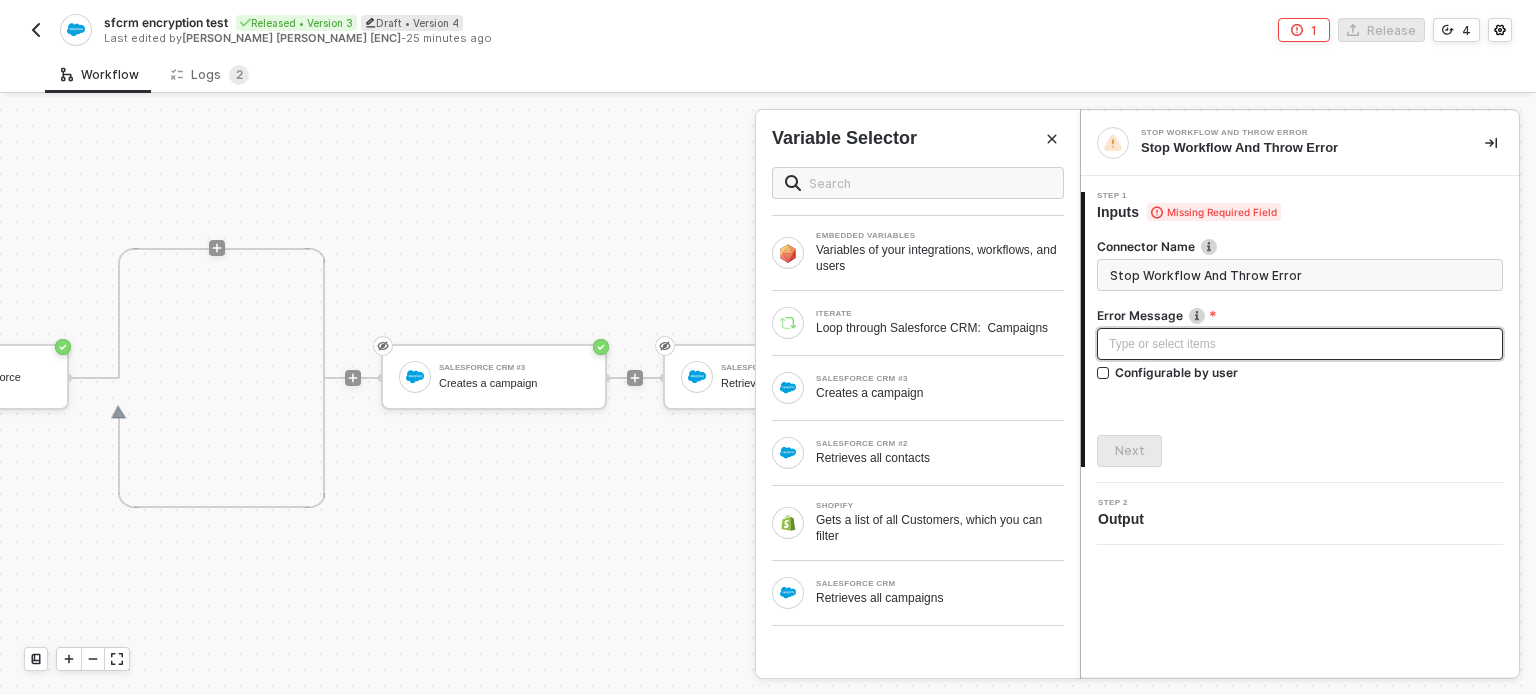 click on "Type or select items ﻿" at bounding box center [1300, 344] 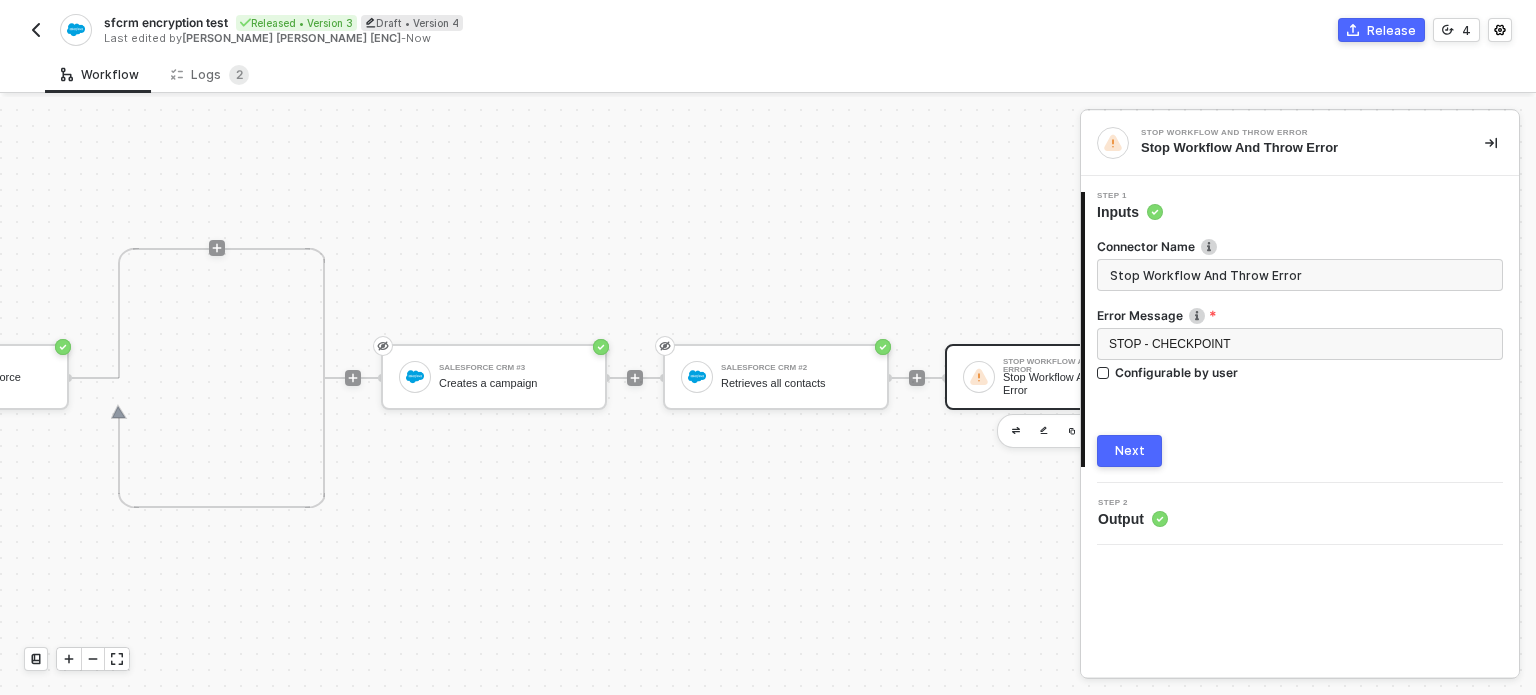click on "Next" at bounding box center [1129, 451] 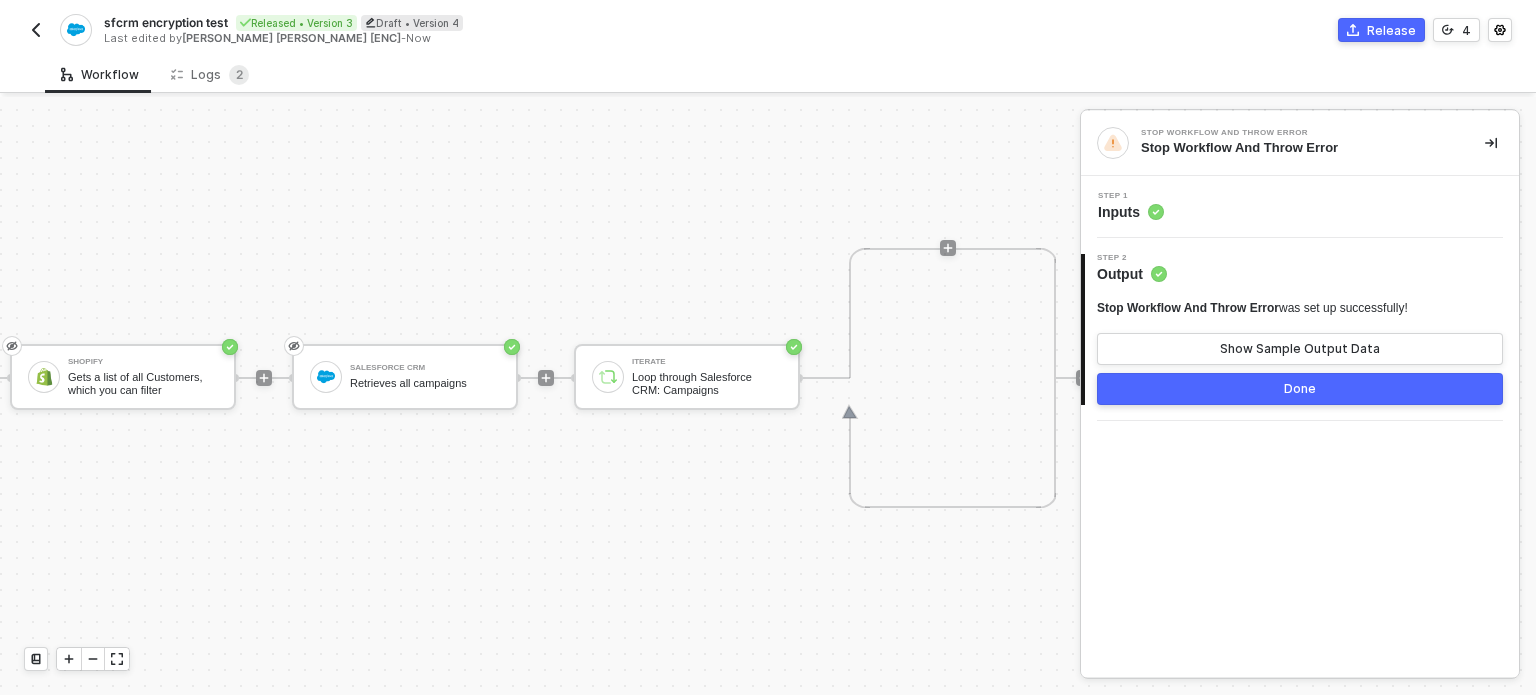 scroll, scrollTop: 48, scrollLeft: 64, axis: both 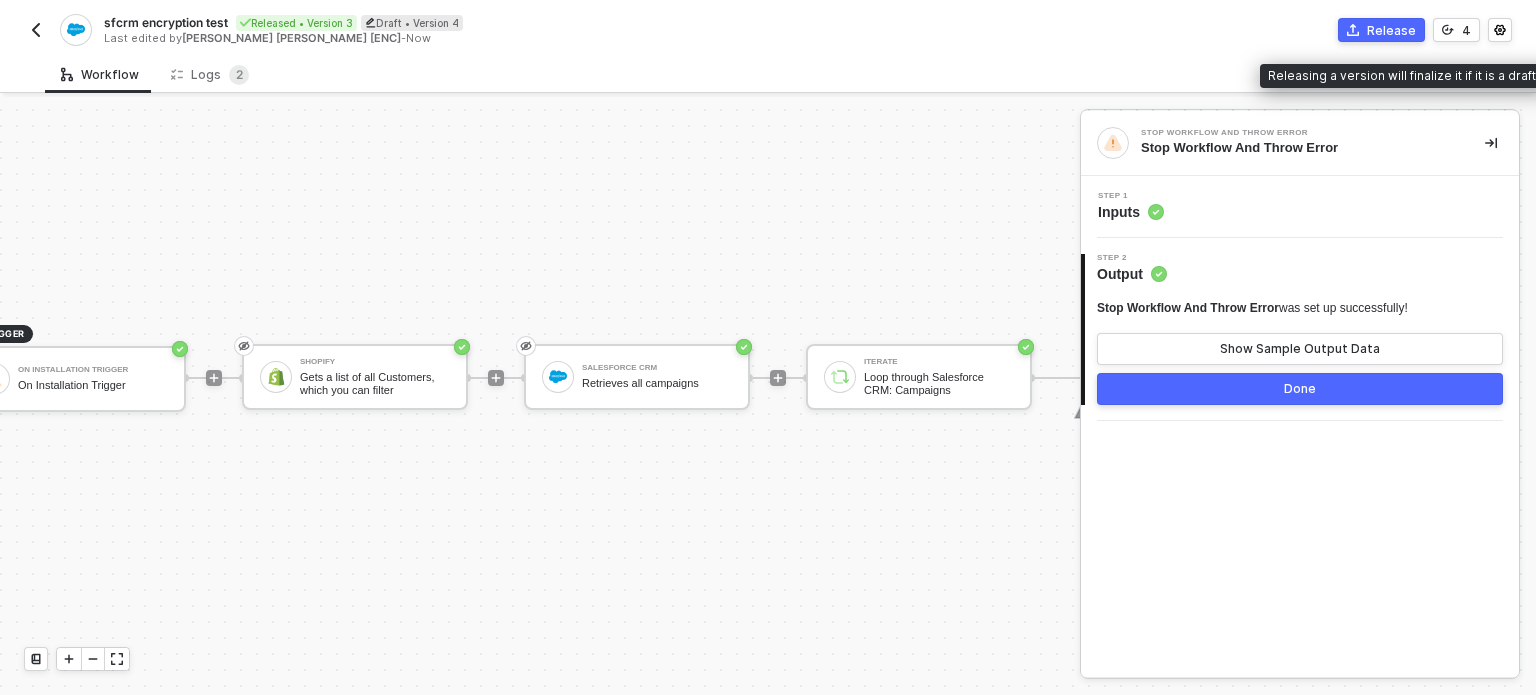 drag, startPoint x: 1376, startPoint y: 29, endPoint x: 1352, endPoint y: 46, distance: 29.410883 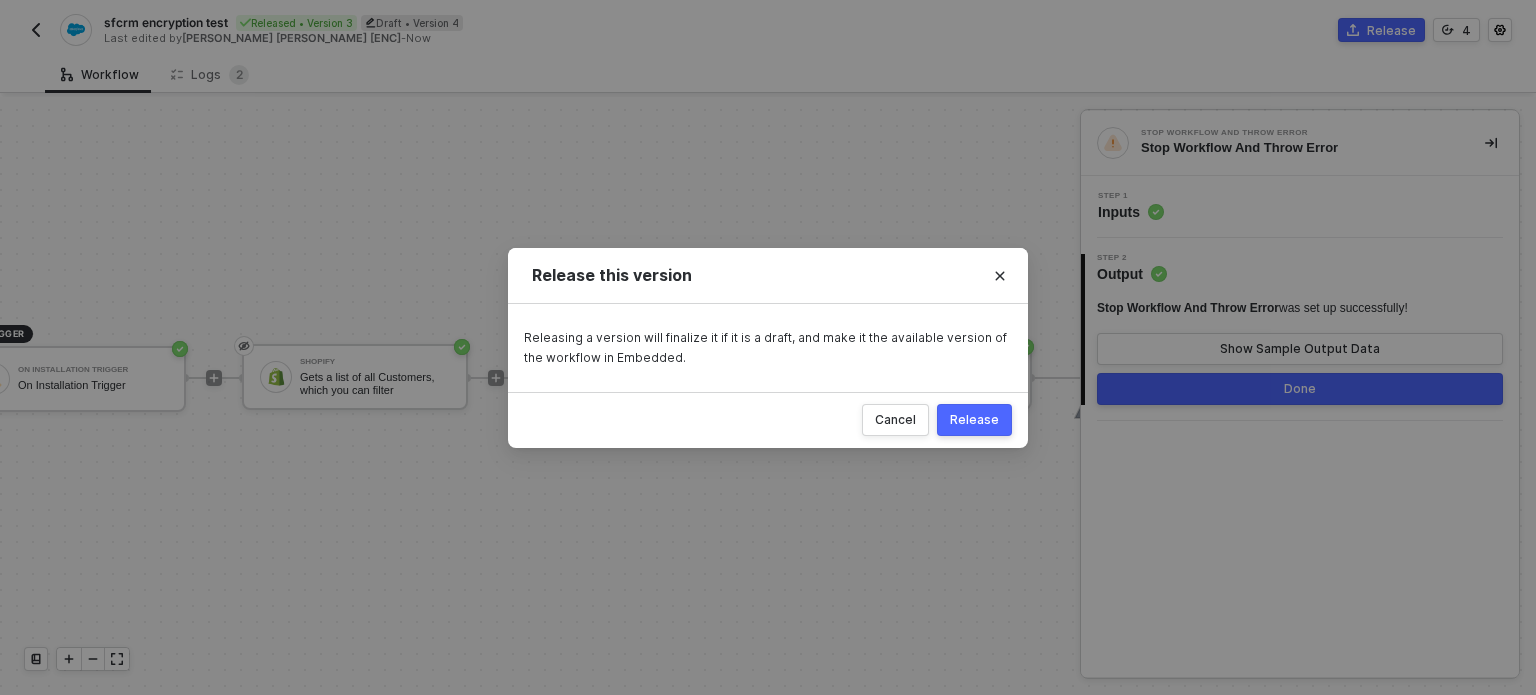 click on "Release" at bounding box center [974, 420] 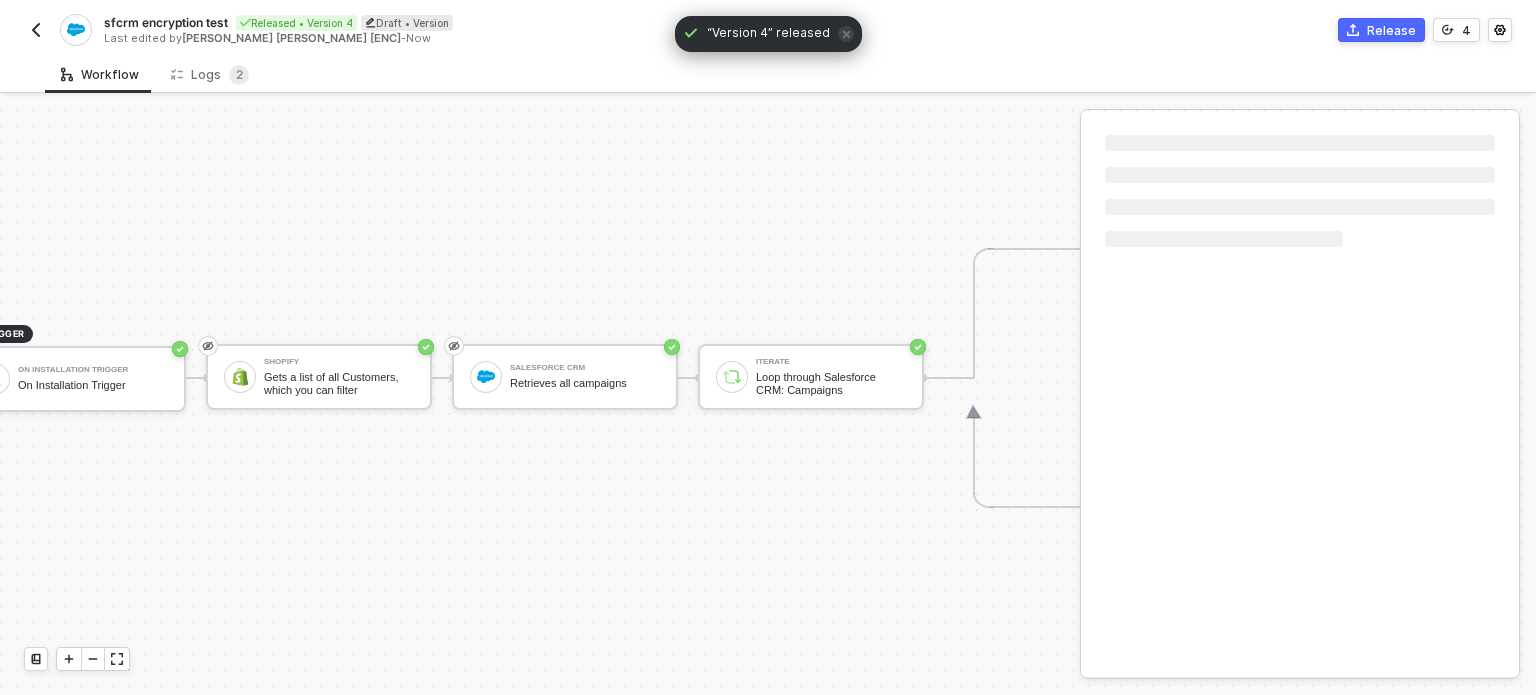 click on "sfcrm encryption test" at bounding box center [166, 22] 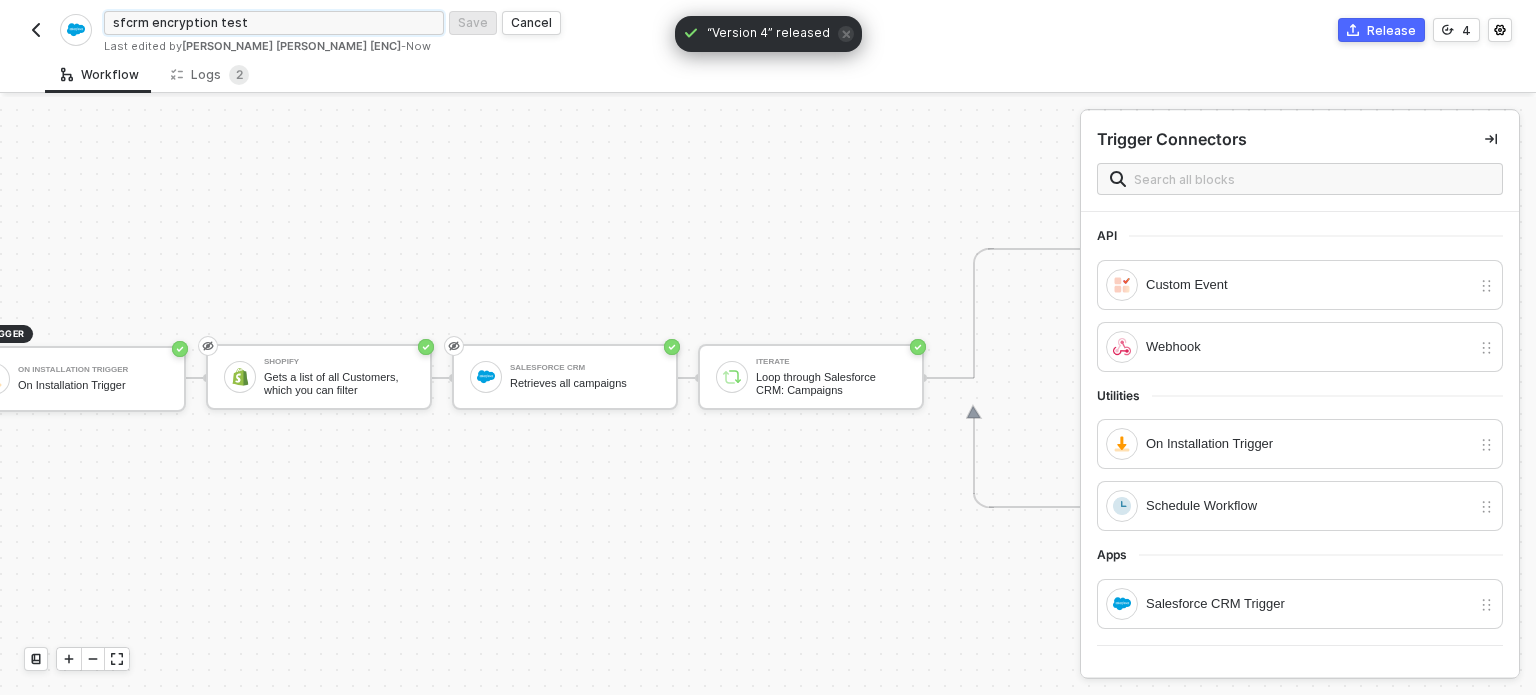click on "sfcrm encryption test" at bounding box center [274, 23] 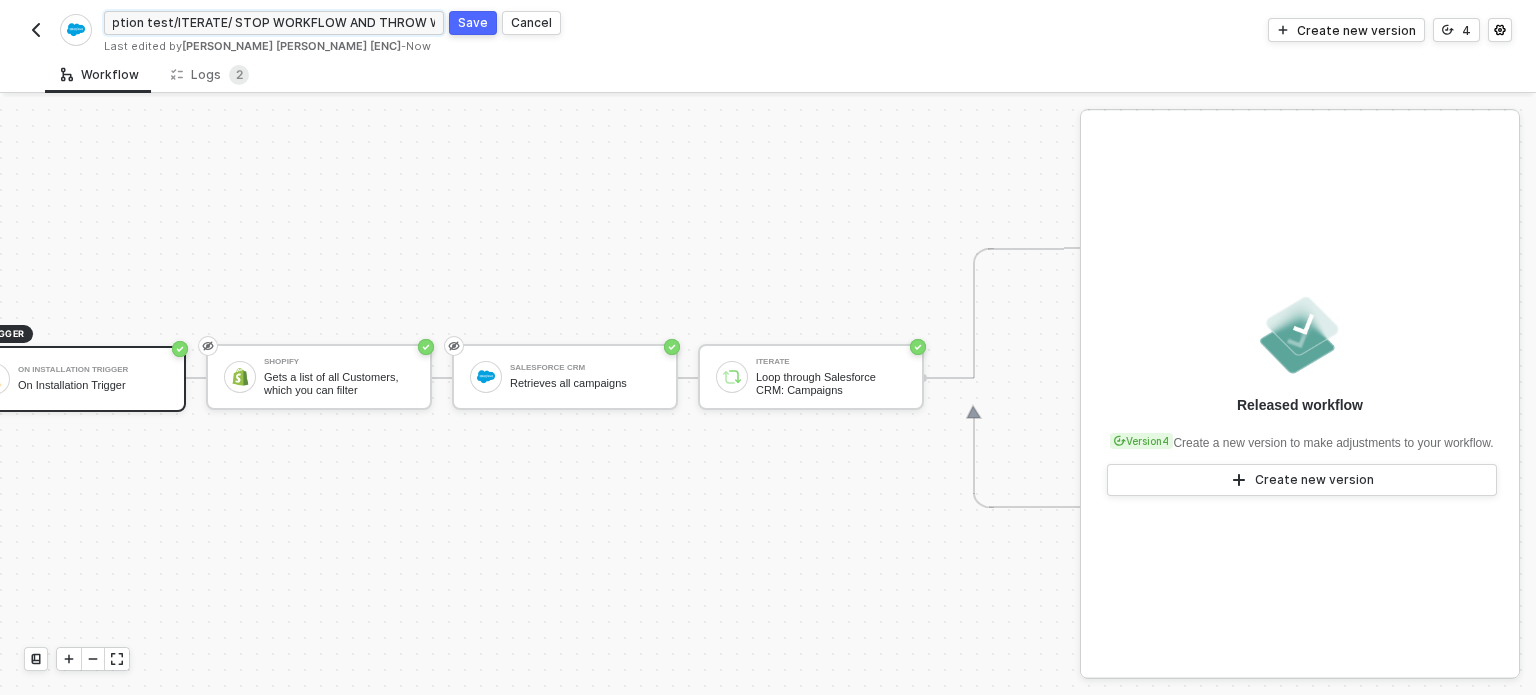 scroll, scrollTop: 0, scrollLeft: 99, axis: horizontal 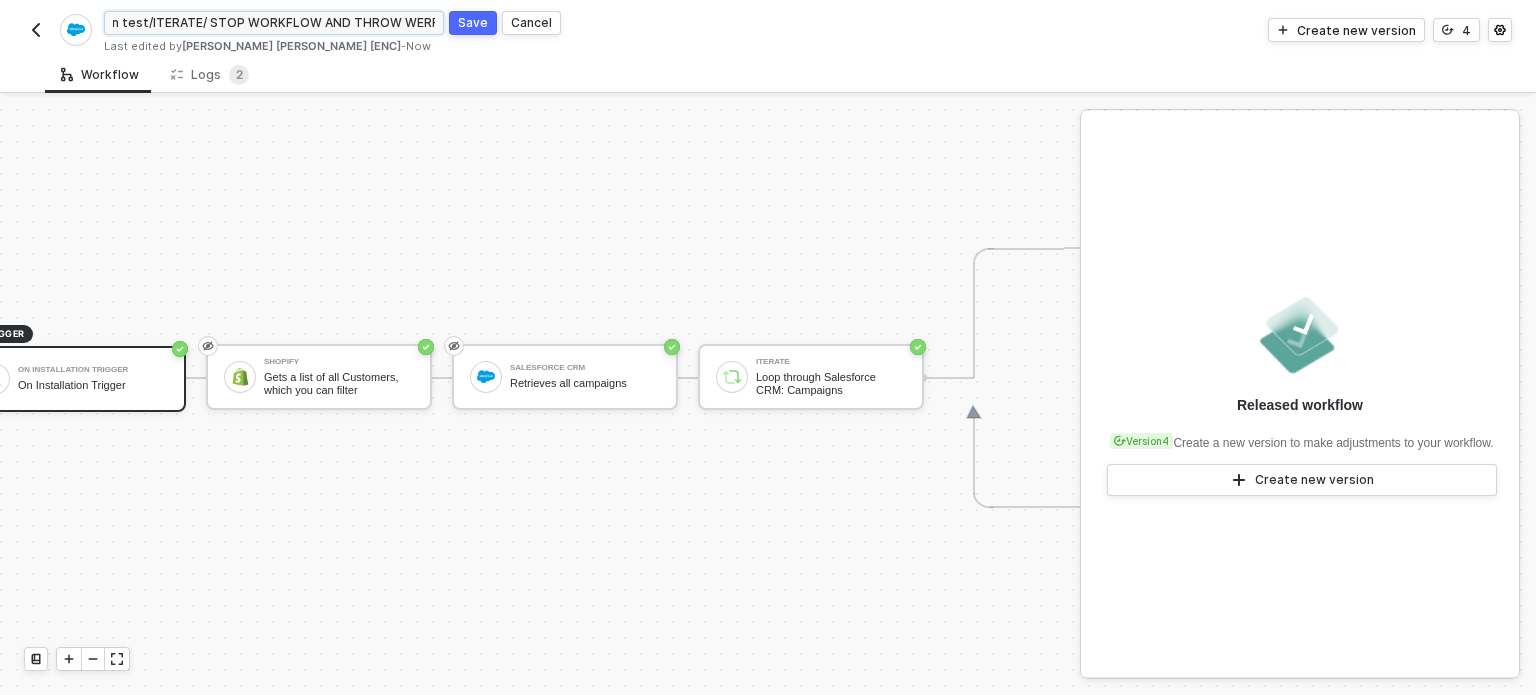 type on "sfcrm encryption test/ITERATE/ STOP WORKFLOW AND THROW WERROR" 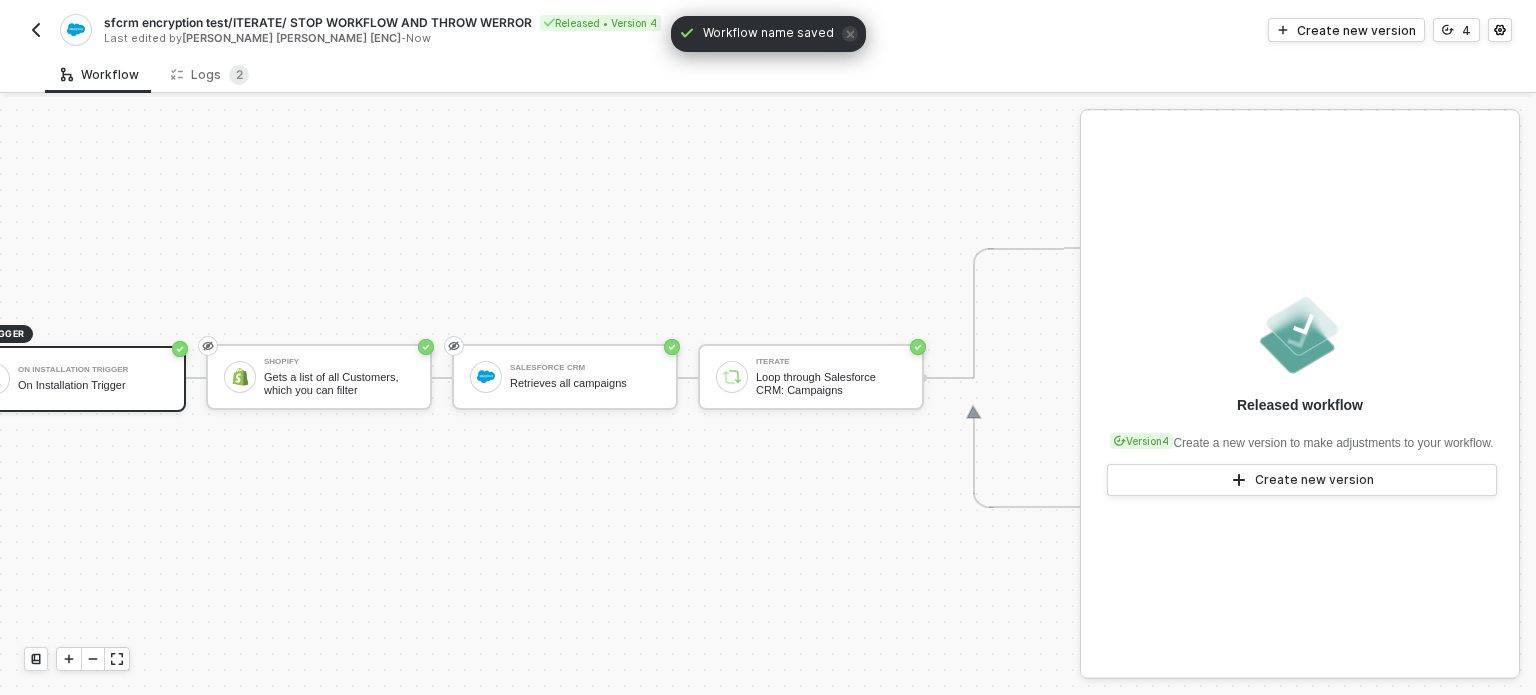 click at bounding box center (36, 30) 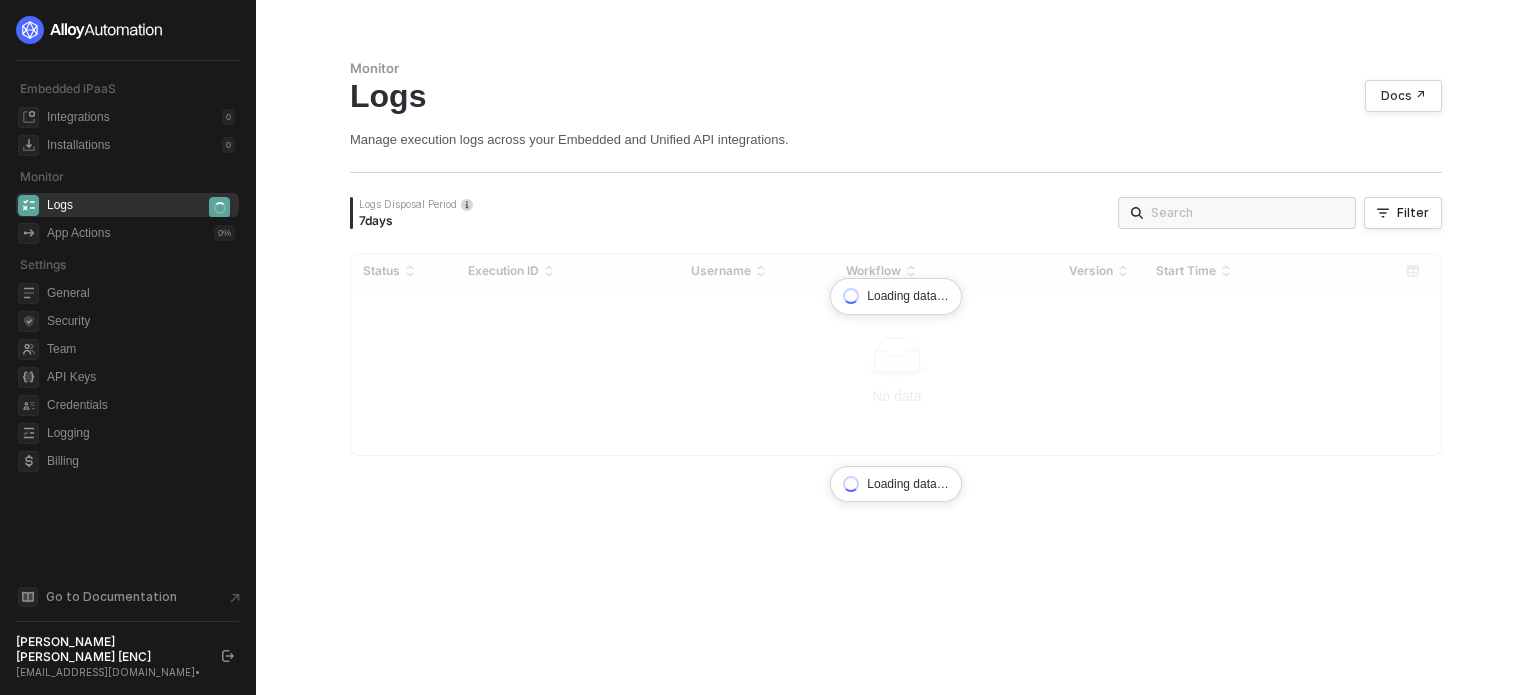 scroll, scrollTop: 0, scrollLeft: 0, axis: both 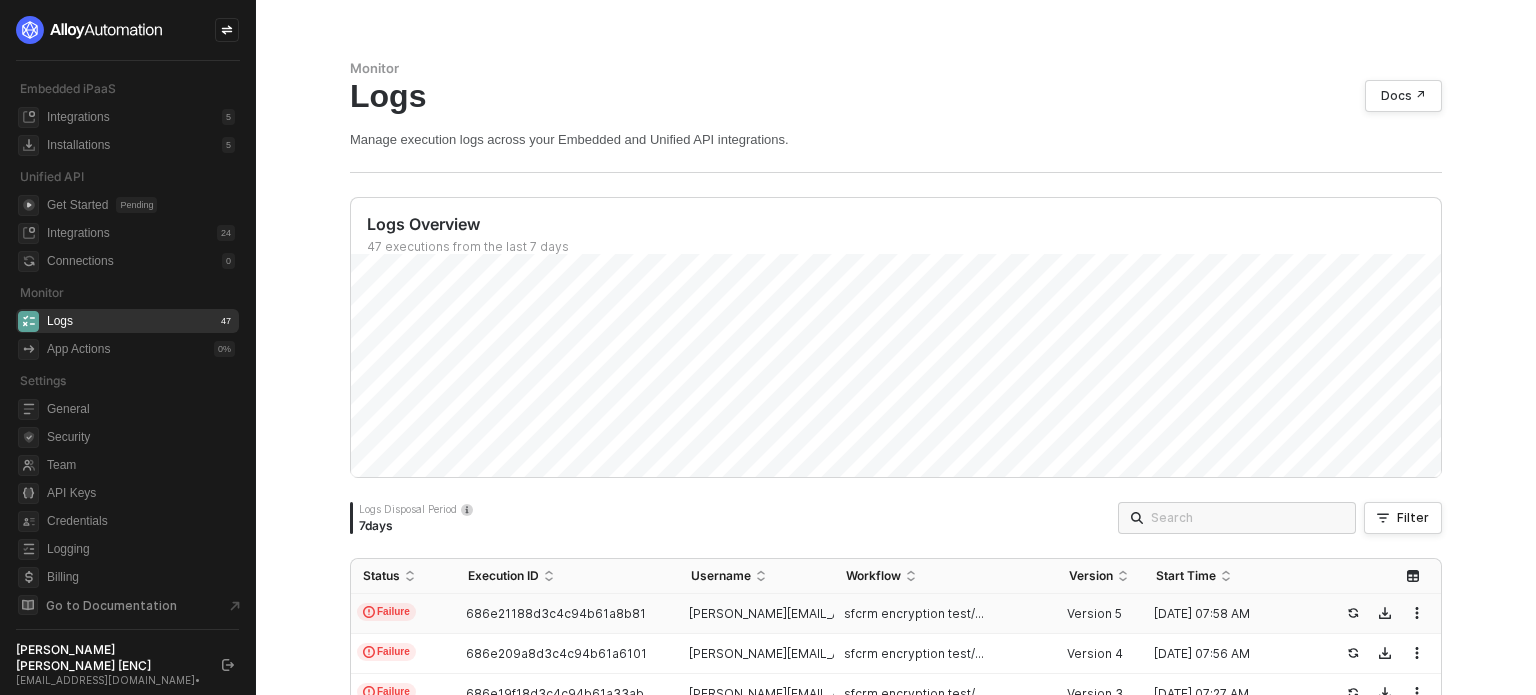 click on "686e21188d3c4c94b61a8b81" at bounding box center (567, 614) 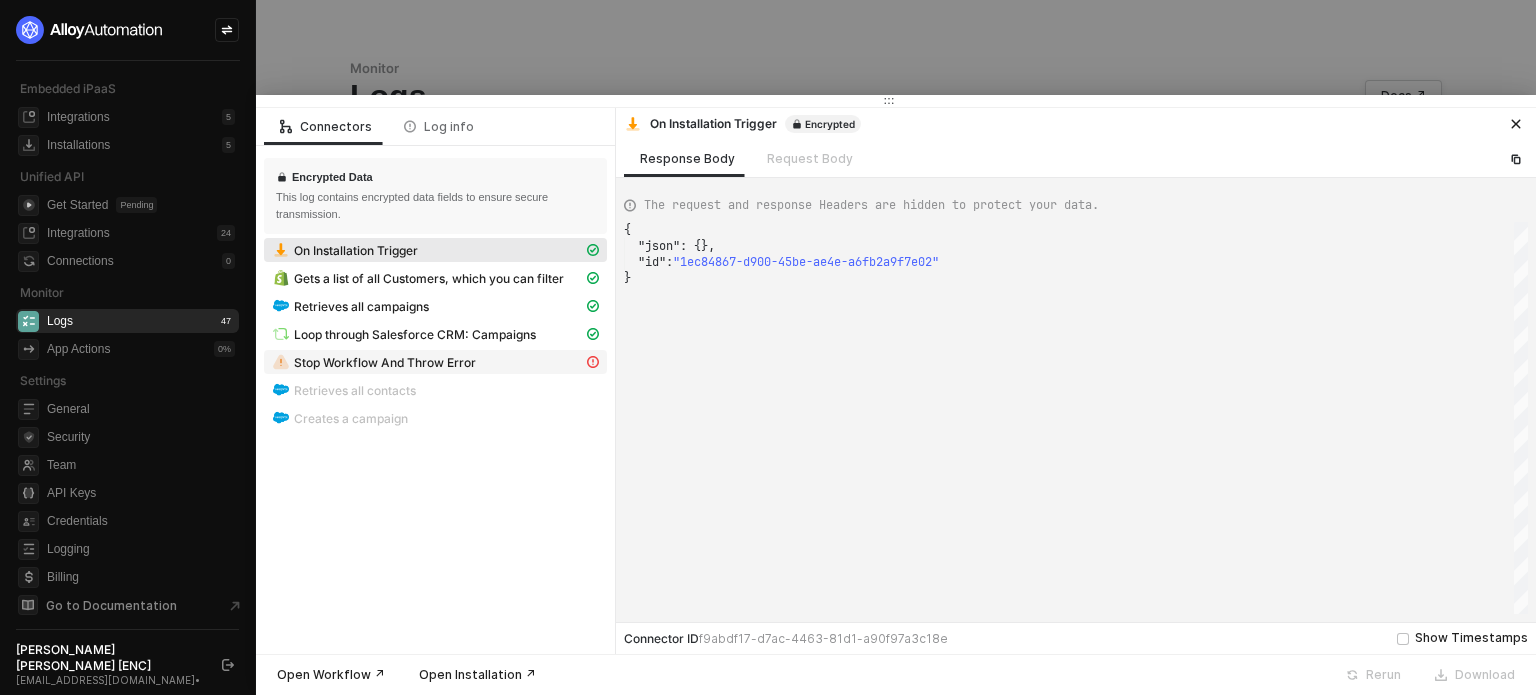 click on "Stop Workflow And Throw Error" at bounding box center [427, 362] 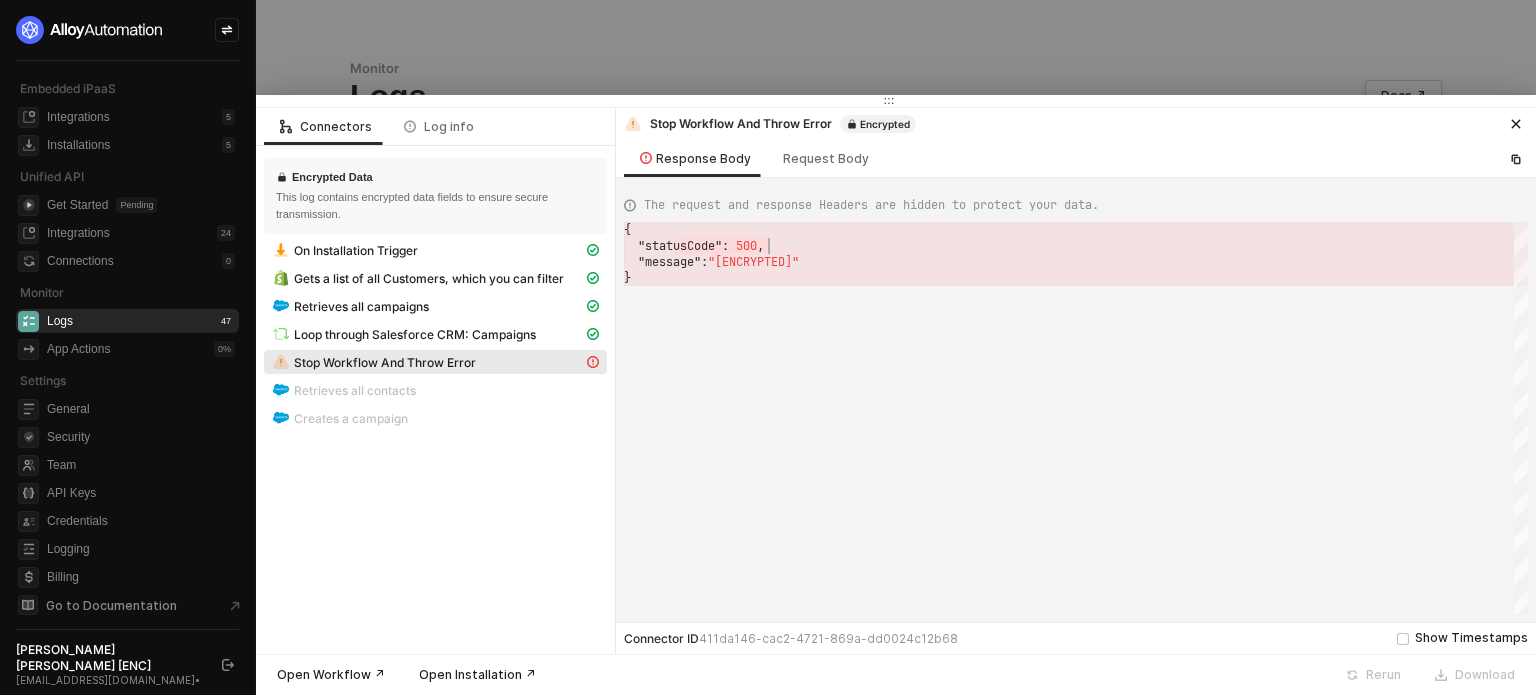 scroll, scrollTop: 0, scrollLeft: 5, axis: horizontal 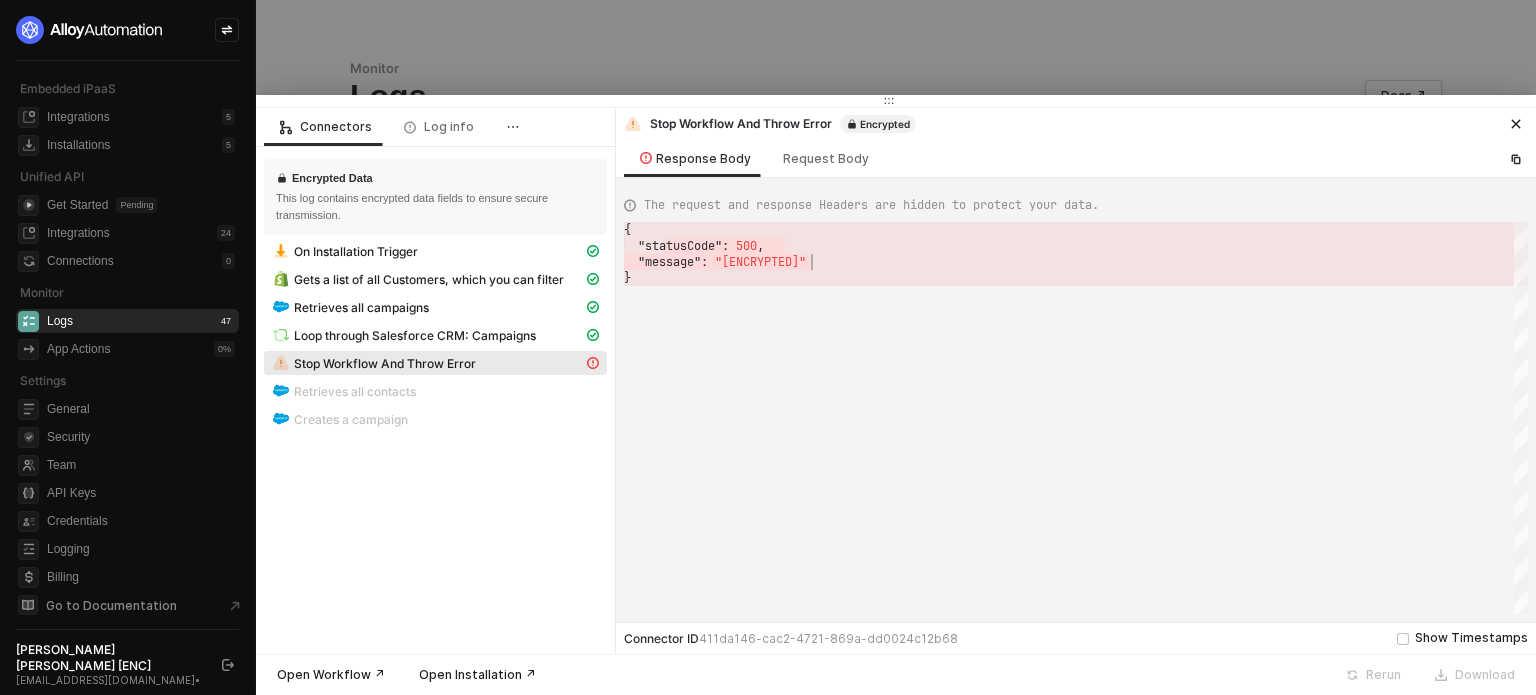 drag, startPoint x: 686, startPoint y: 244, endPoint x: 826, endPoint y: 265, distance: 141.56624 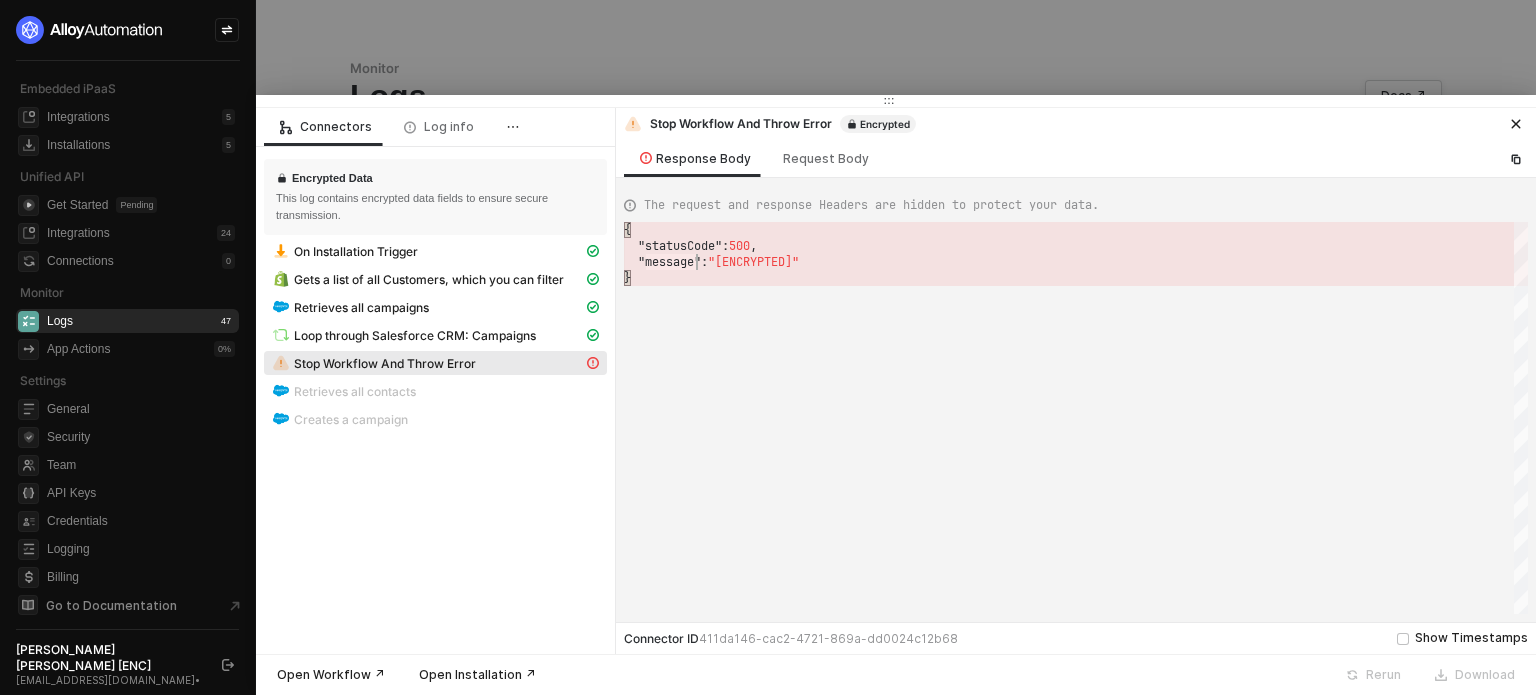 click on ""[ENCRYPTED]"" at bounding box center (753, 262) 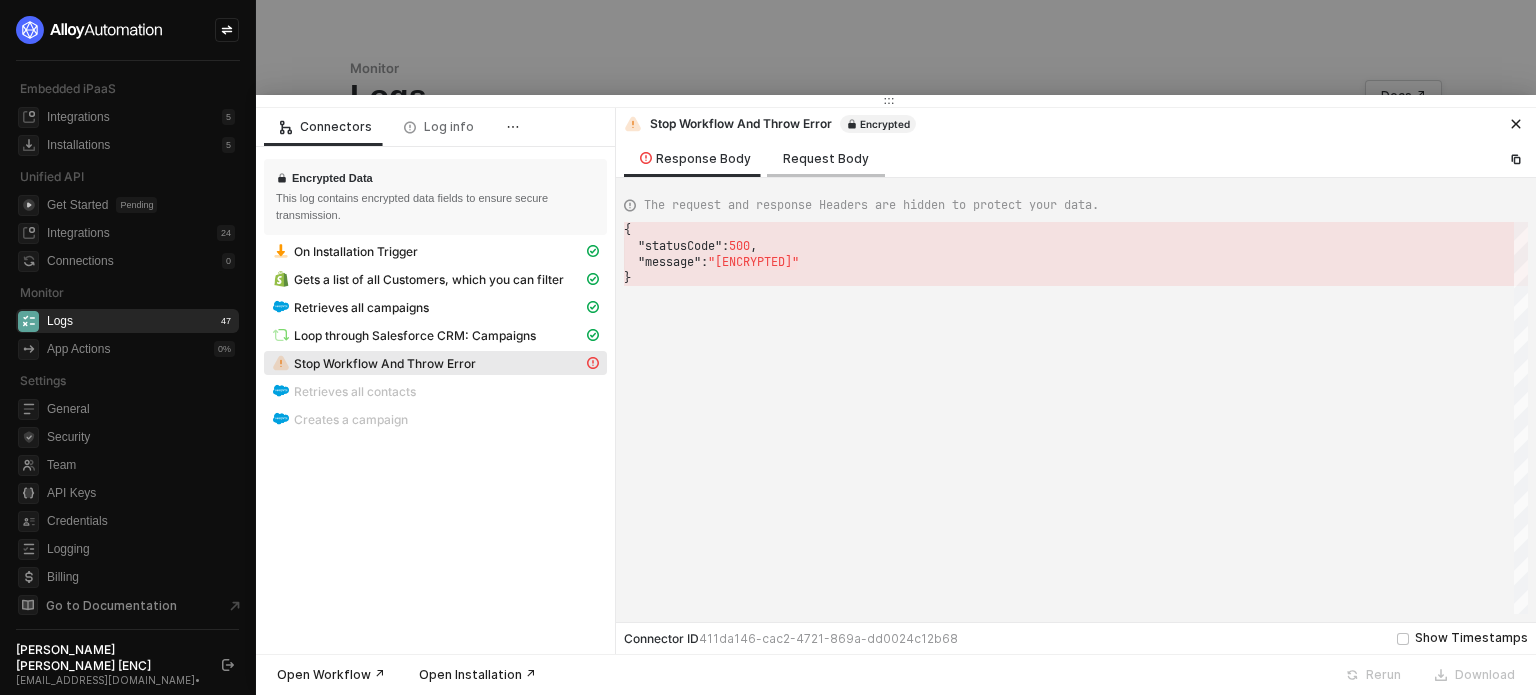 click on "Request Body" at bounding box center [826, 158] 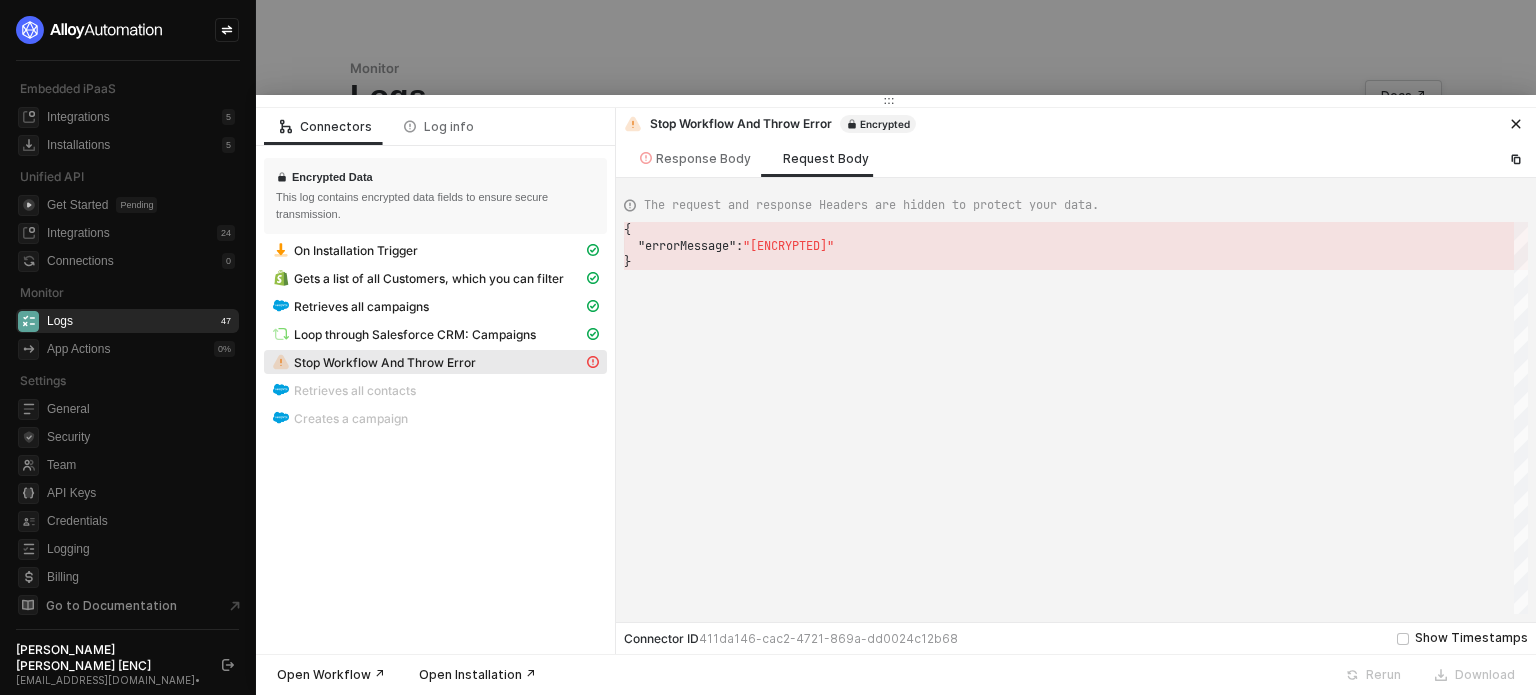 scroll, scrollTop: 0, scrollLeft: 5, axis: horizontal 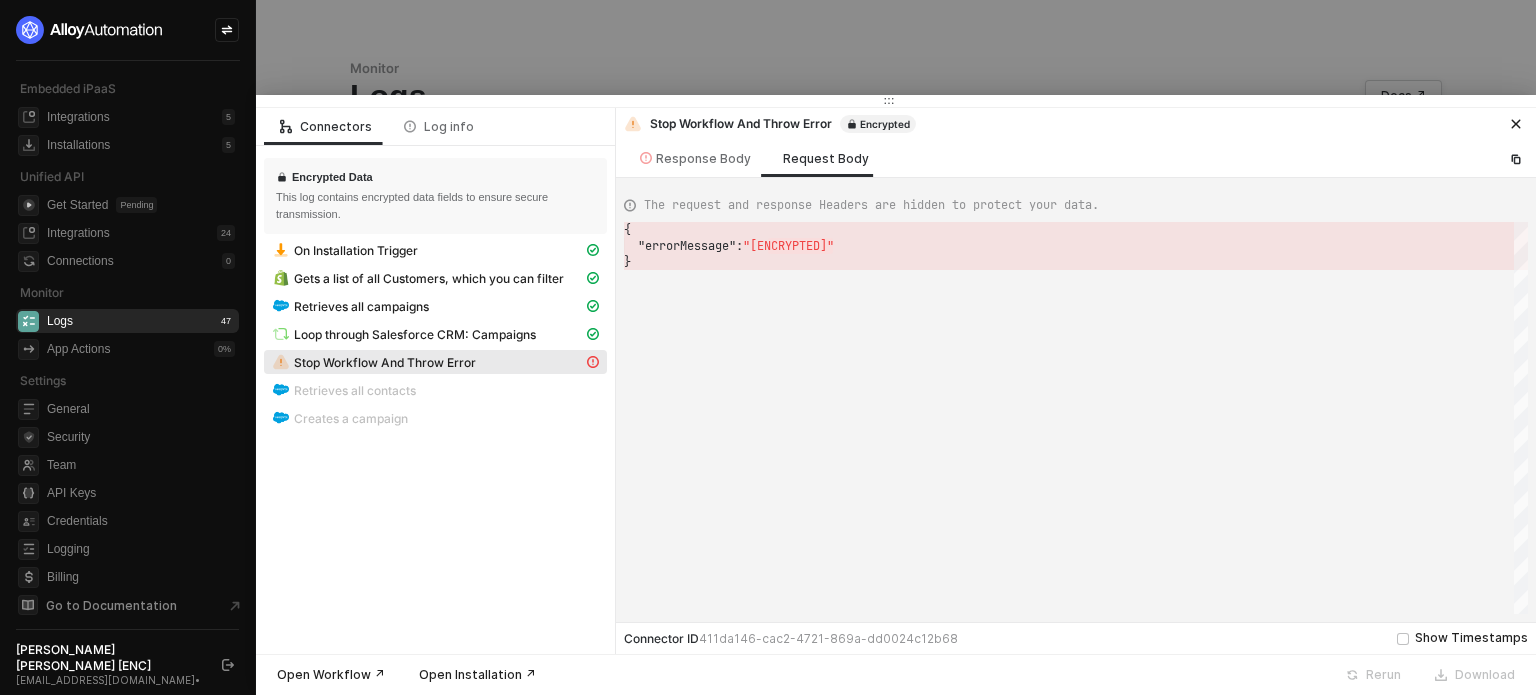 click on "Embedded iPaaS Integrations 5 Installations 5 Unified API Get Started Pending Integrations 24 Connections 0 Monitor Logs 47 App Actions 0 % Settings General Security Team API Keys Credentials Logging Billing" at bounding box center (127, 304) 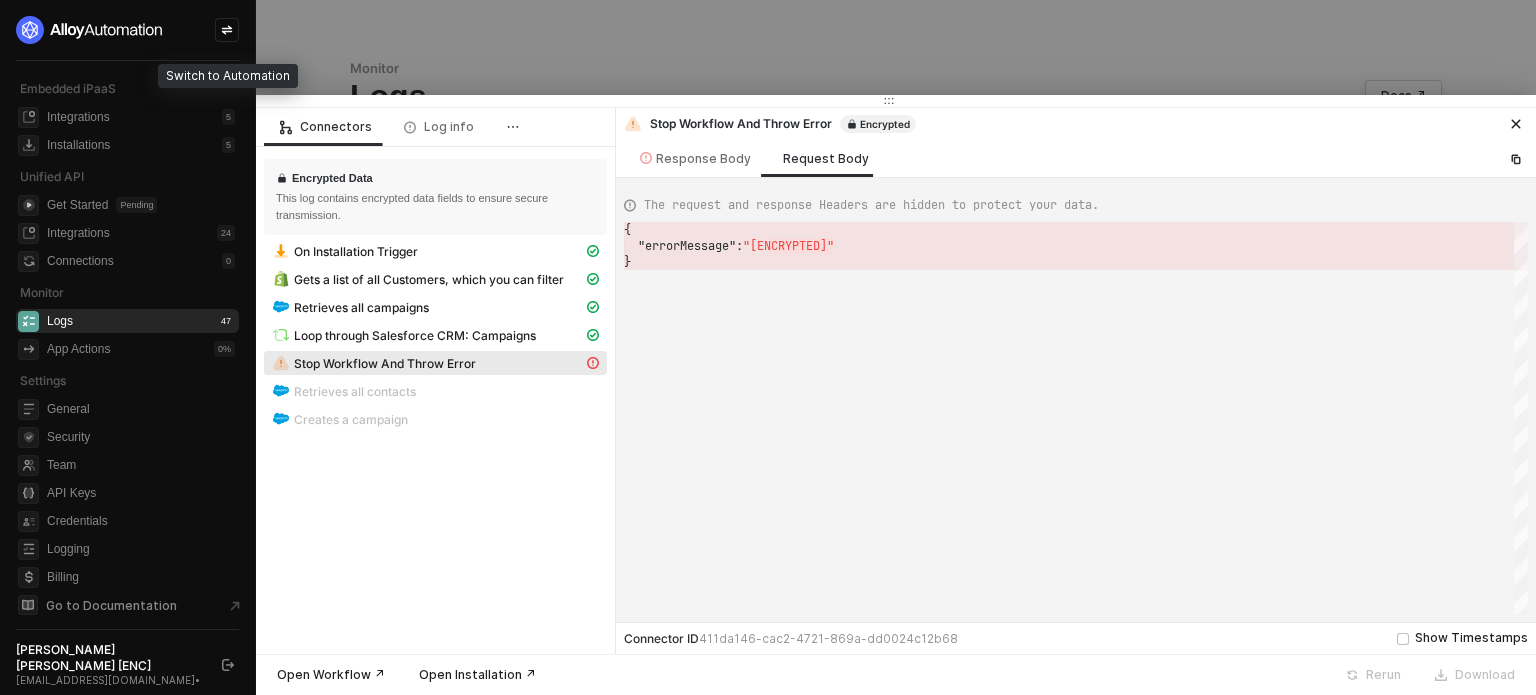 click 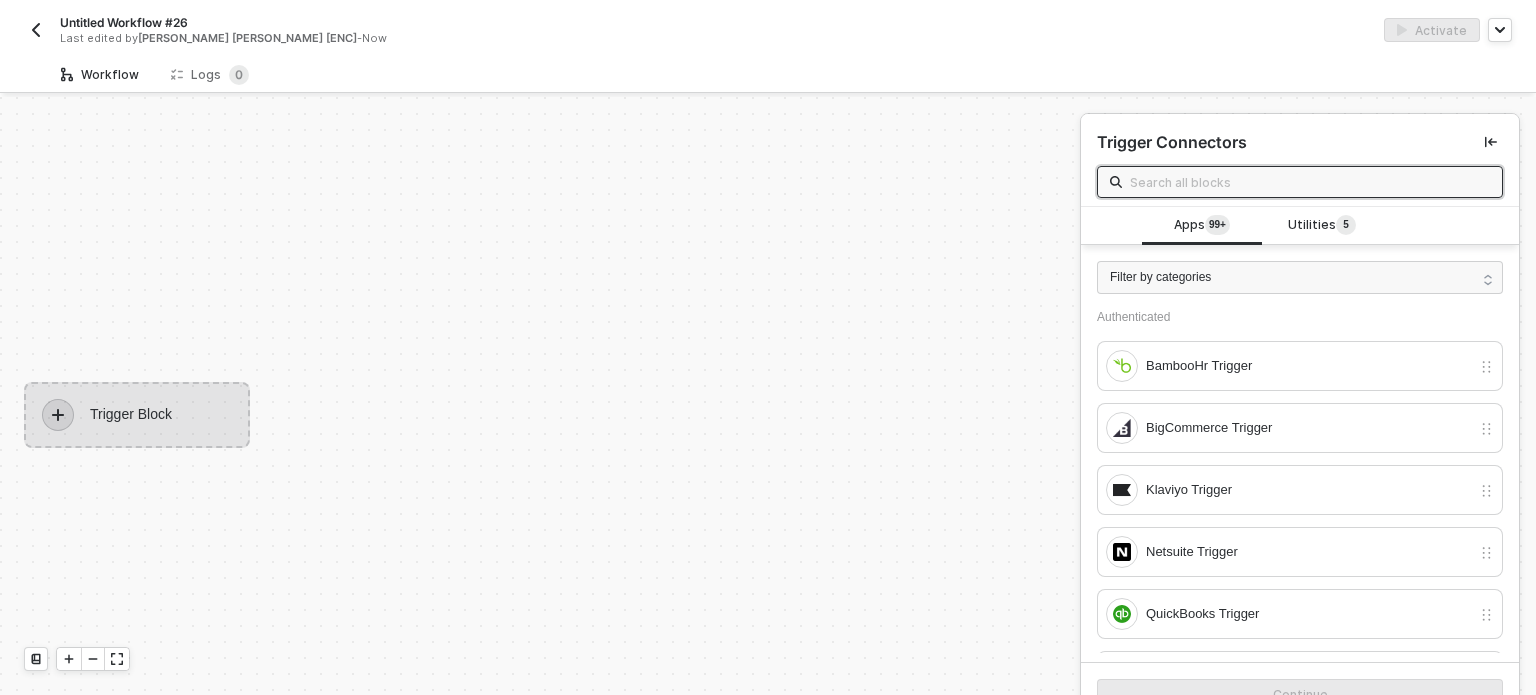 scroll, scrollTop: 0, scrollLeft: 0, axis: both 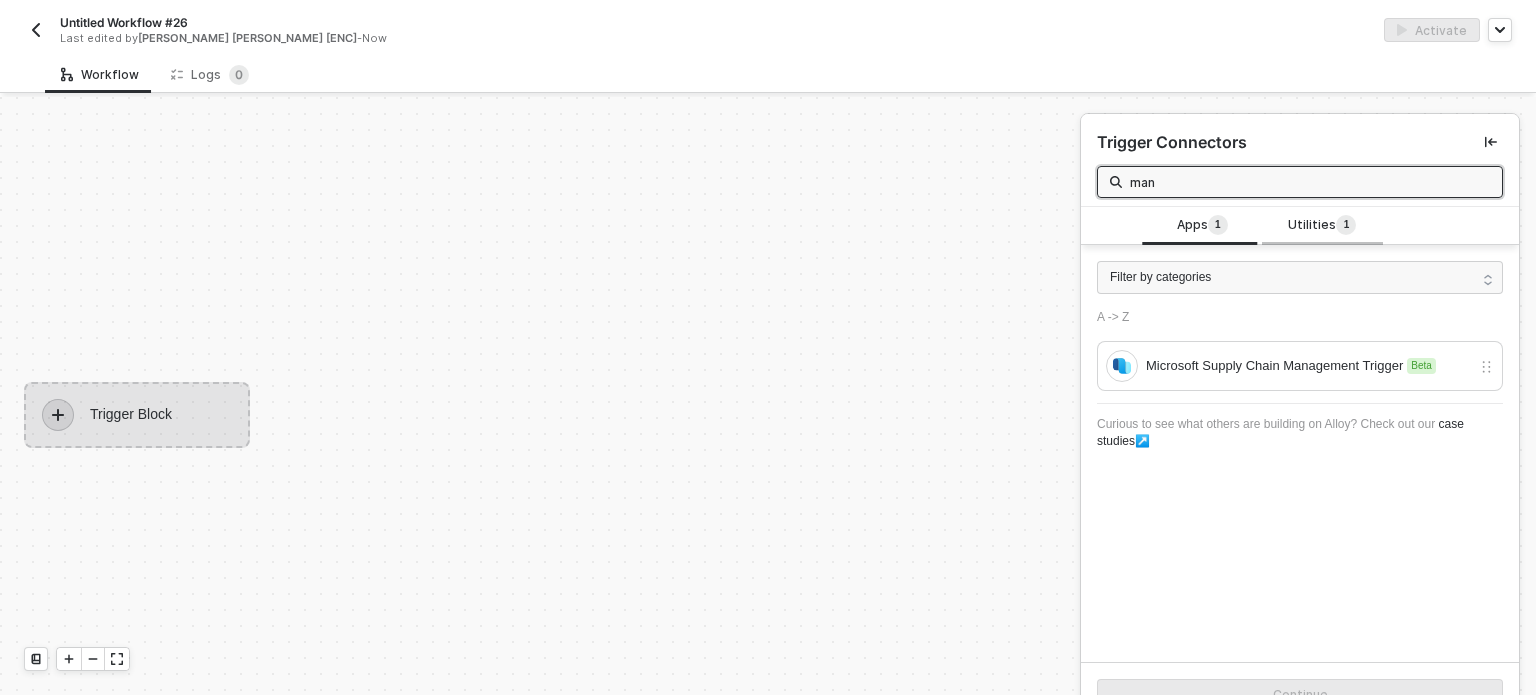 type on "man" 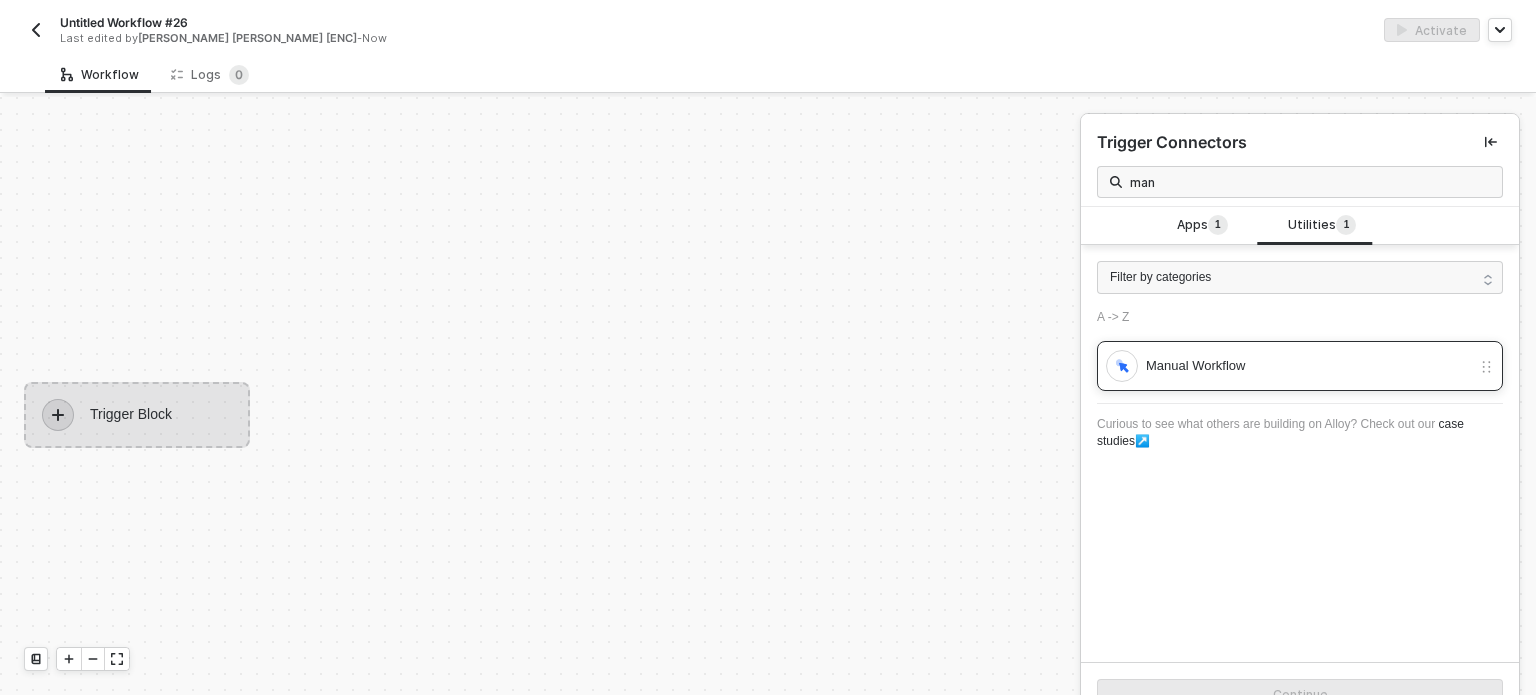 click on "Manual Workflow" at bounding box center (1308, 366) 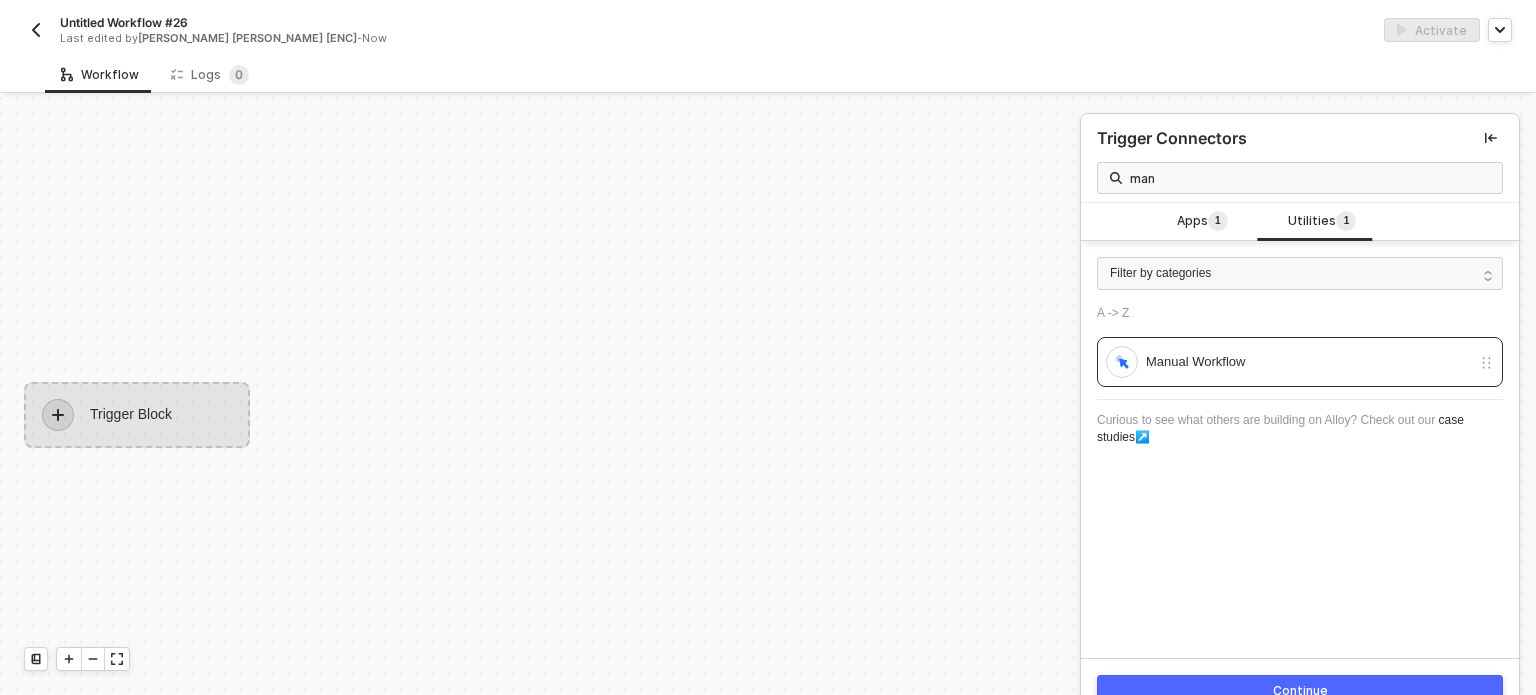 scroll, scrollTop: 7, scrollLeft: 0, axis: vertical 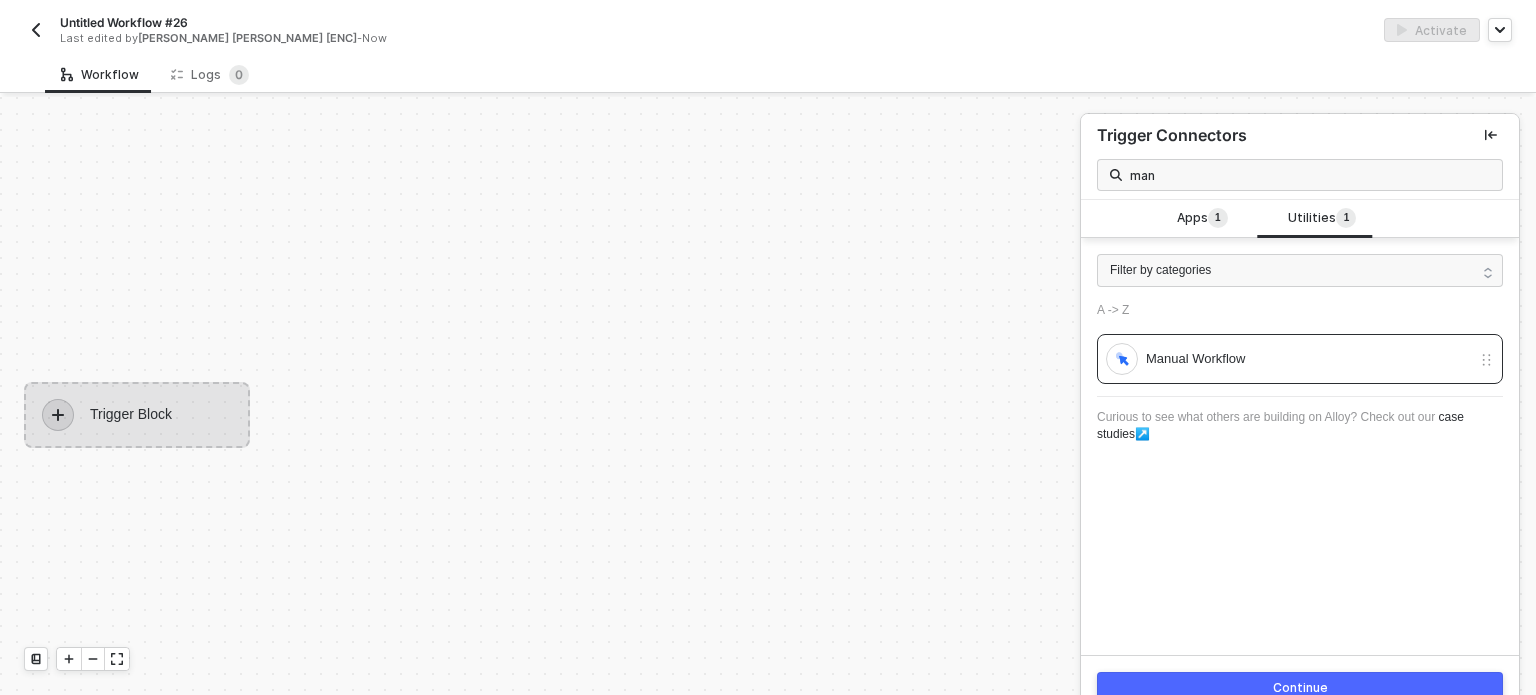 click on "Continue" at bounding box center (1300, 688) 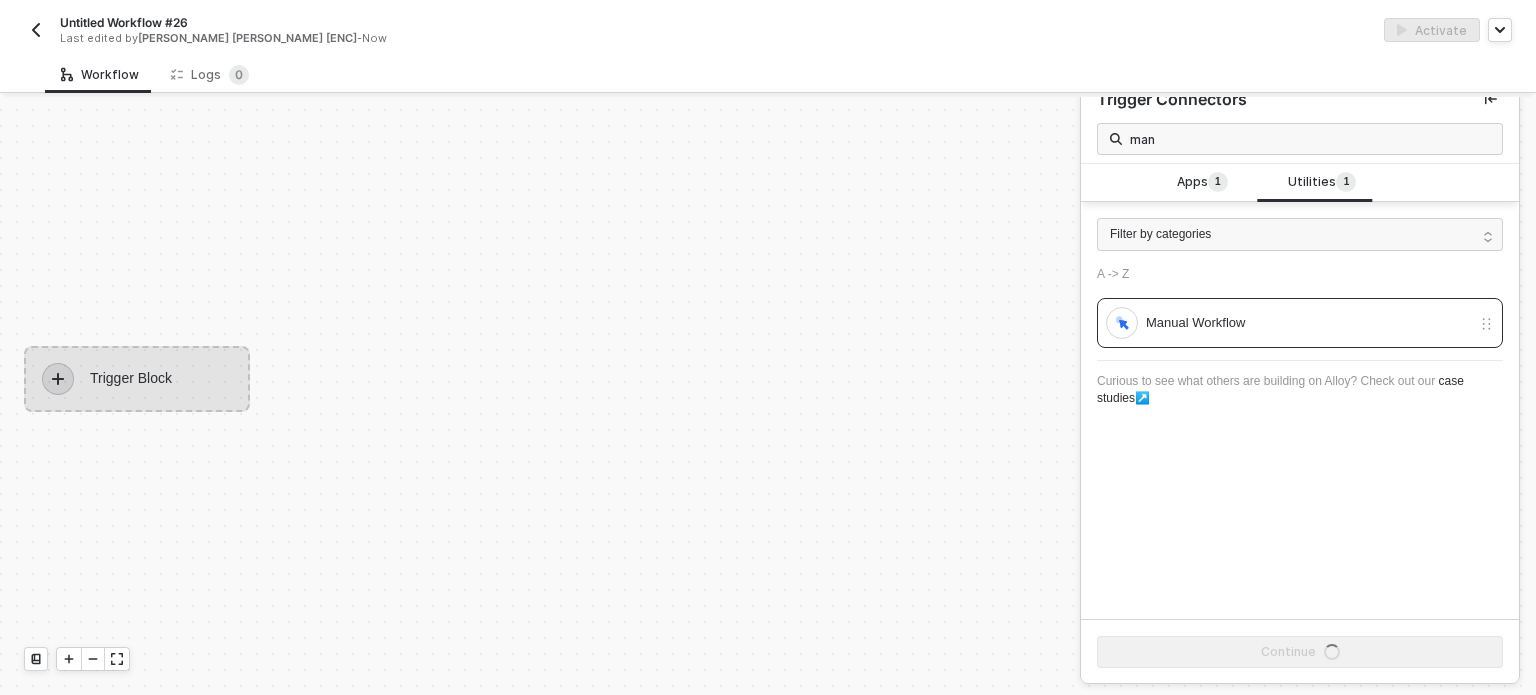 scroll, scrollTop: 56, scrollLeft: 0, axis: vertical 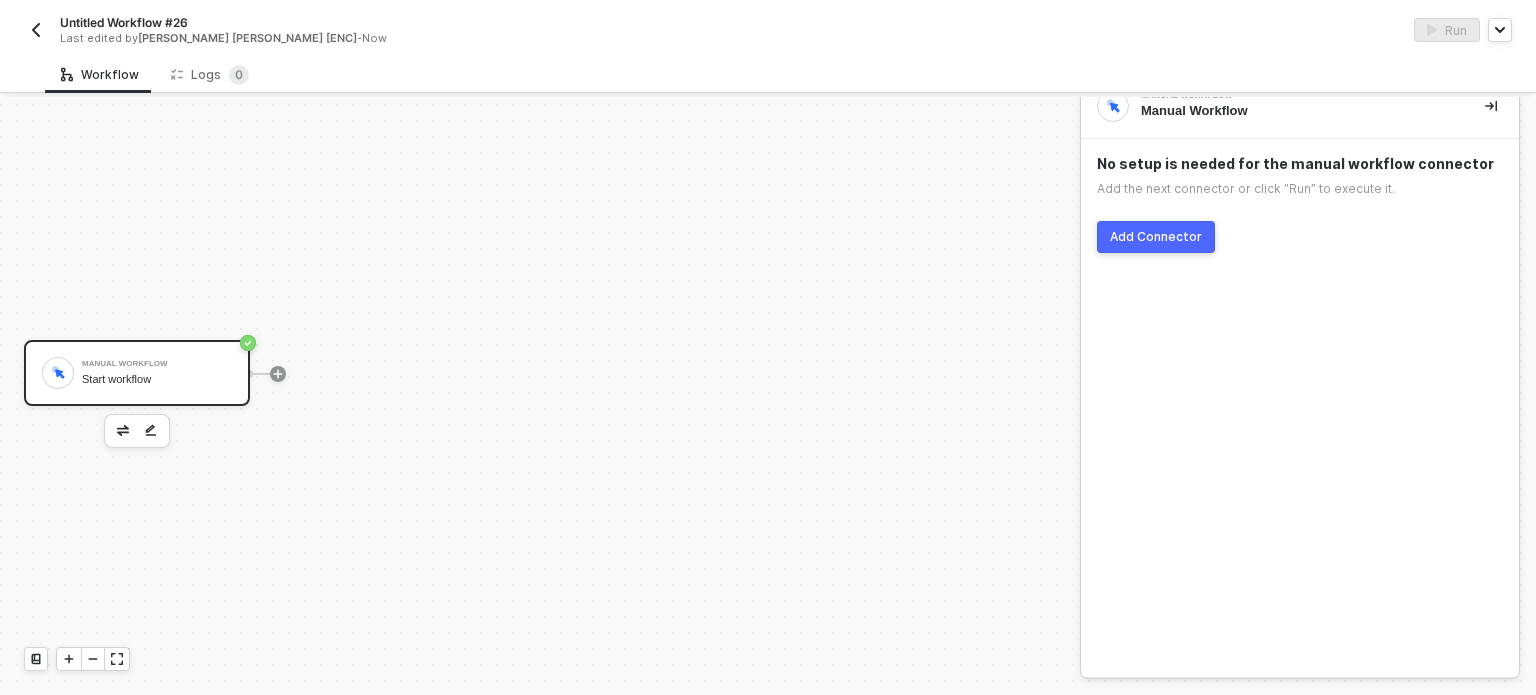 click at bounding box center (278, 374) 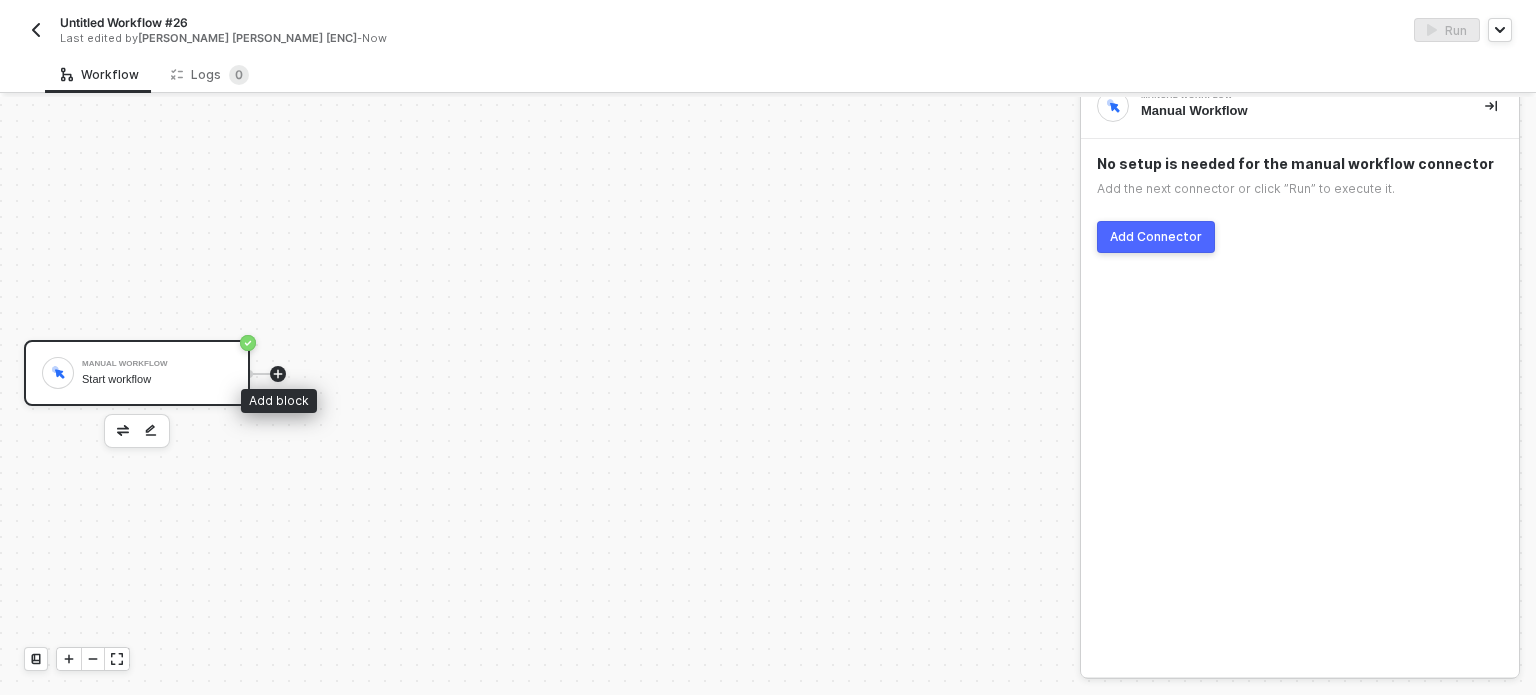 click 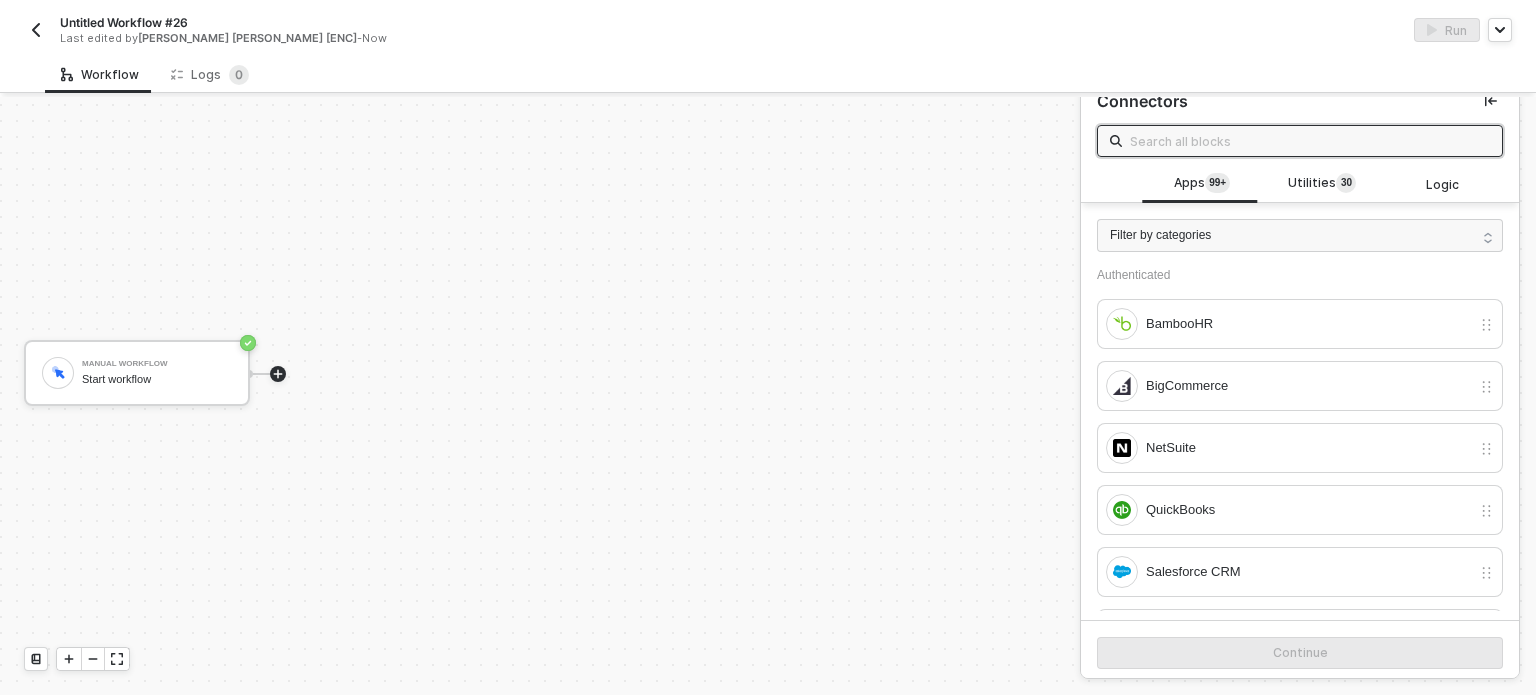 click at bounding box center (1310, 141) 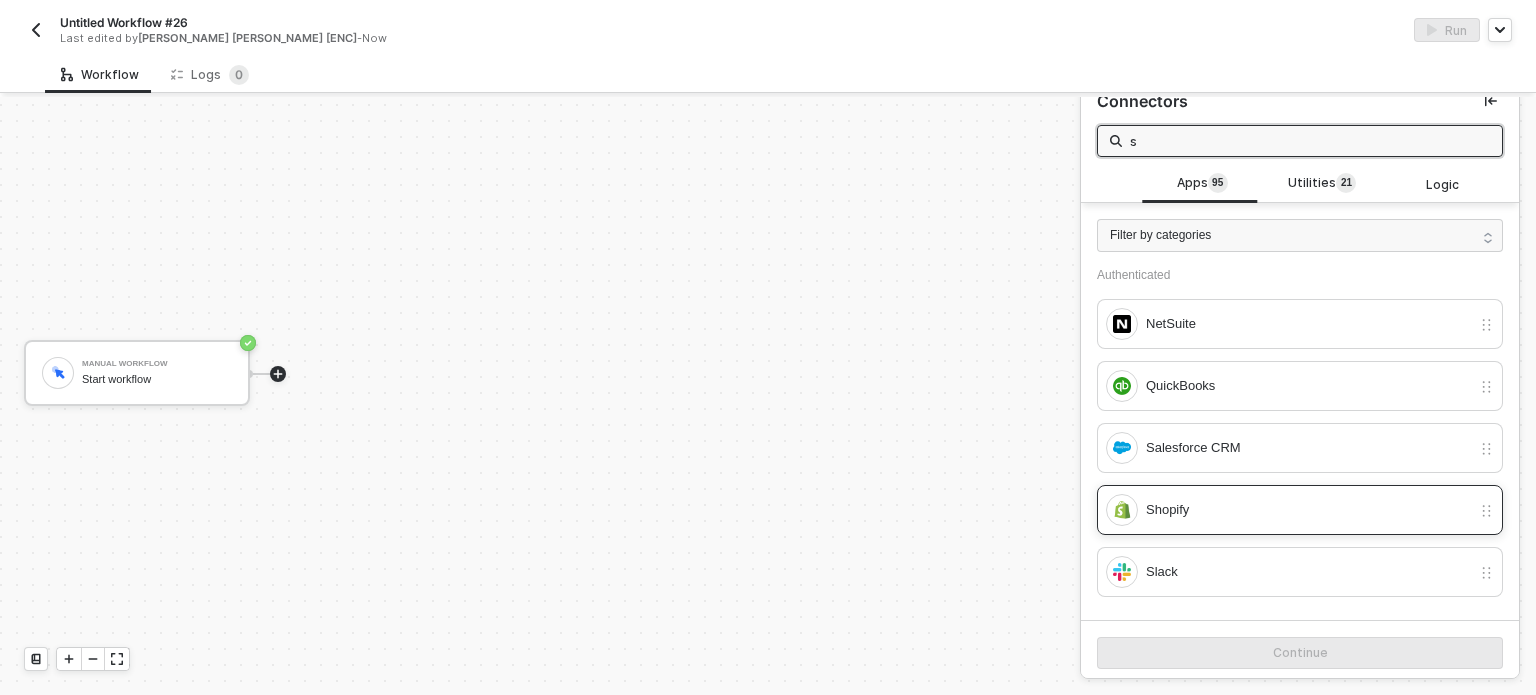 type on "s" 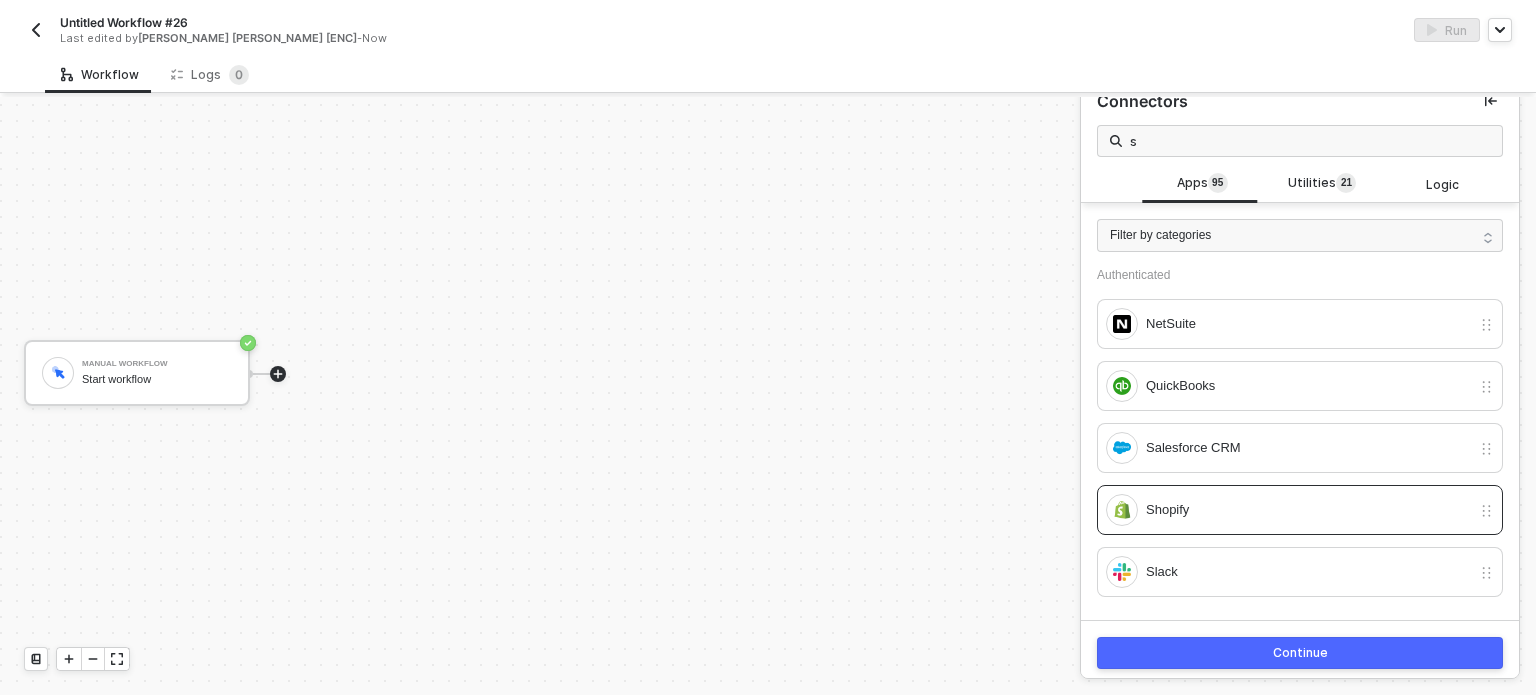 click on "Continue" at bounding box center [1300, 653] 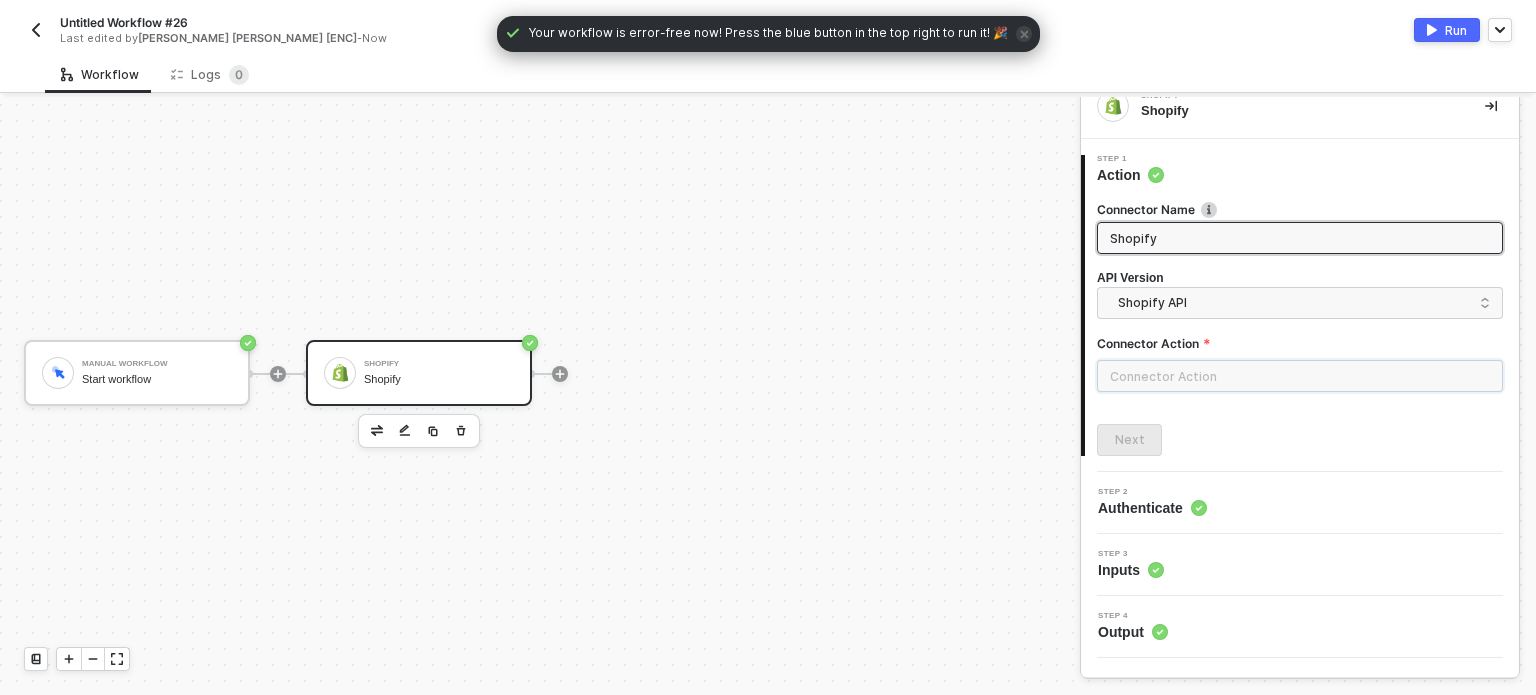 drag, startPoint x: 1173, startPoint y: 360, endPoint x: 1155, endPoint y: 359, distance: 18.027756 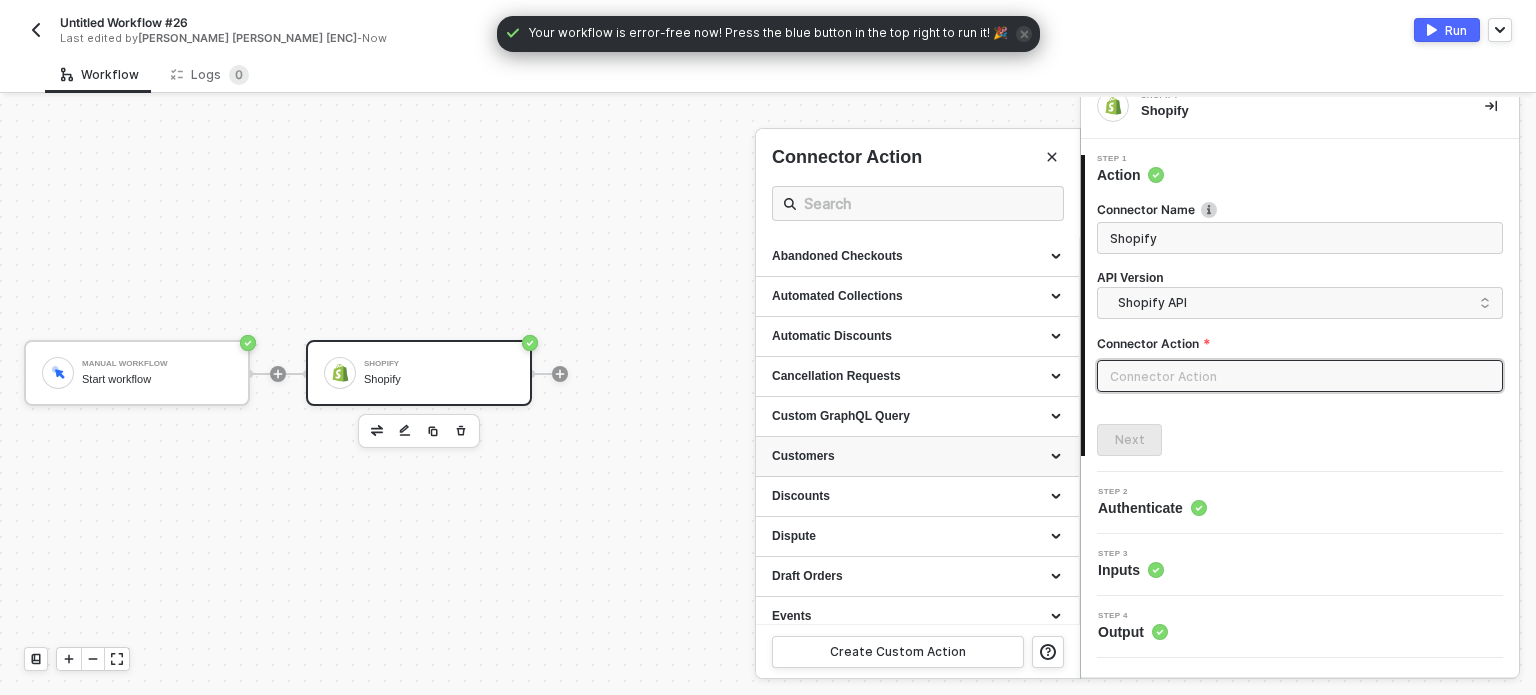 click on "Customers" at bounding box center (917, 456) 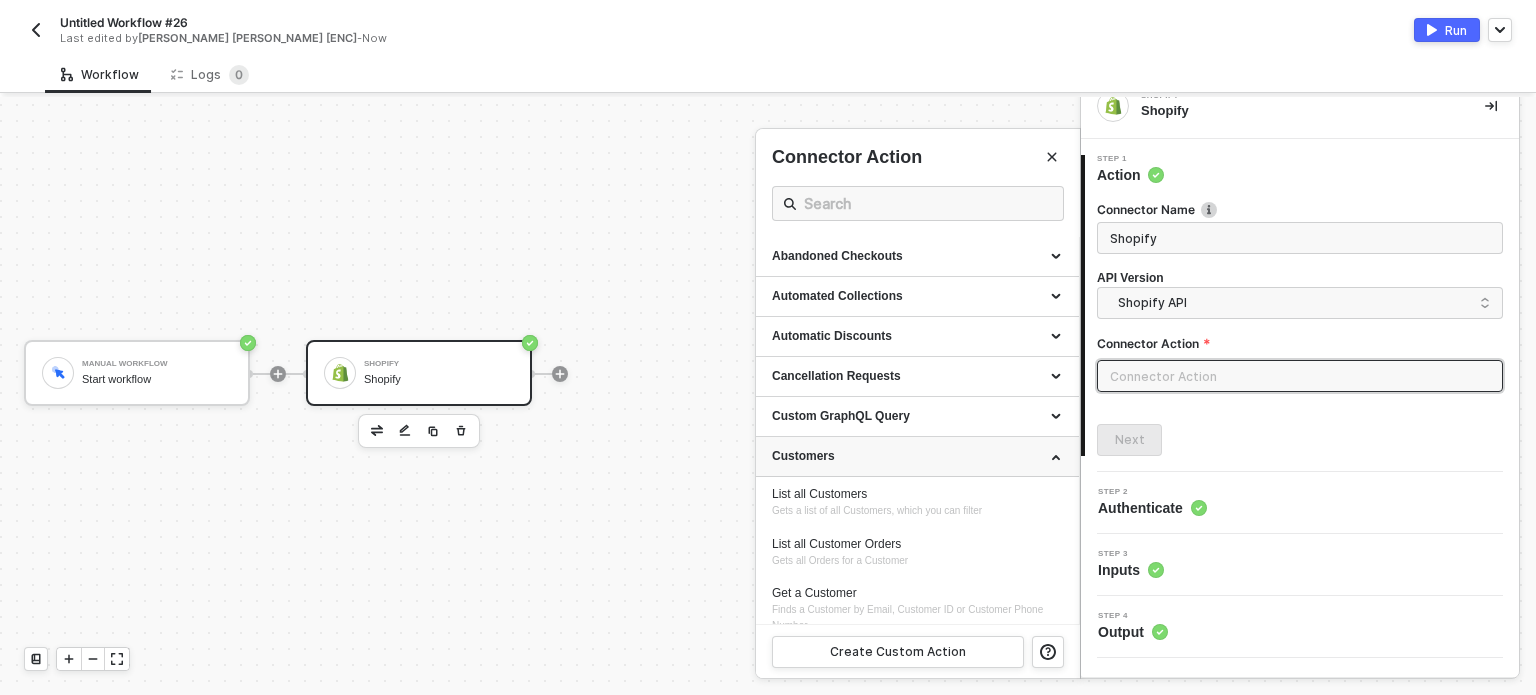 click on "Customers" at bounding box center (917, 456) 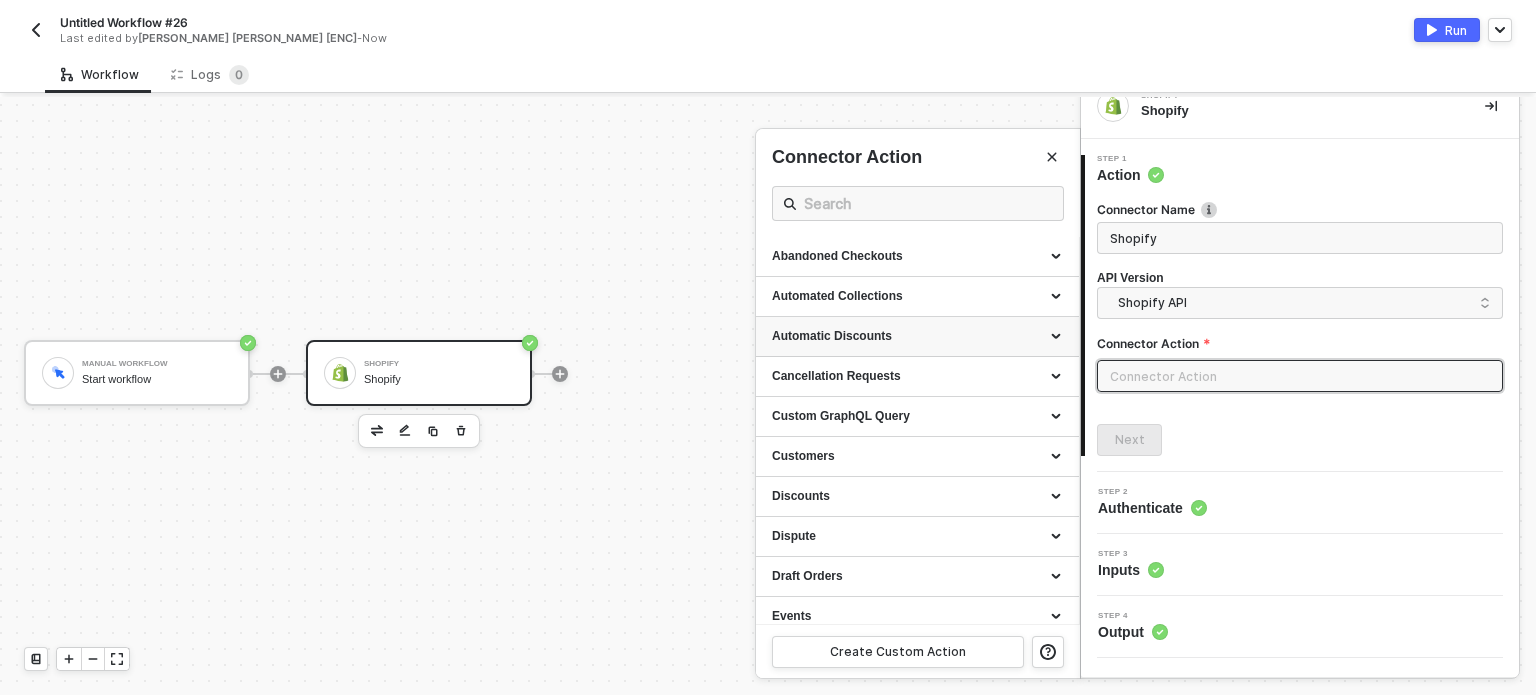 click on "Automatic Discounts" at bounding box center [917, 336] 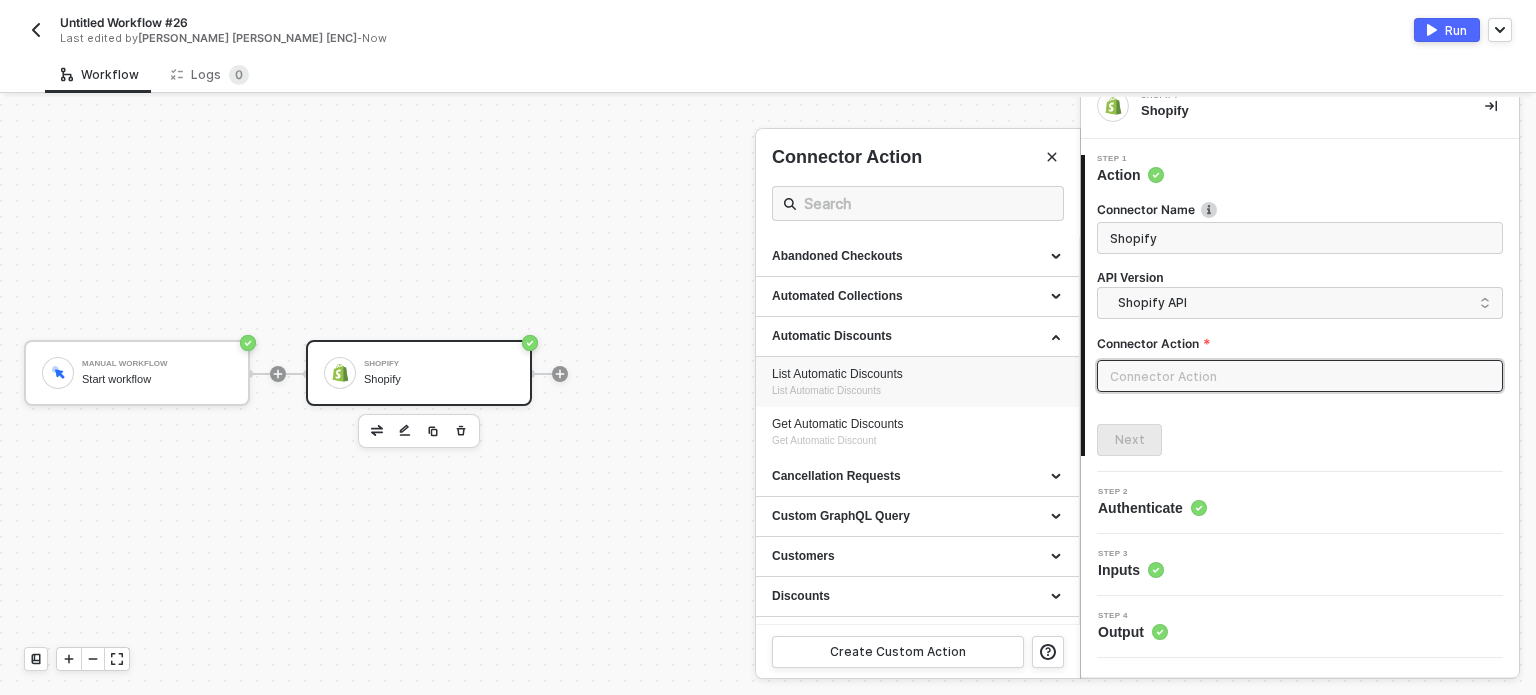 click on "List Automatic Discounts" at bounding box center [917, 374] 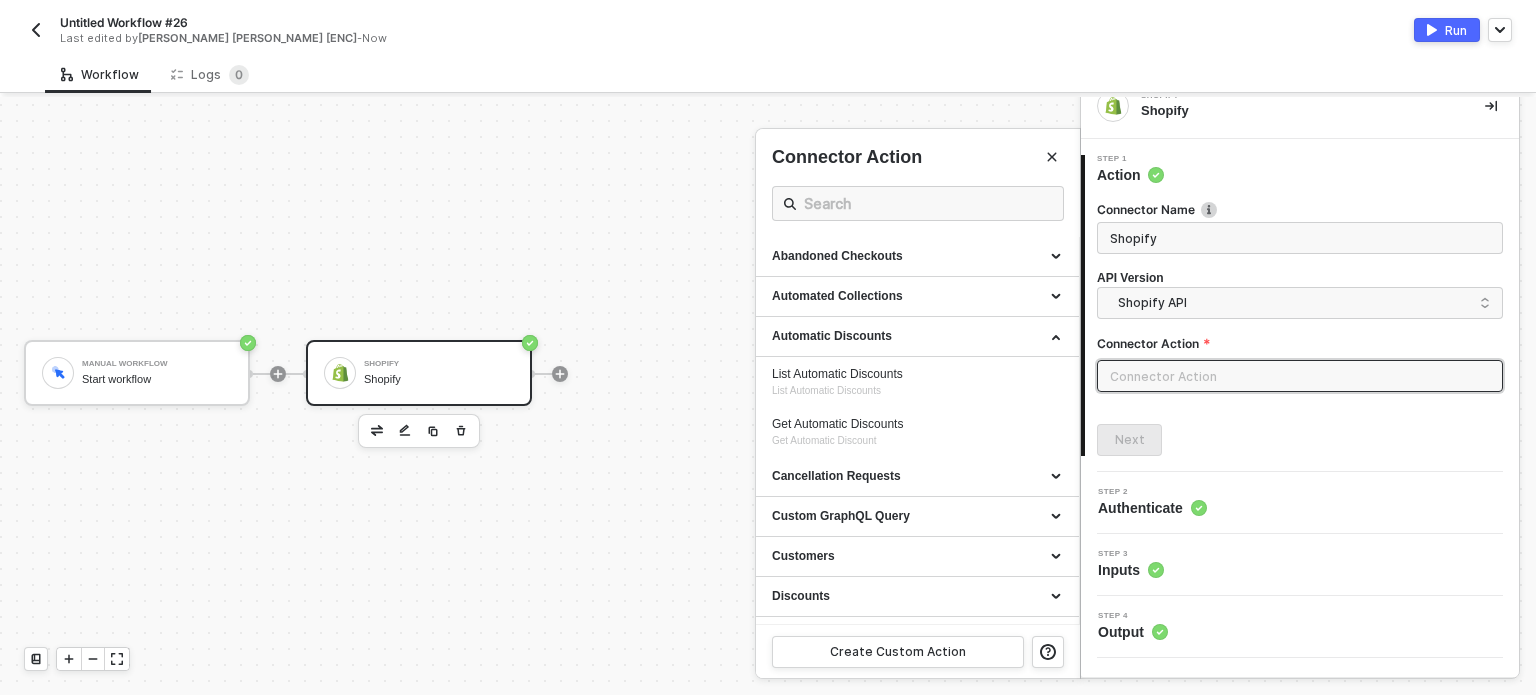 type on "List Automatic Discounts" 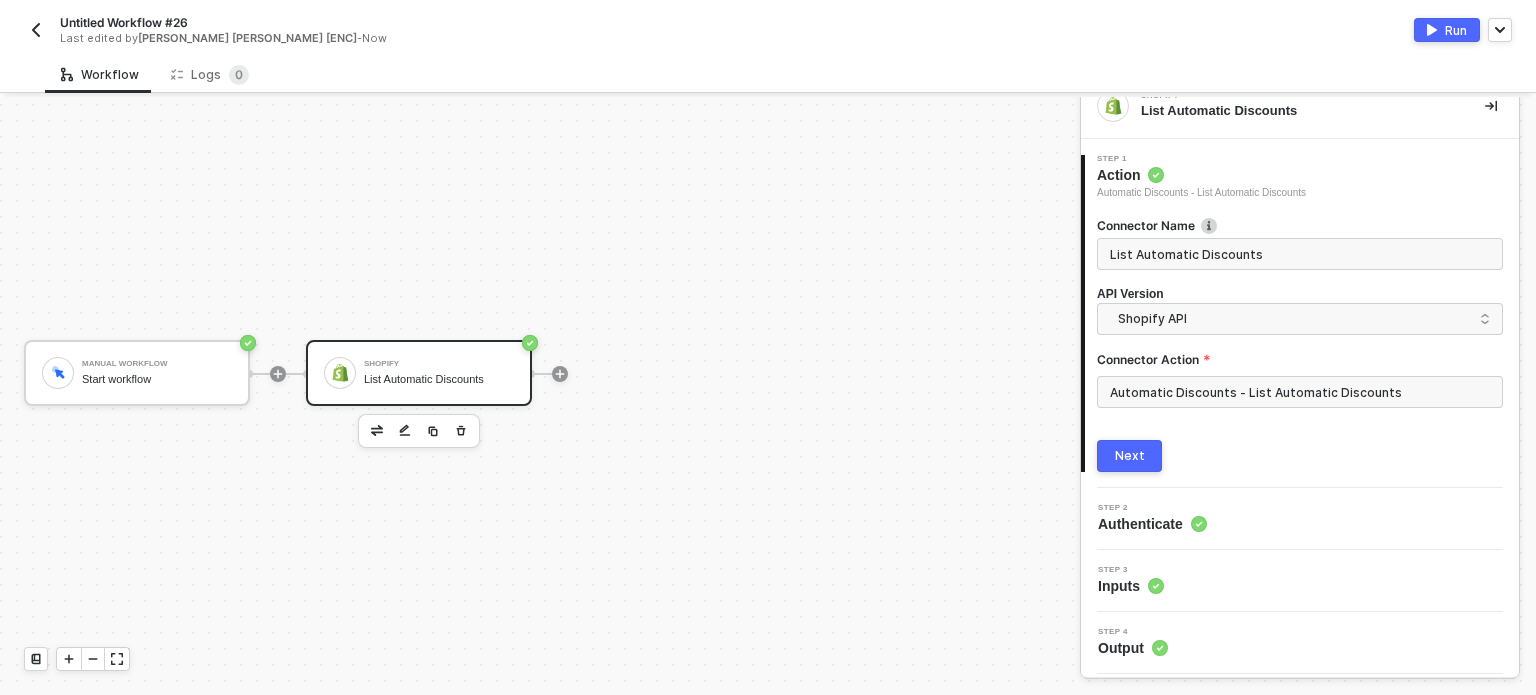 click on "Next" at bounding box center (1130, 456) 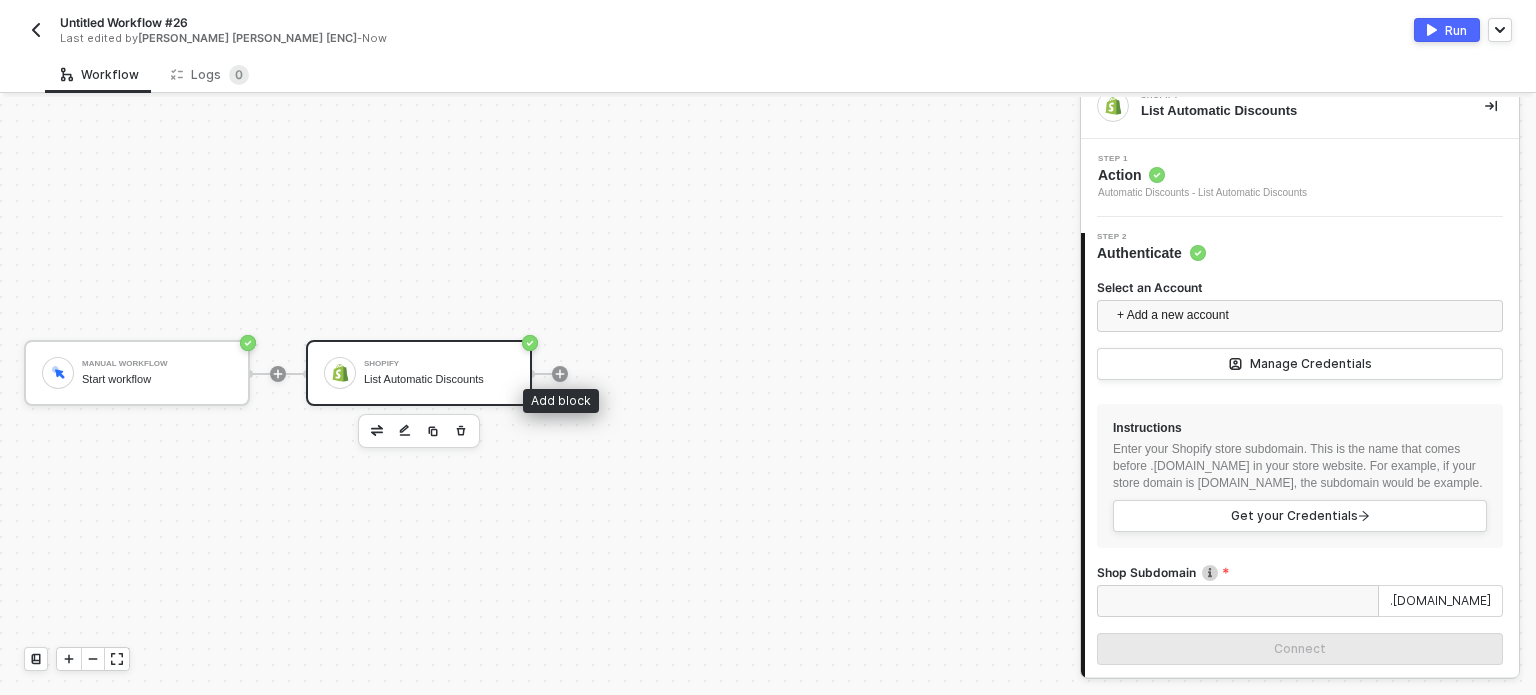 drag, startPoint x: 561, startPoint y: 353, endPoint x: 984, endPoint y: 361, distance: 423.07565 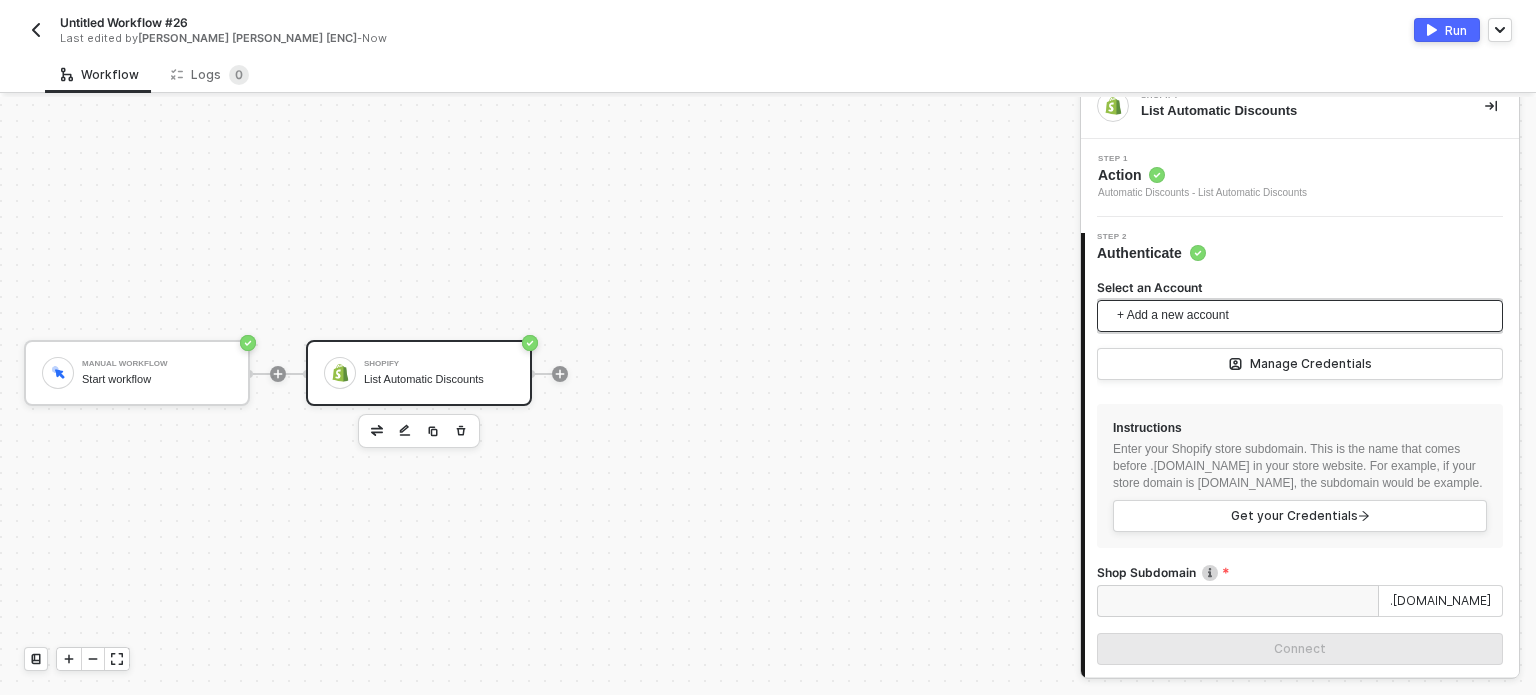 click on "+ Add a new account" at bounding box center [1304, 316] 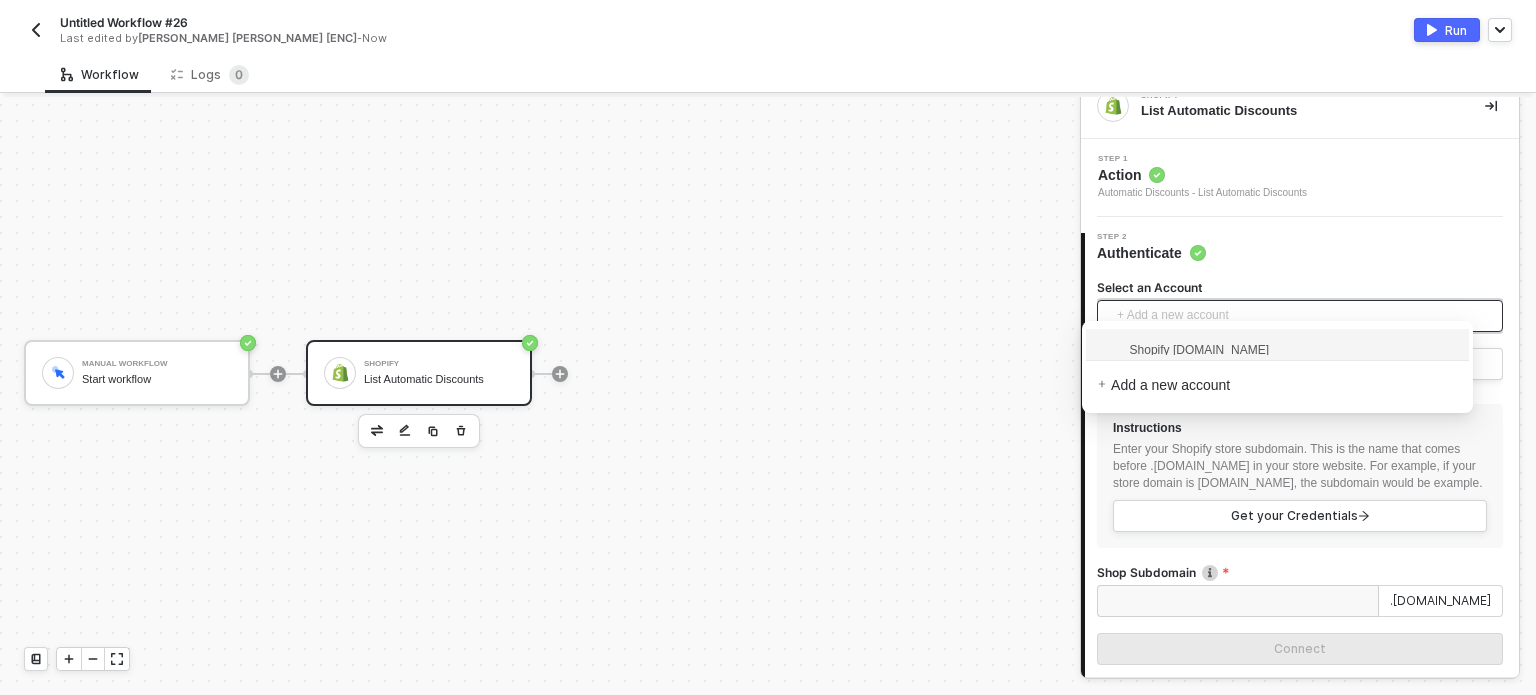 click on "Shopify [DOMAIN_NAME]" at bounding box center [1183, 349] 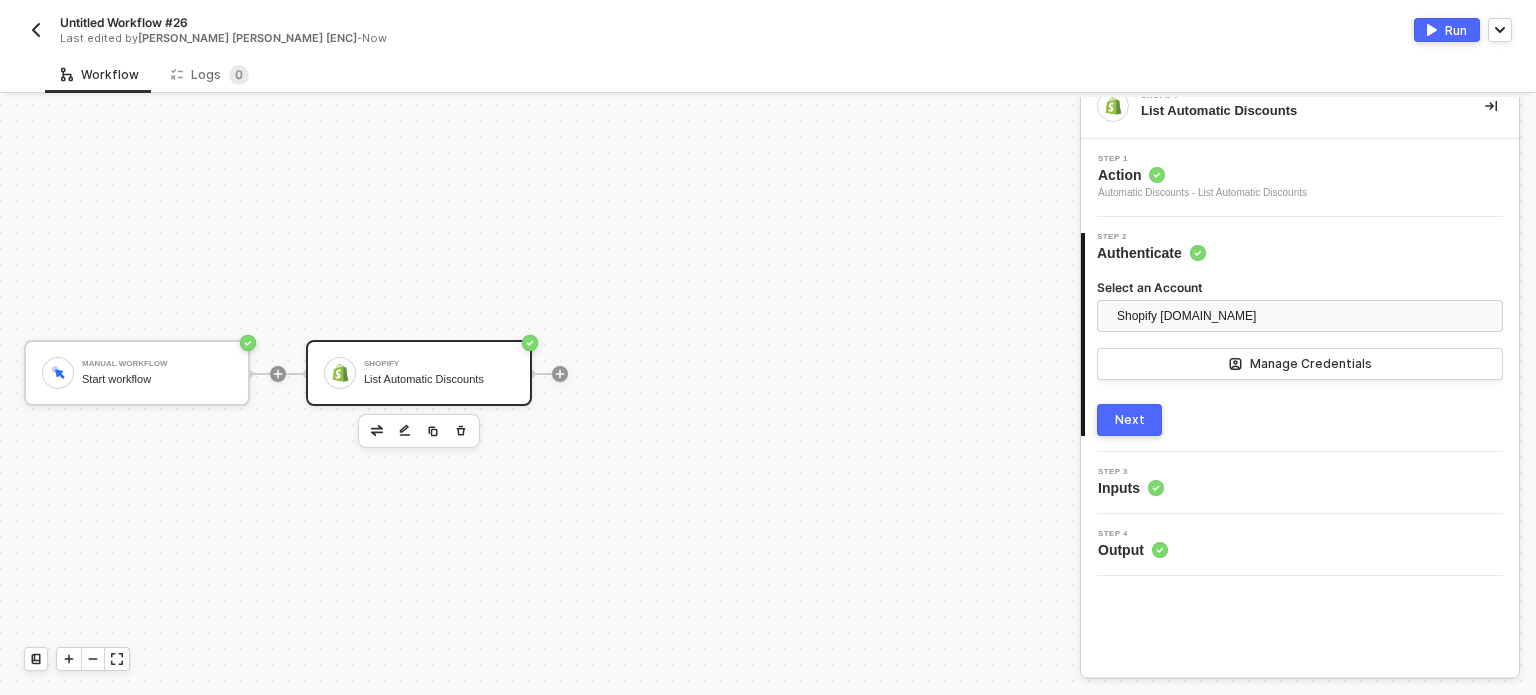 click on "Next" at bounding box center (1130, 420) 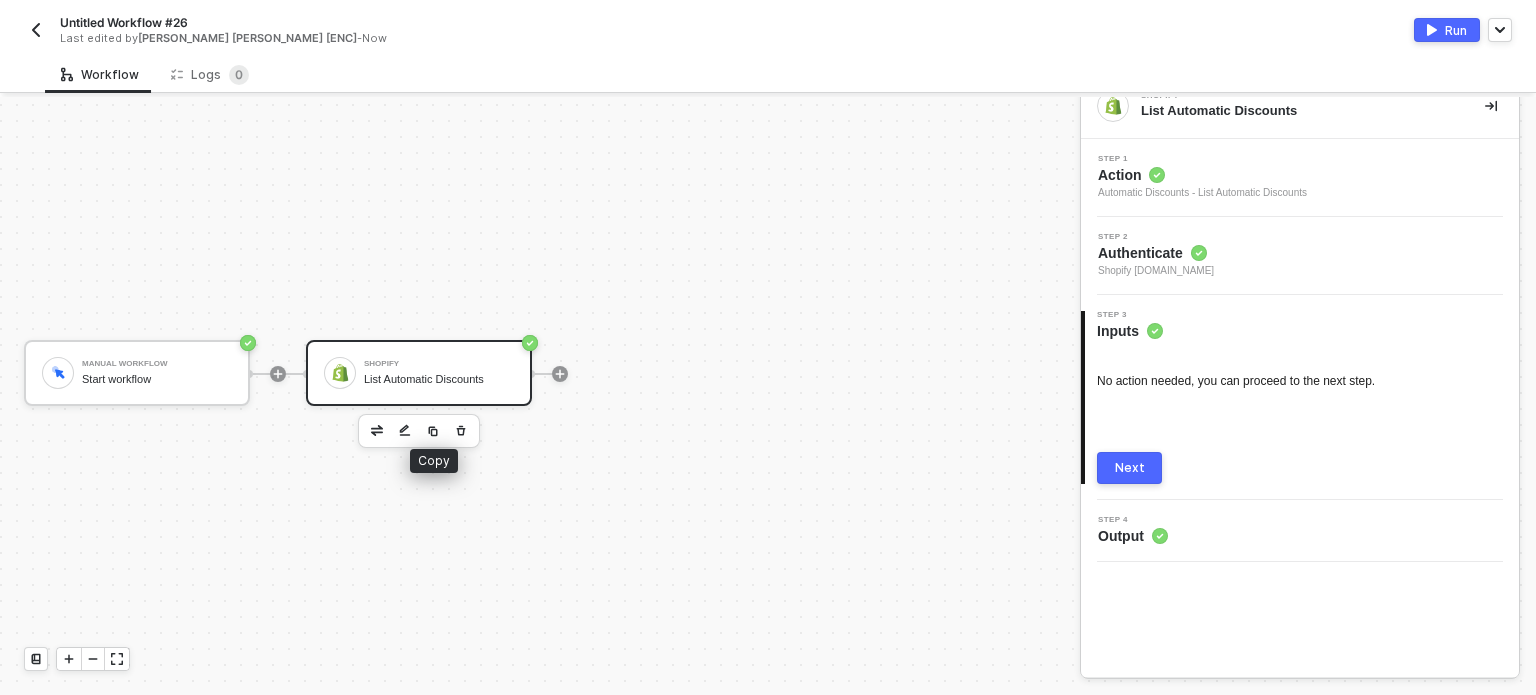 click at bounding box center (433, 431) 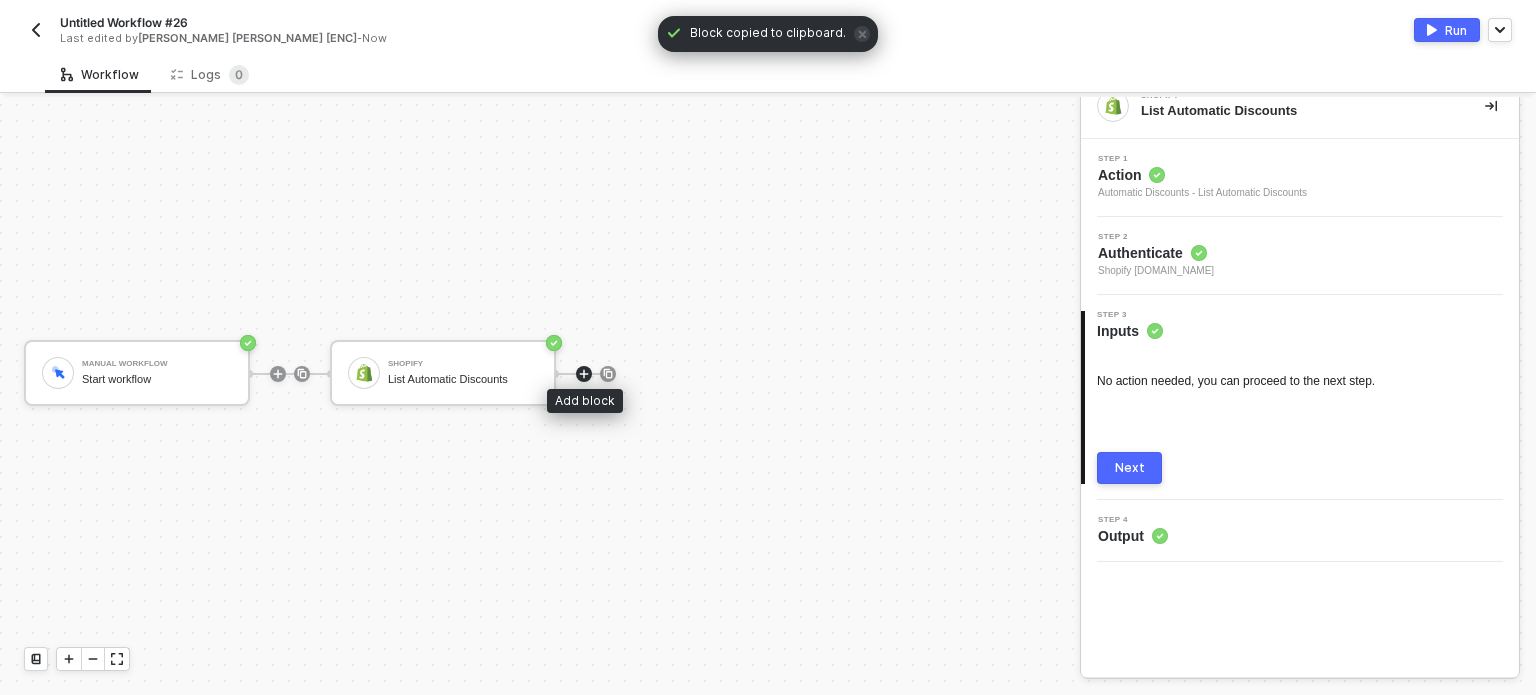 click at bounding box center (584, 374) 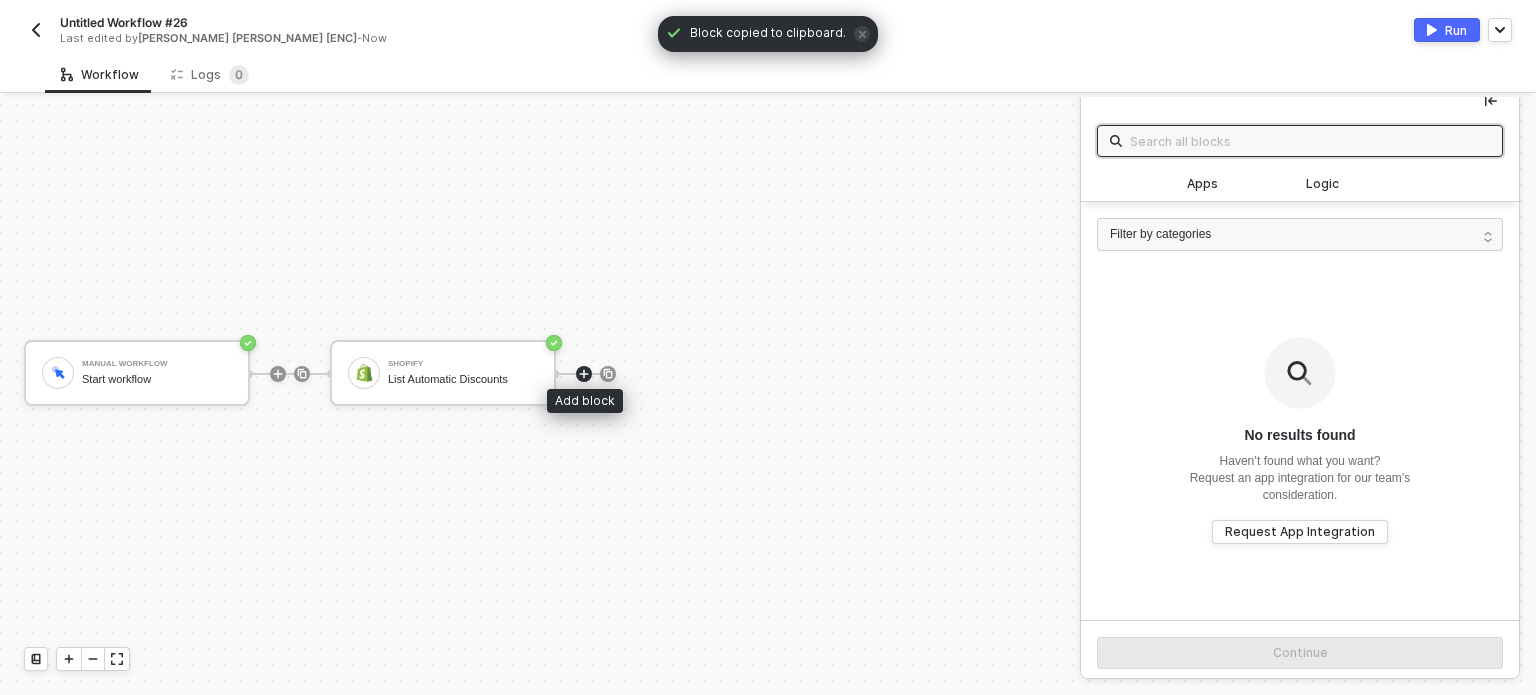 click 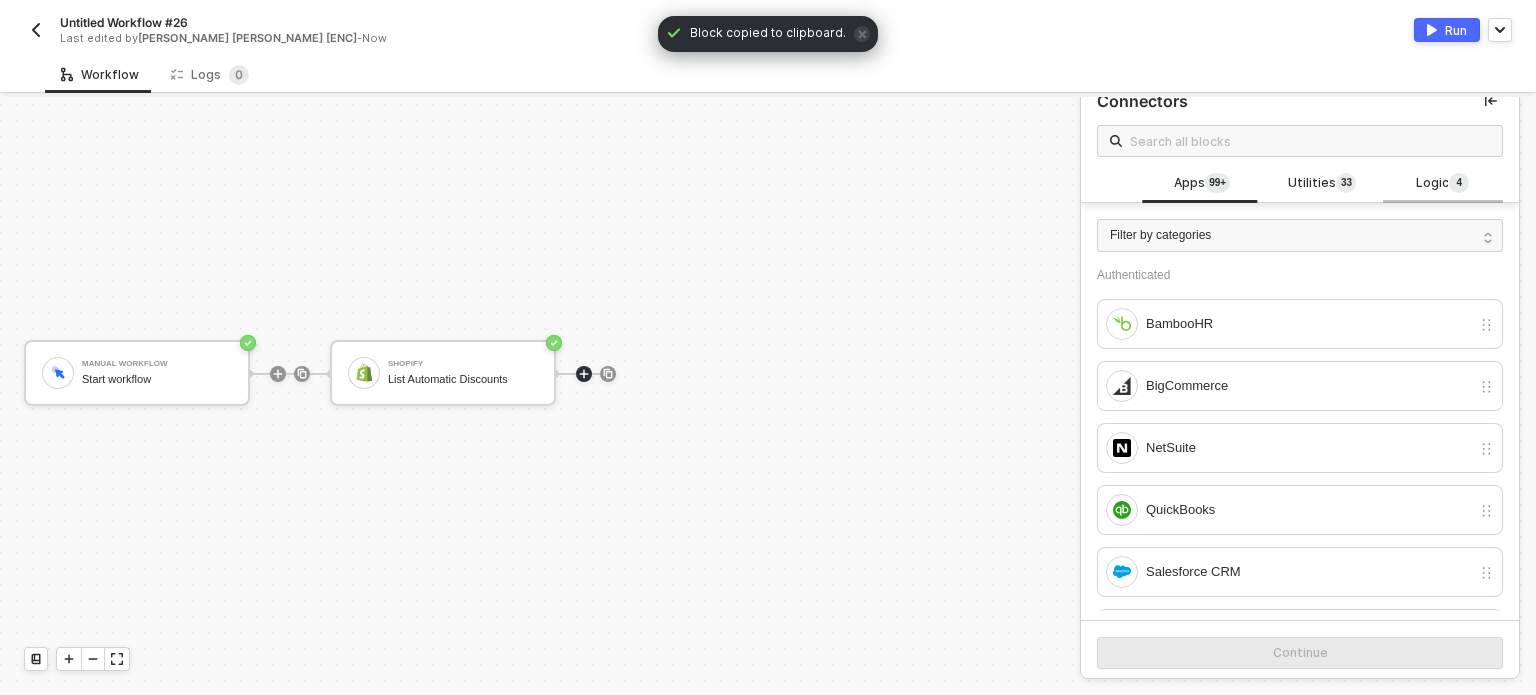 click on "Logic  4" at bounding box center [1443, 184] 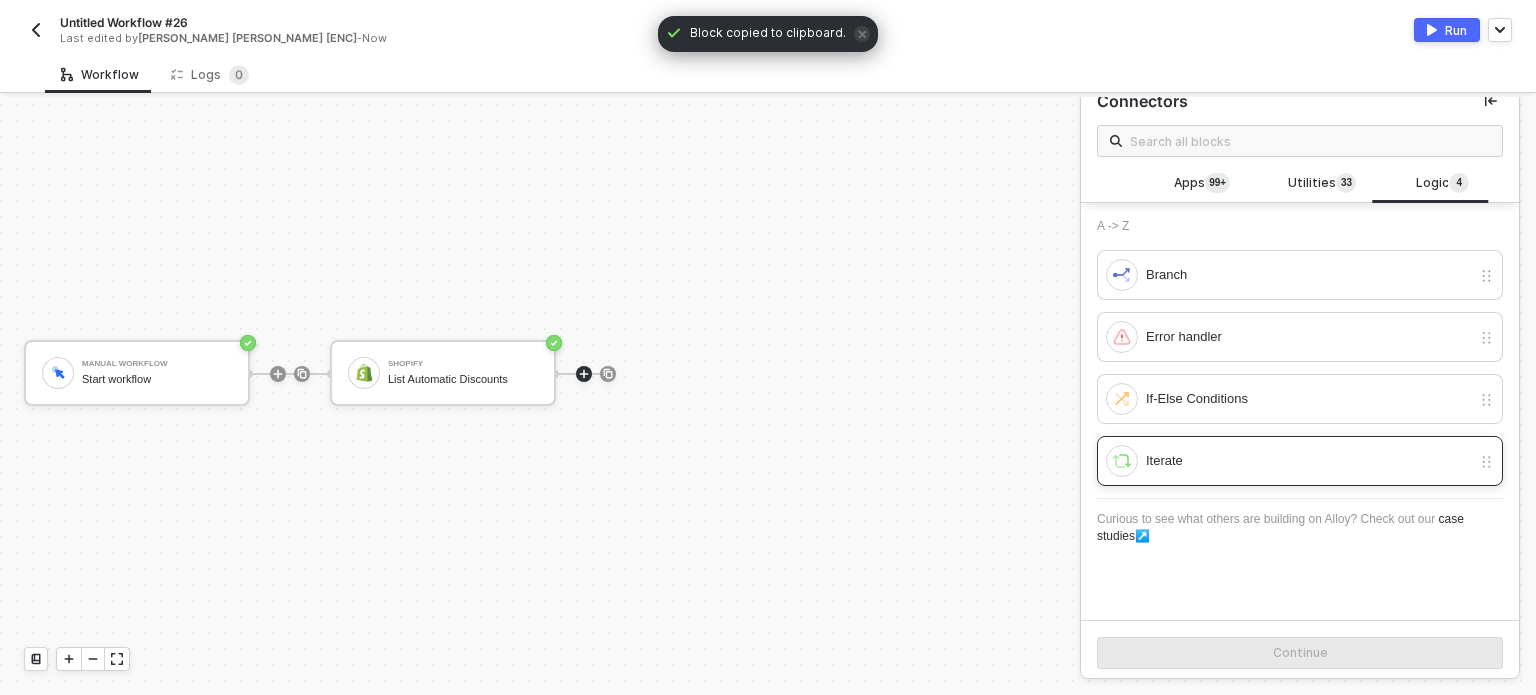 click on "Iterate" at bounding box center (1288, 461) 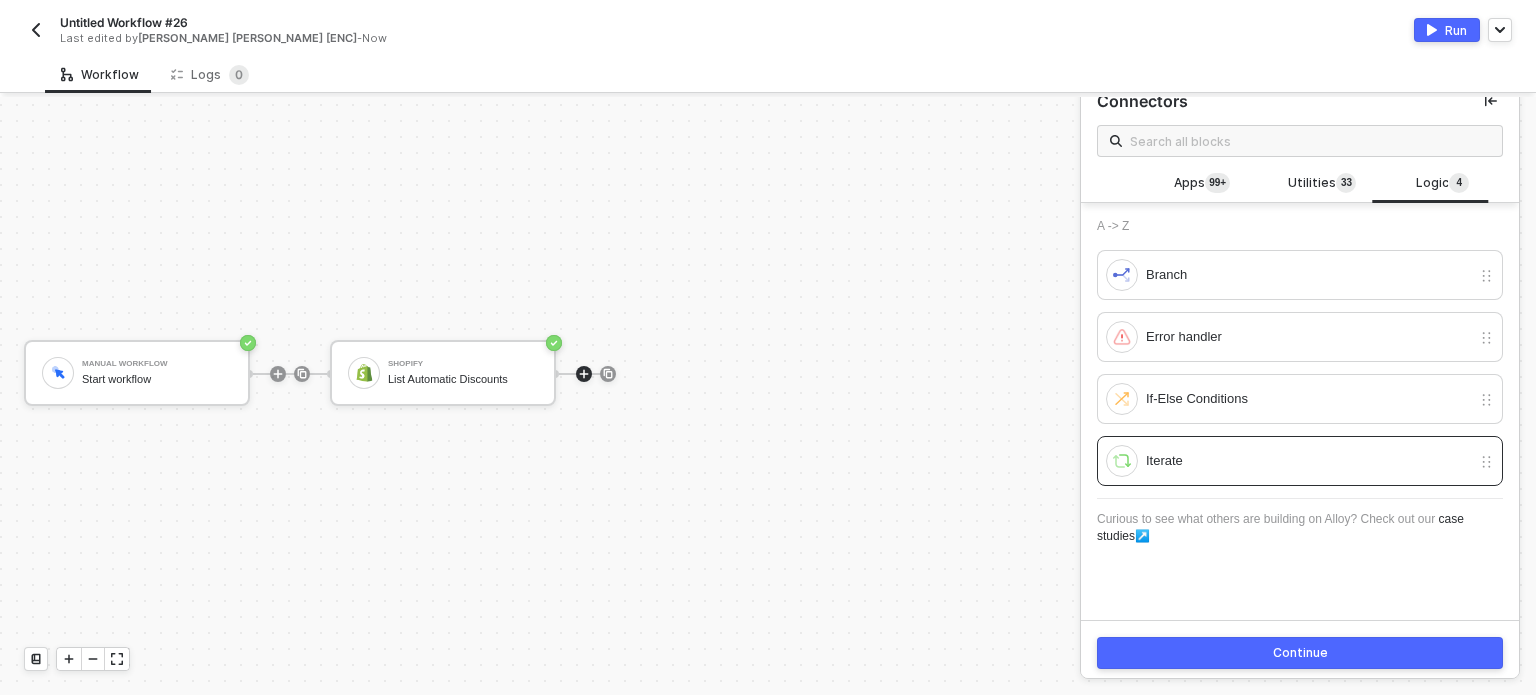 click on "Continue" at bounding box center (1300, 653) 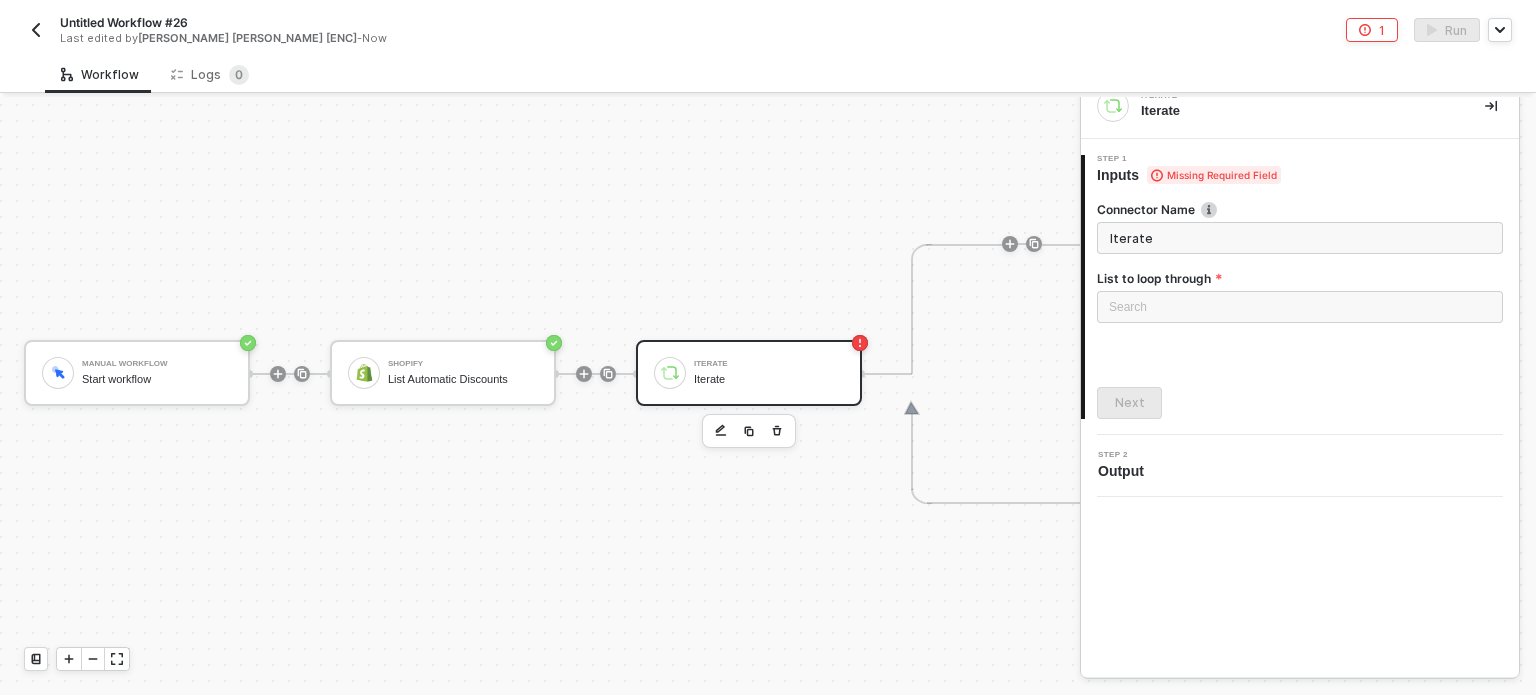 click on "List to loop through" at bounding box center (1300, 278) 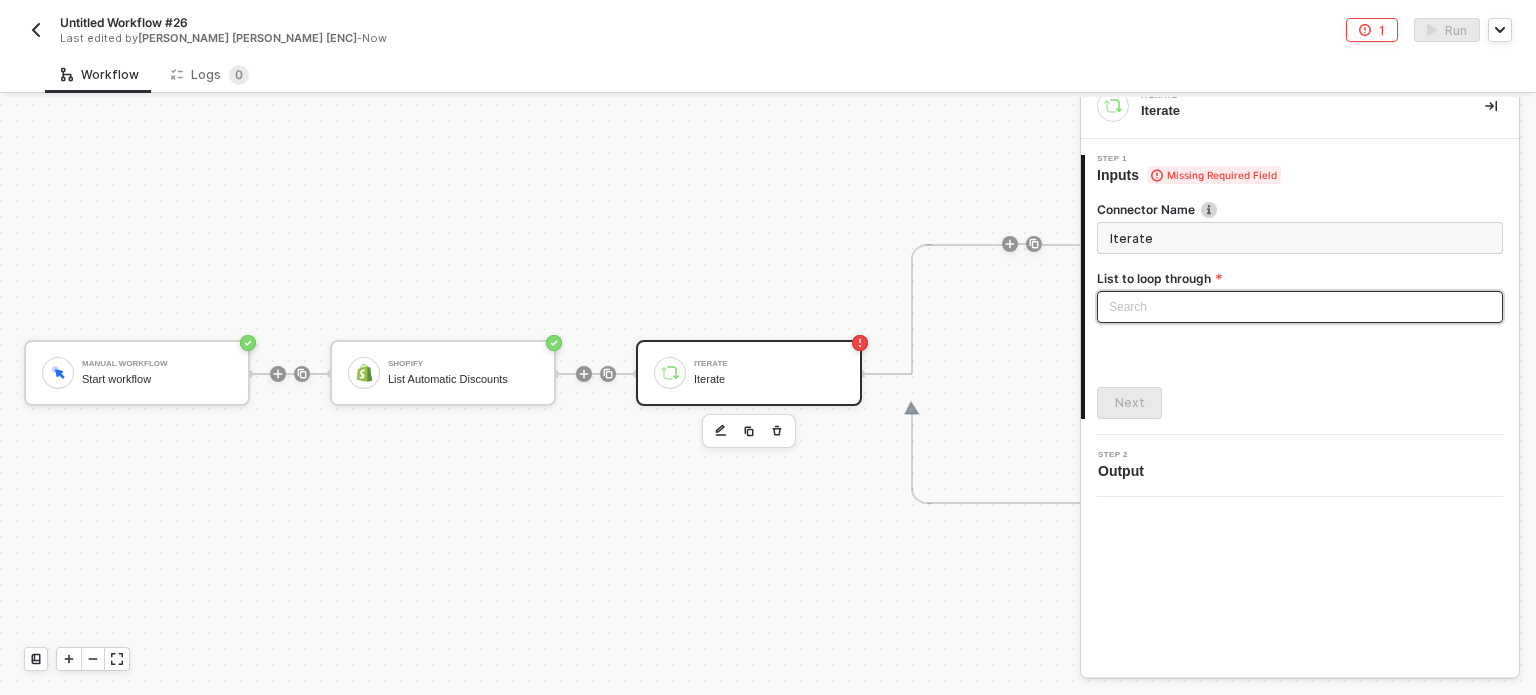 click on "Search" at bounding box center [1300, 307] 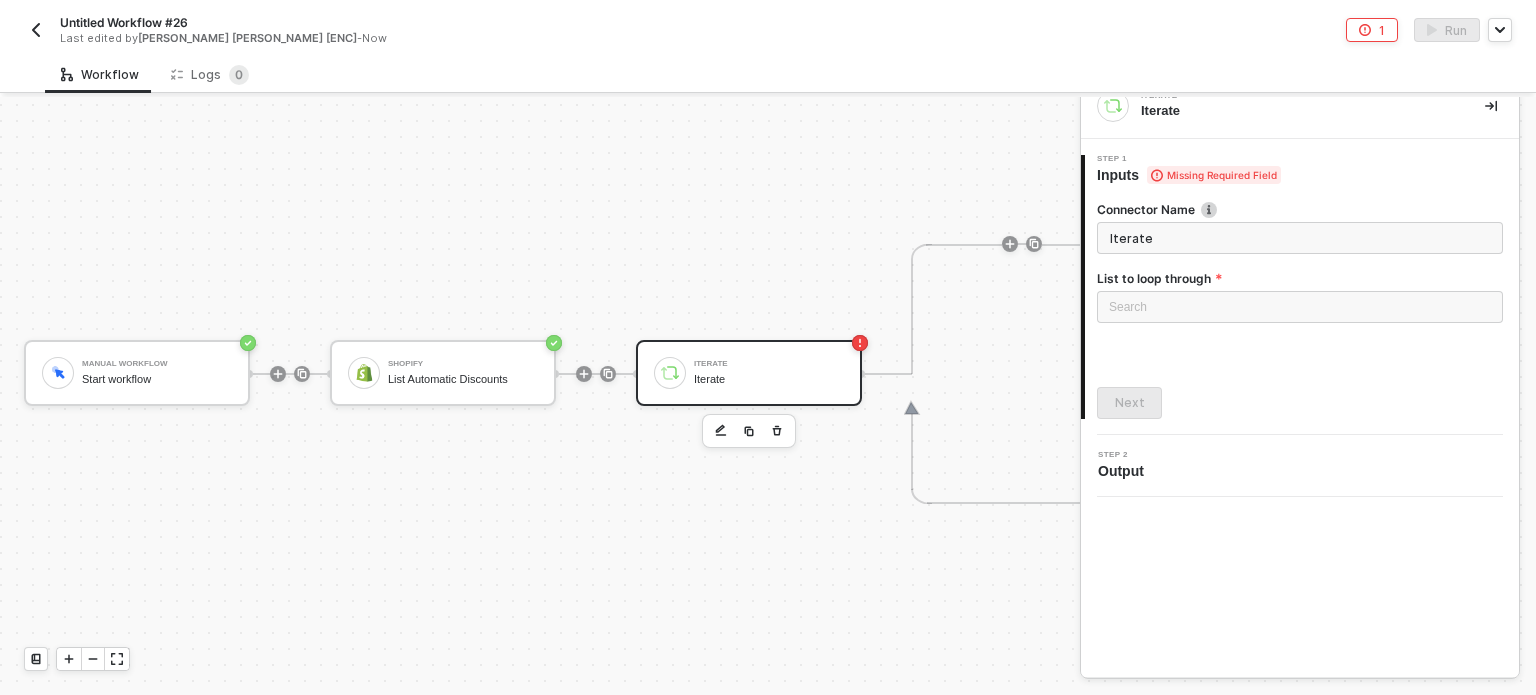 drag, startPoint x: 495, startPoint y: 378, endPoint x: 622, endPoint y: 374, distance: 127.06297 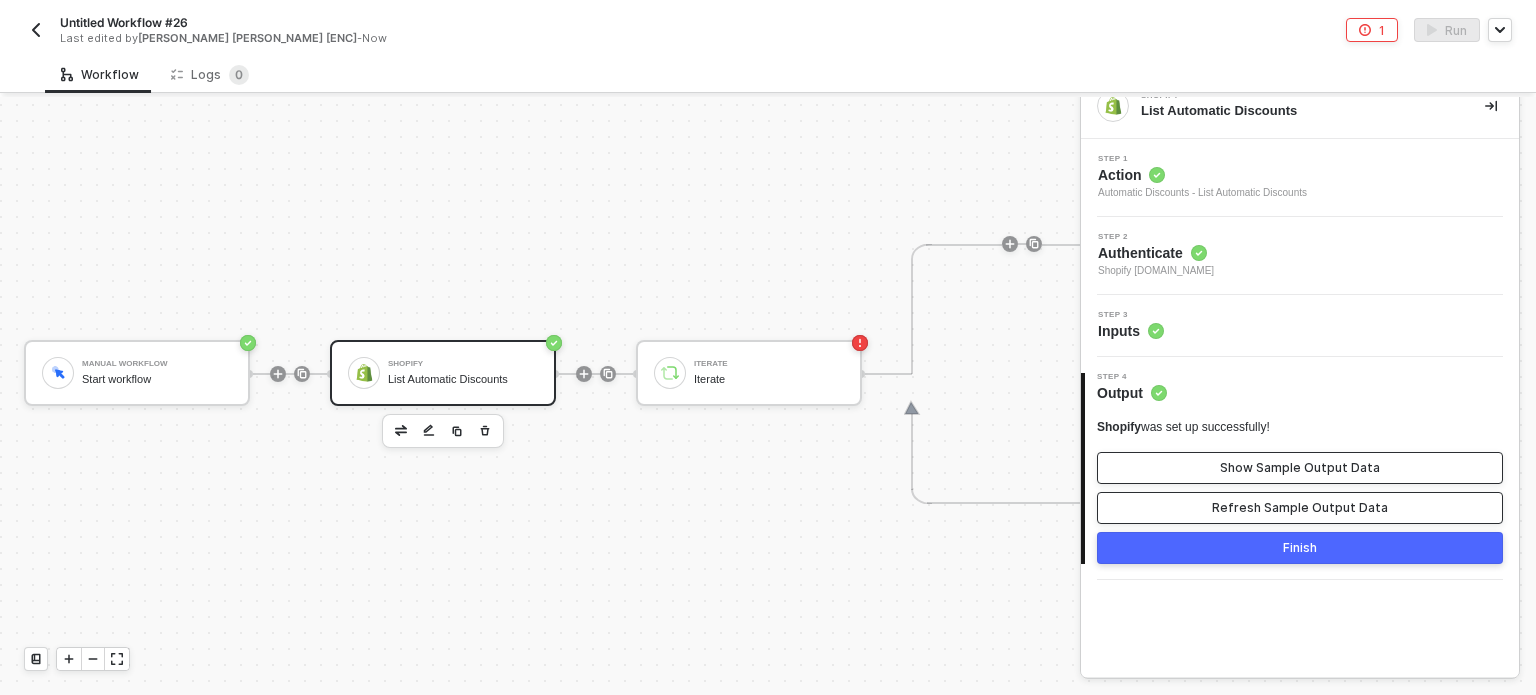 drag, startPoint x: 1248, startPoint y: 483, endPoint x: 1257, endPoint y: 443, distance: 41 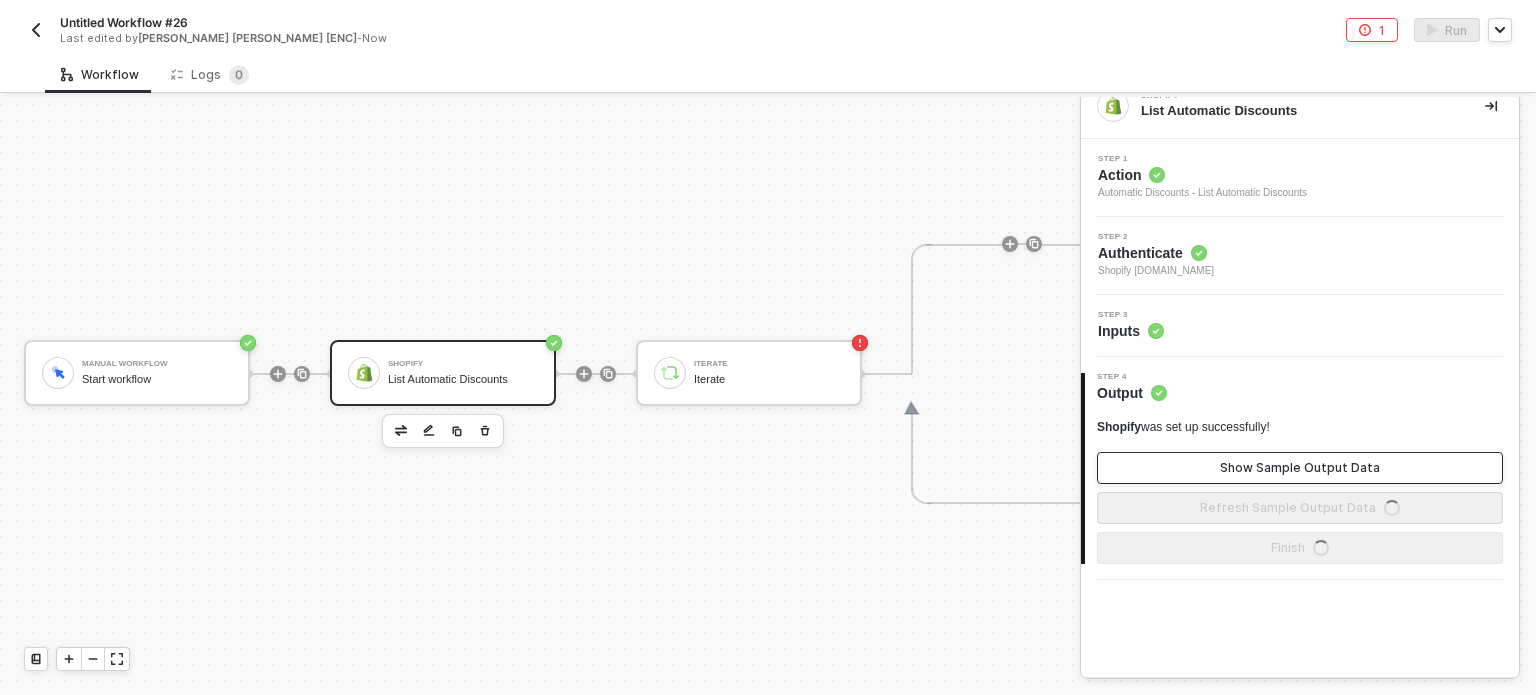 click on "Show Sample Output Data" at bounding box center (1300, 468) 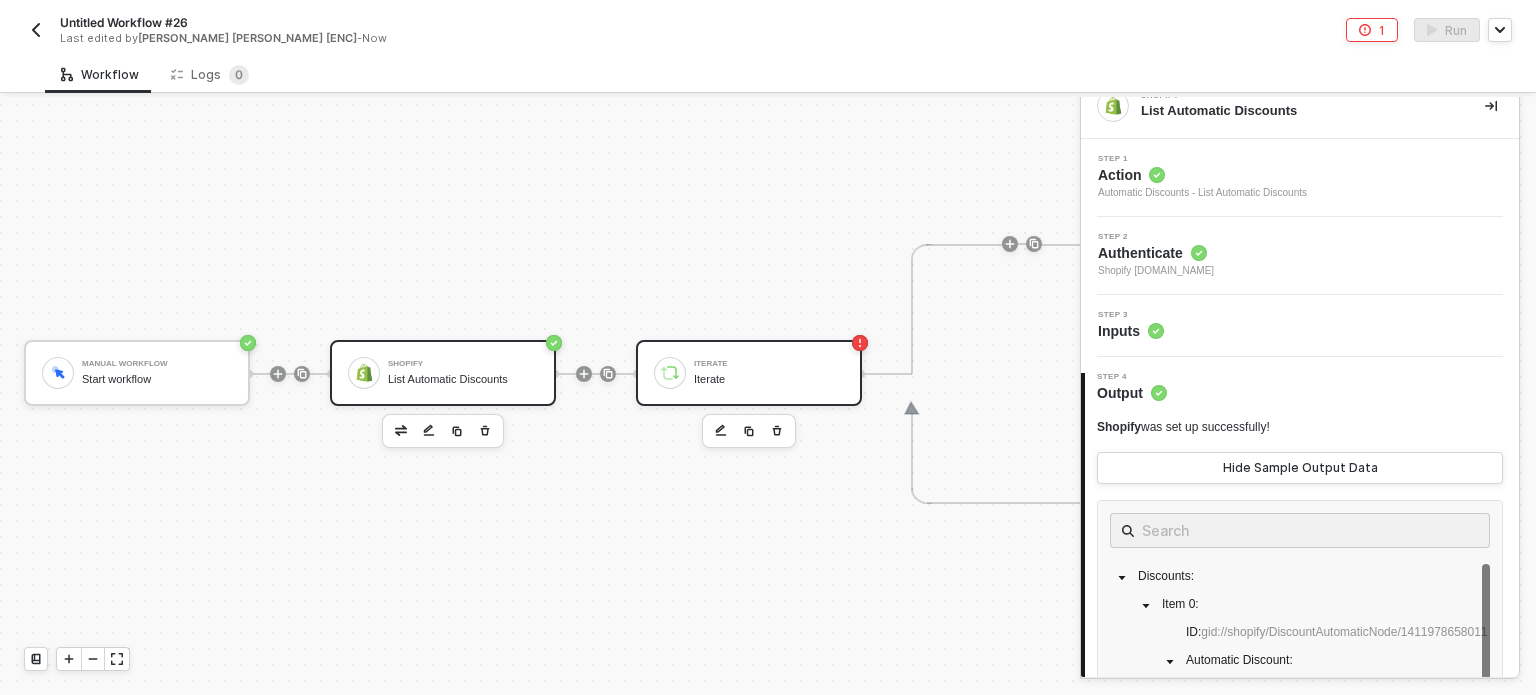 click on "Iterate" at bounding box center [769, 364] 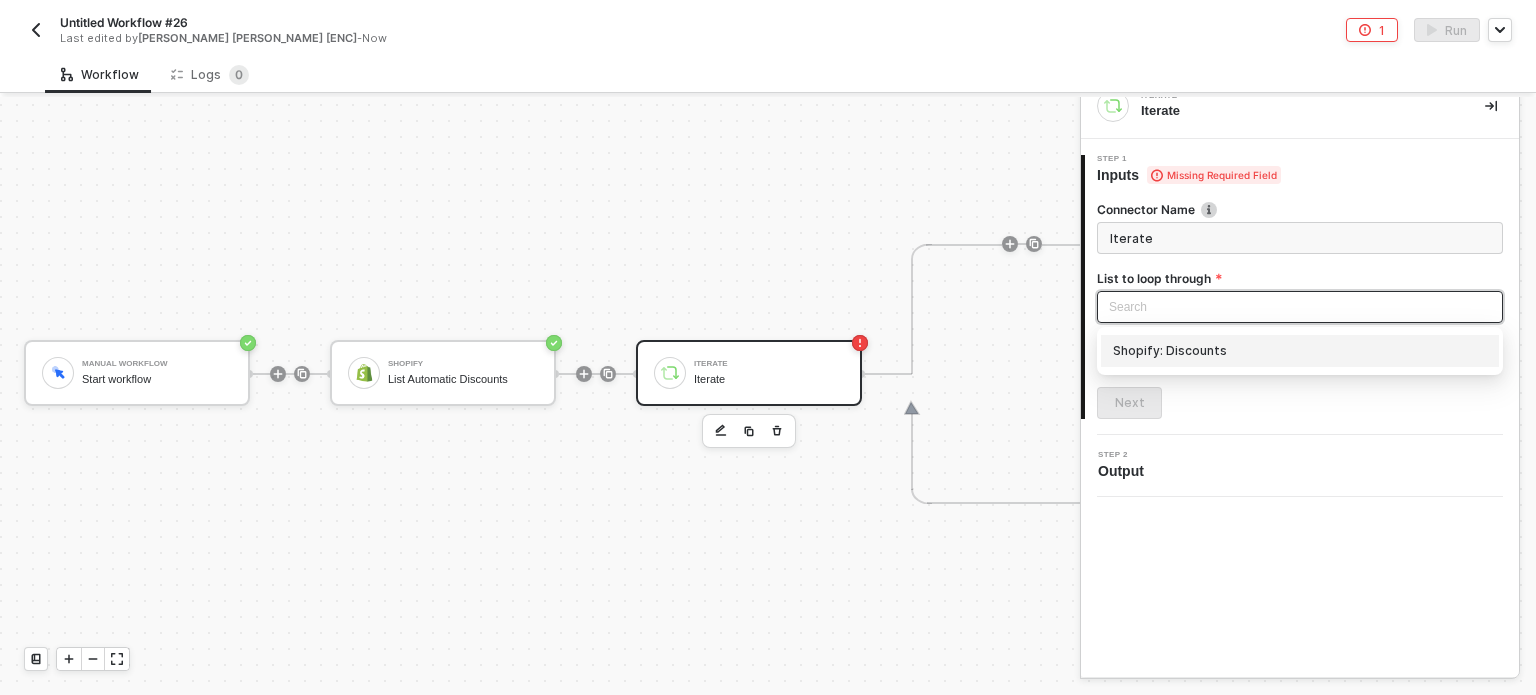 drag, startPoint x: 1178, startPoint y: 341, endPoint x: 1171, endPoint y: 359, distance: 19.313208 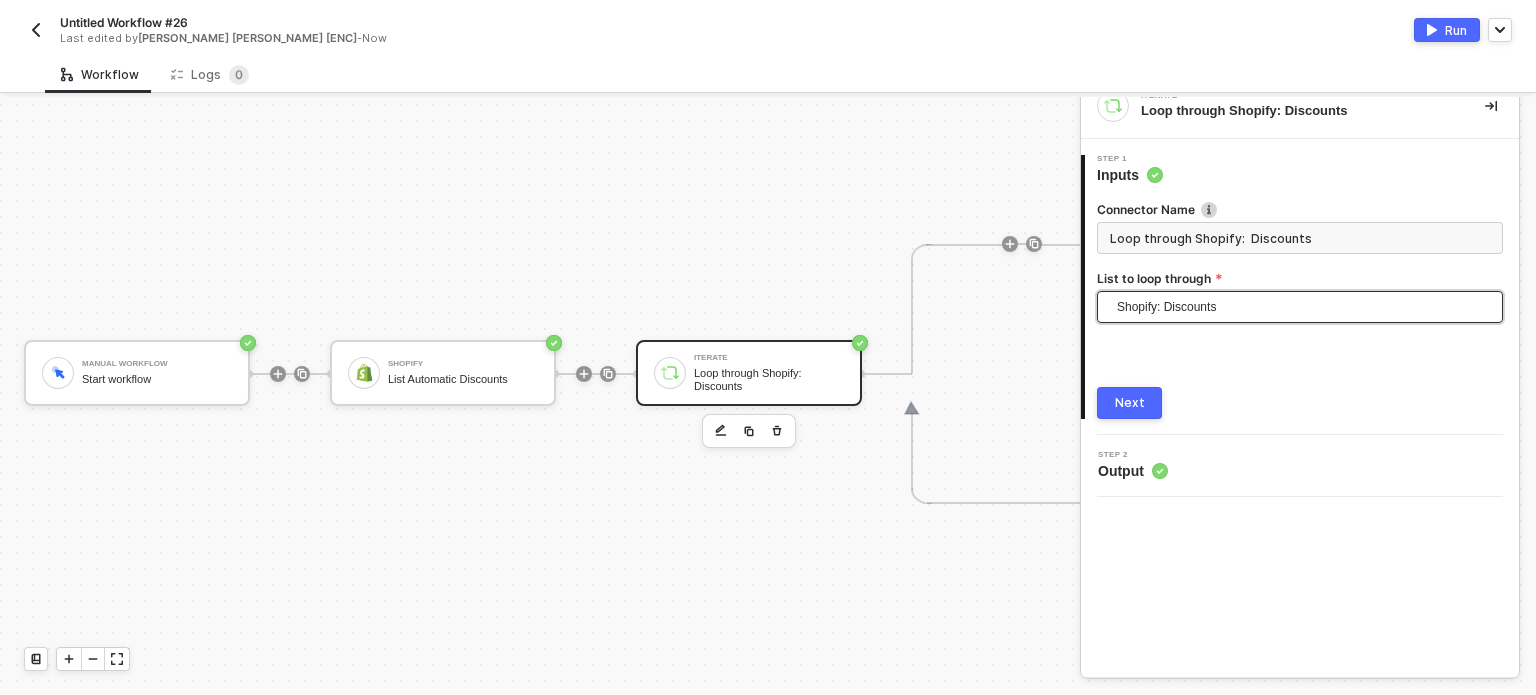 click on "Next" at bounding box center (1129, 403) 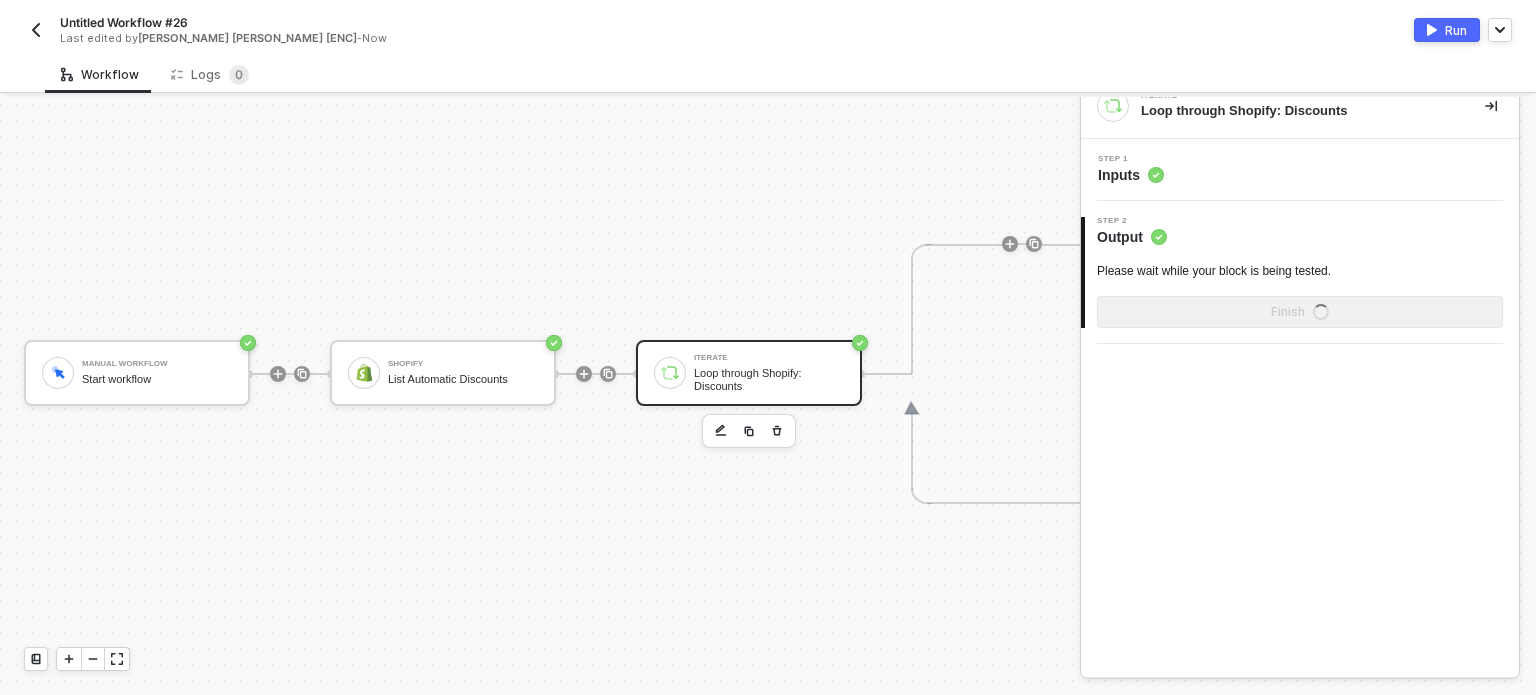 click at bounding box center (1432, 30) 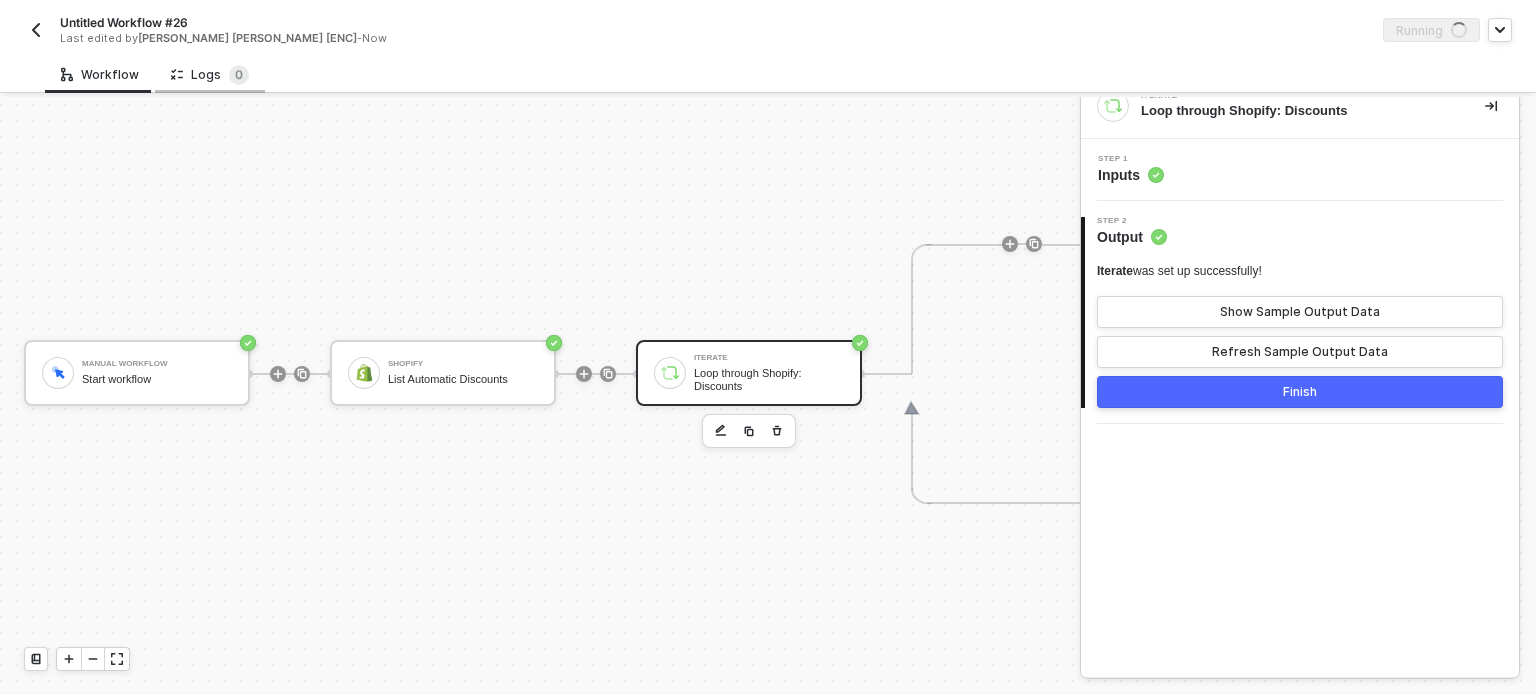 click on "Logs 0" at bounding box center [210, 75] 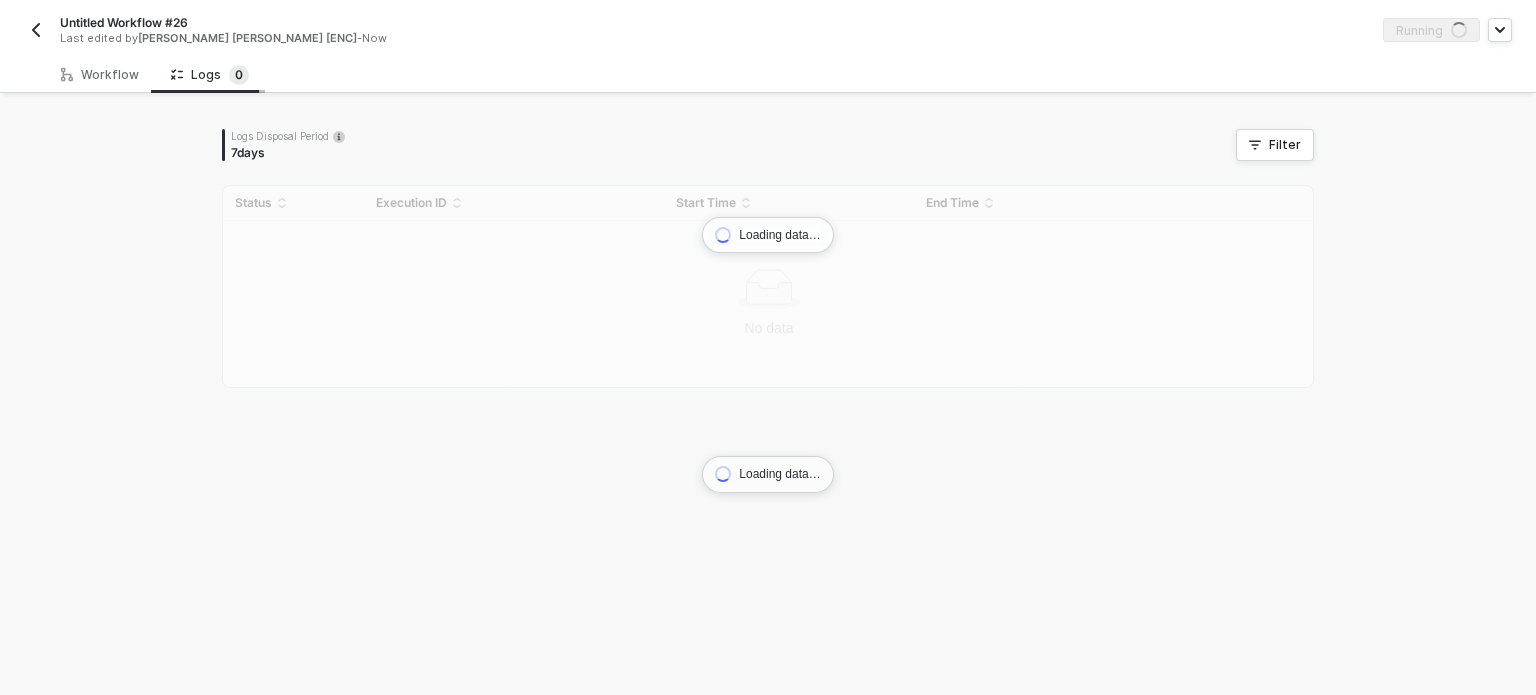 scroll, scrollTop: 15, scrollLeft: 0, axis: vertical 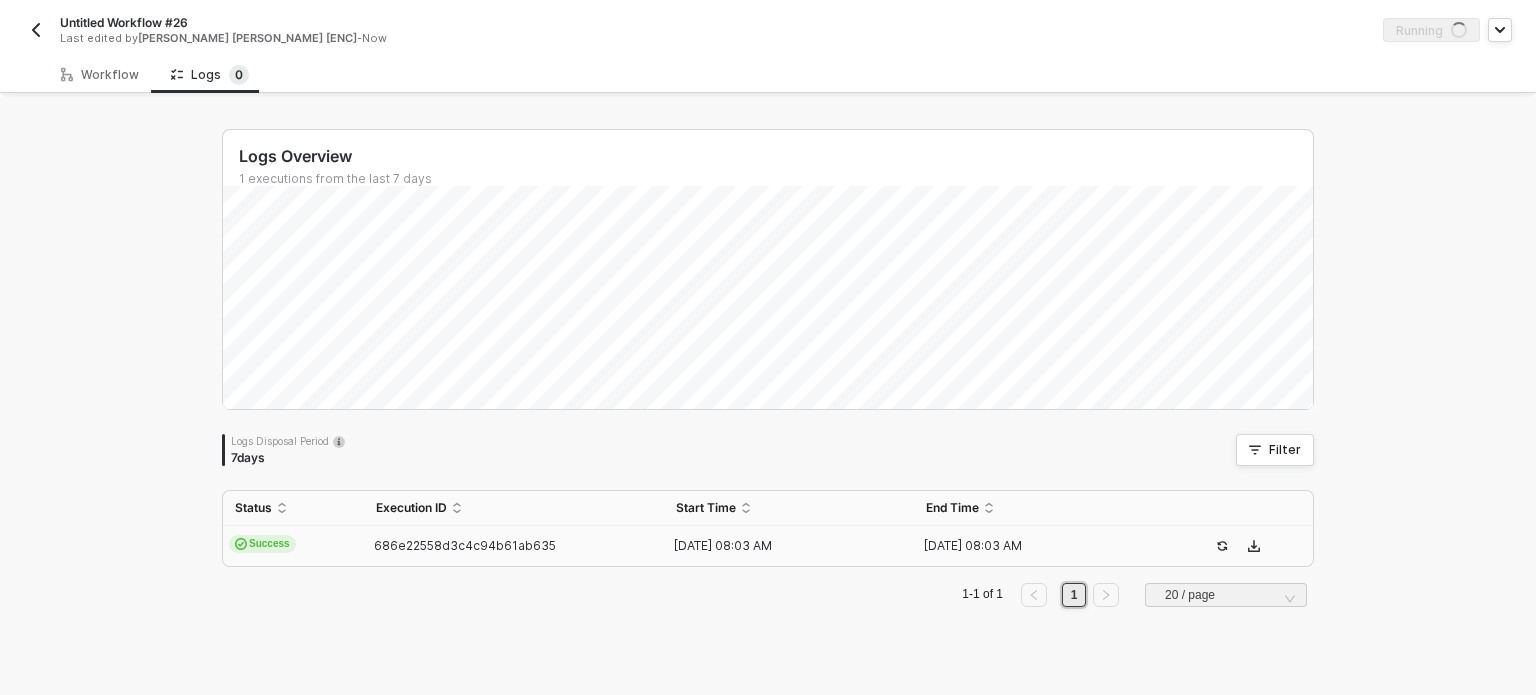 click on "686e22558d3c4c94b61ab635" at bounding box center (514, 546) 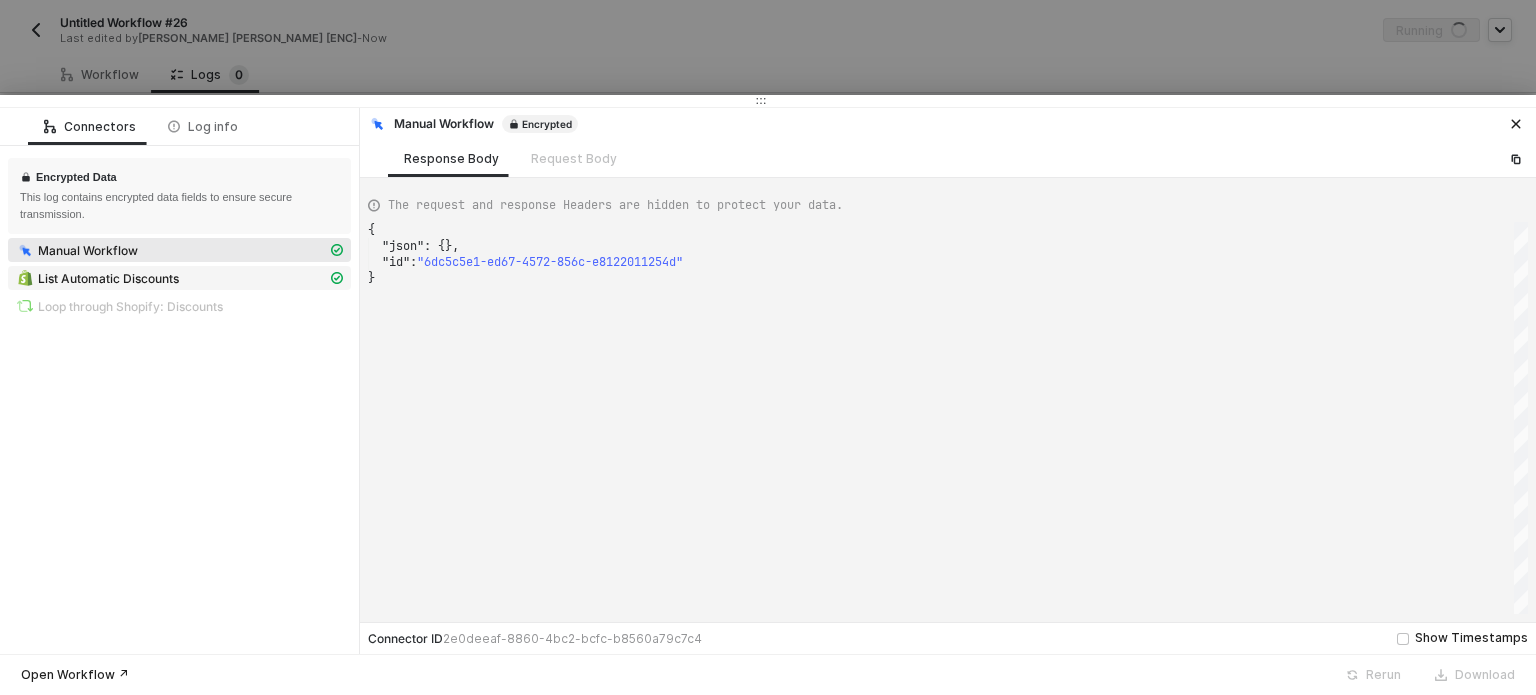 click on "List Automatic Discounts" at bounding box center (108, 279) 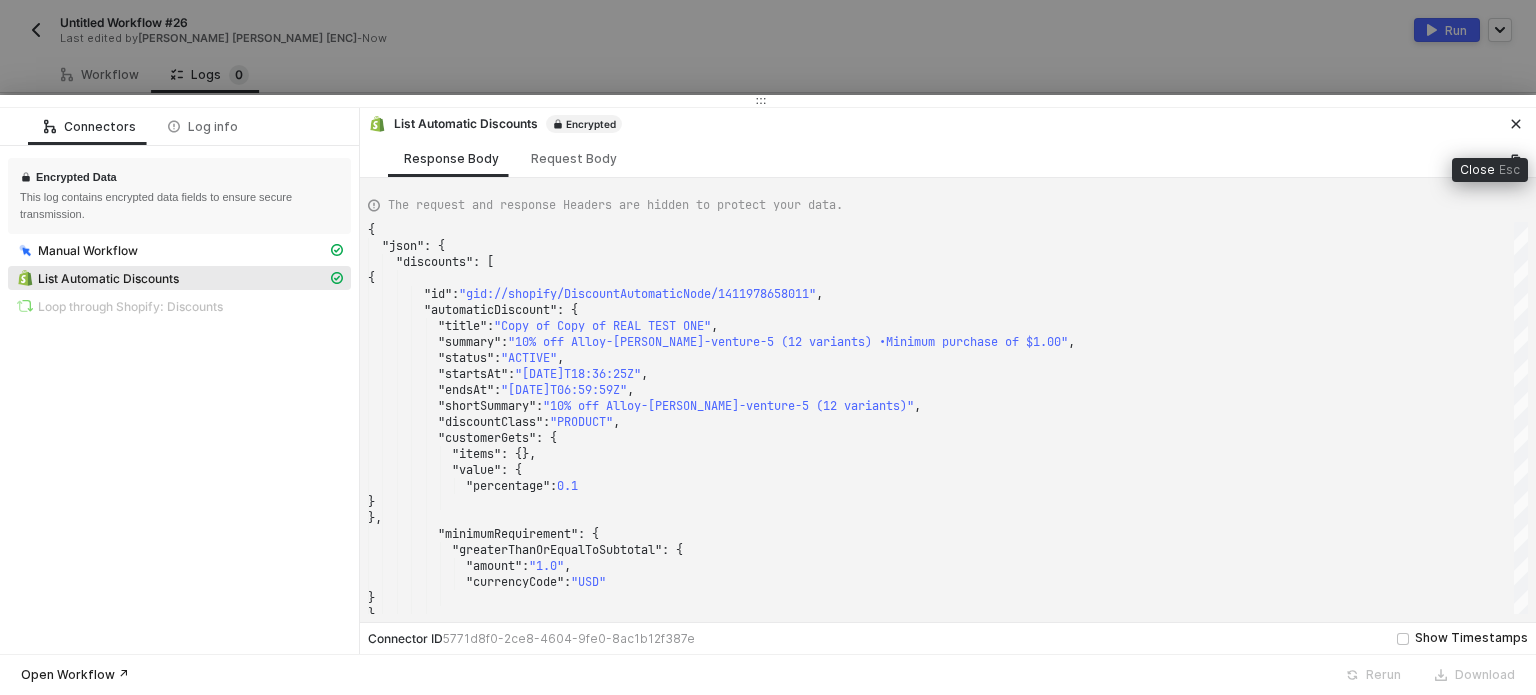 click at bounding box center [1516, 124] 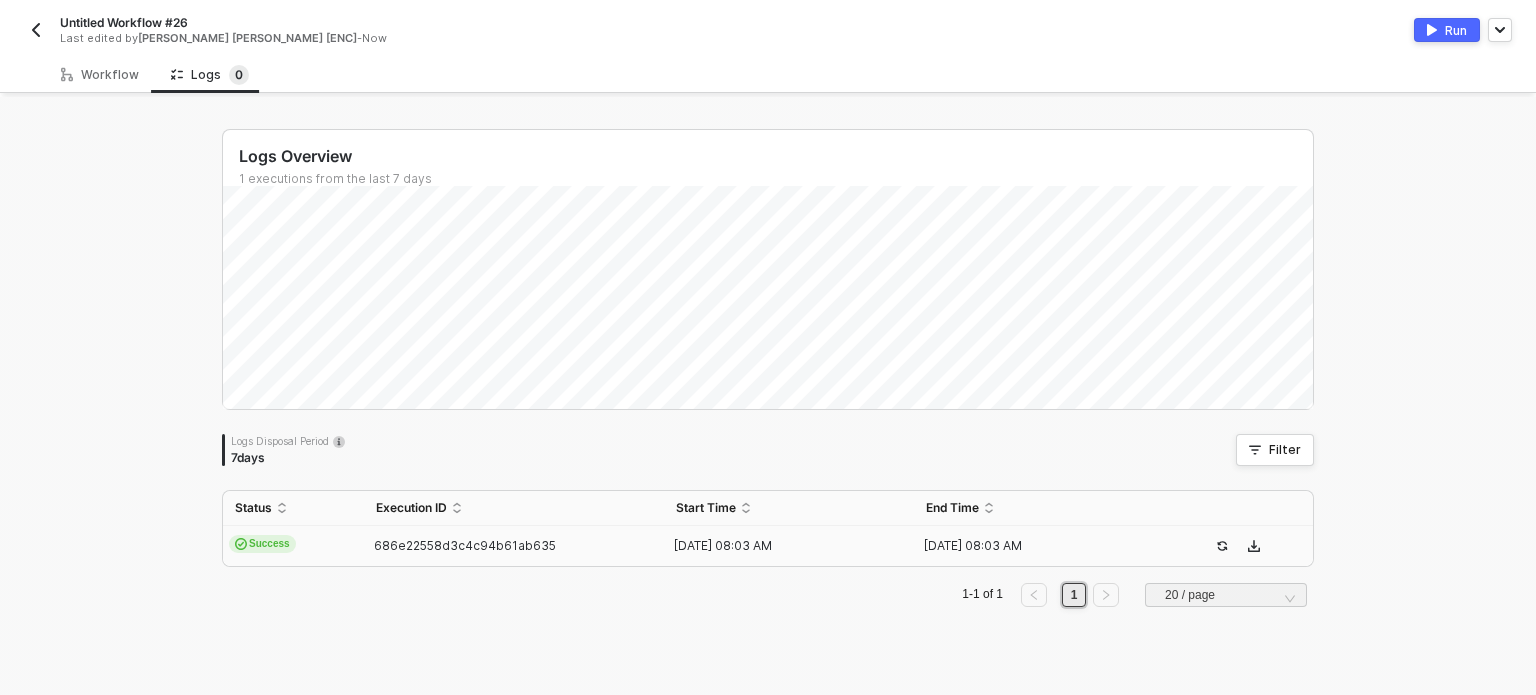 click at bounding box center [36, 30] 